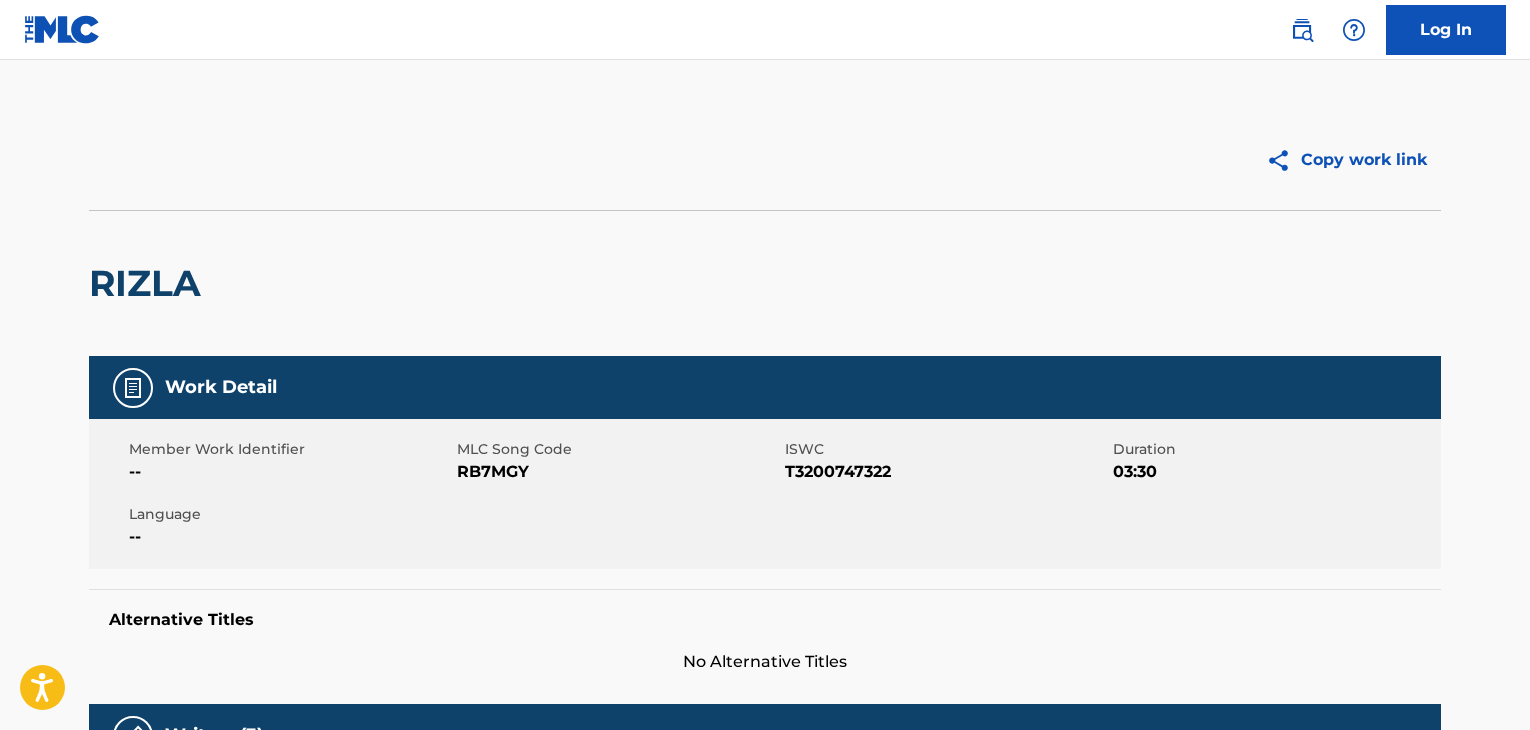 scroll, scrollTop: 0, scrollLeft: 0, axis: both 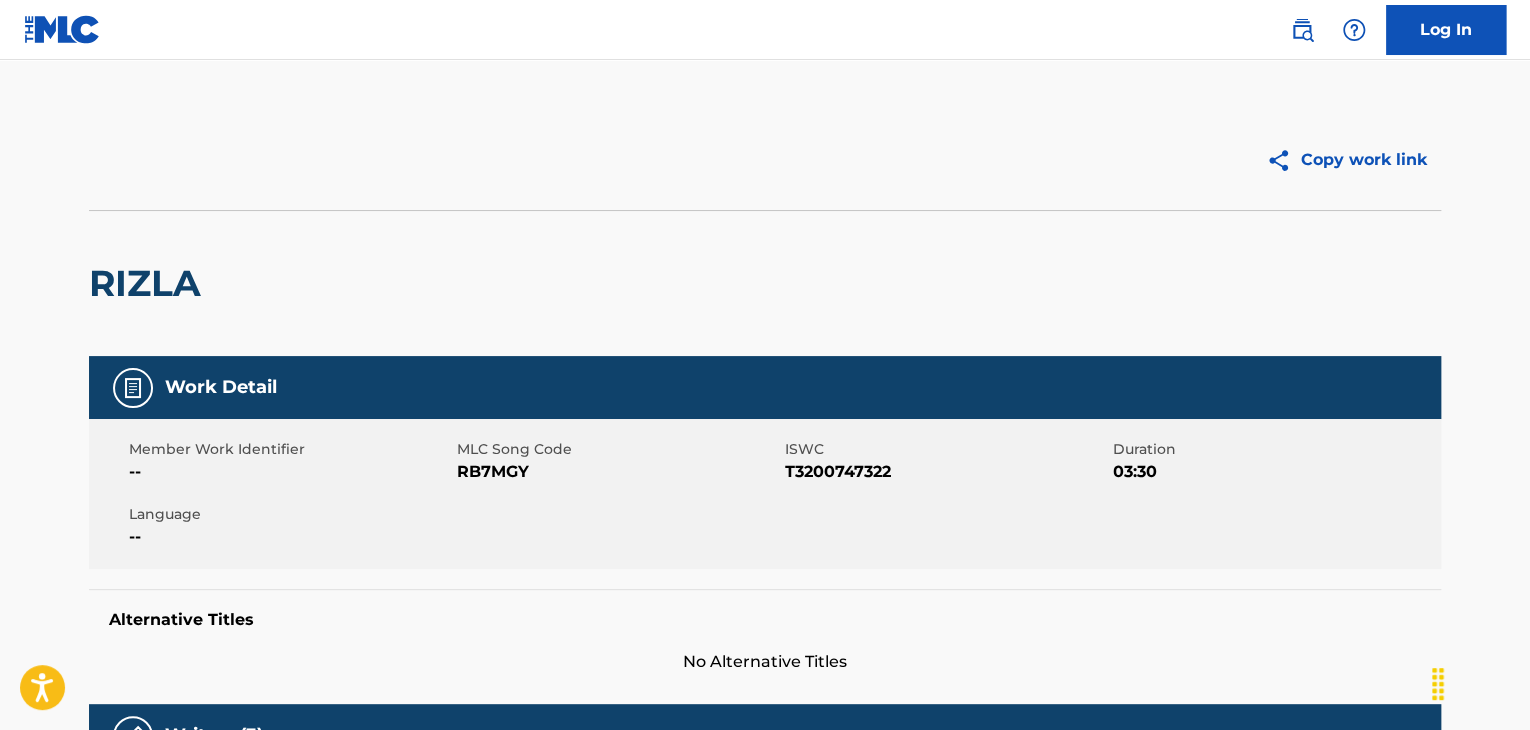 click at bounding box center (1302, 30) 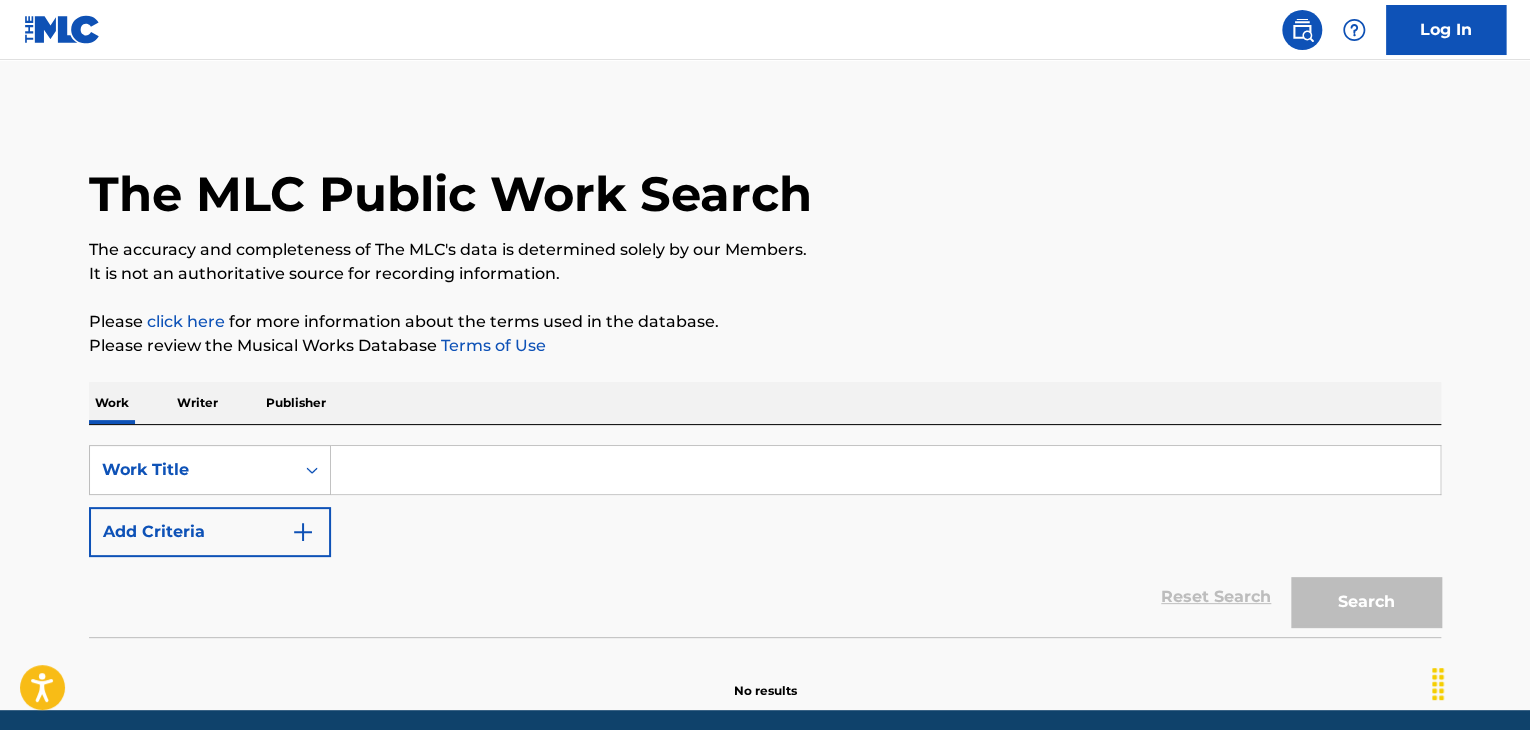click on "Writer" at bounding box center [197, 403] 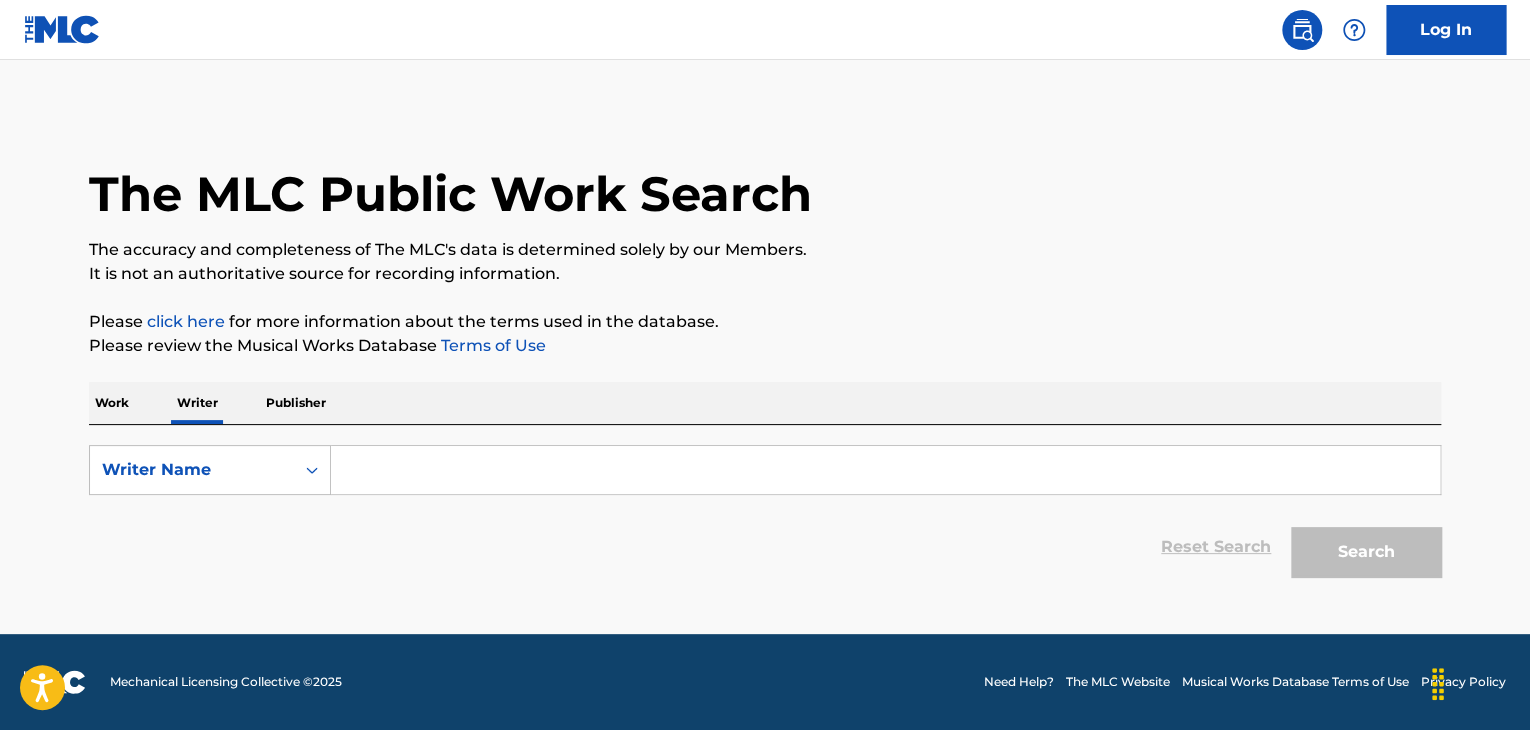 click at bounding box center [885, 470] 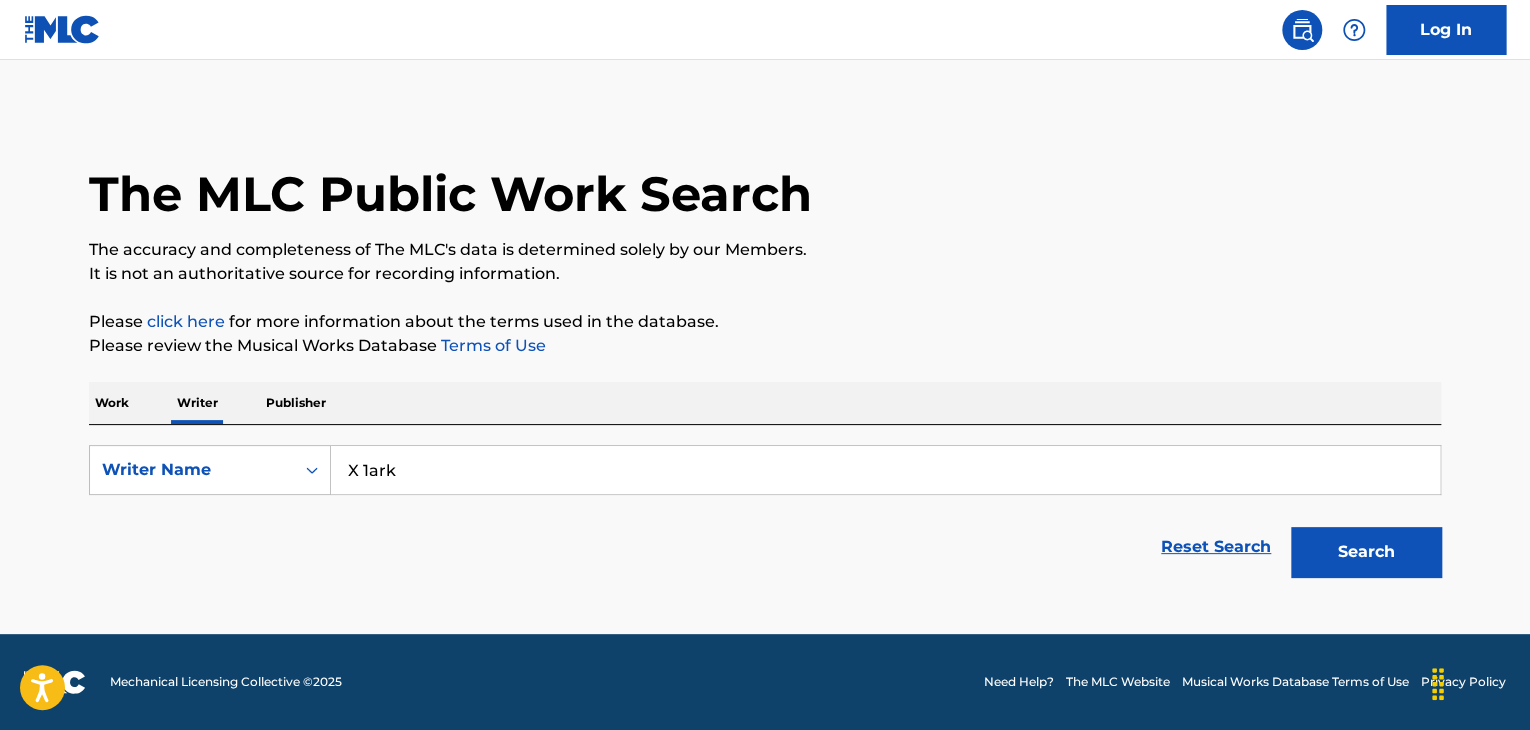 click on "Please review the Musical Works Database   Terms of Use" at bounding box center [765, 346] 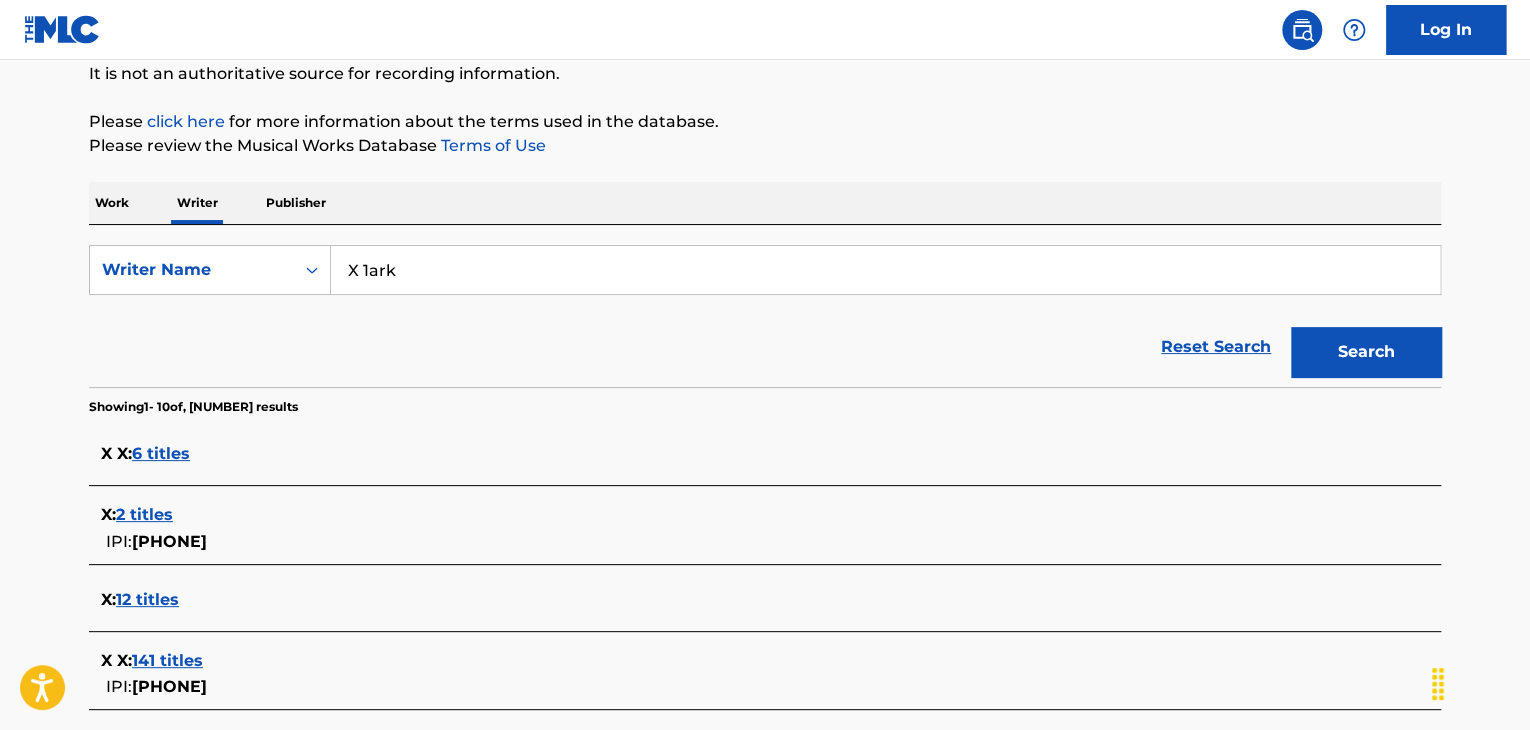 scroll, scrollTop: 91, scrollLeft: 0, axis: vertical 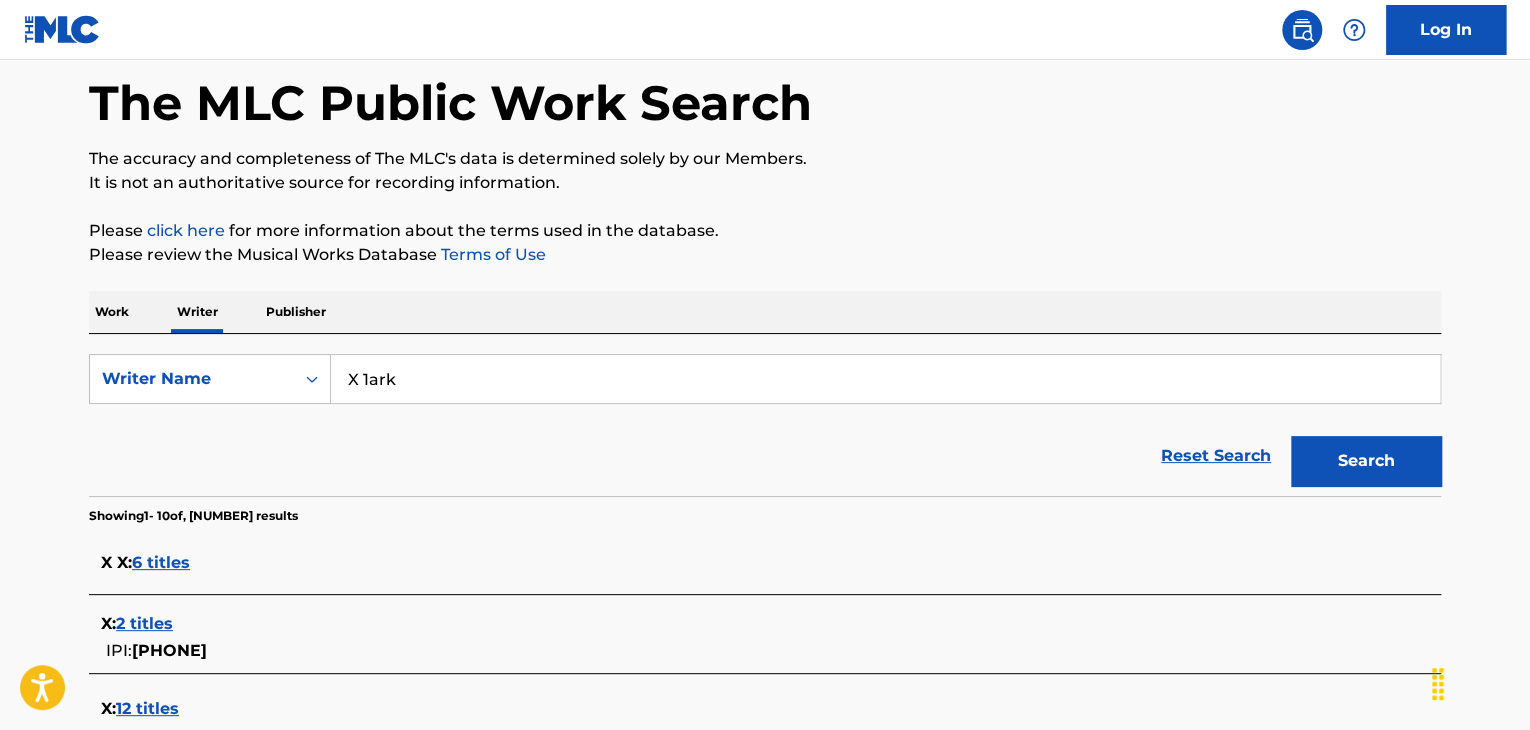 click on "X 1ark" at bounding box center (885, 379) 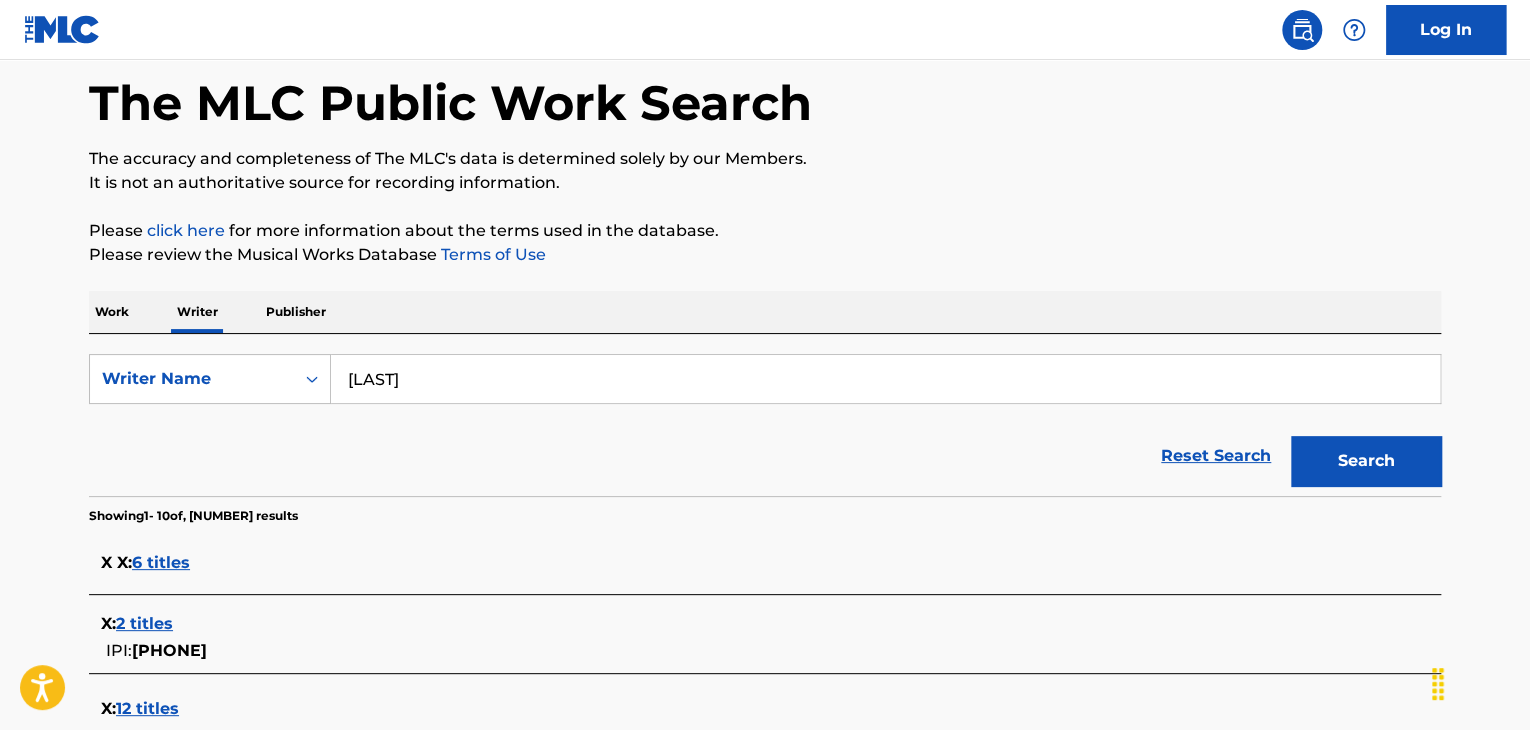 type on "[LAST]" 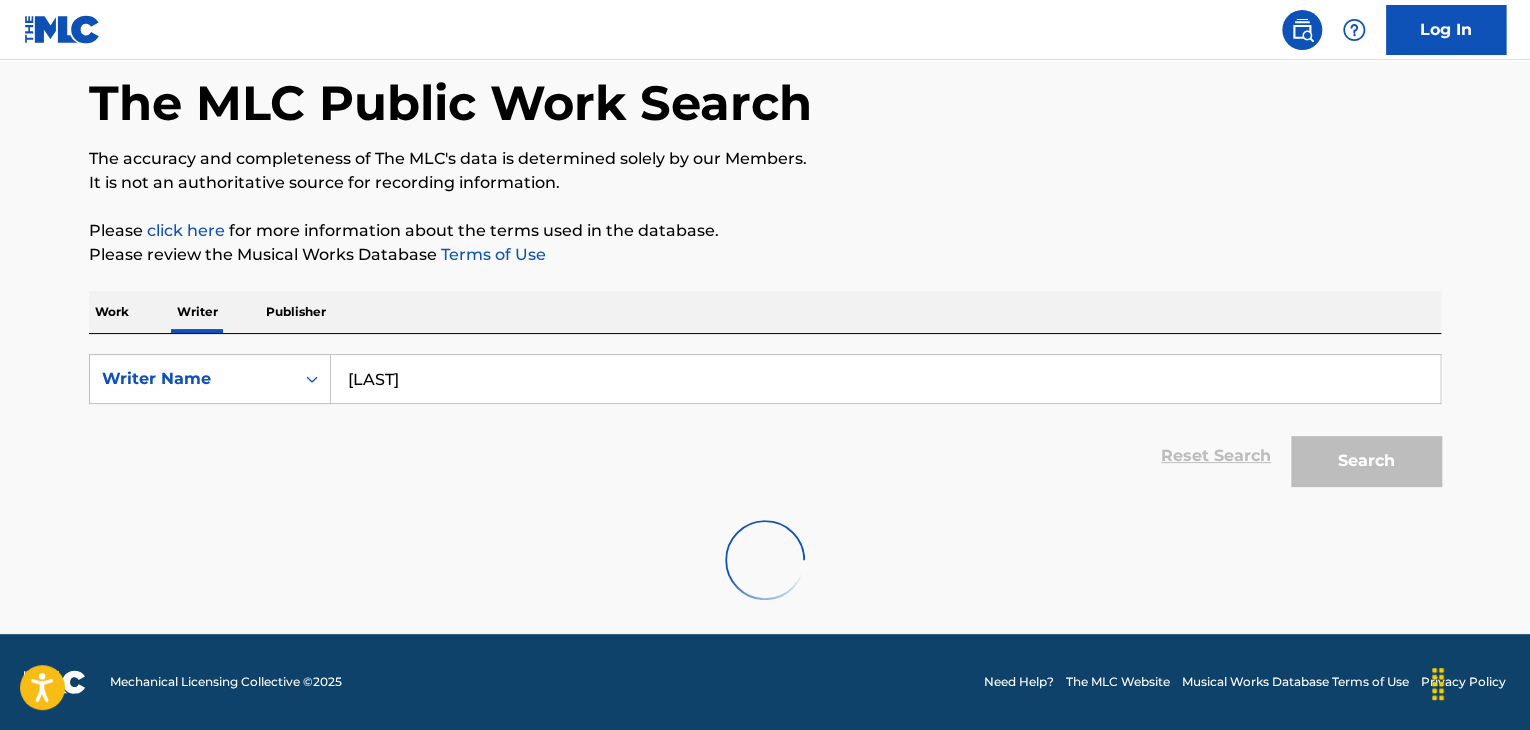 scroll, scrollTop: 0, scrollLeft: 0, axis: both 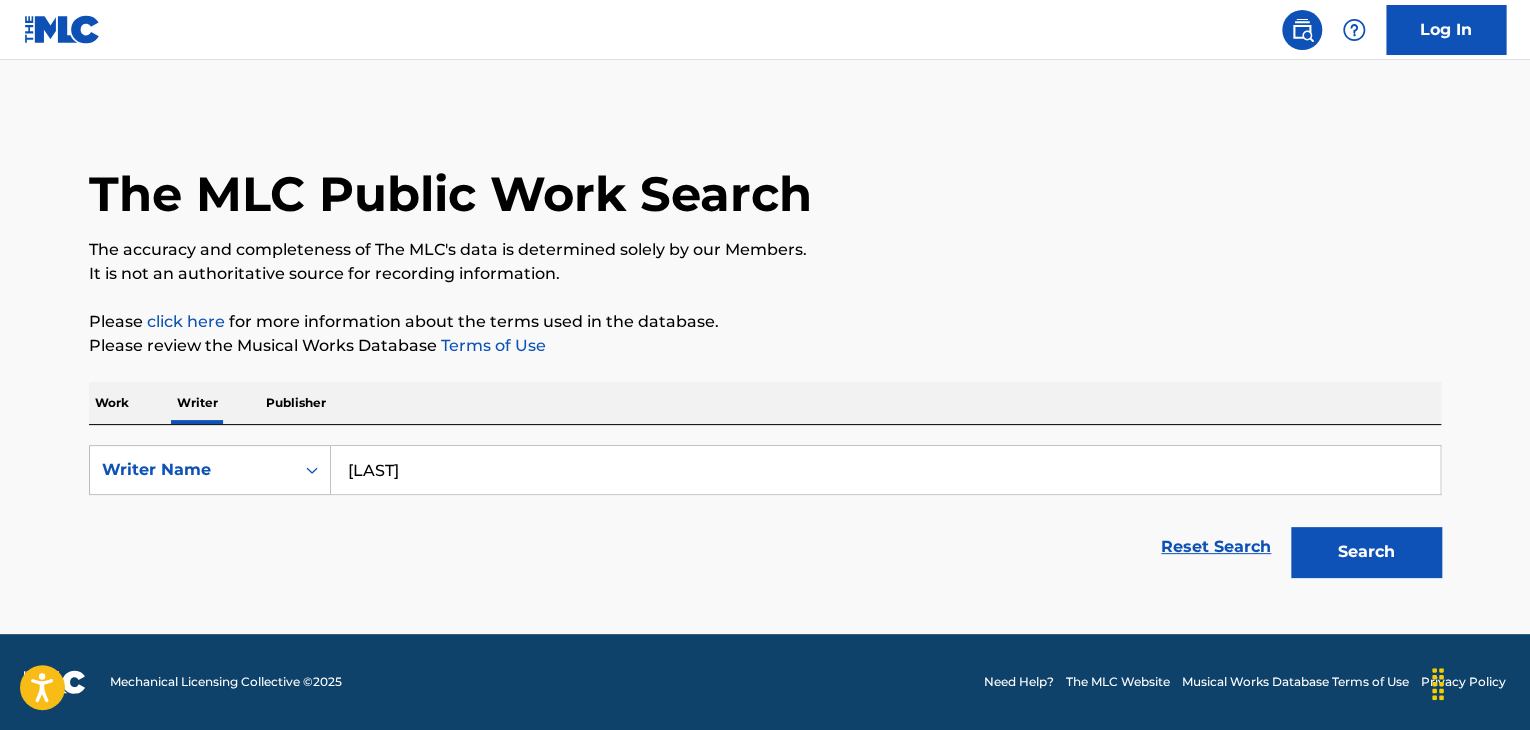 click on "Work" at bounding box center [112, 403] 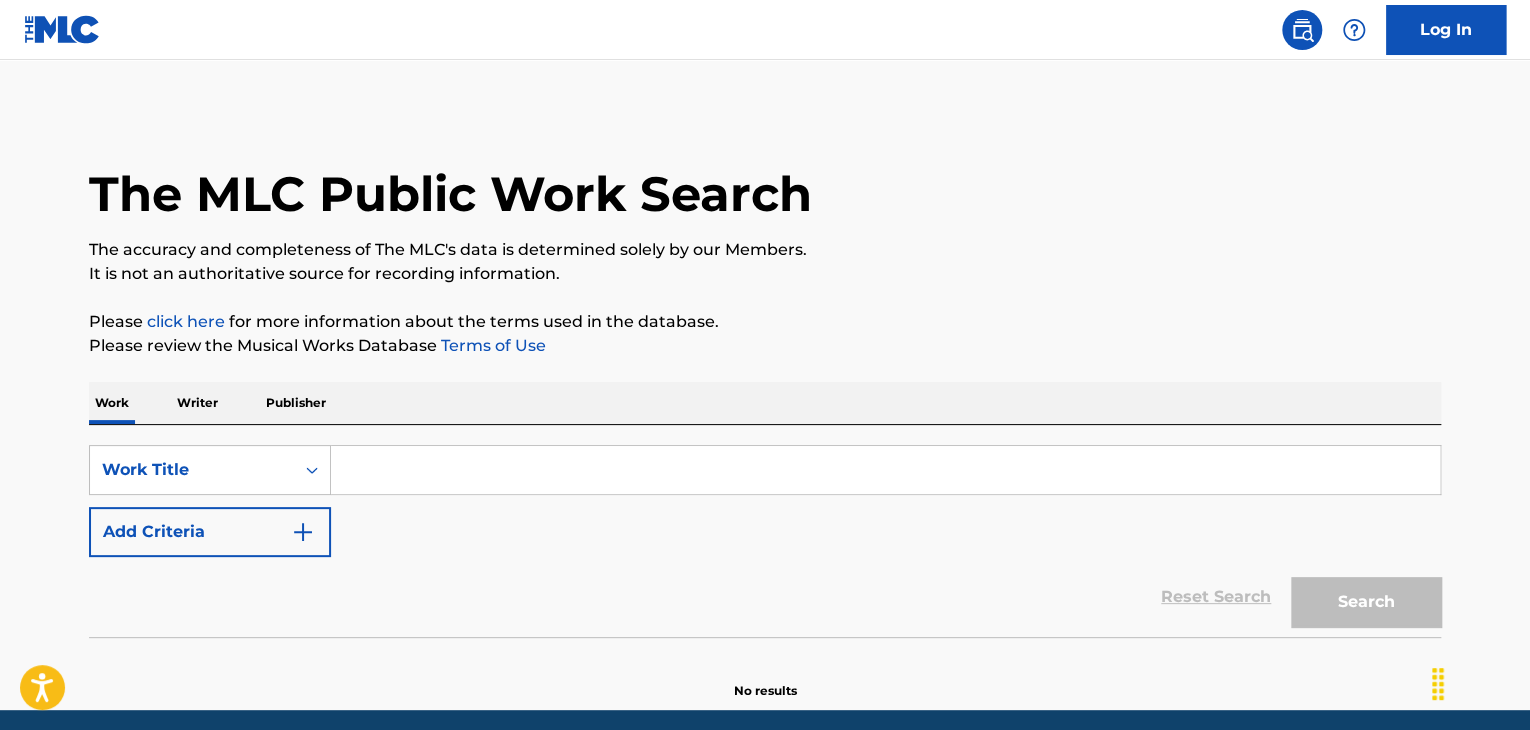 click at bounding box center (885, 470) 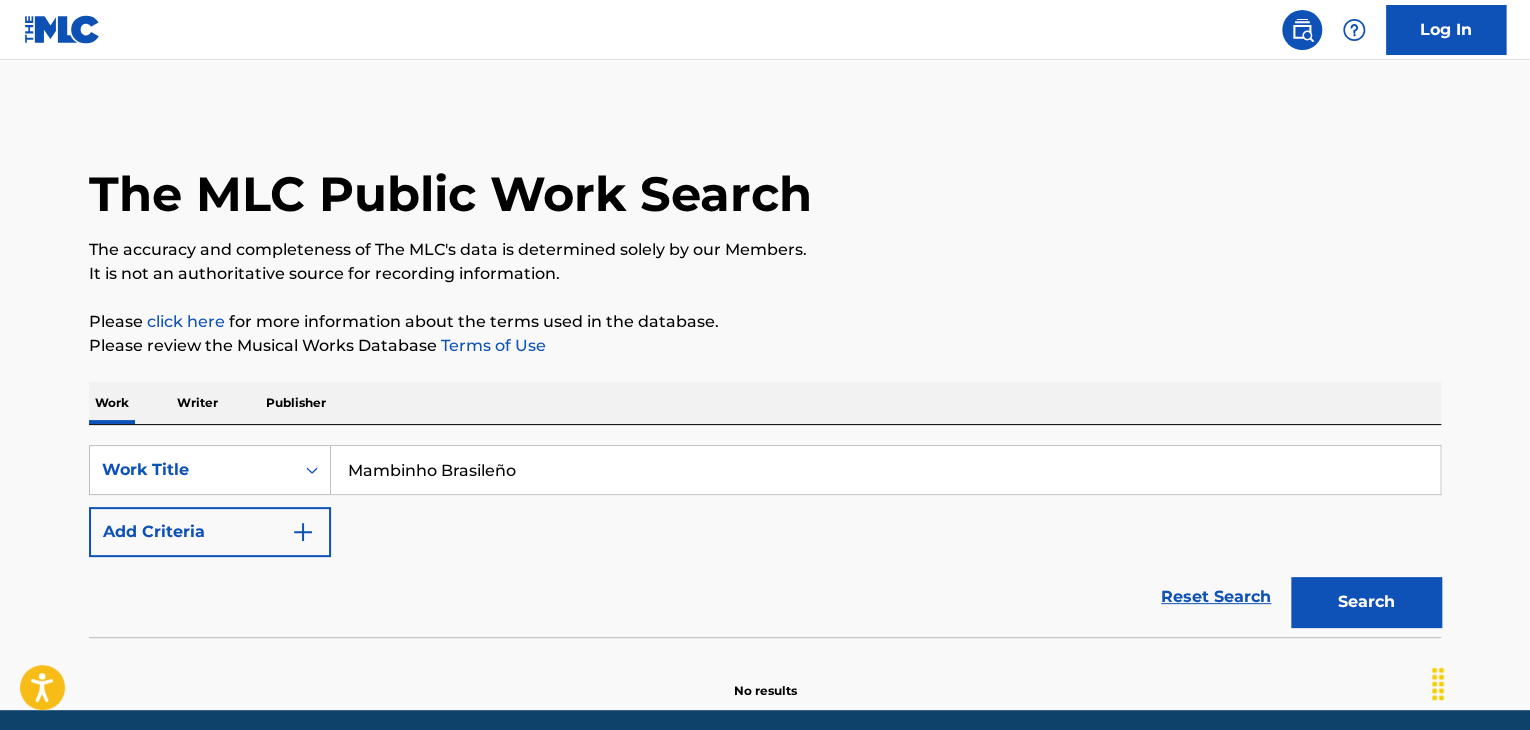 type on "Mambinho Brasileño" 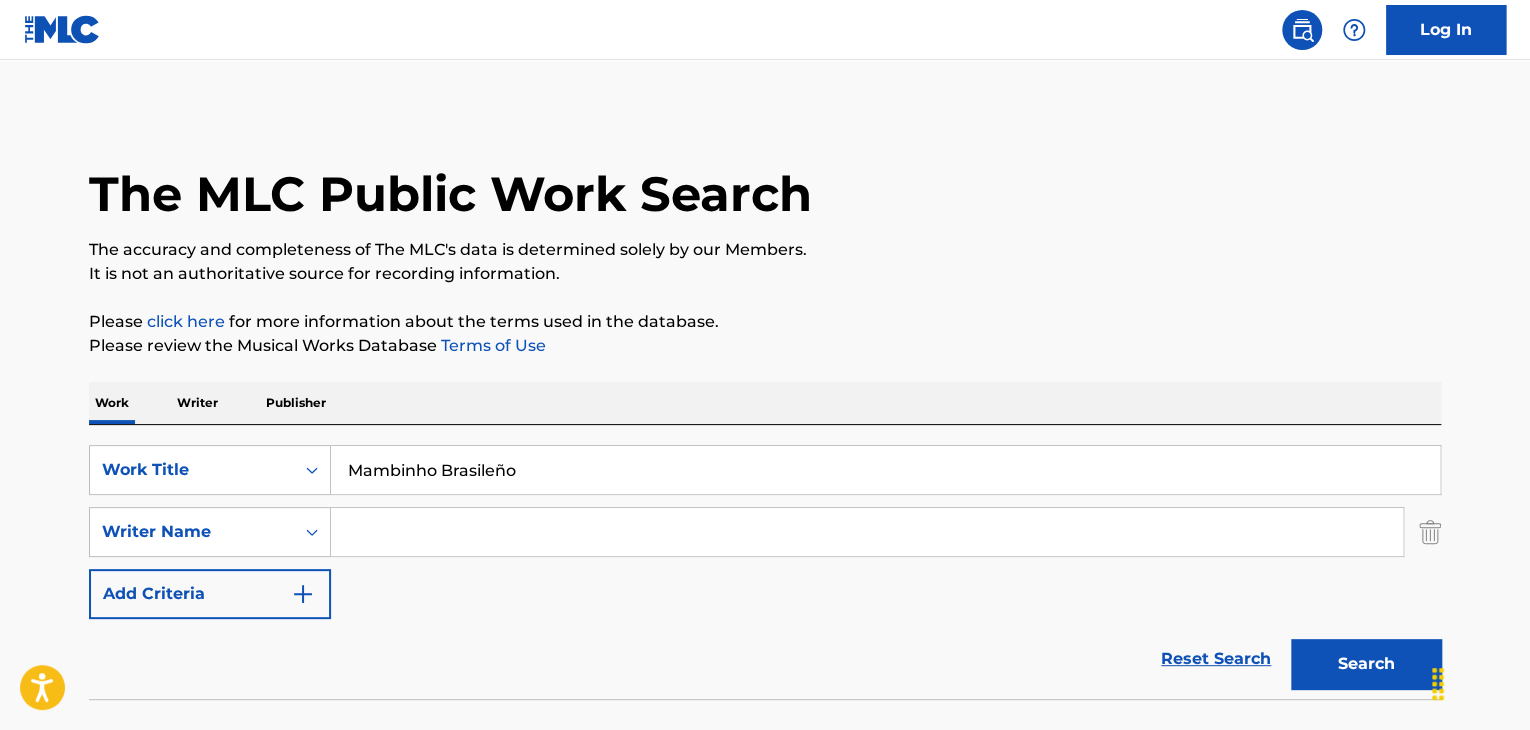 click at bounding box center [867, 532] 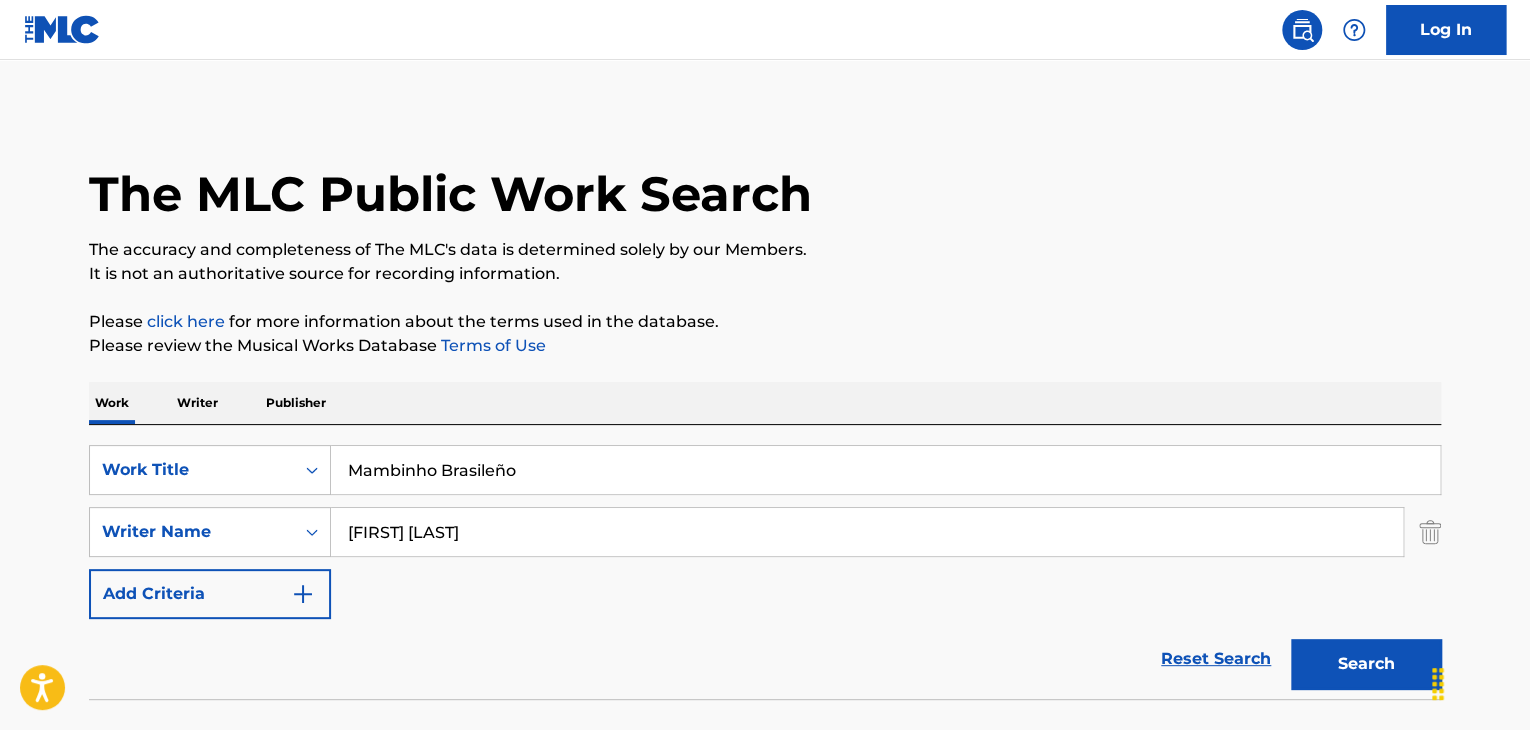 type on "[FIRST] [LAST]" 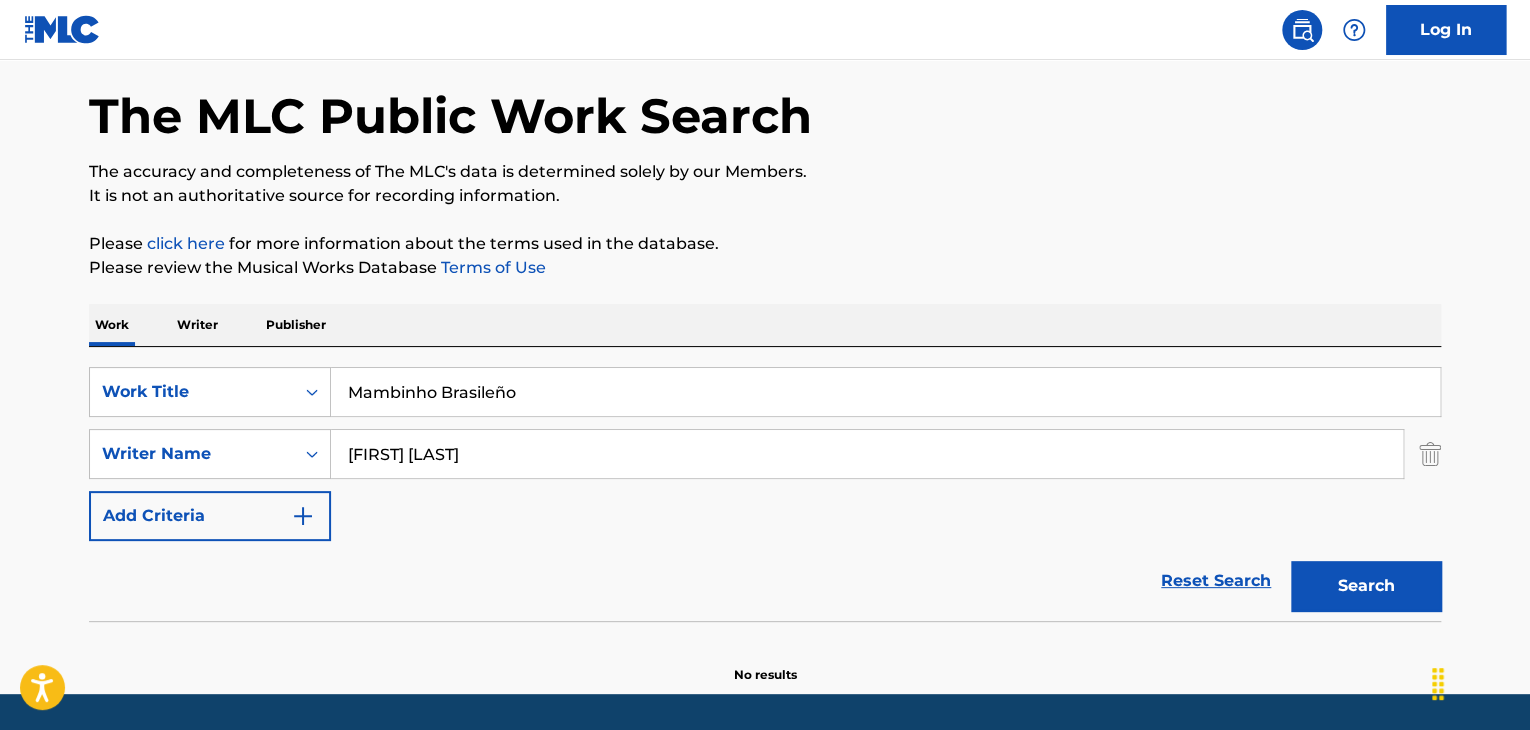 scroll, scrollTop: 138, scrollLeft: 0, axis: vertical 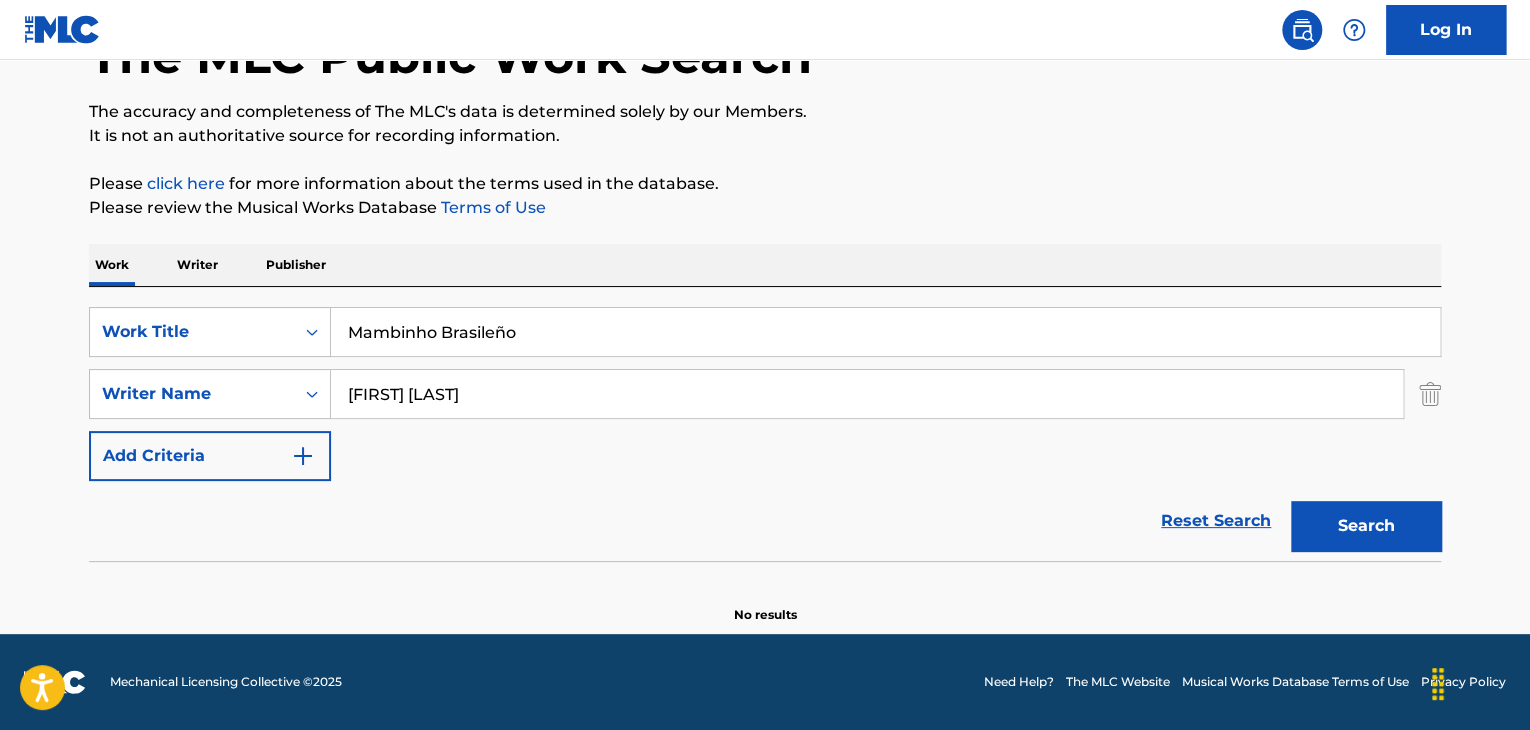 click on "Writer" at bounding box center [197, 265] 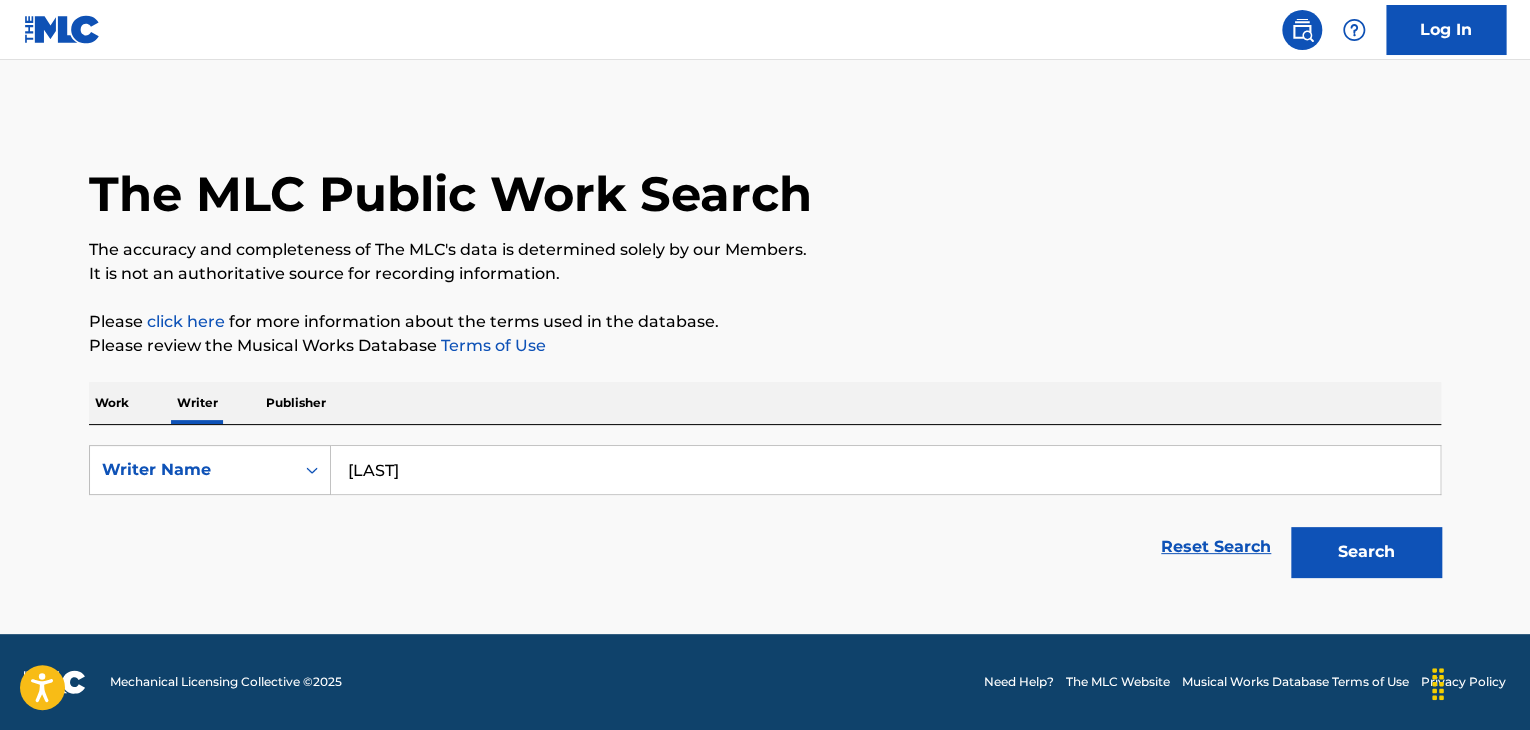 scroll, scrollTop: 0, scrollLeft: 0, axis: both 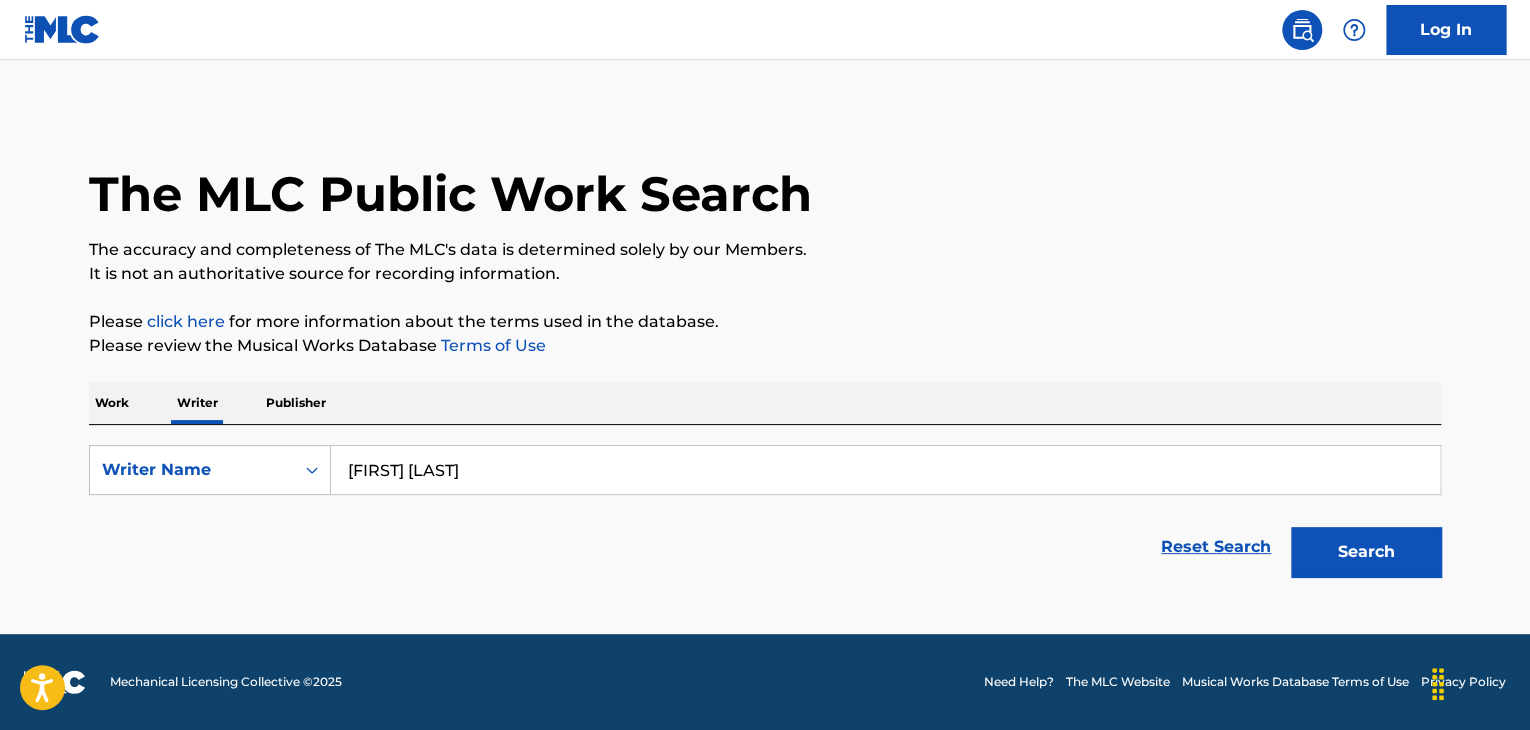 type on "[FIRST] [LAST]" 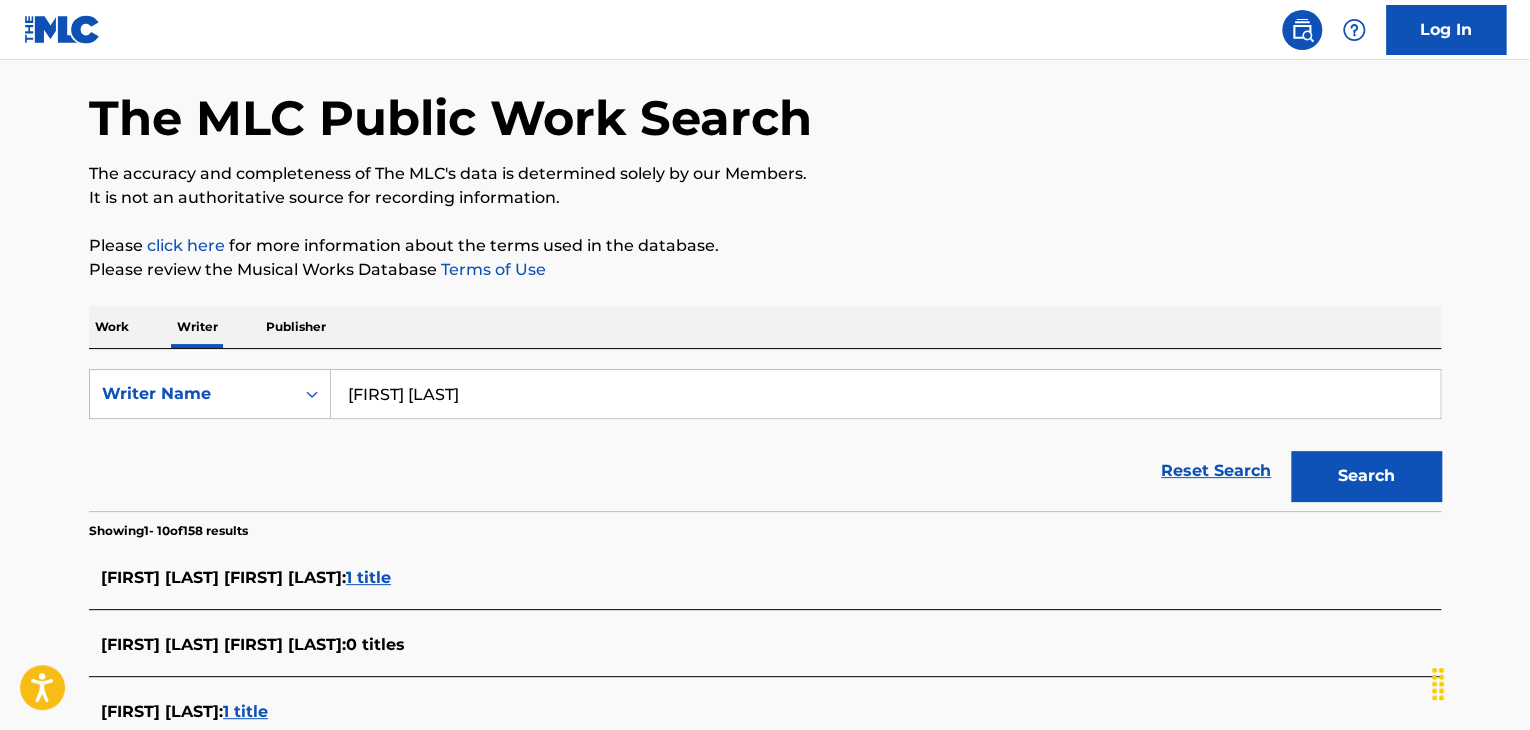 scroll, scrollTop: 0, scrollLeft: 0, axis: both 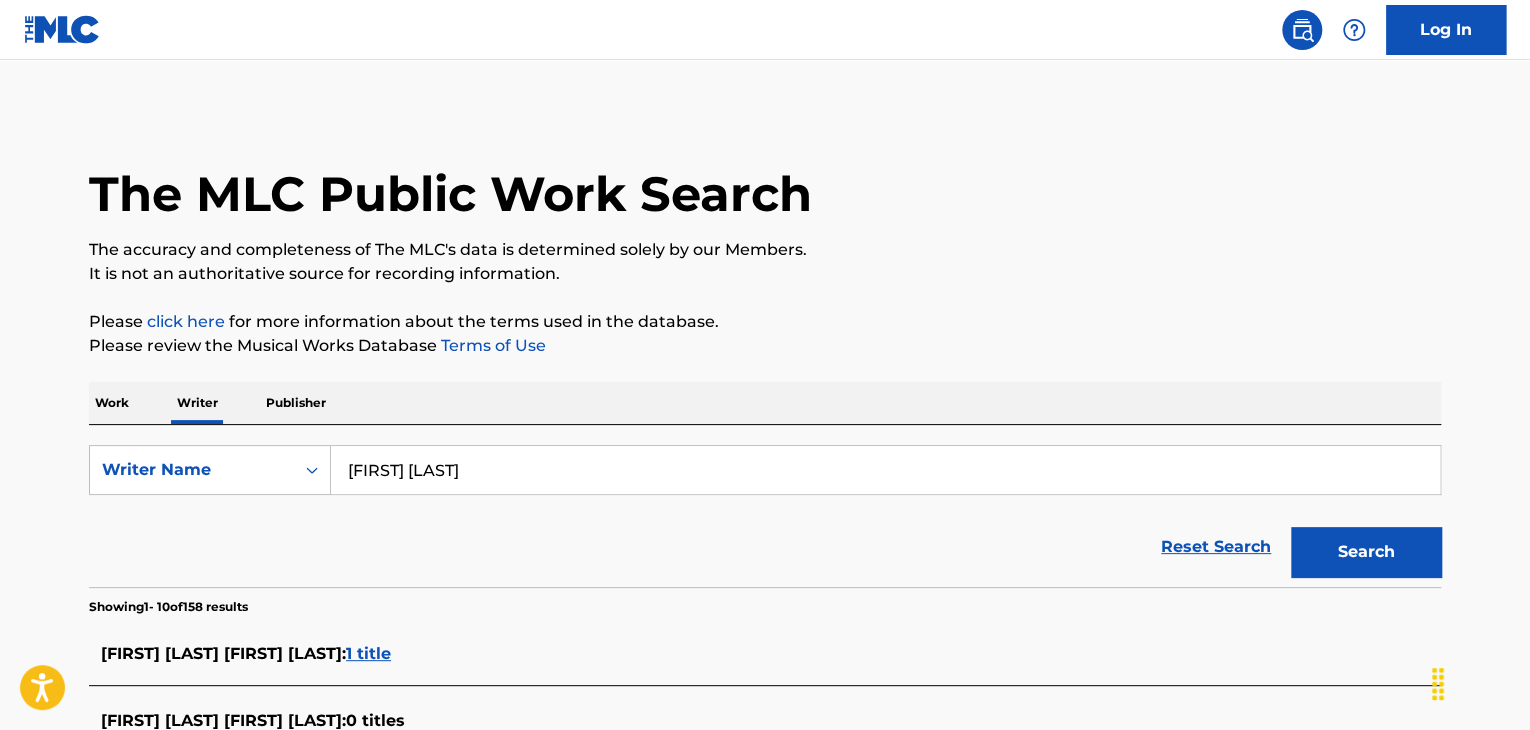 click on "Work" at bounding box center [112, 403] 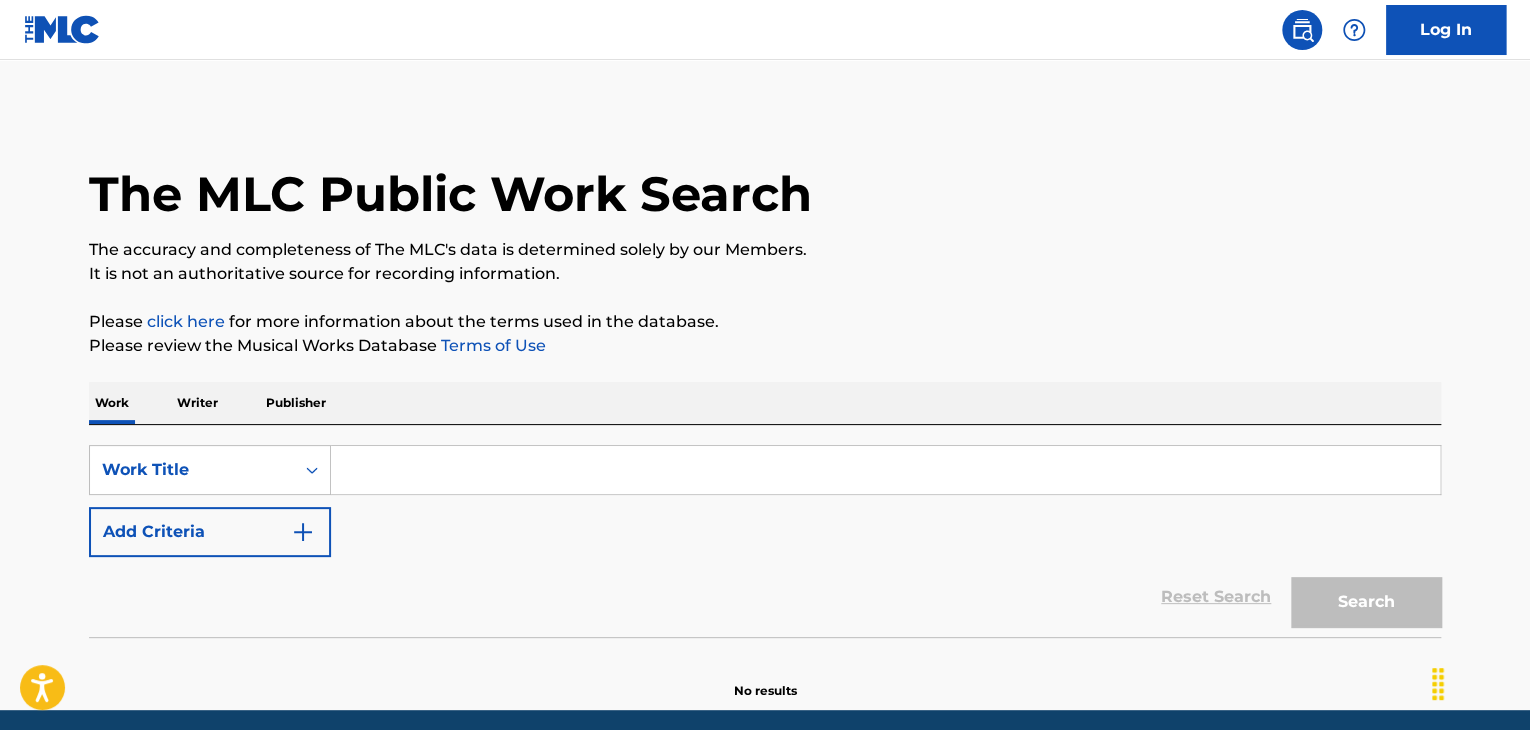 click at bounding box center [885, 470] 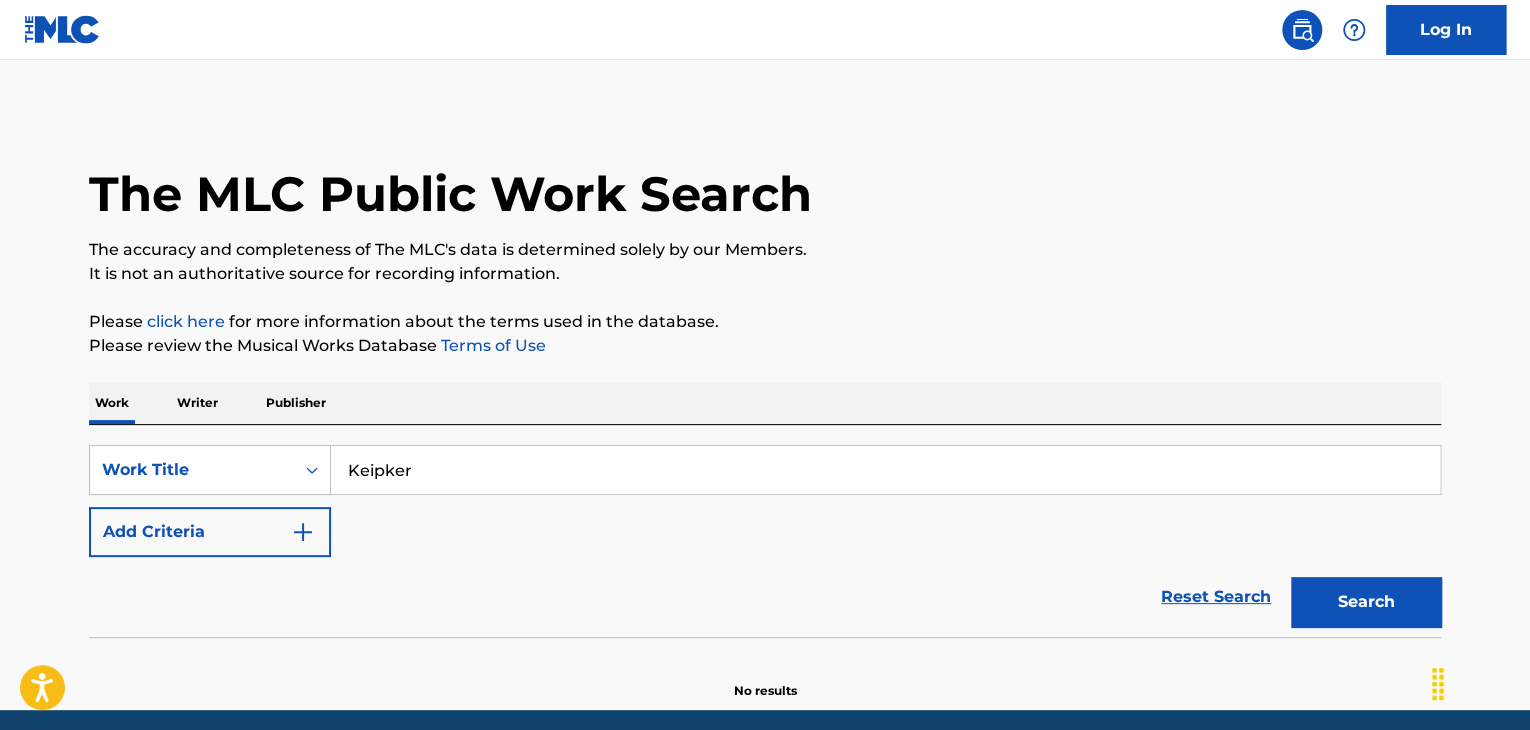 type on "Keipker" 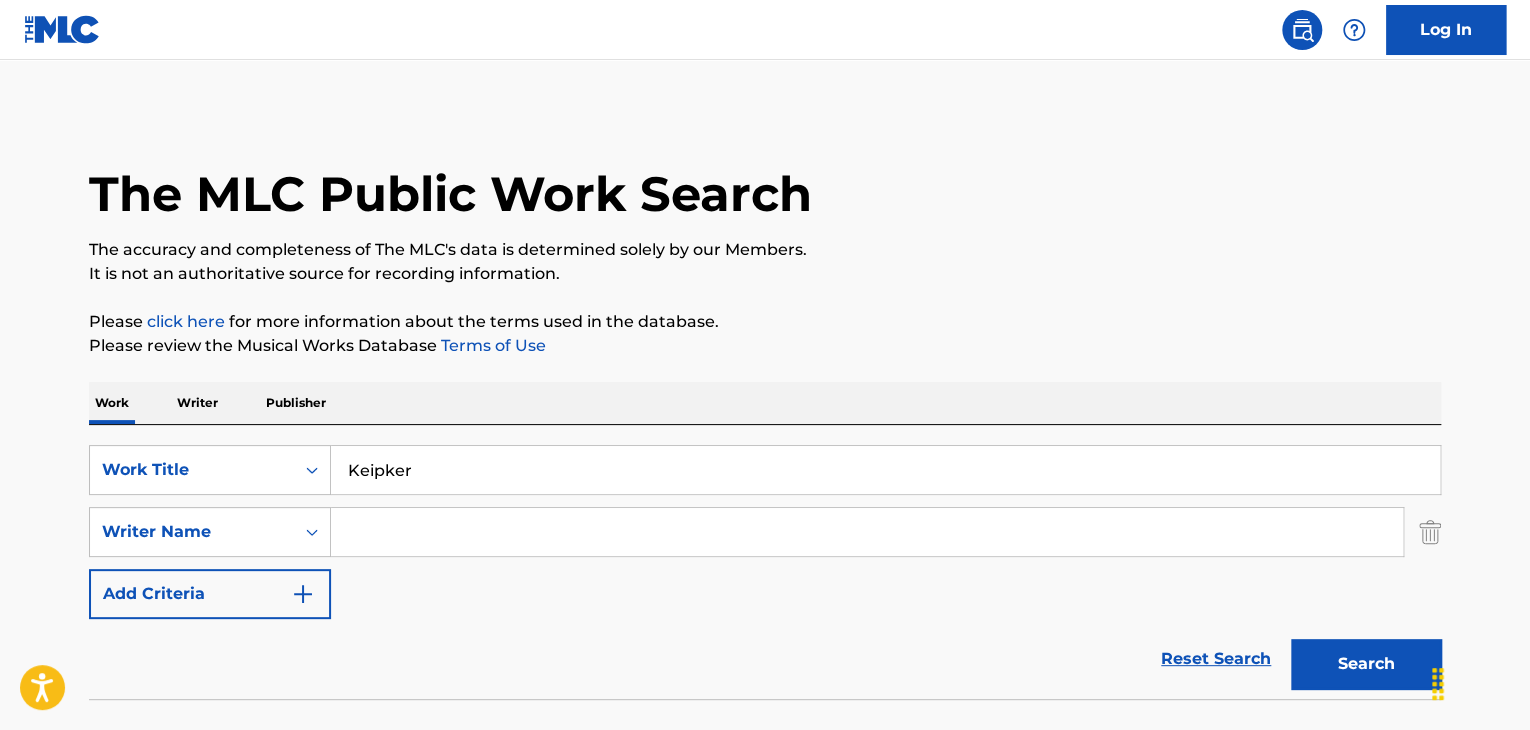 click at bounding box center [867, 532] 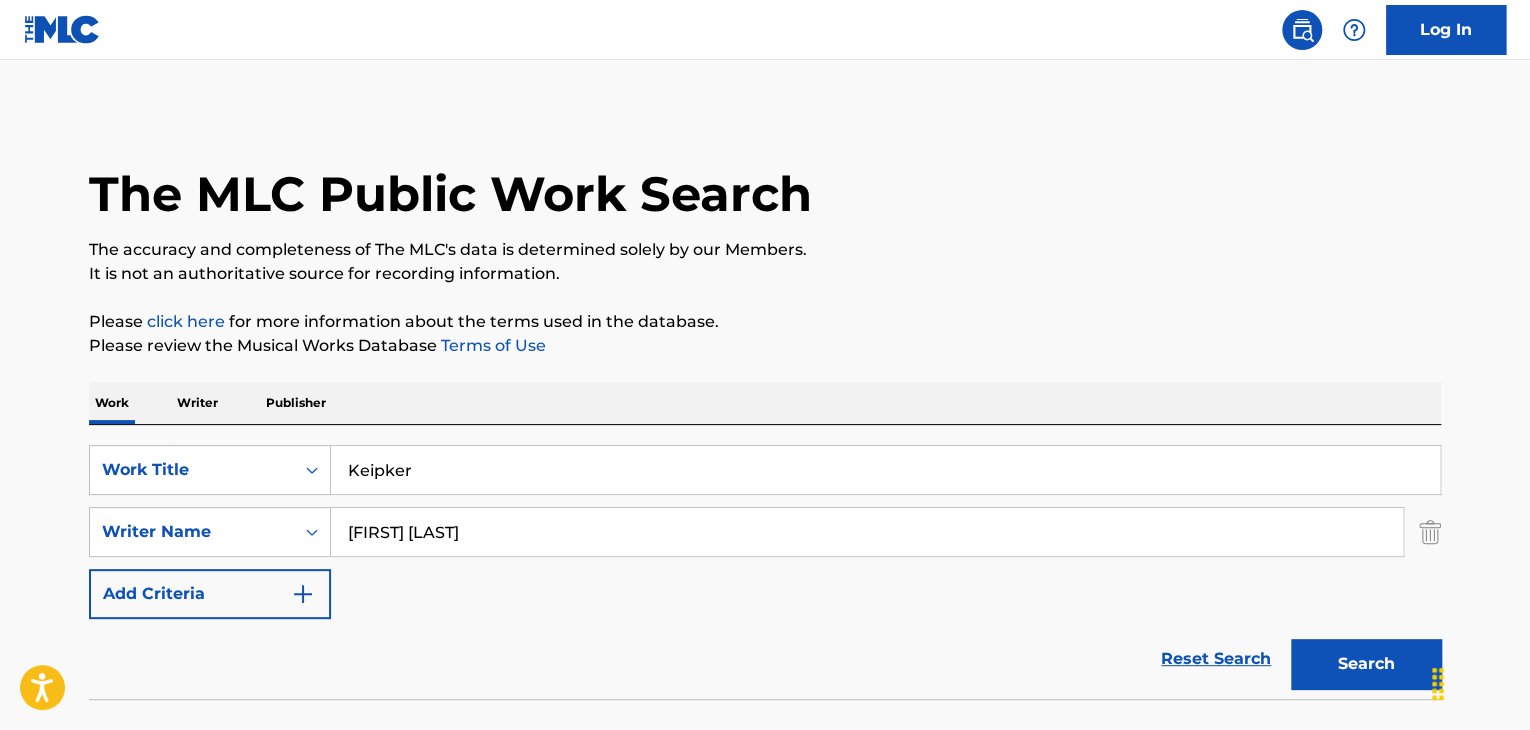 type on "[FIRST] [LAST]" 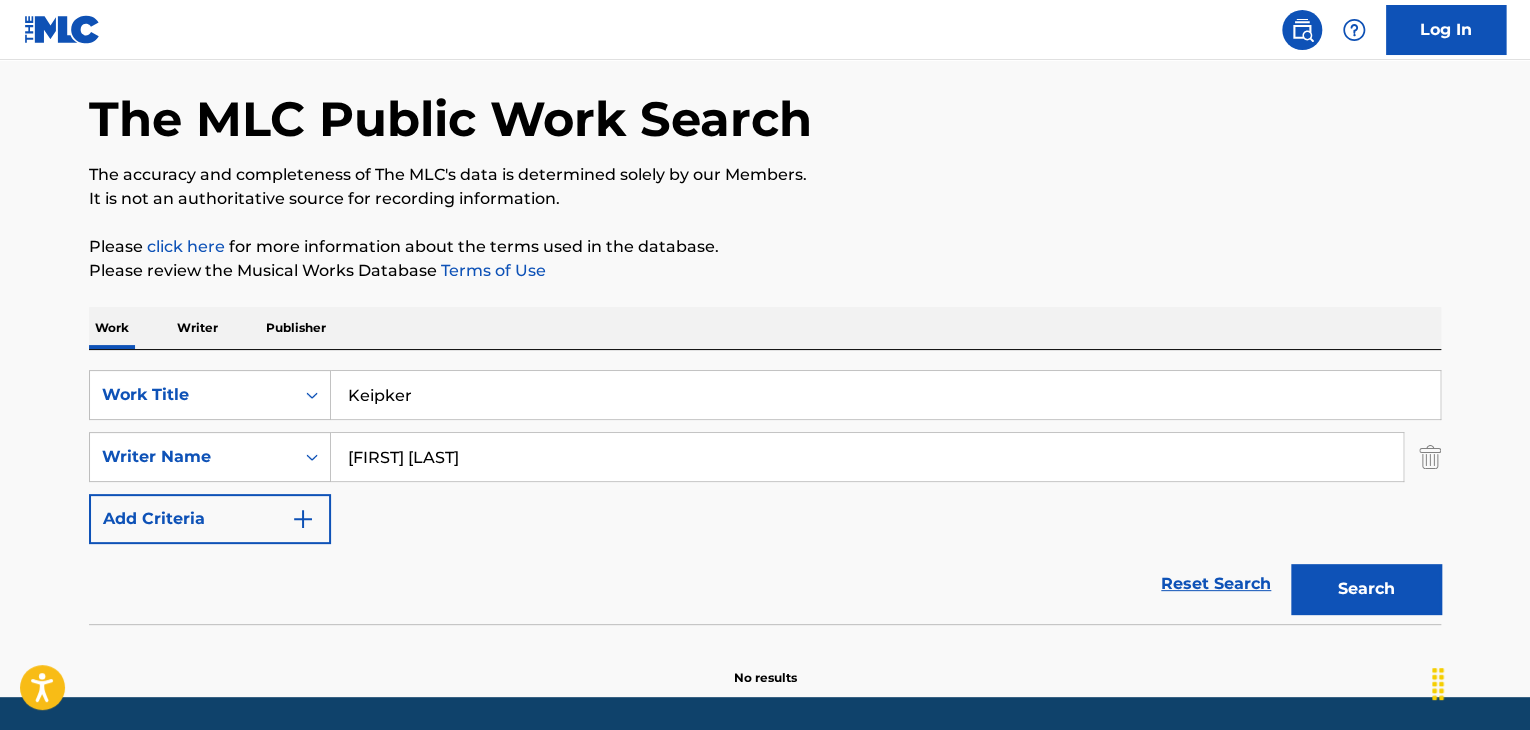 scroll, scrollTop: 138, scrollLeft: 0, axis: vertical 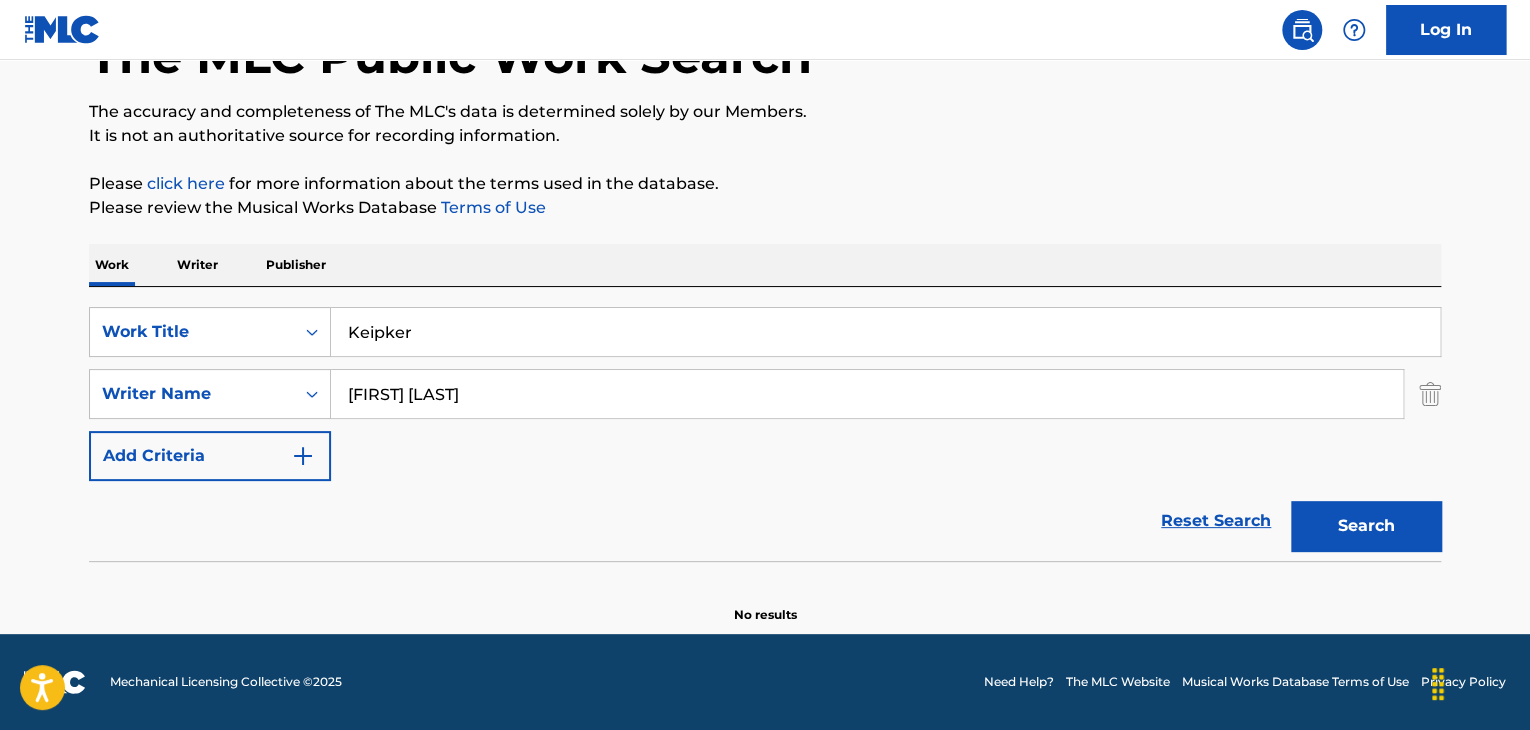 click on "Writer" at bounding box center [197, 265] 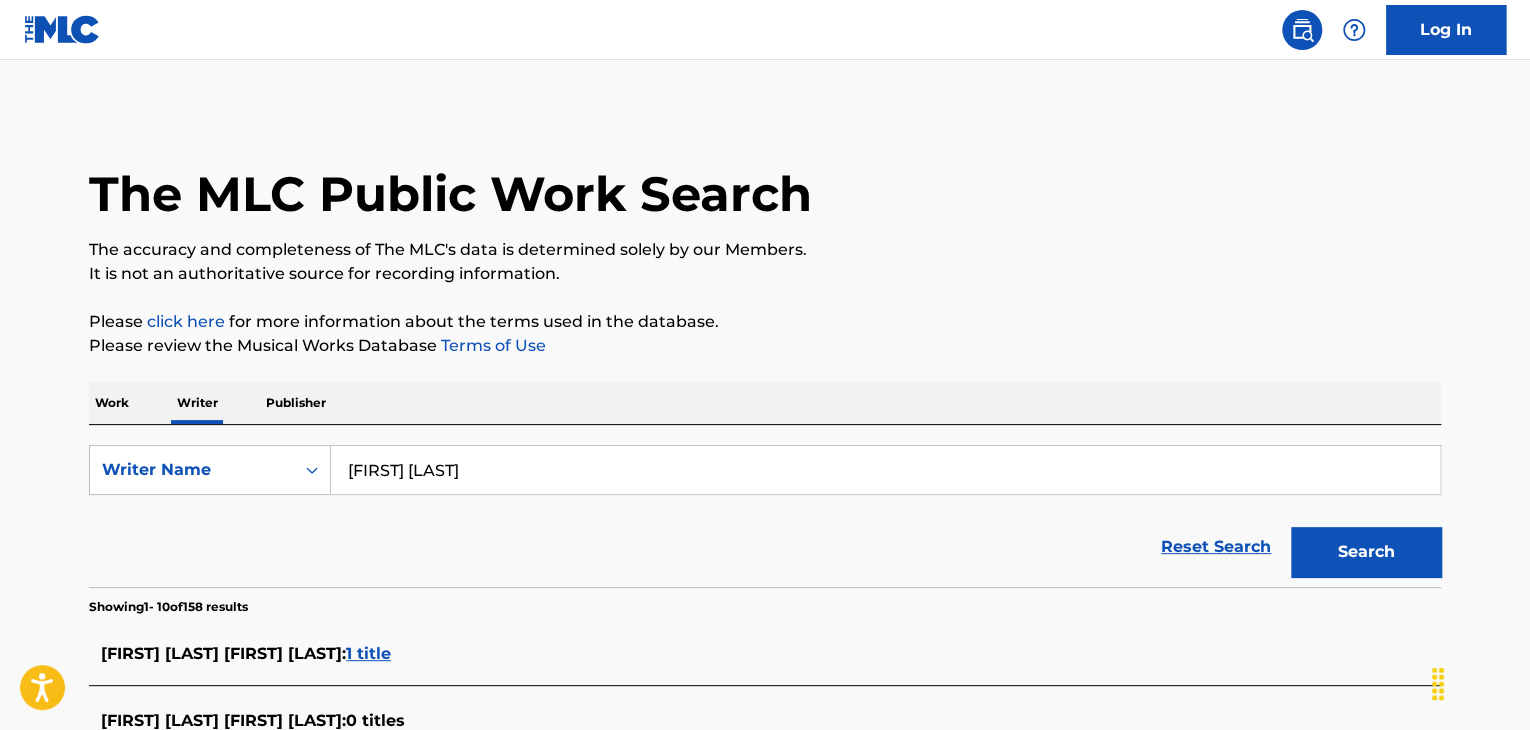 click on "[FIRST] [LAST]" at bounding box center [885, 470] 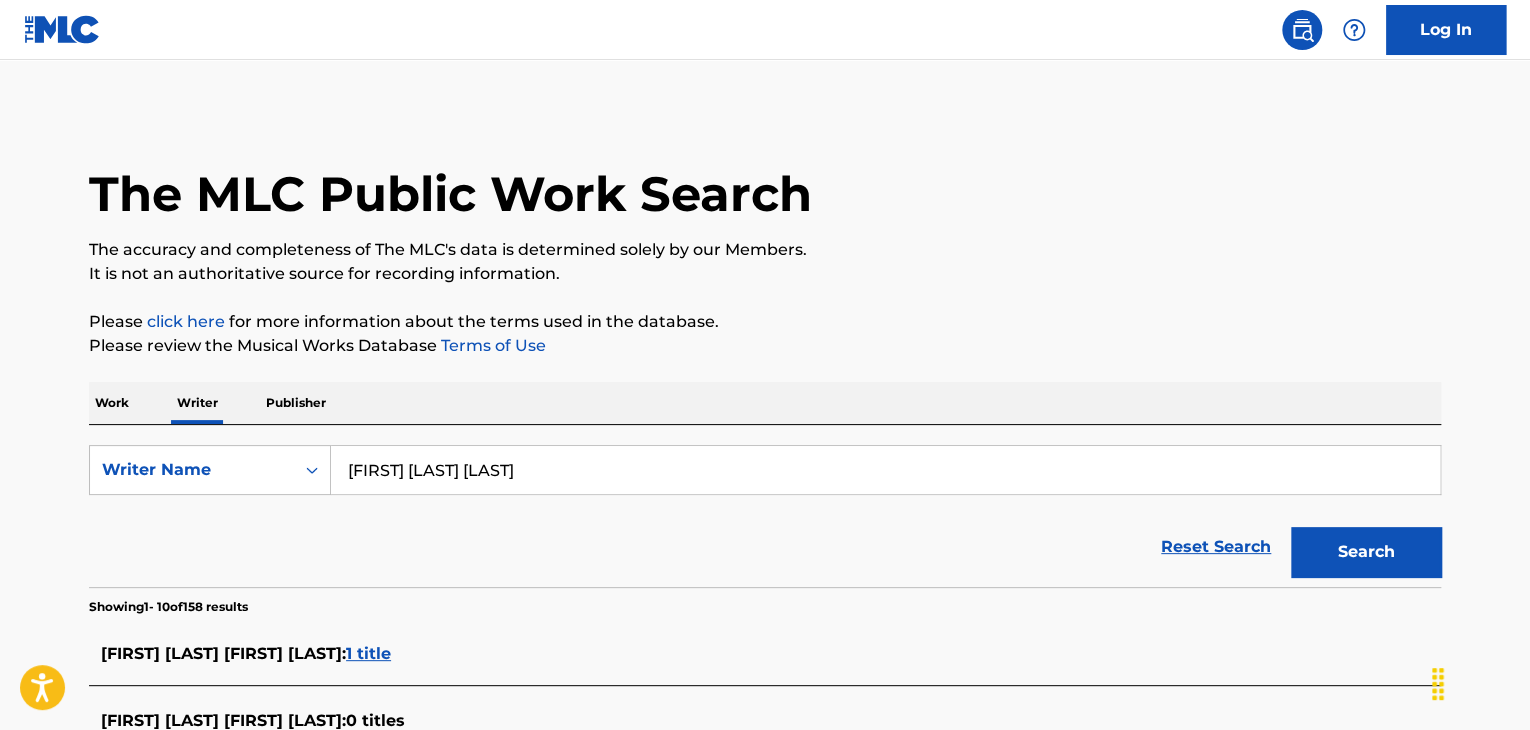 click on "[FIRST] [LAST] [LAST]" at bounding box center (885, 470) 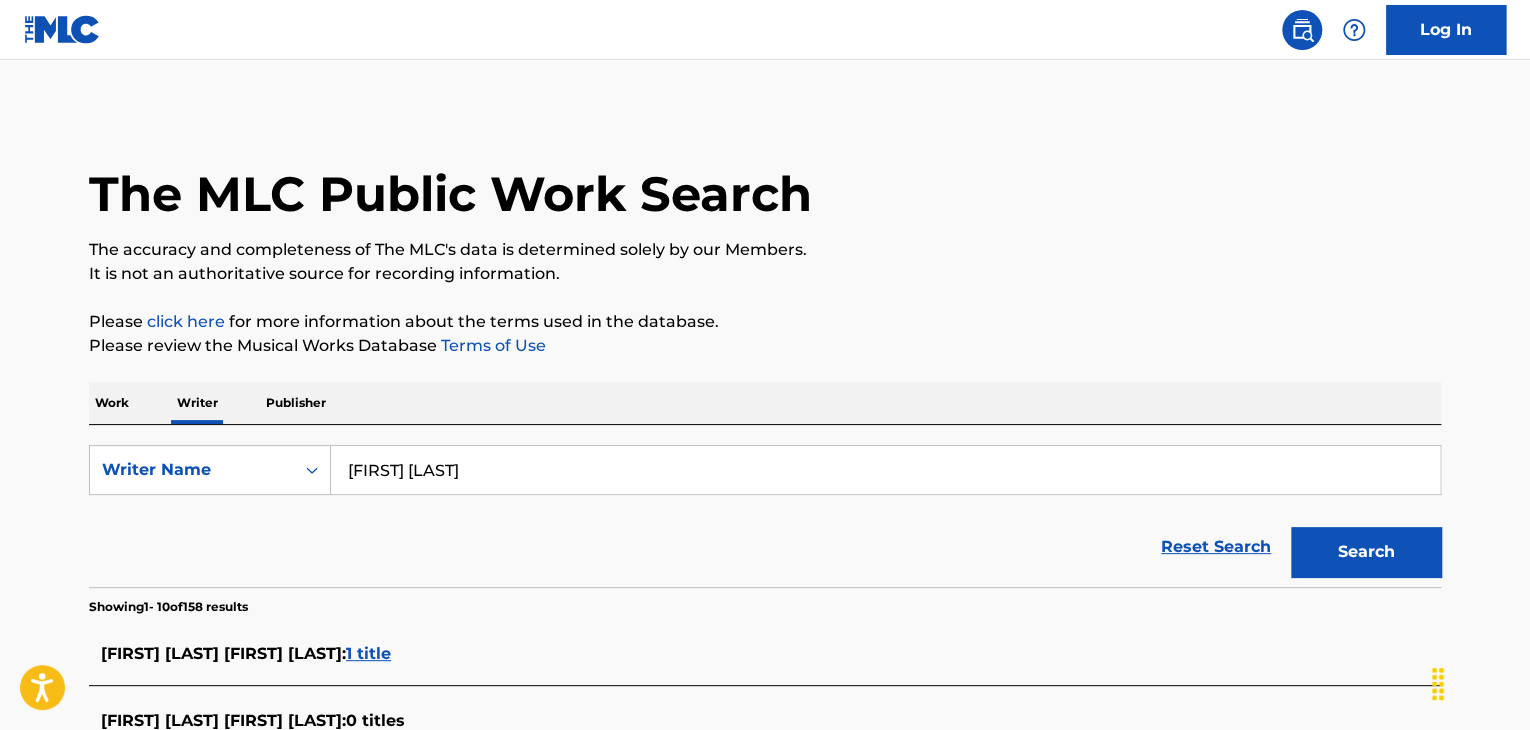 click on "Please review the Musical Works Database   Terms of Use" at bounding box center (765, 346) 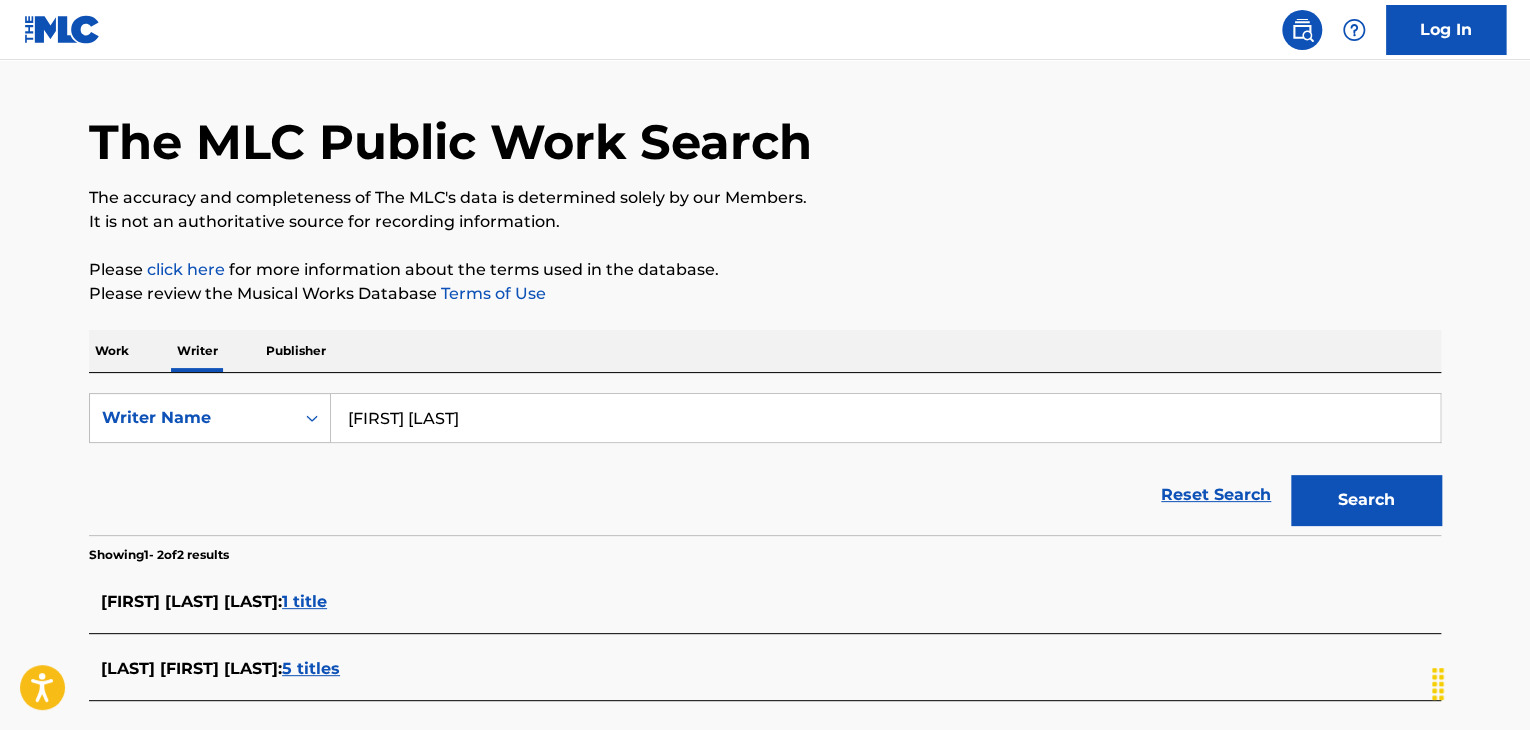 scroll, scrollTop: 0, scrollLeft: 0, axis: both 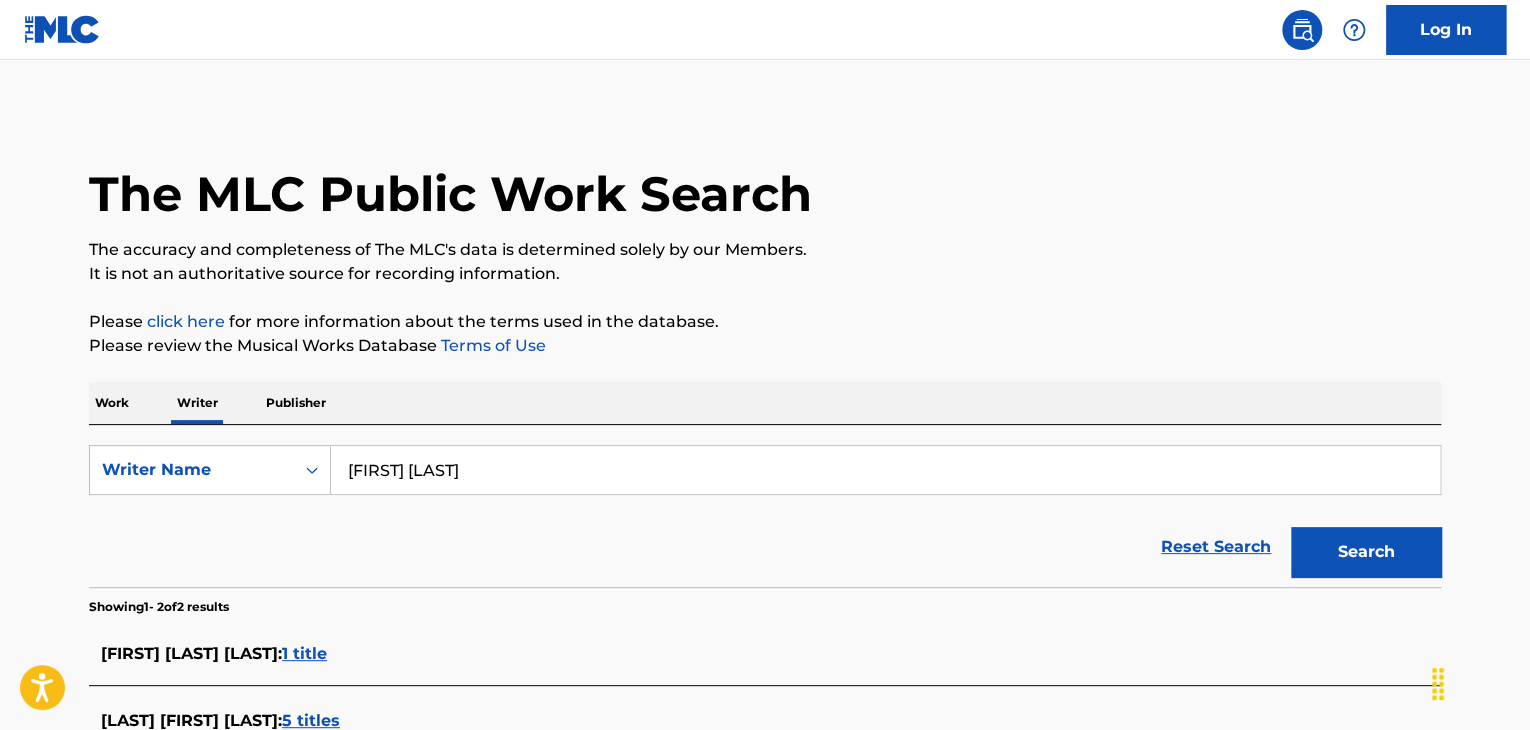 click on "[FIRST] [LAST]" at bounding box center (885, 470) 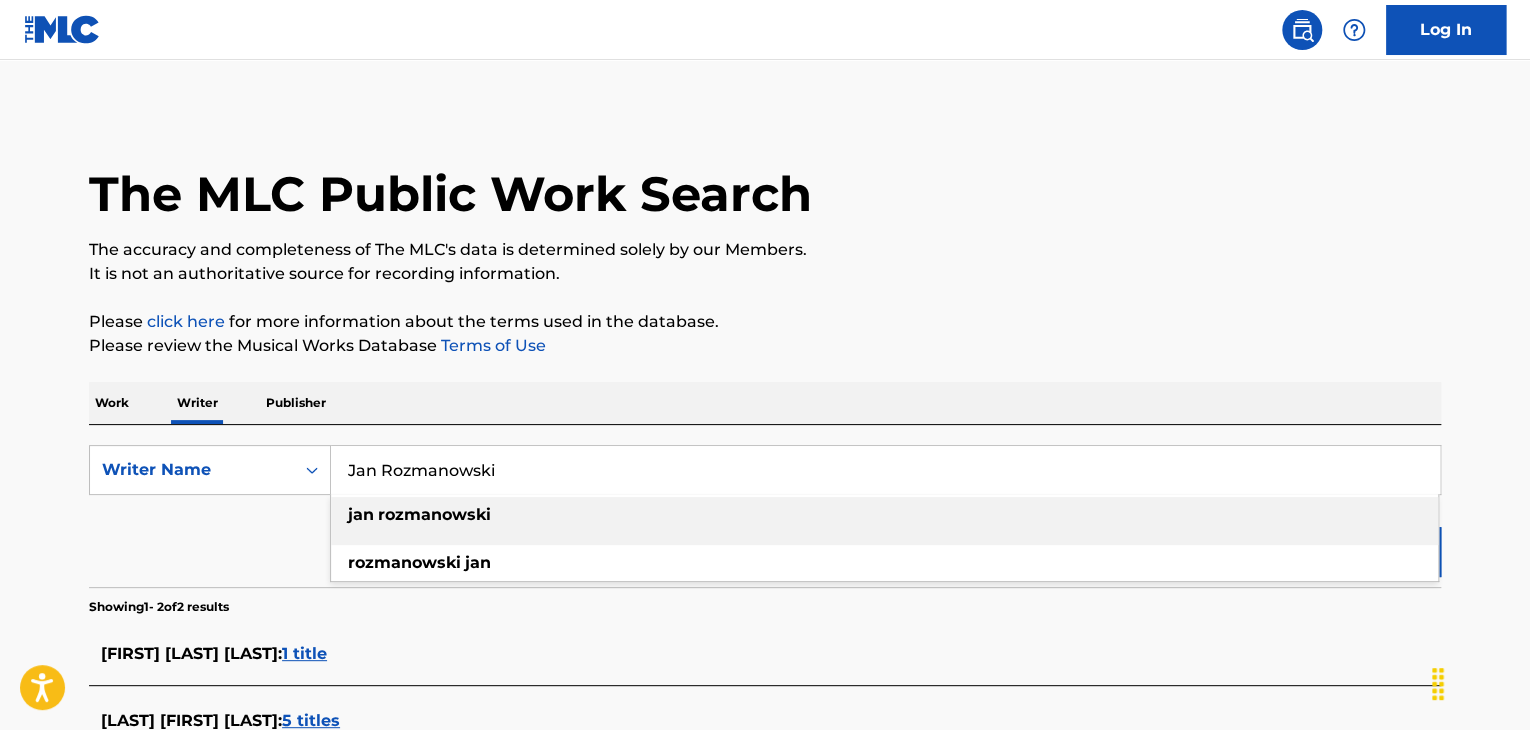 type on "Jan Rozmanowski" 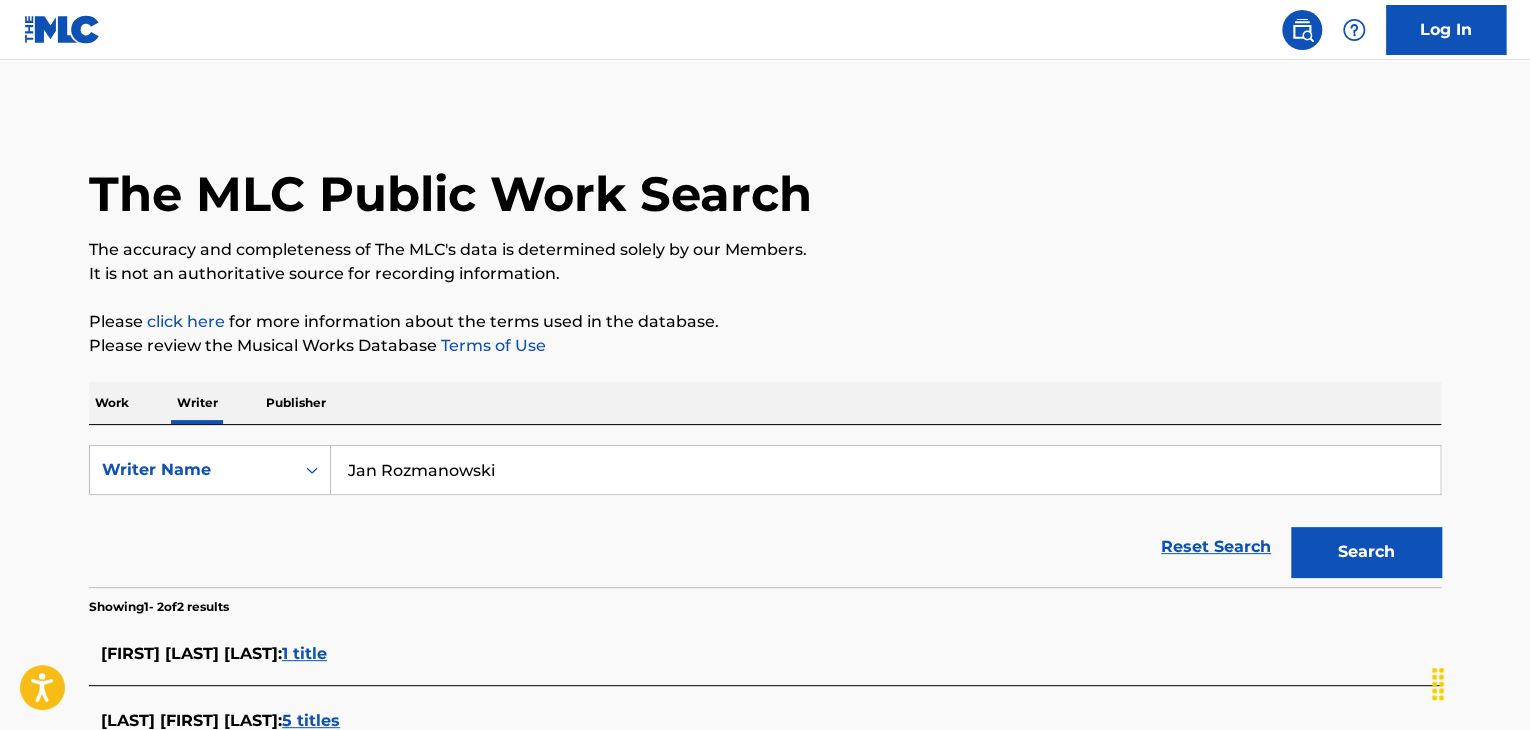 click on "Search" at bounding box center [1366, 552] 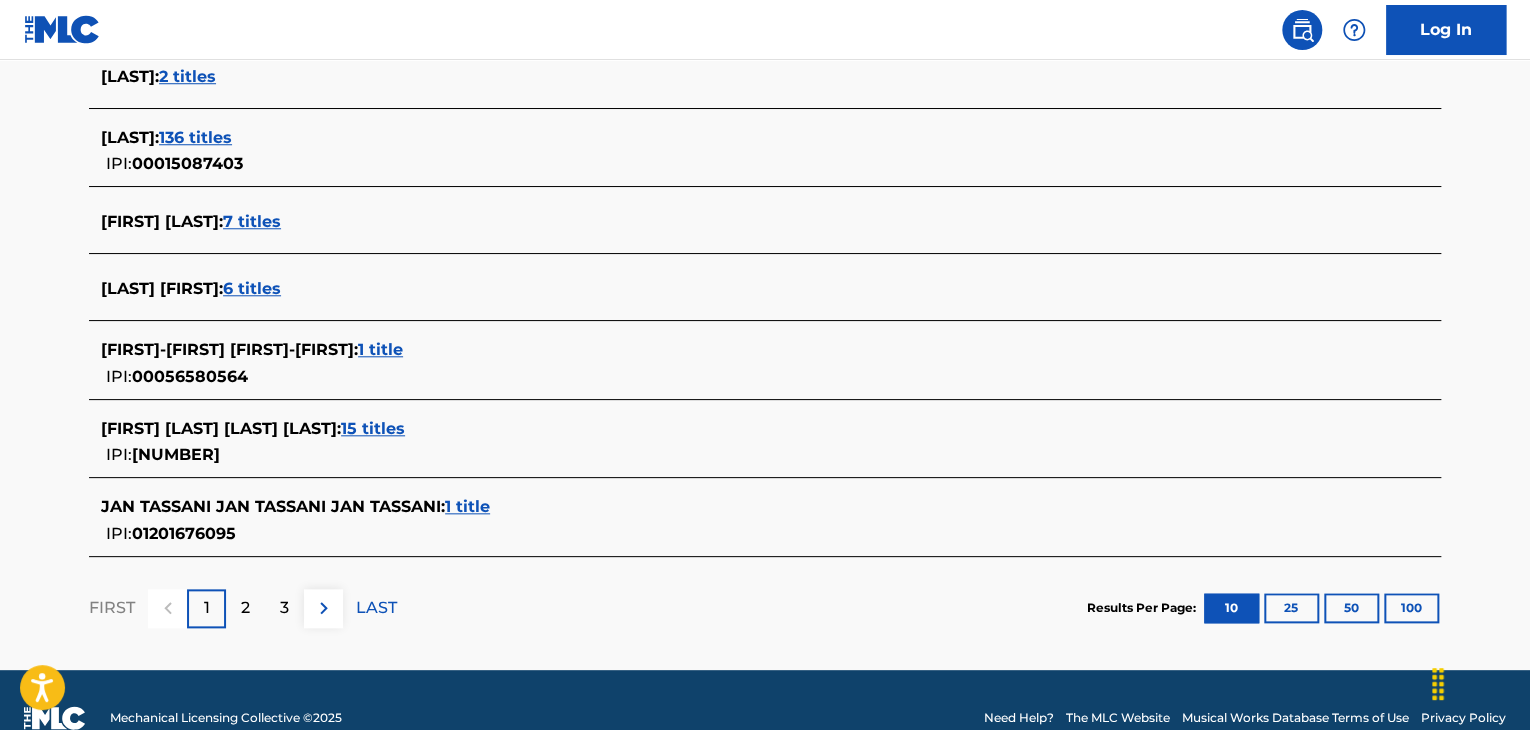 scroll, scrollTop: 791, scrollLeft: 0, axis: vertical 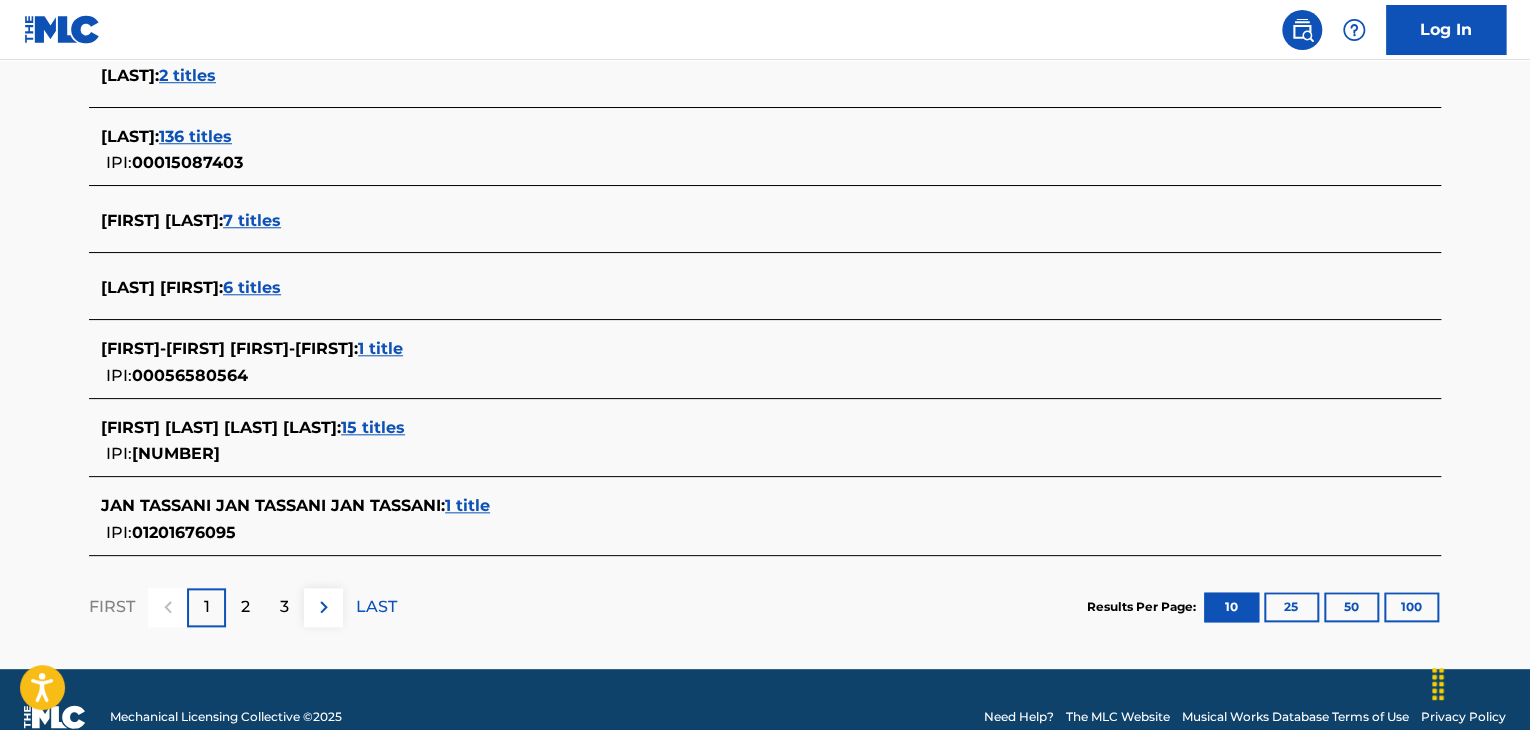 click on "6 titles" at bounding box center [252, 287] 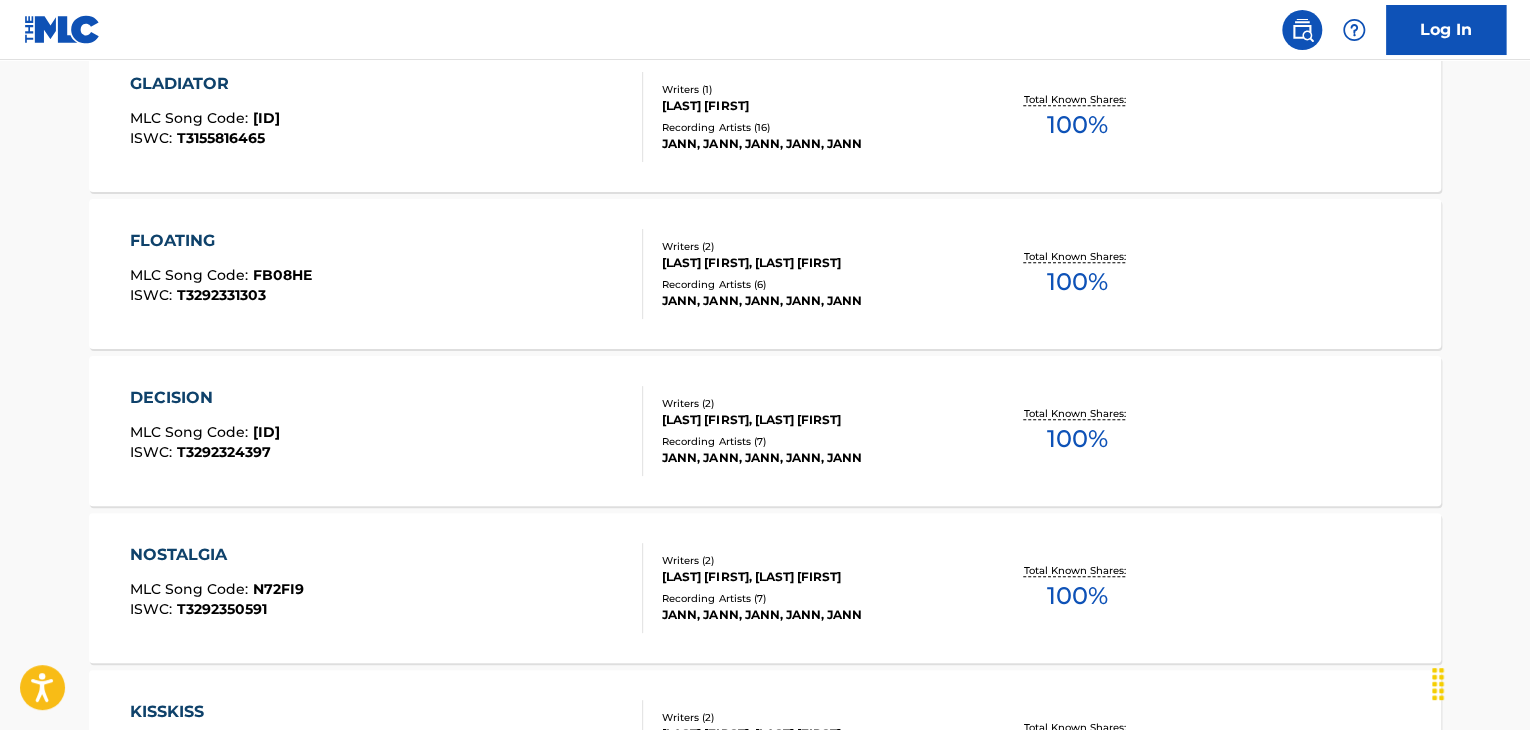 click on "DECISION MLC Song Code : DQ4RPS ISWC : T3292324397" at bounding box center [387, 431] 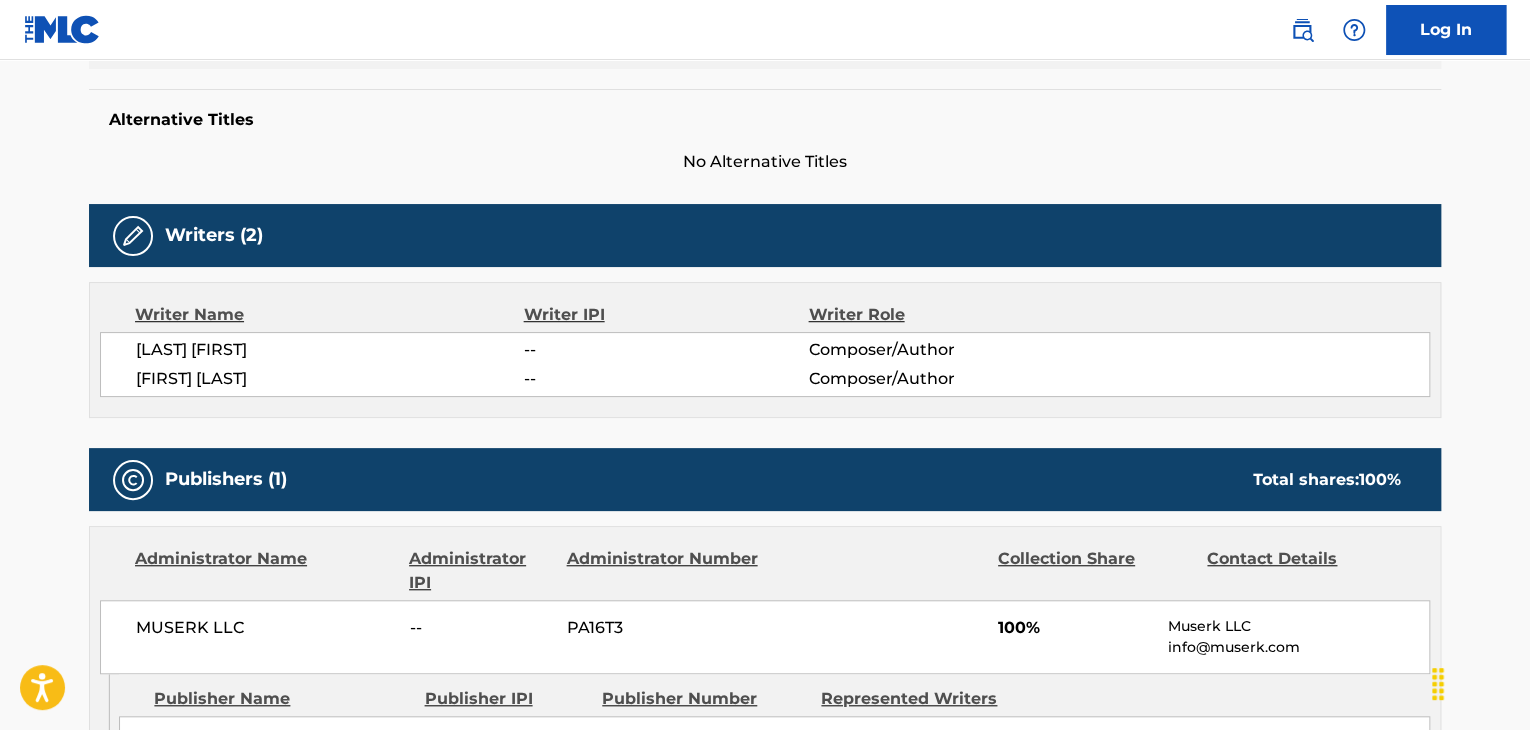 scroll, scrollTop: 600, scrollLeft: 0, axis: vertical 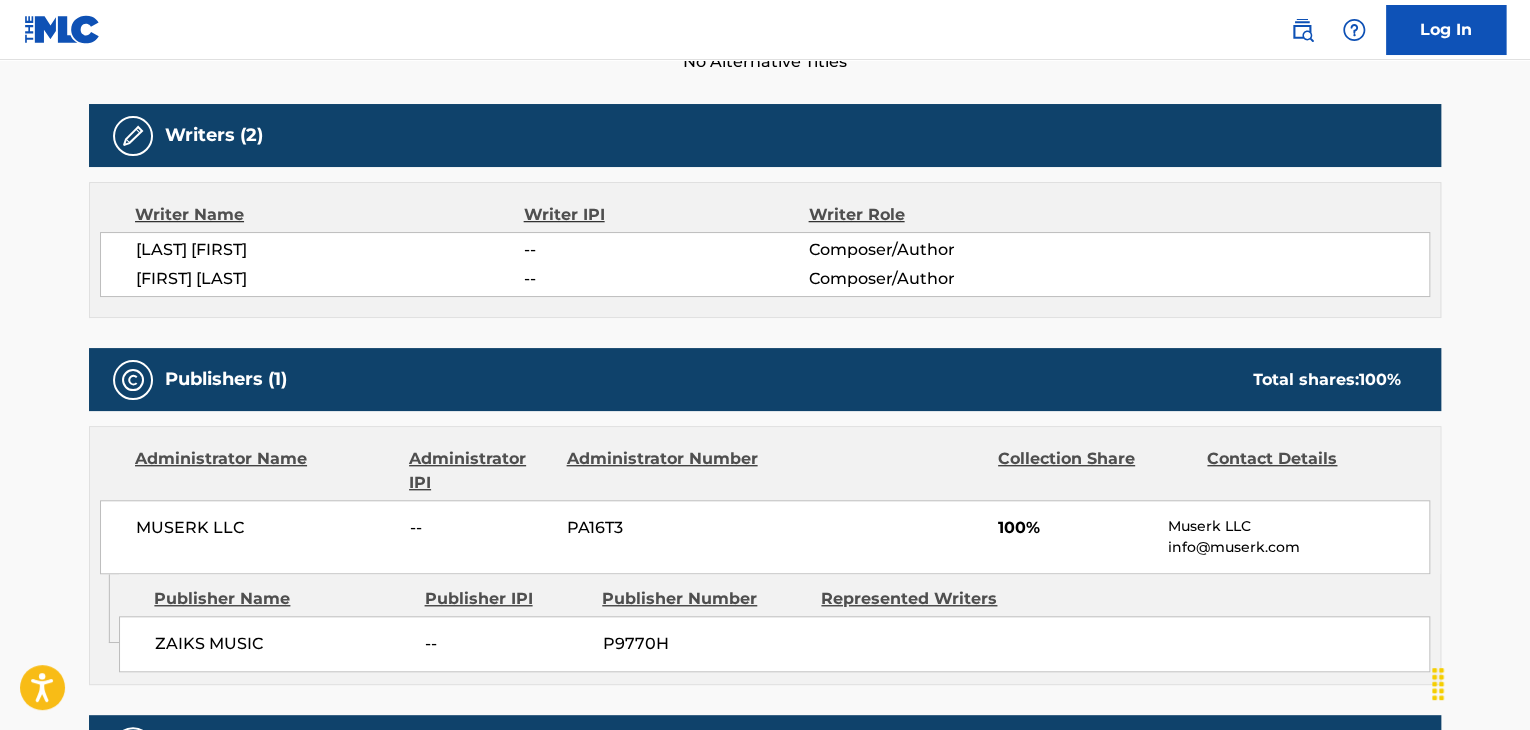 click on "MUSERK LLC" at bounding box center [265, 528] 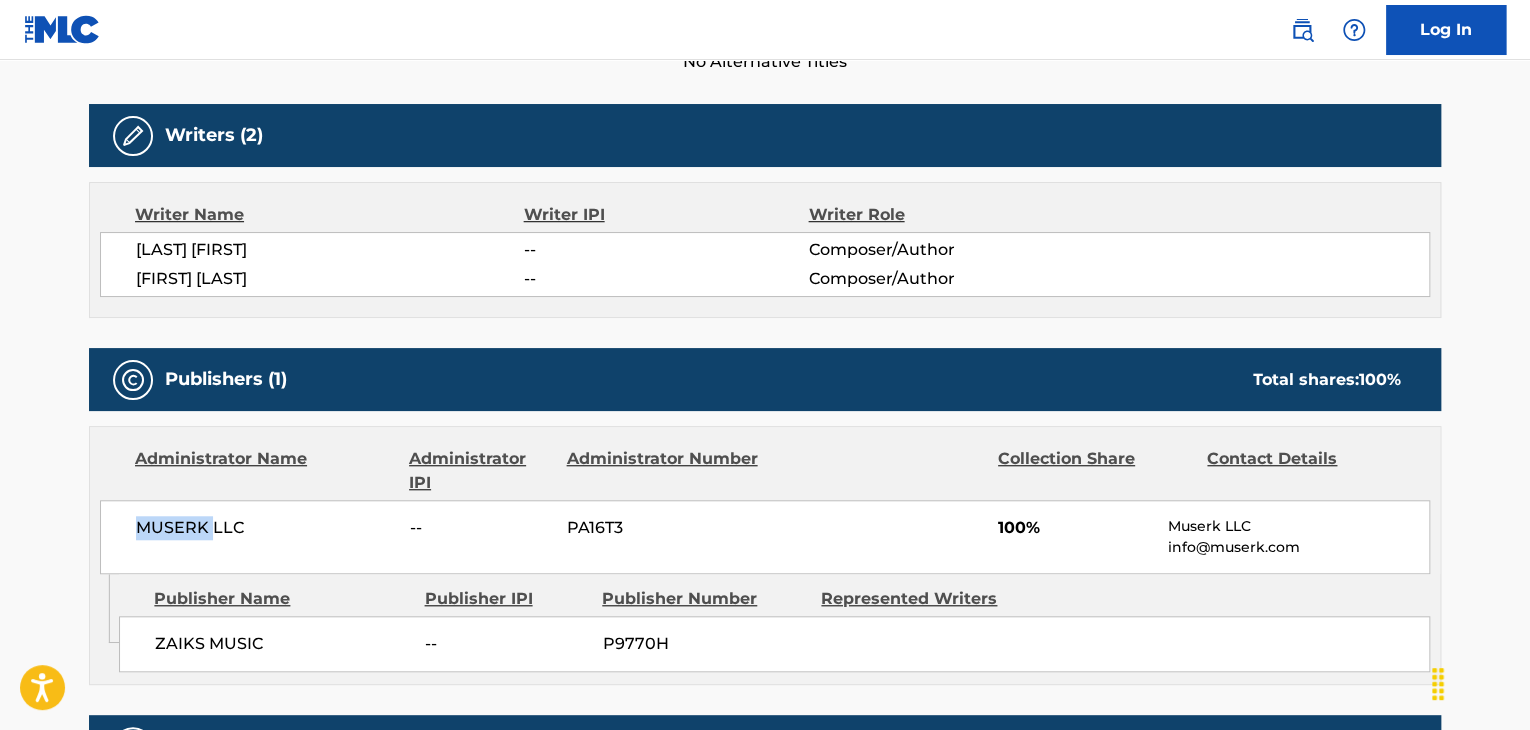 click on "MUSERK LLC" at bounding box center [265, 528] 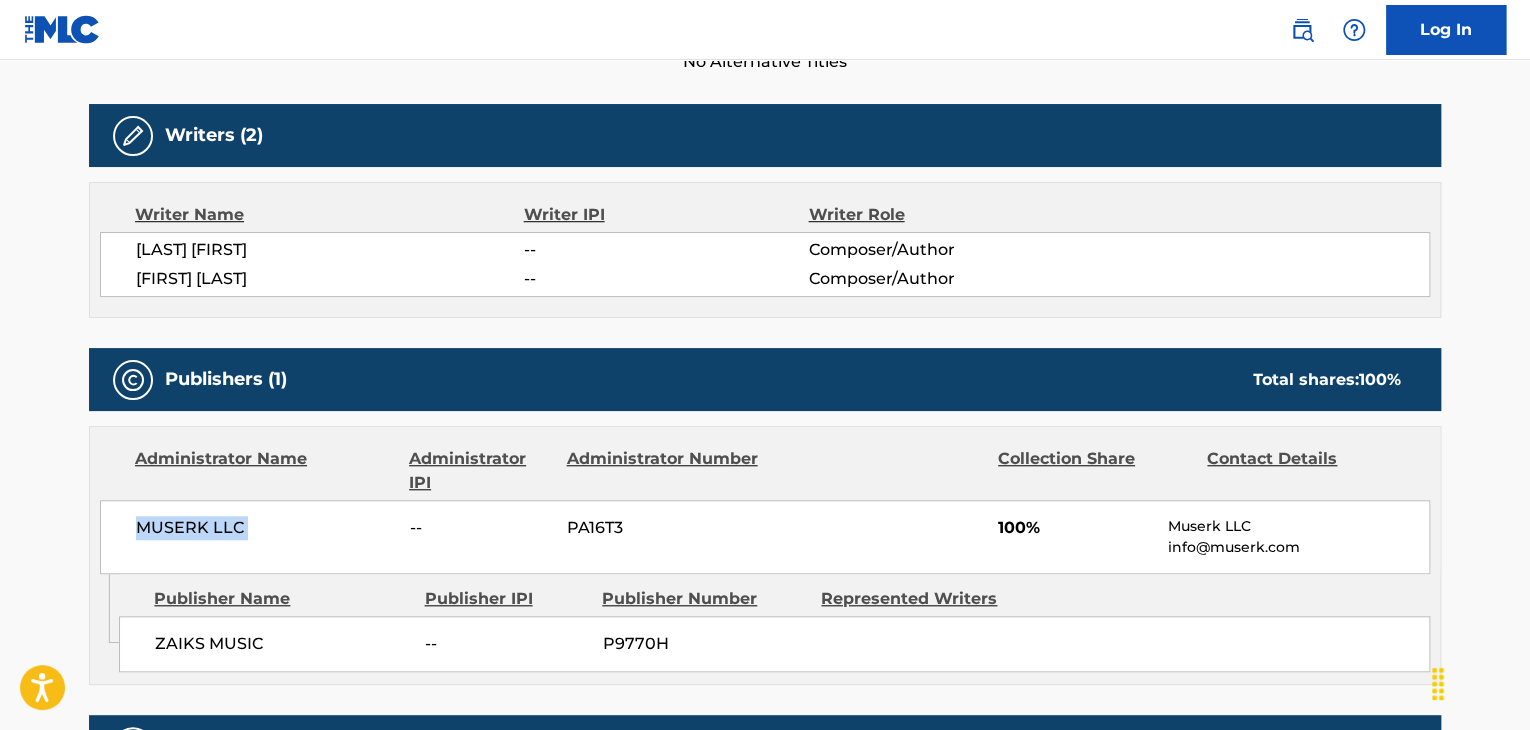 click on "MUSERK LLC" at bounding box center (265, 528) 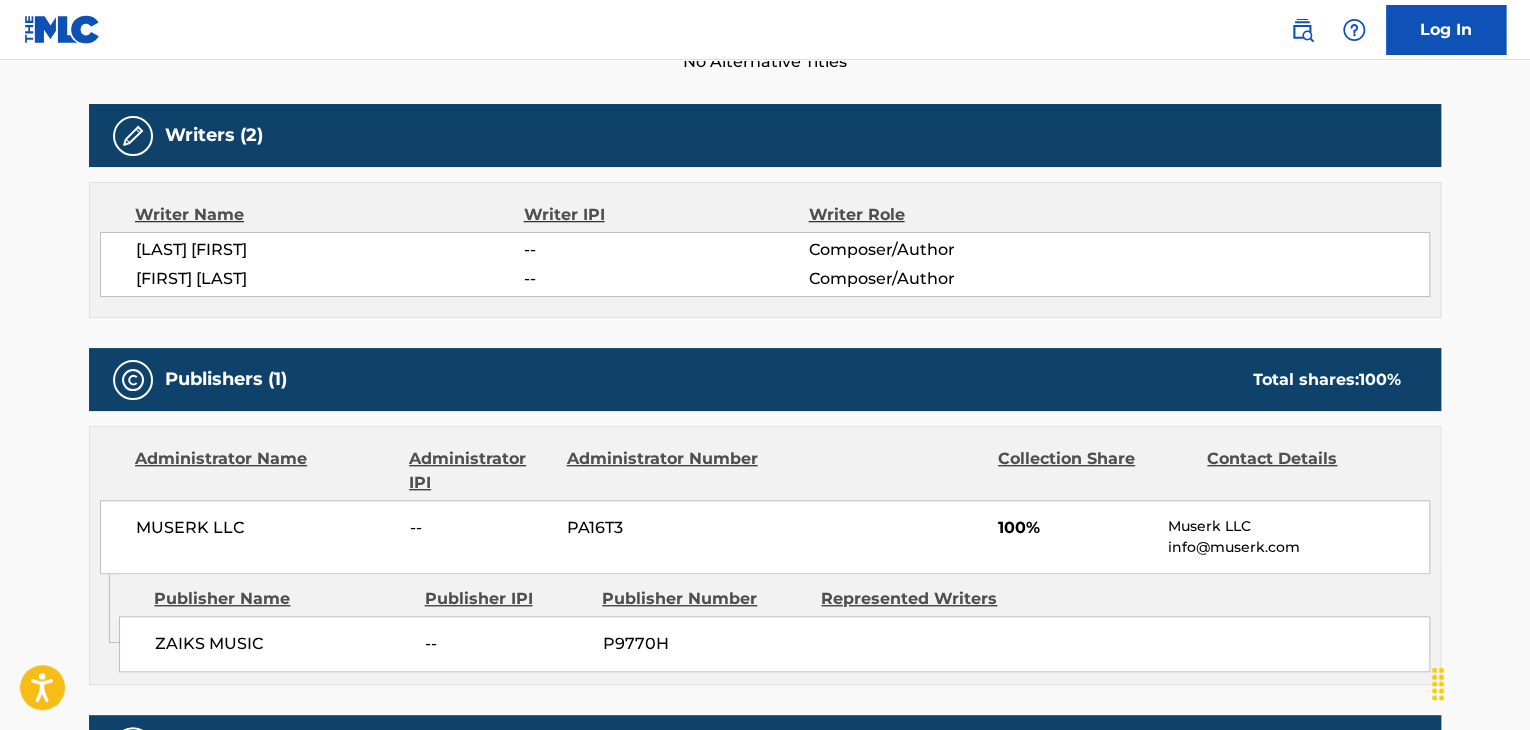 drag, startPoint x: 186, startPoint y: 522, endPoint x: 305, endPoint y: 211, distance: 332.9895 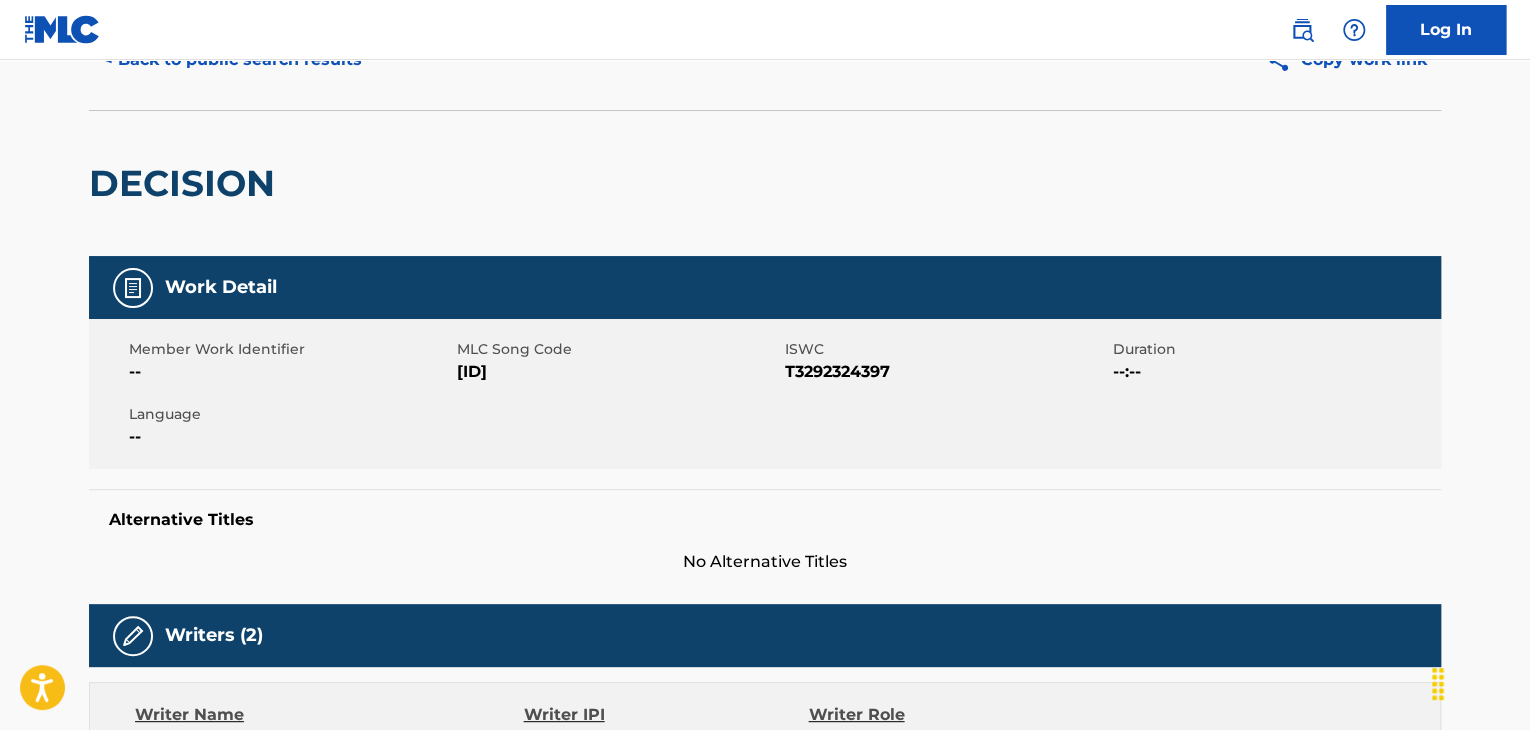 scroll, scrollTop: 100, scrollLeft: 0, axis: vertical 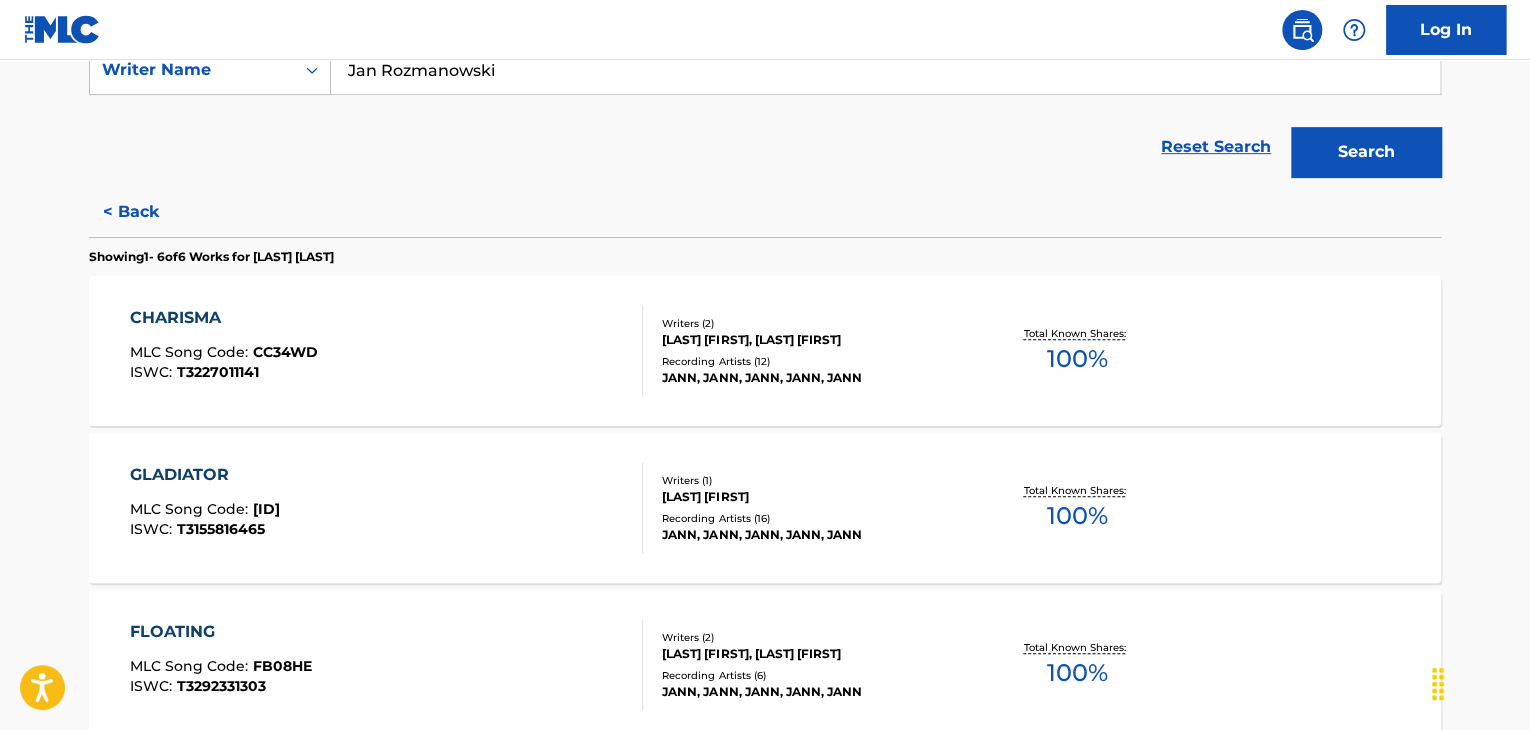 click on "< Back" at bounding box center (149, 212) 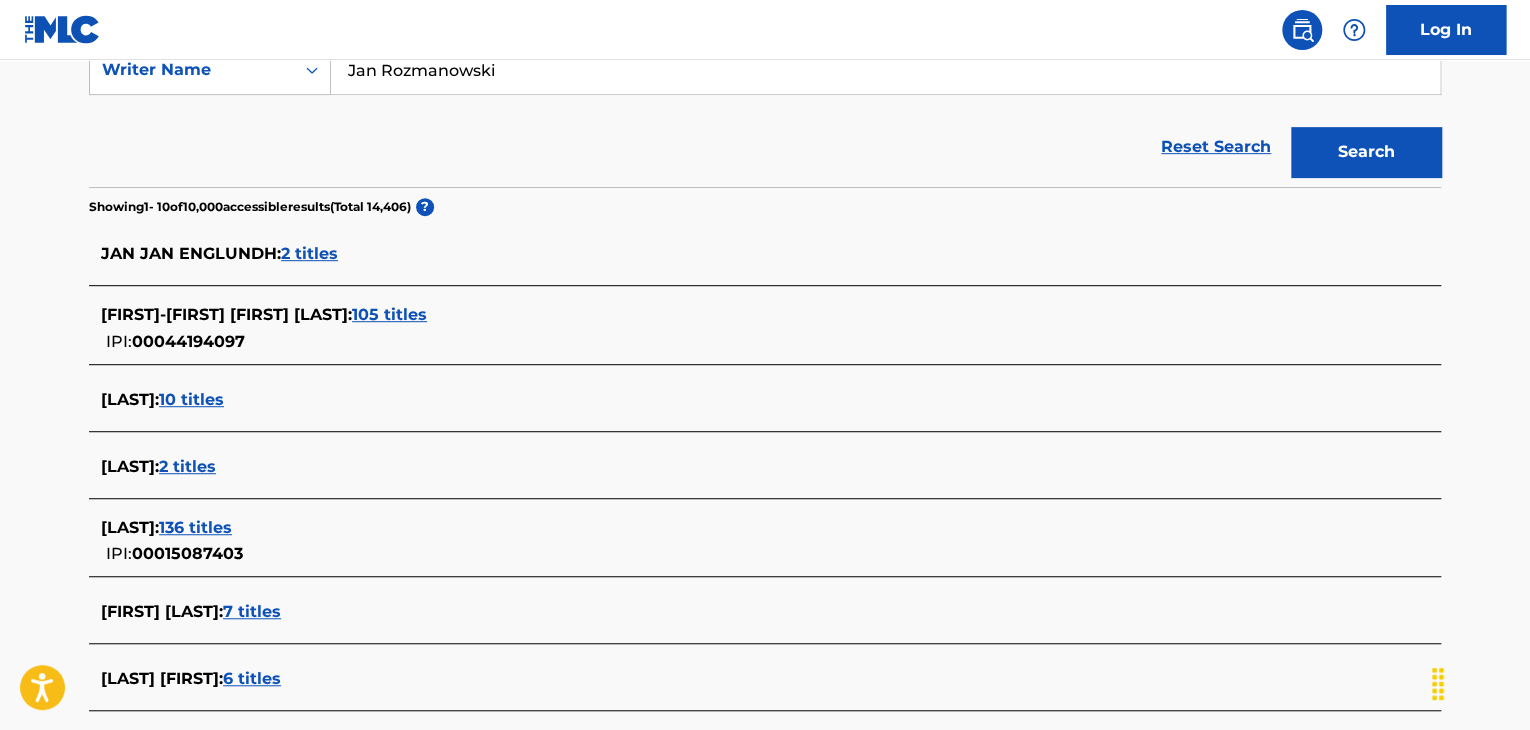 scroll, scrollTop: 600, scrollLeft: 0, axis: vertical 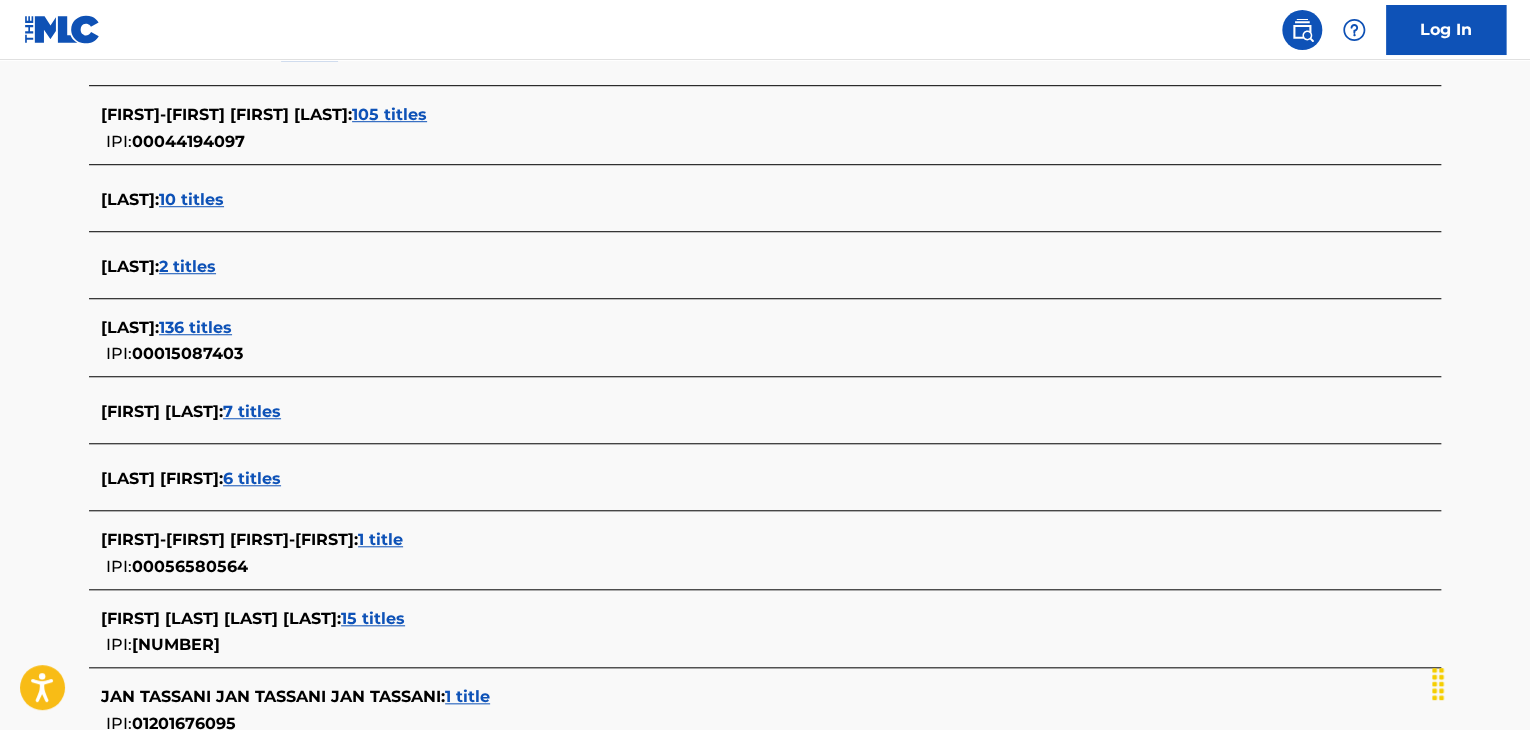 click on "7 titles" at bounding box center (252, 411) 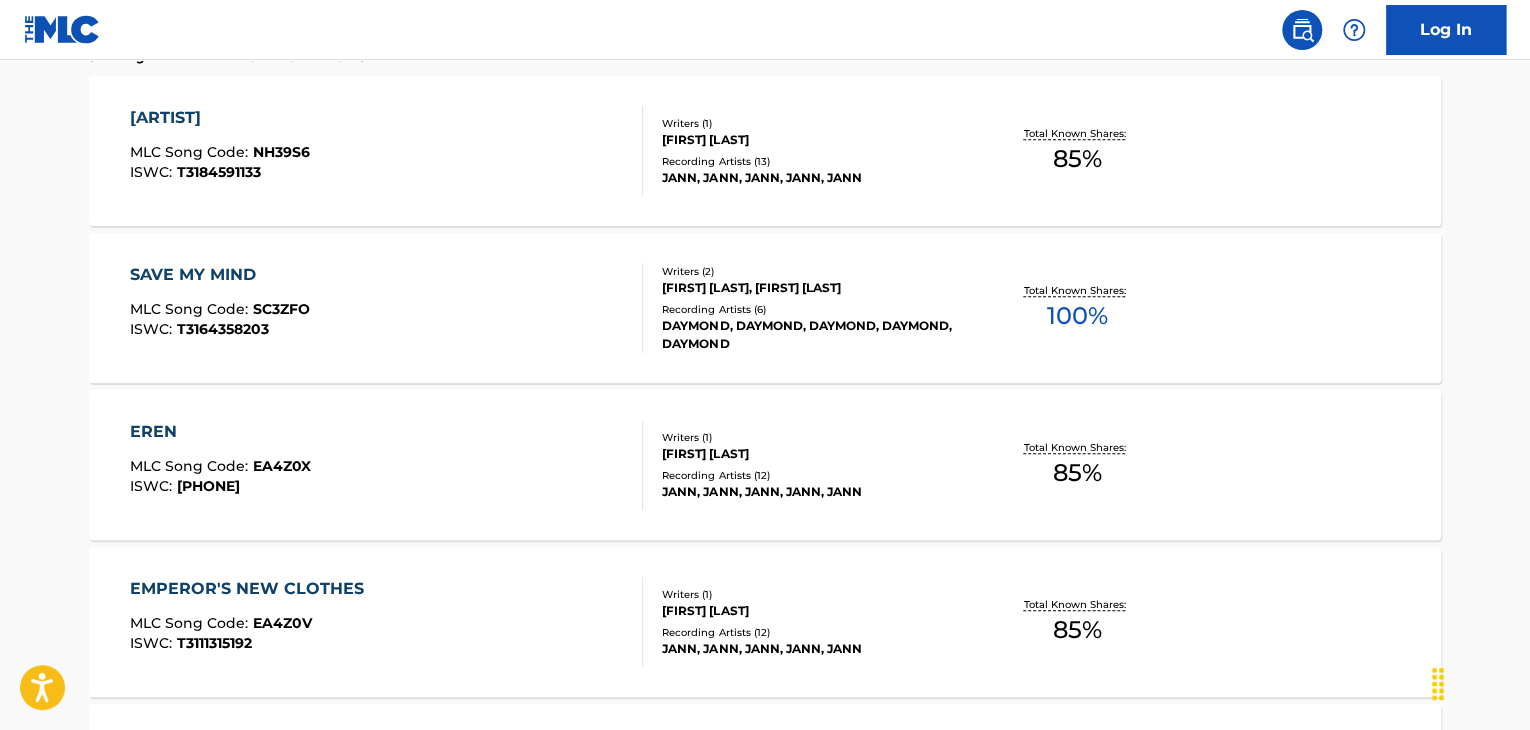 click on "SAVE MY MIND MLC Song Code : SC3ZFO ISWC : T3164358203" at bounding box center [387, 308] 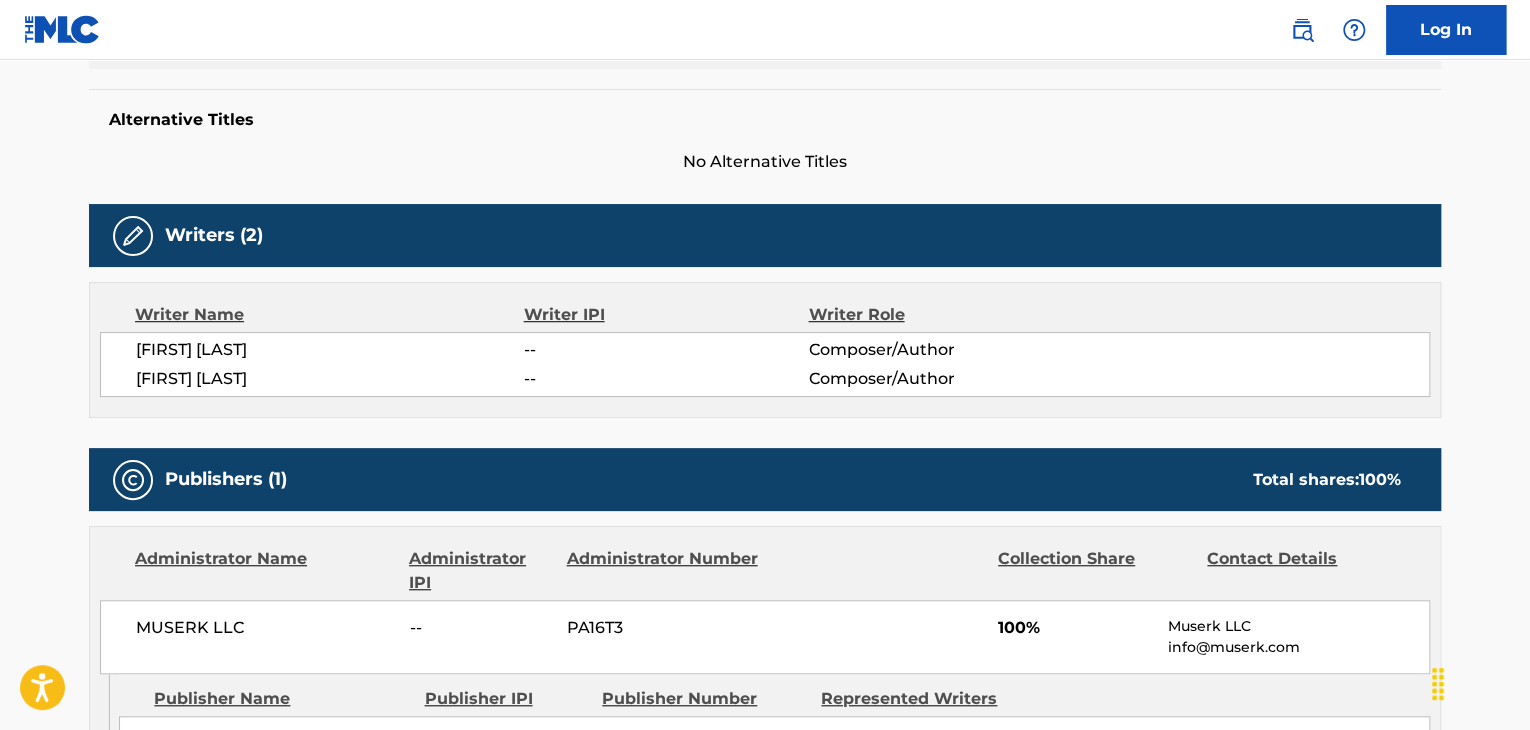 scroll, scrollTop: 700, scrollLeft: 0, axis: vertical 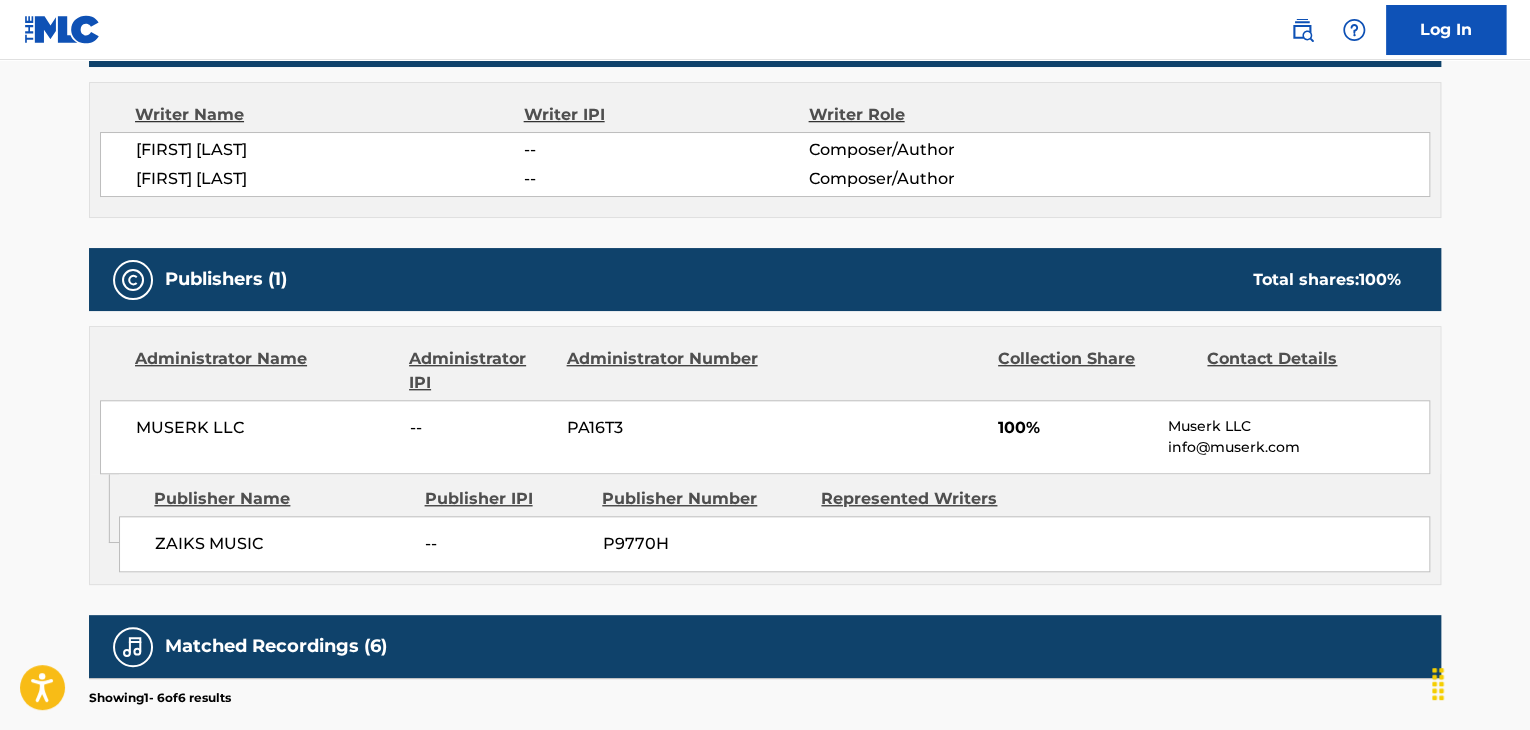 click on "MUSERK LLC" at bounding box center [265, 428] 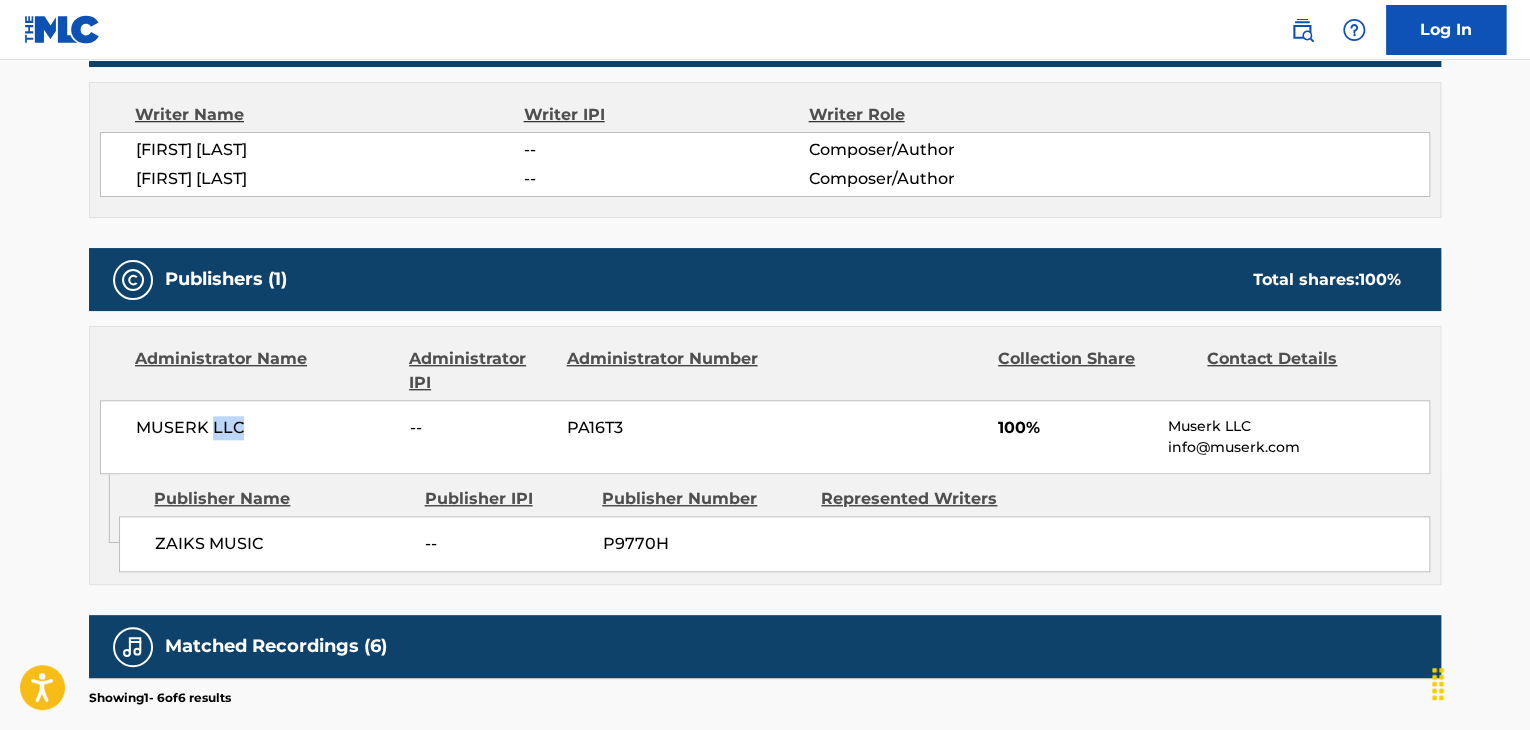 click on "MUSERK LLC" at bounding box center [265, 428] 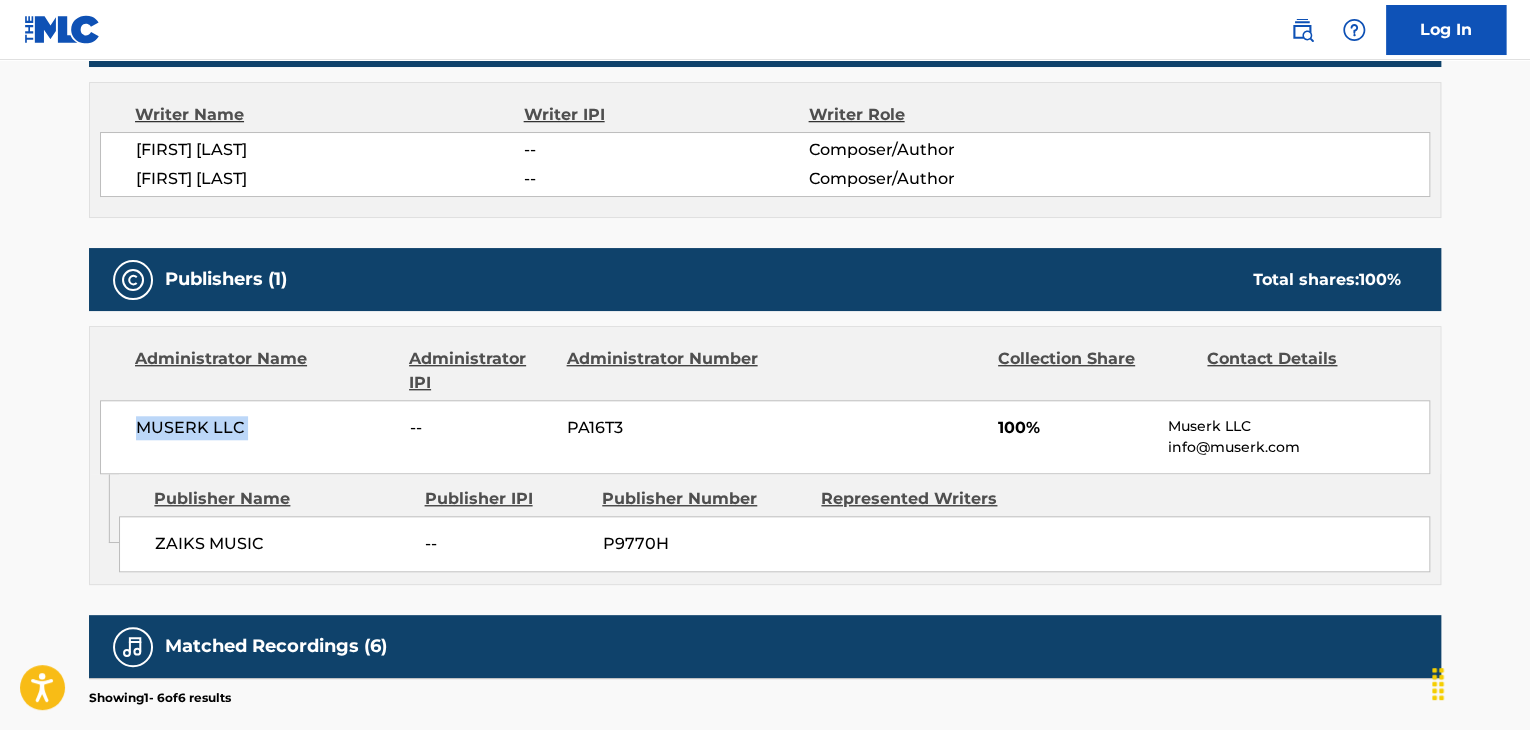 click on "MUSERK LLC" at bounding box center [265, 428] 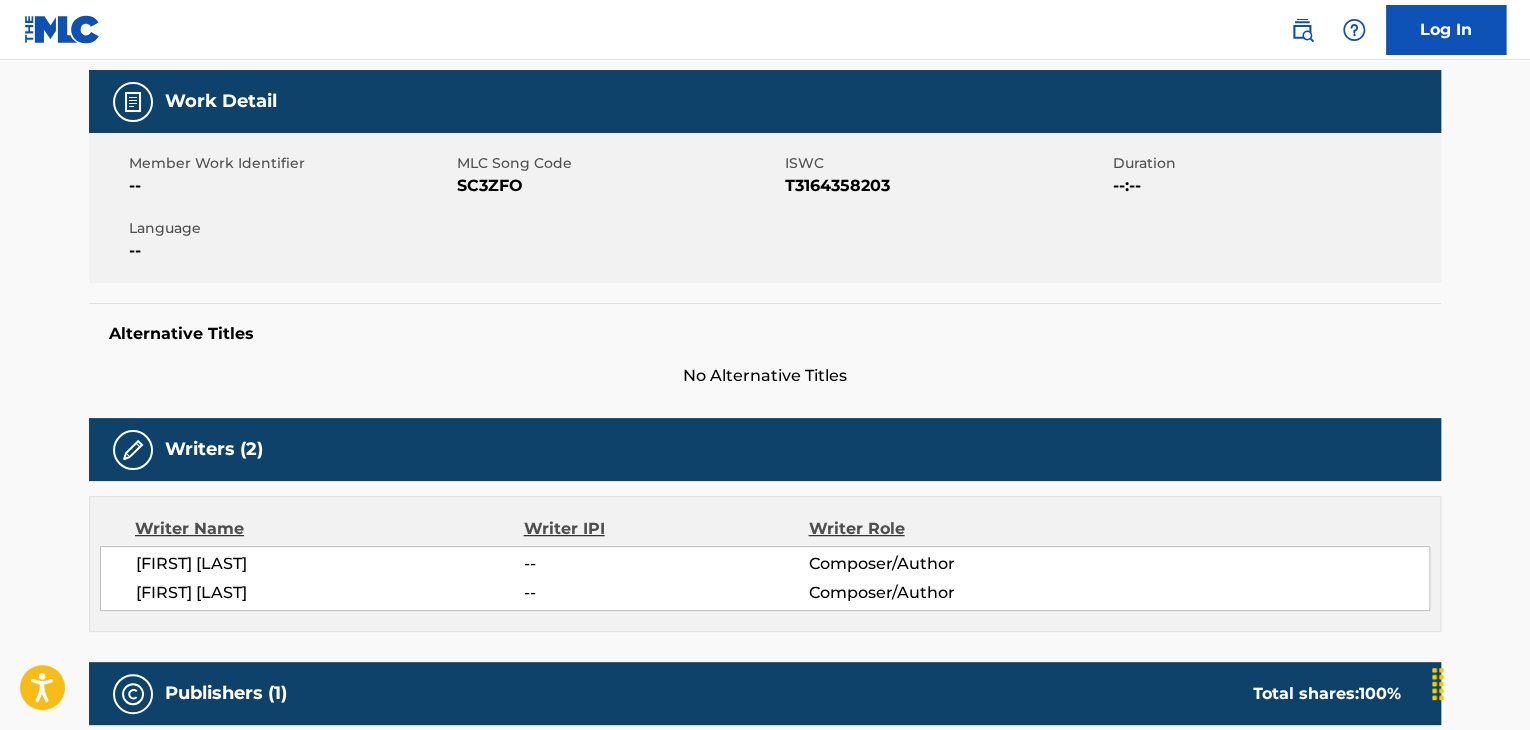 scroll, scrollTop: 200, scrollLeft: 0, axis: vertical 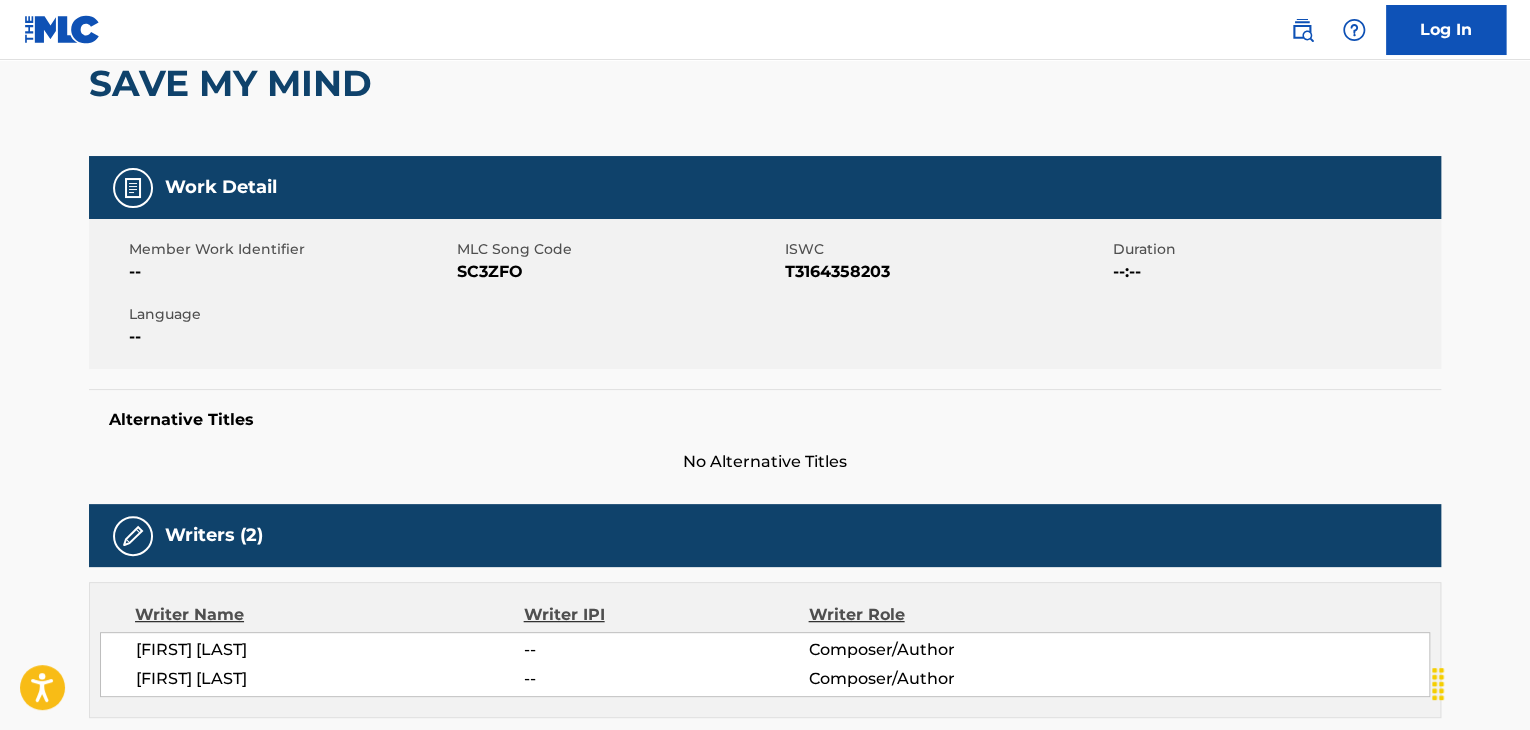click on "SC3ZFO" at bounding box center [618, 272] 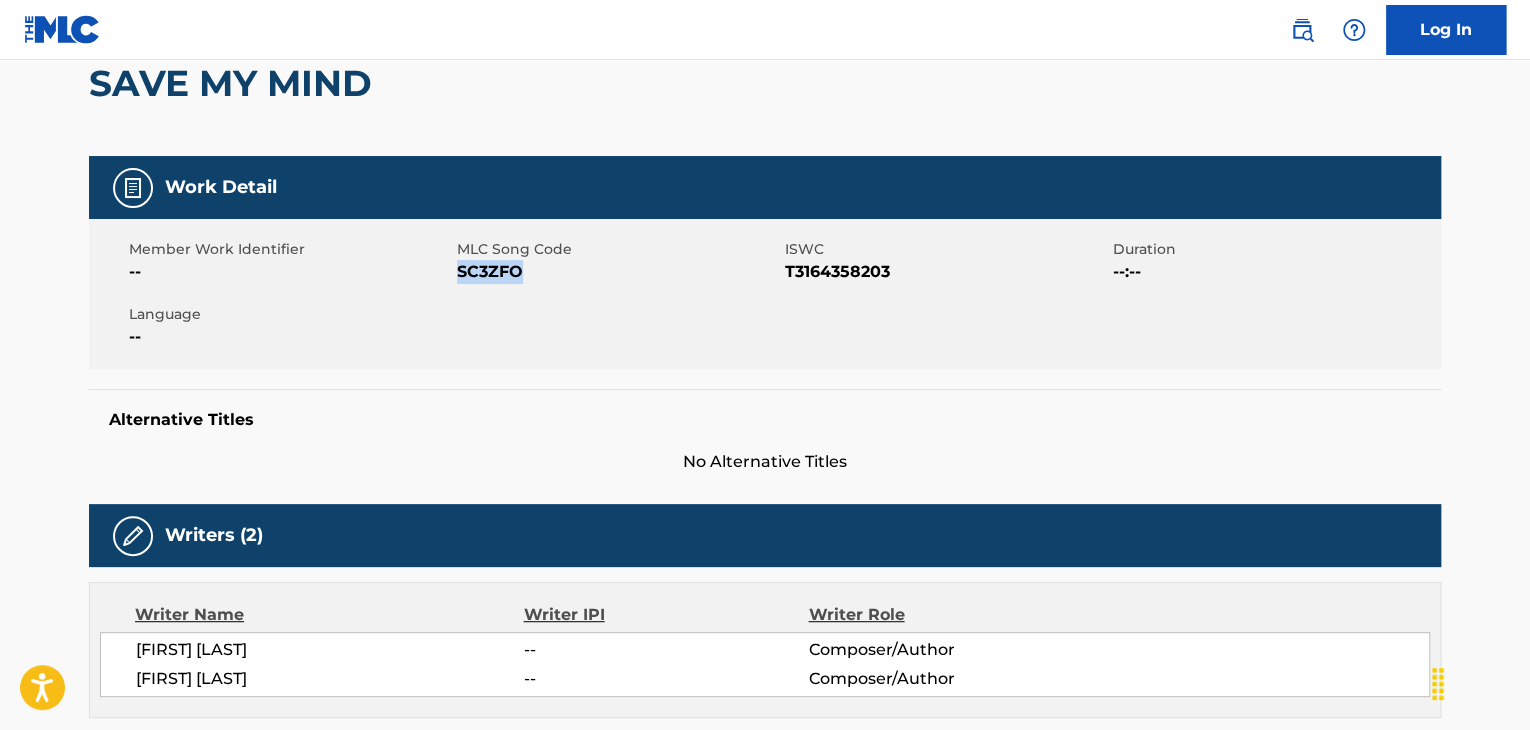 click on "SC3ZFO" at bounding box center [618, 272] 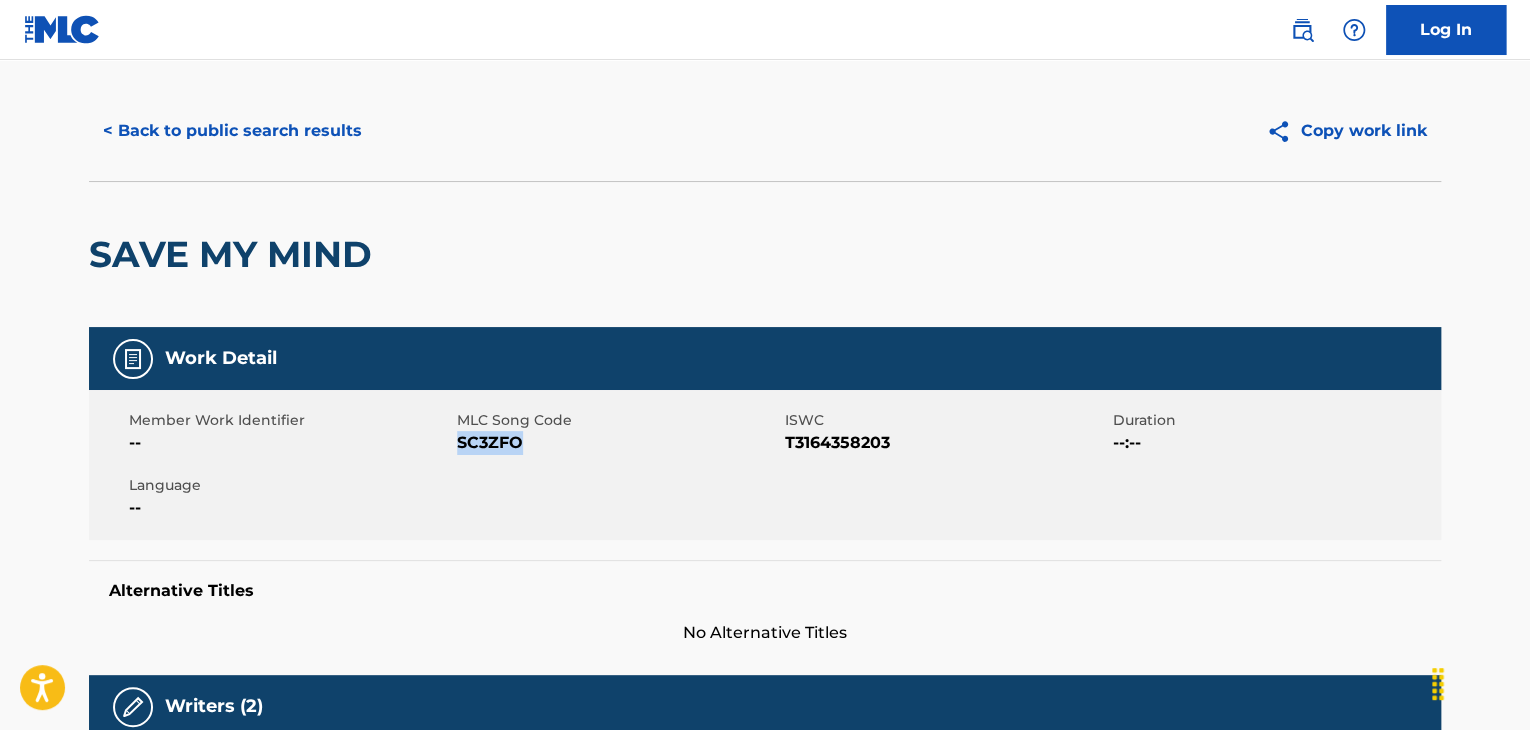 scroll, scrollTop: 0, scrollLeft: 0, axis: both 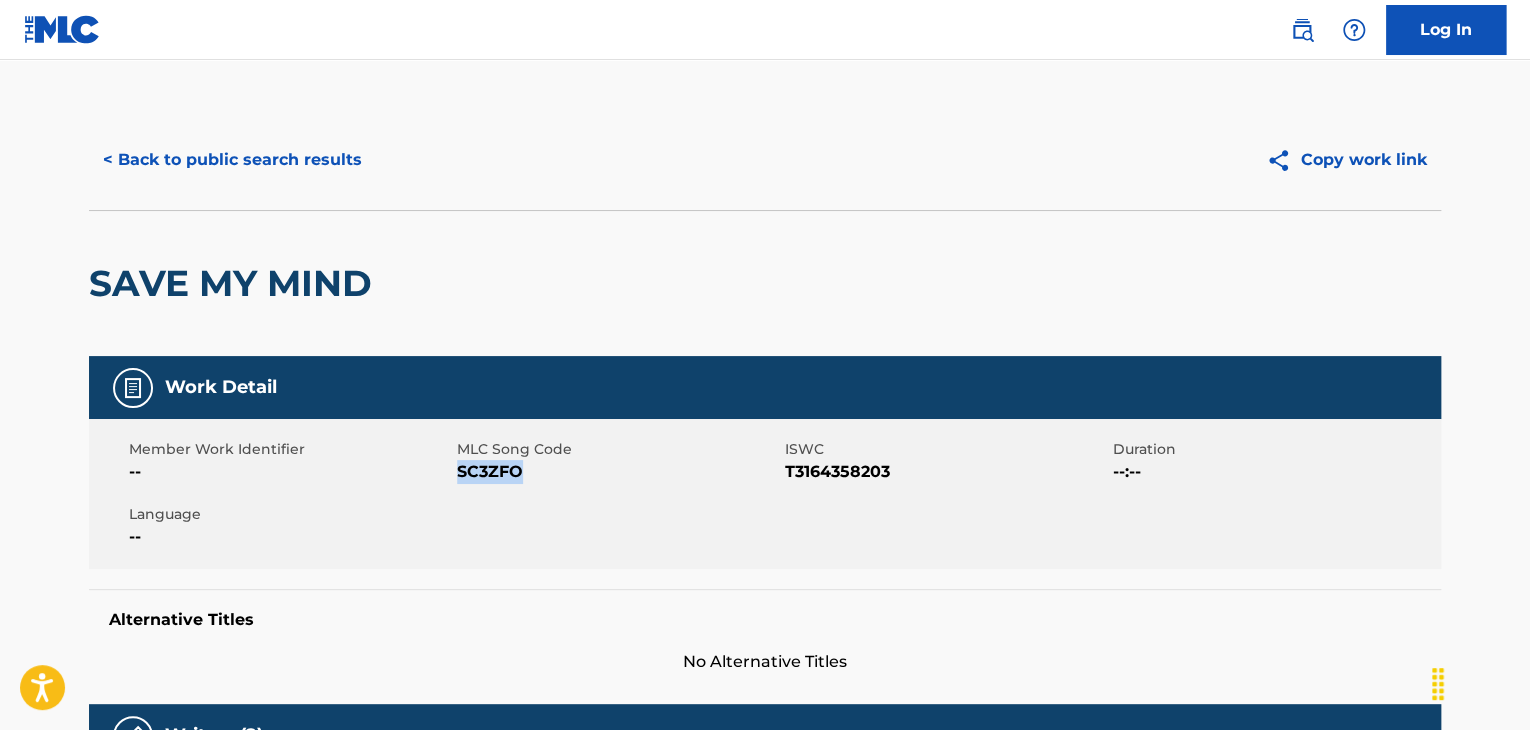 click on "< Back to public search results" at bounding box center (232, 160) 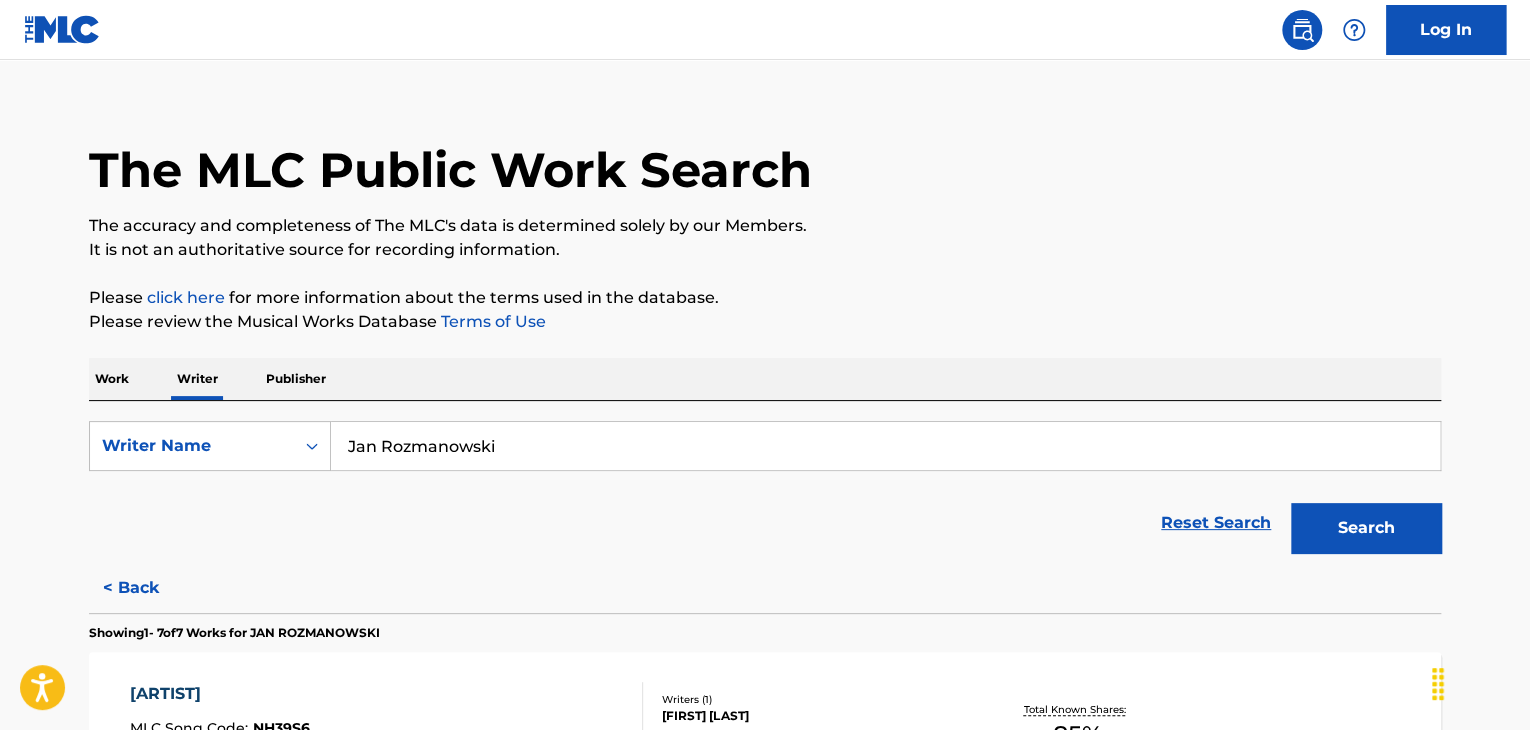 click on "Work" at bounding box center (112, 379) 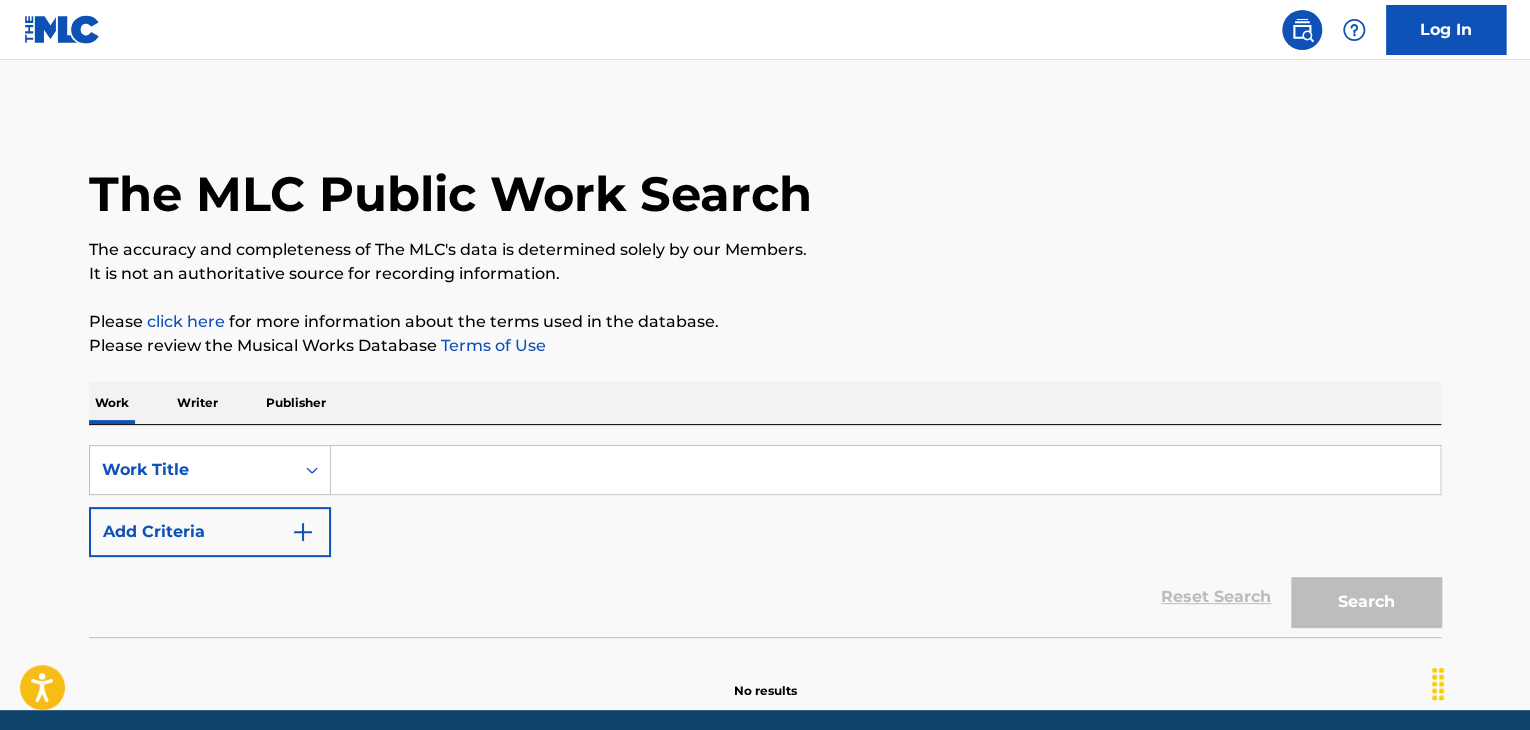 click at bounding box center [885, 470] 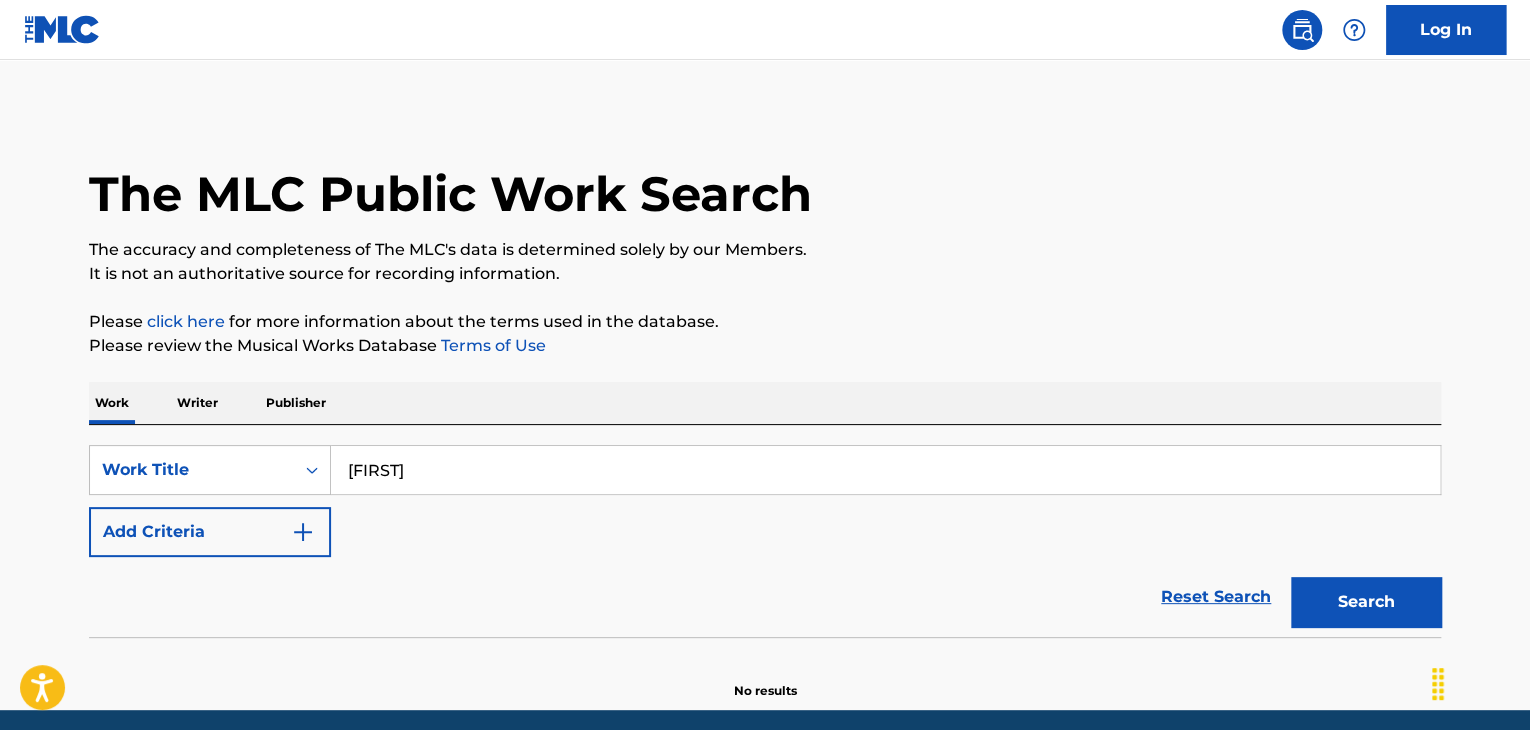 type on "[FIRST]" 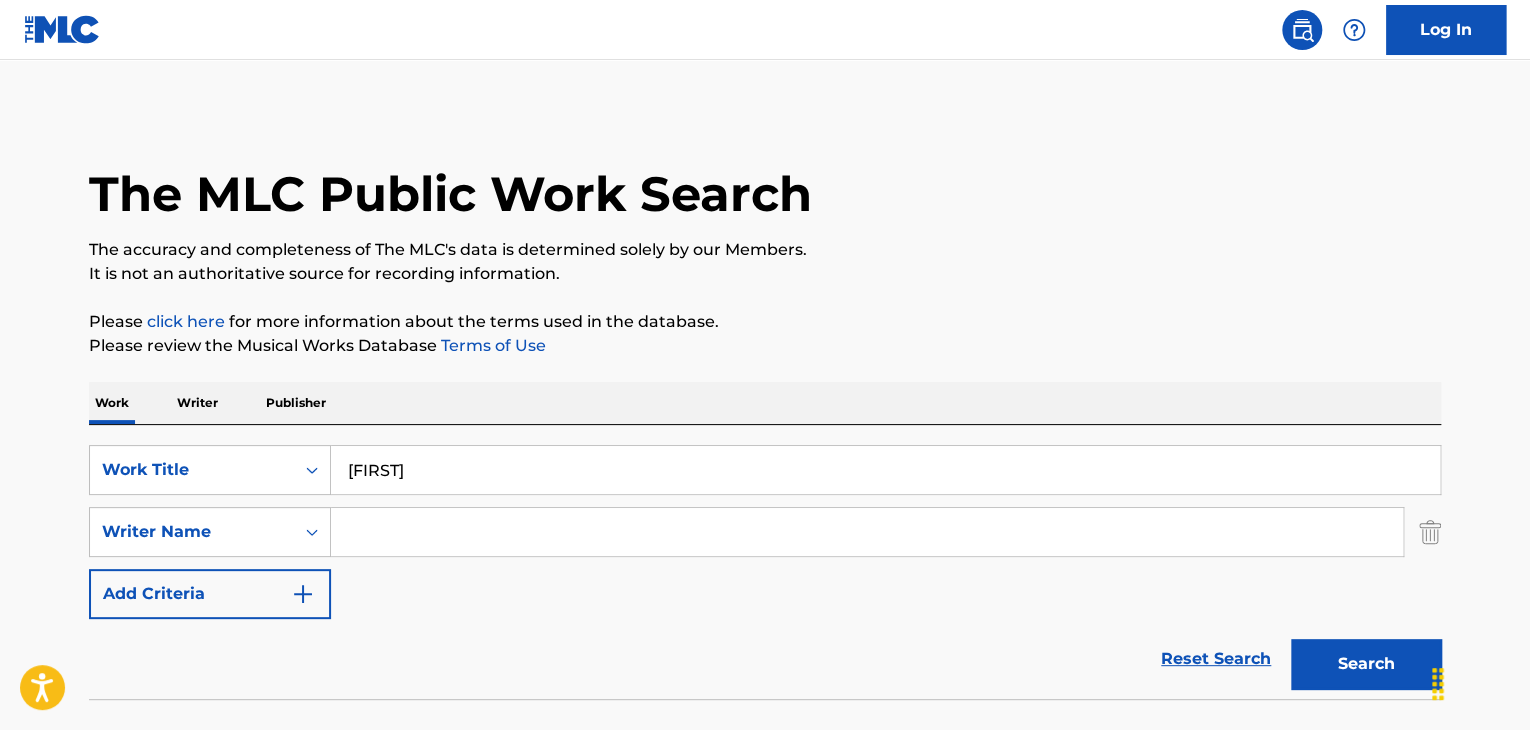 click at bounding box center [867, 532] 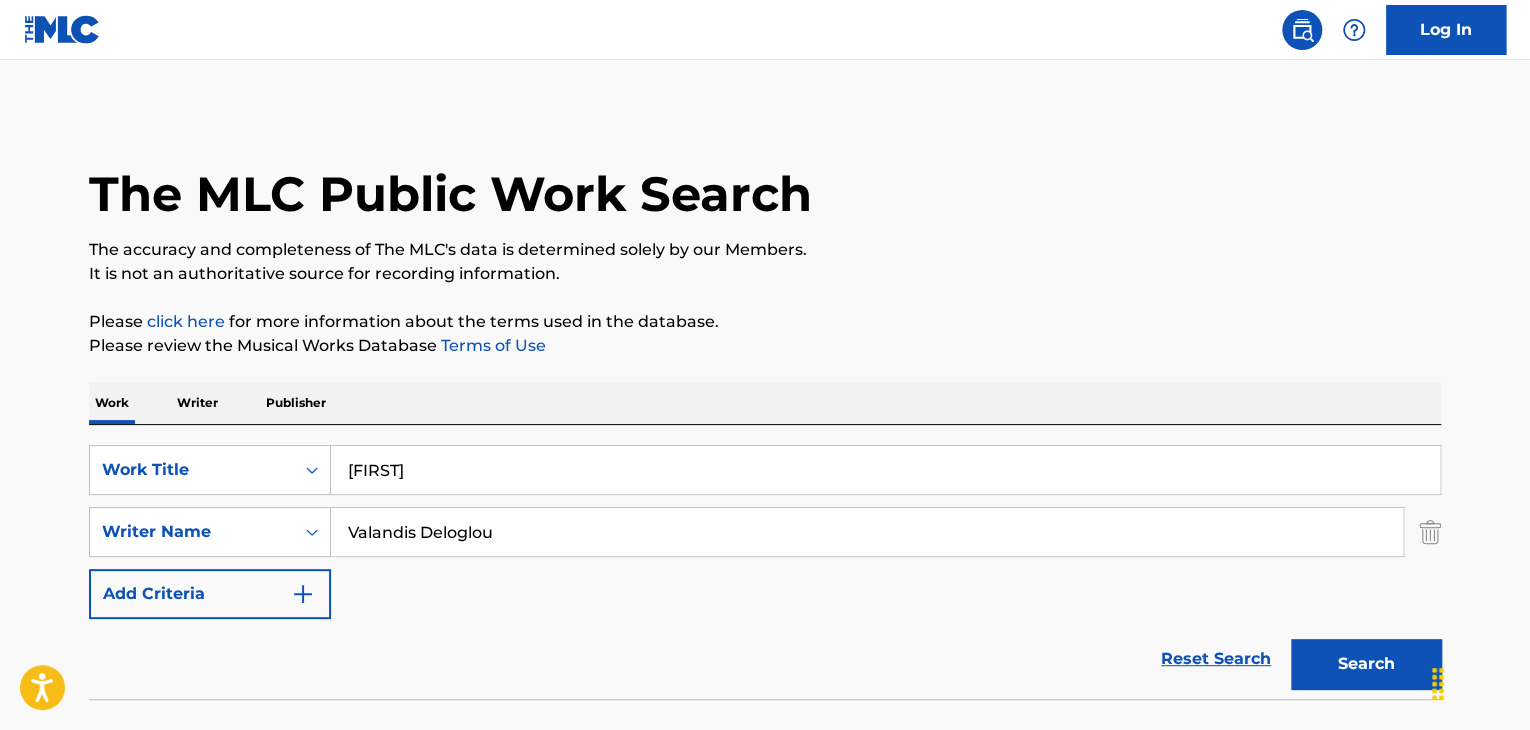 type on "Valandis Deloglou" 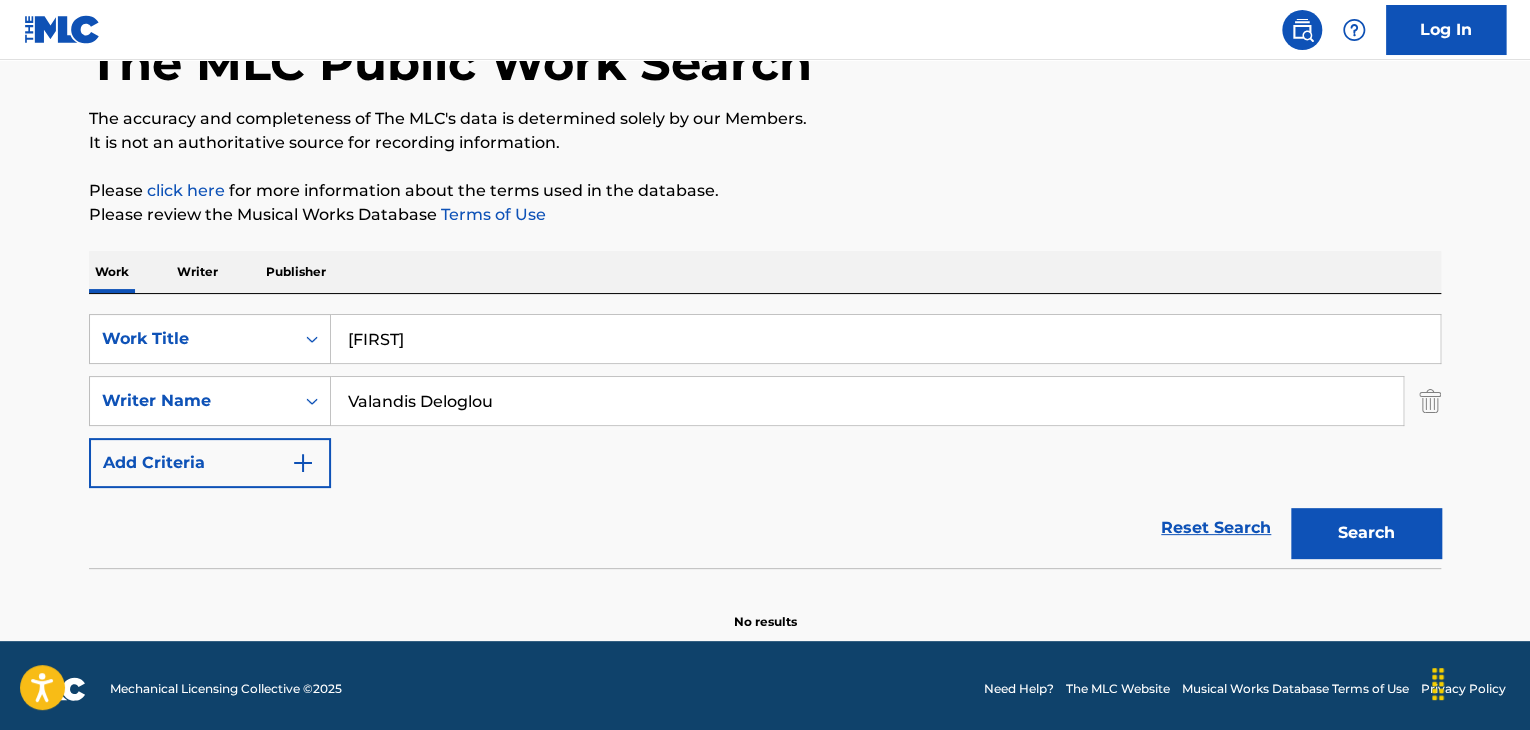 scroll, scrollTop: 138, scrollLeft: 0, axis: vertical 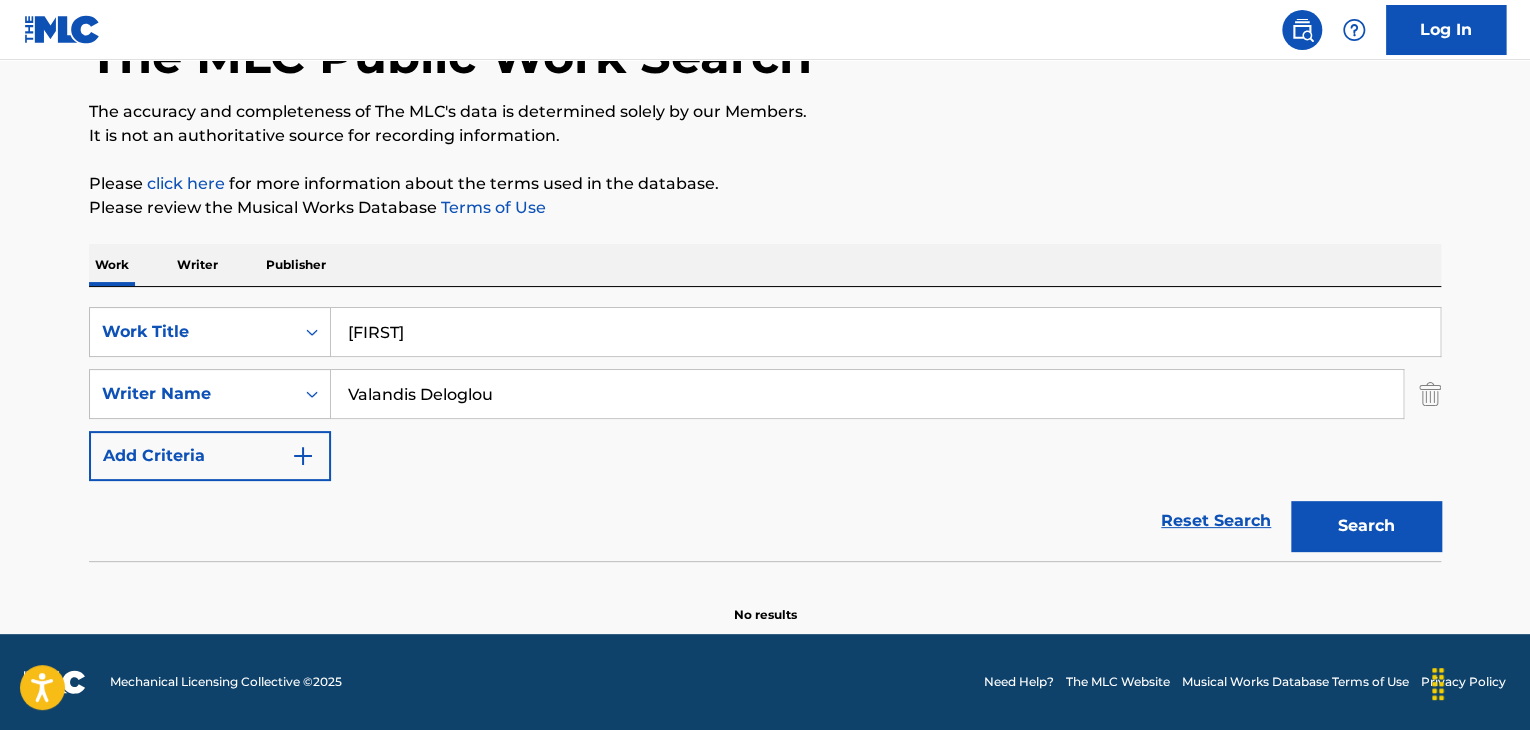 click on "Writer" at bounding box center [197, 265] 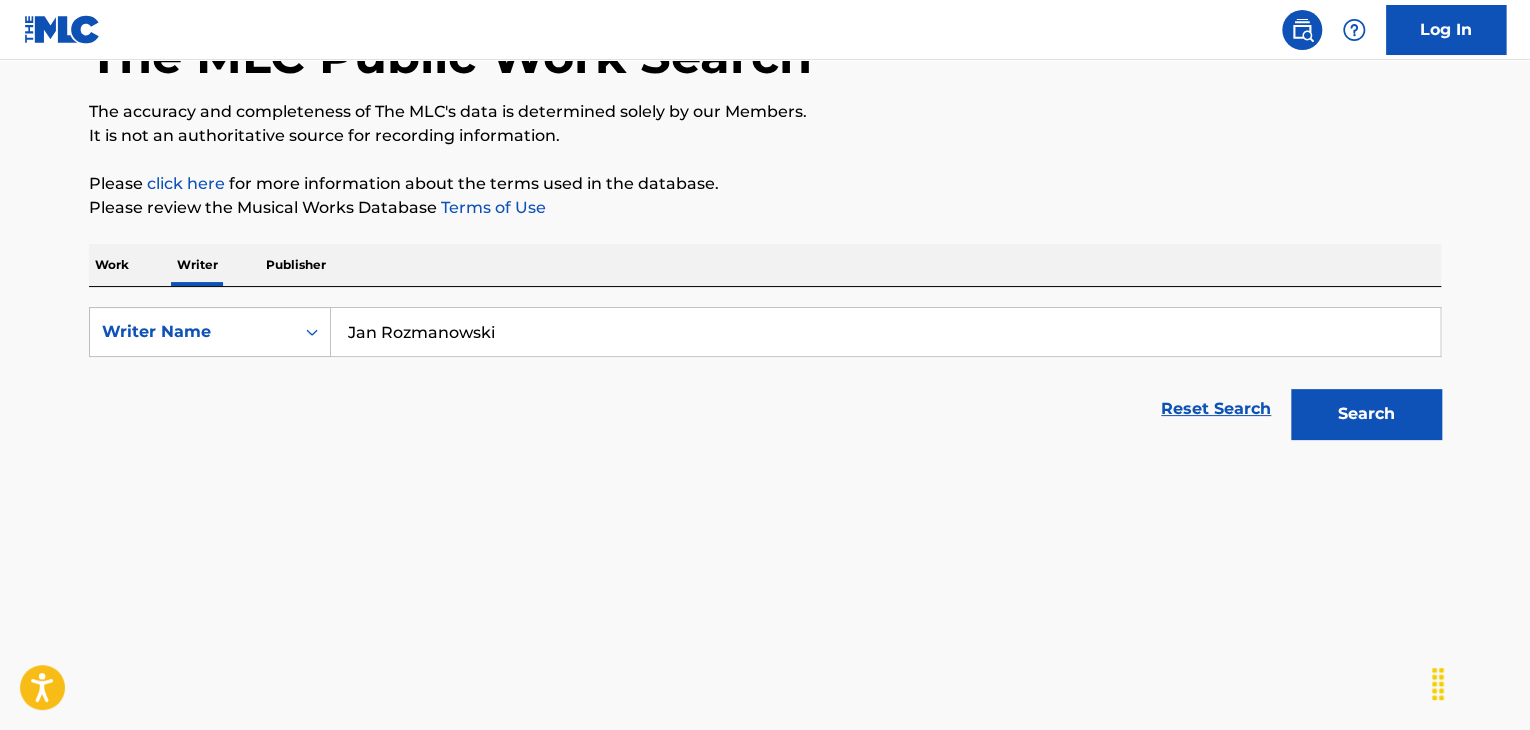 scroll, scrollTop: 0, scrollLeft: 0, axis: both 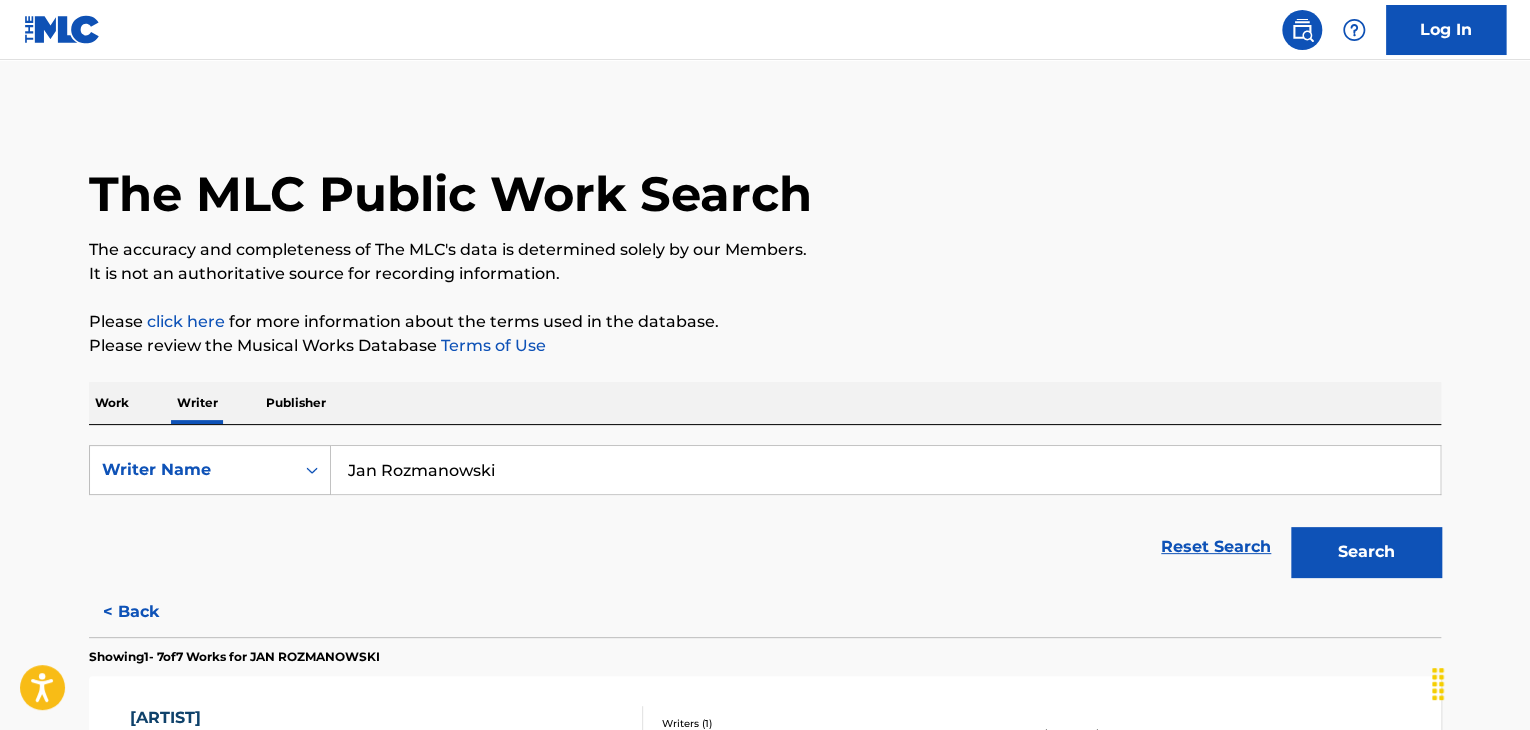 click on "Jan Rozmanowski" at bounding box center [885, 470] 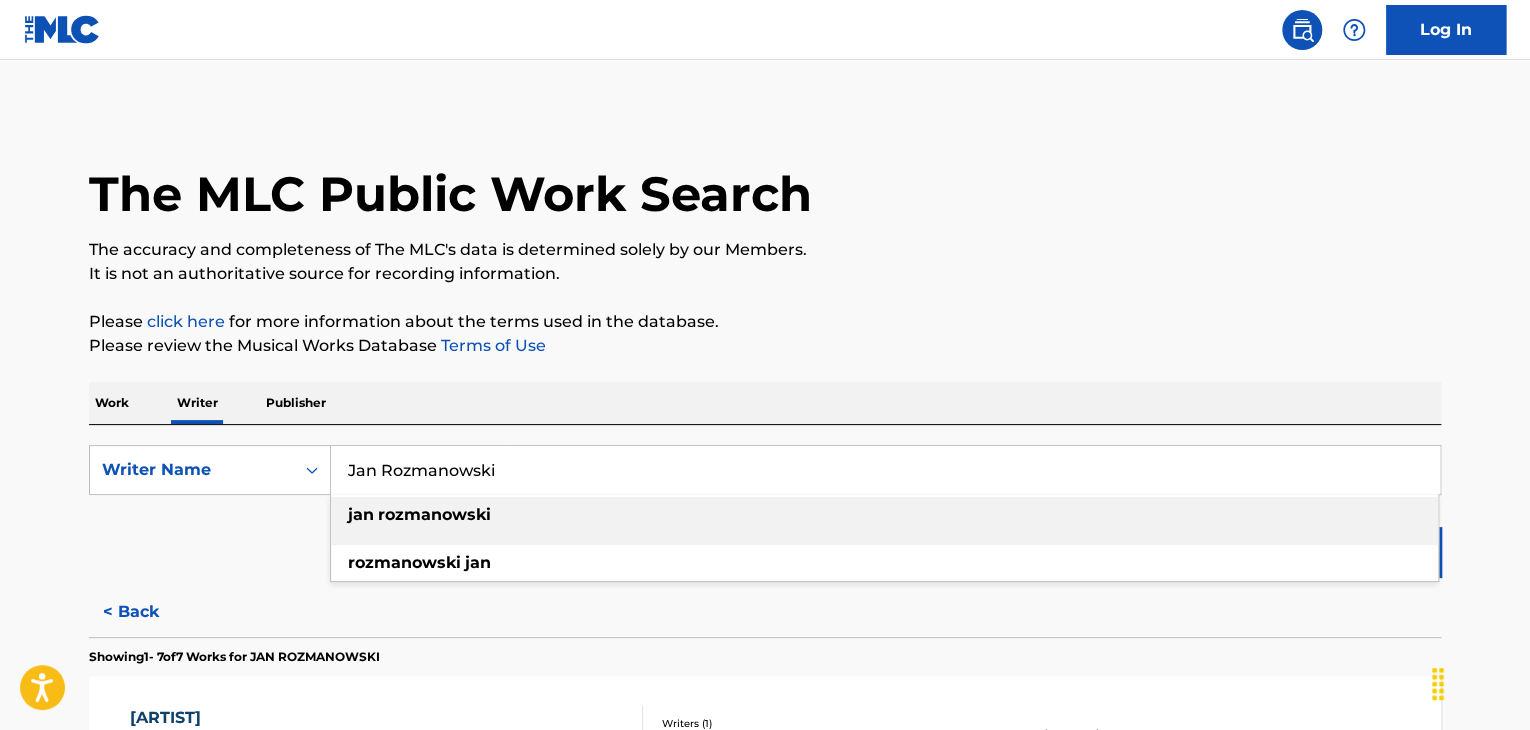 click on "Jan Rozmanowski" at bounding box center (885, 470) 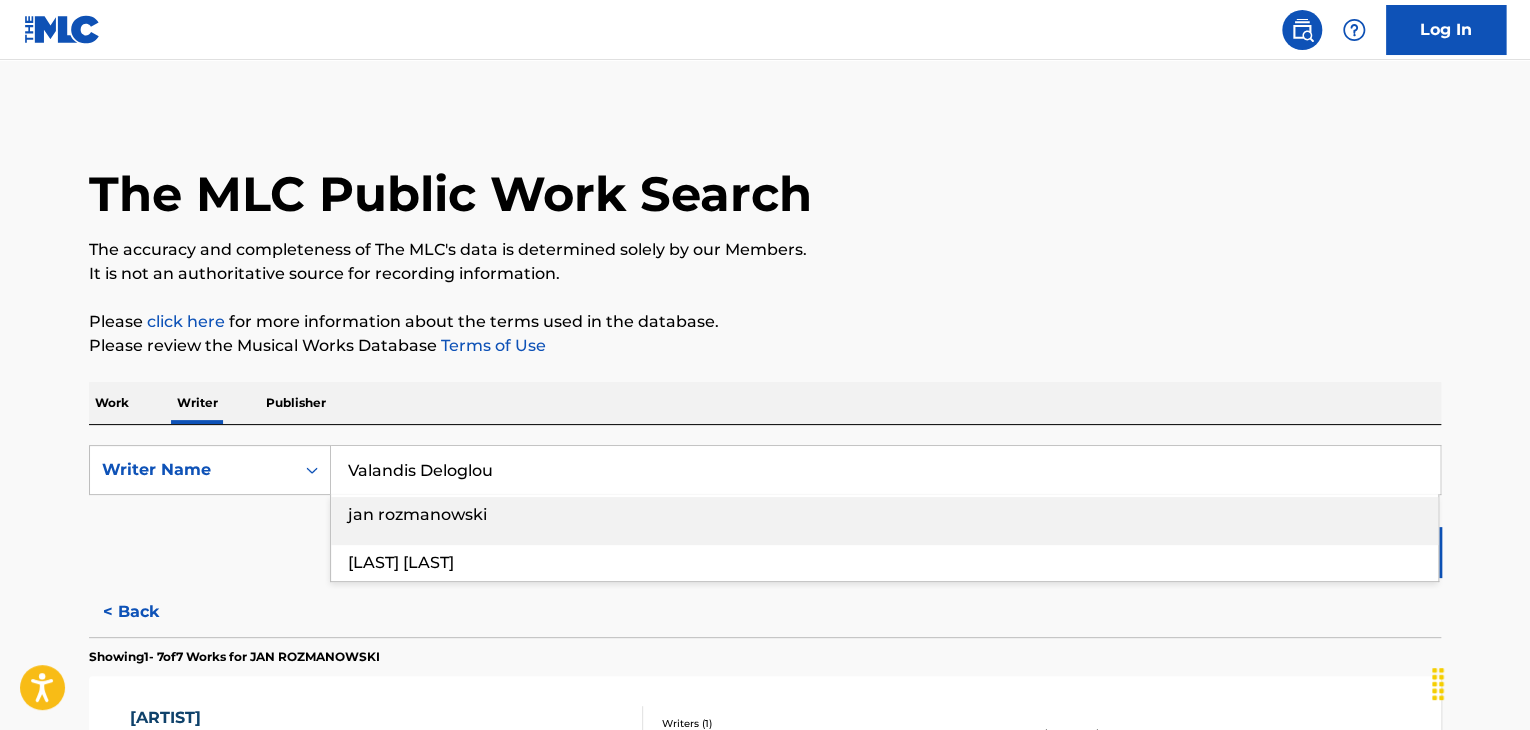 click on "Work Writer Publisher" at bounding box center [765, 403] 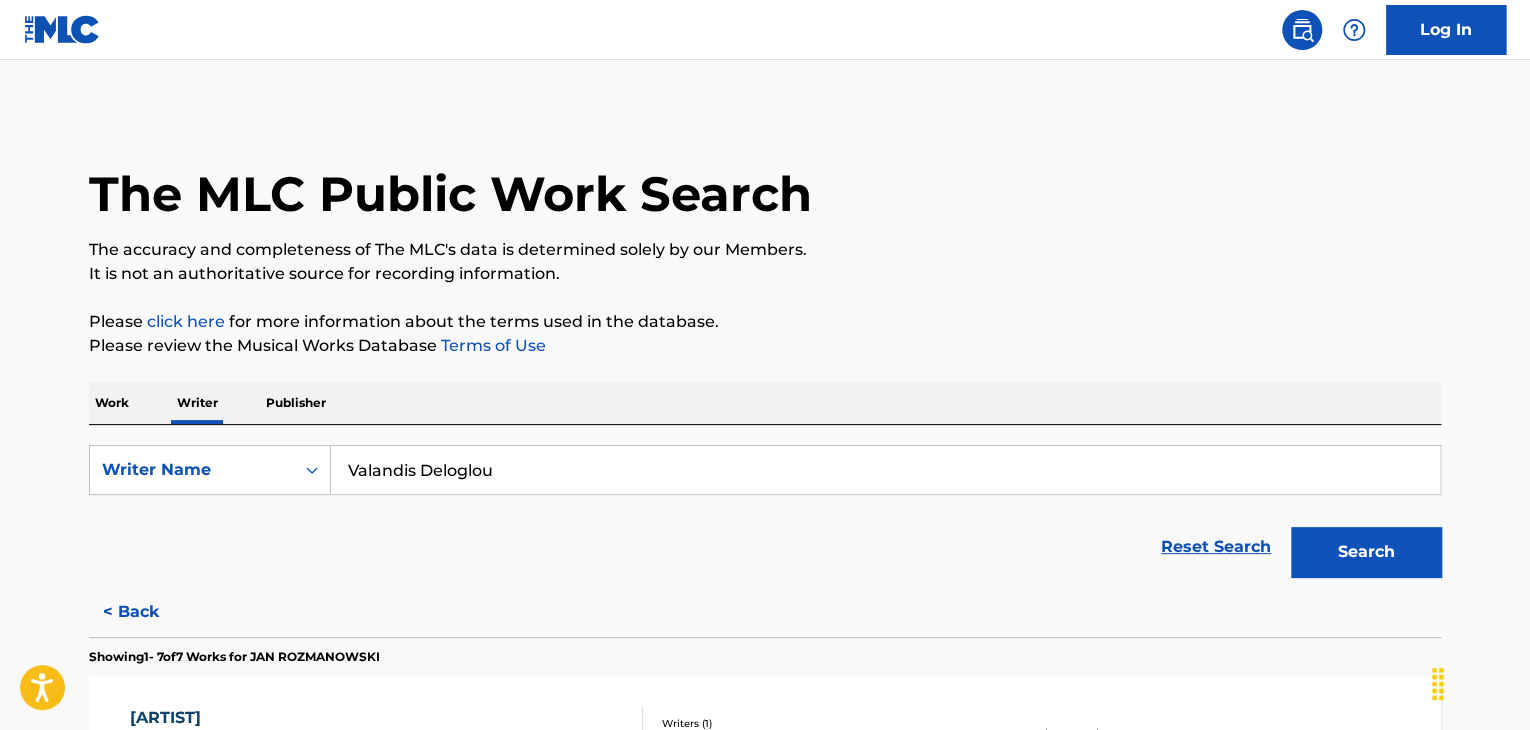 click on "Search" at bounding box center (1366, 552) 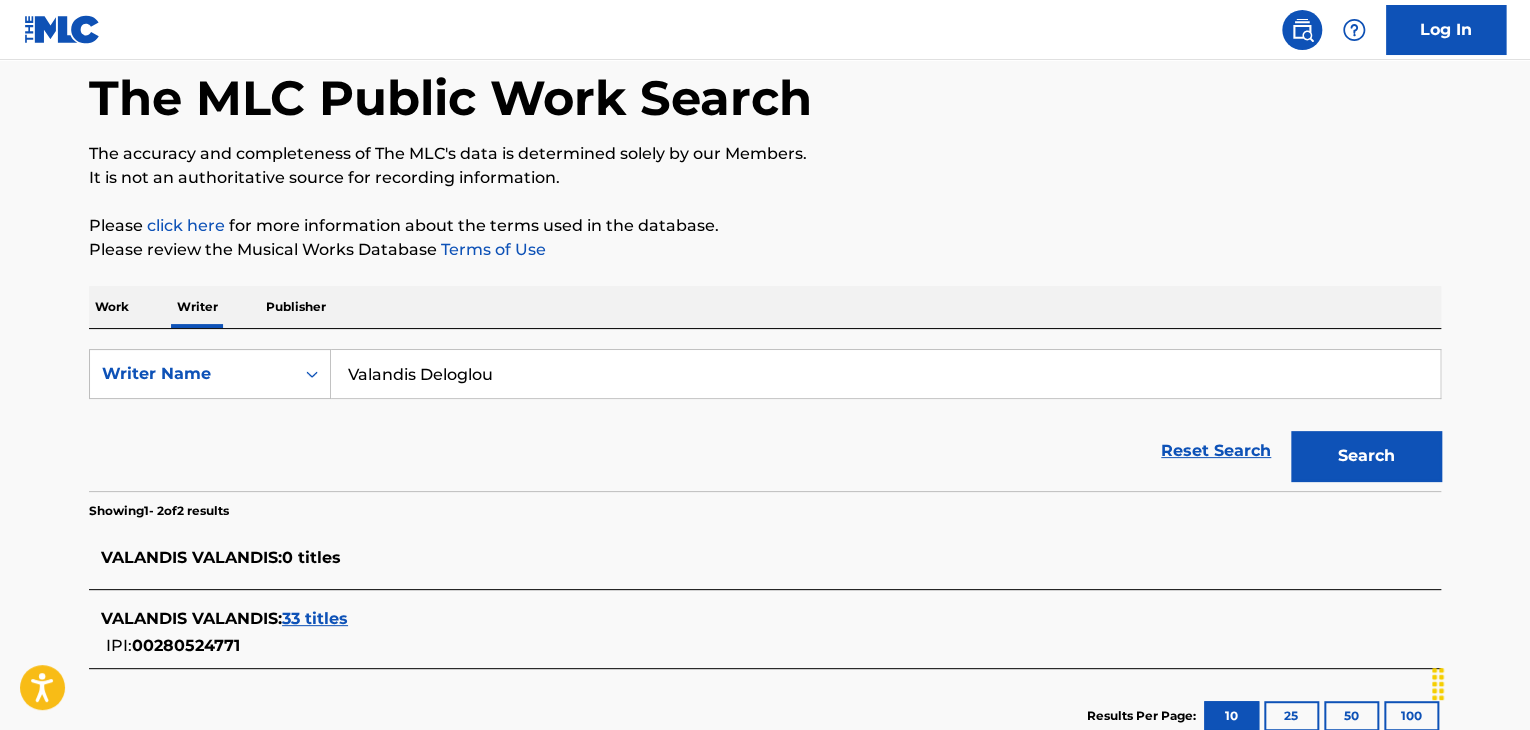 scroll, scrollTop: 234, scrollLeft: 0, axis: vertical 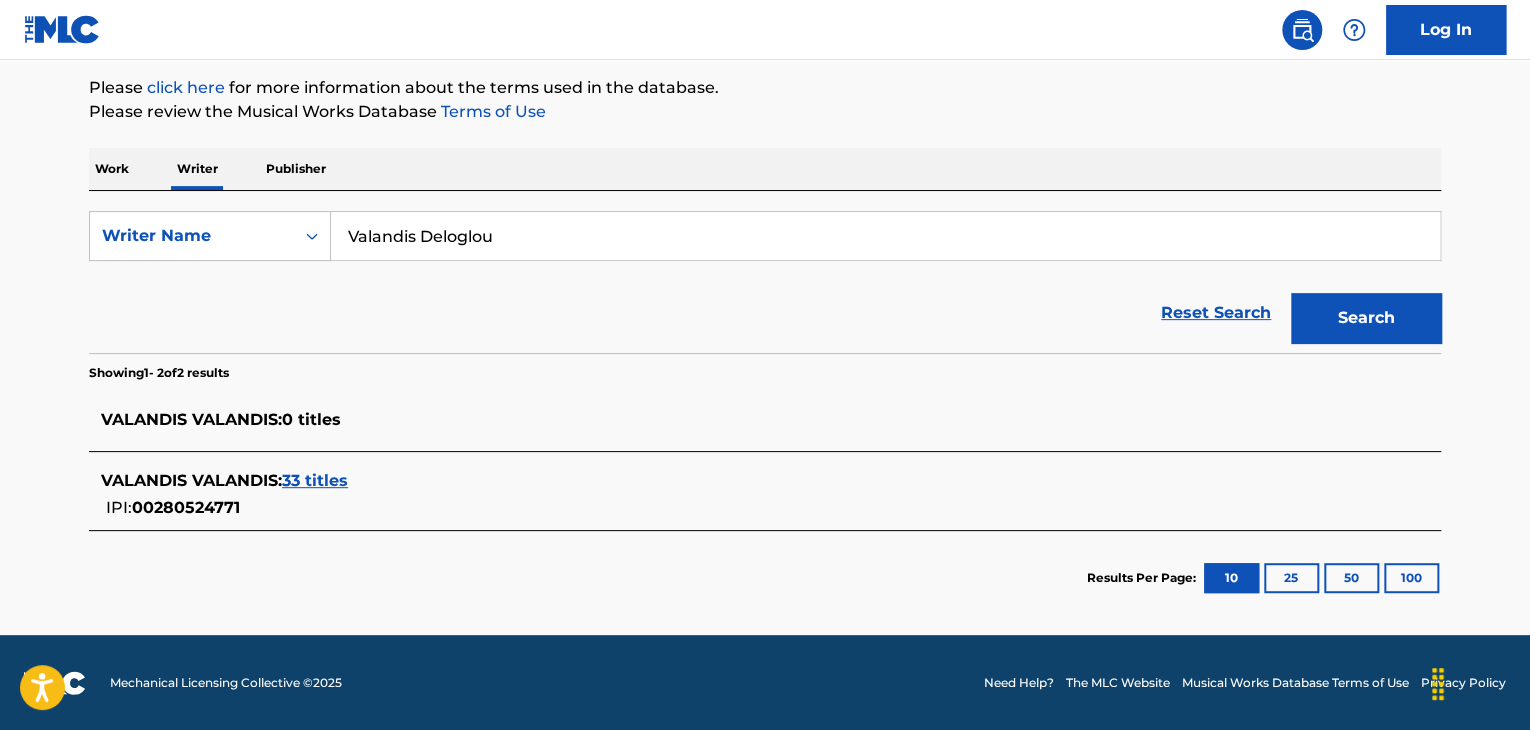 click on "33 titles" at bounding box center [315, 480] 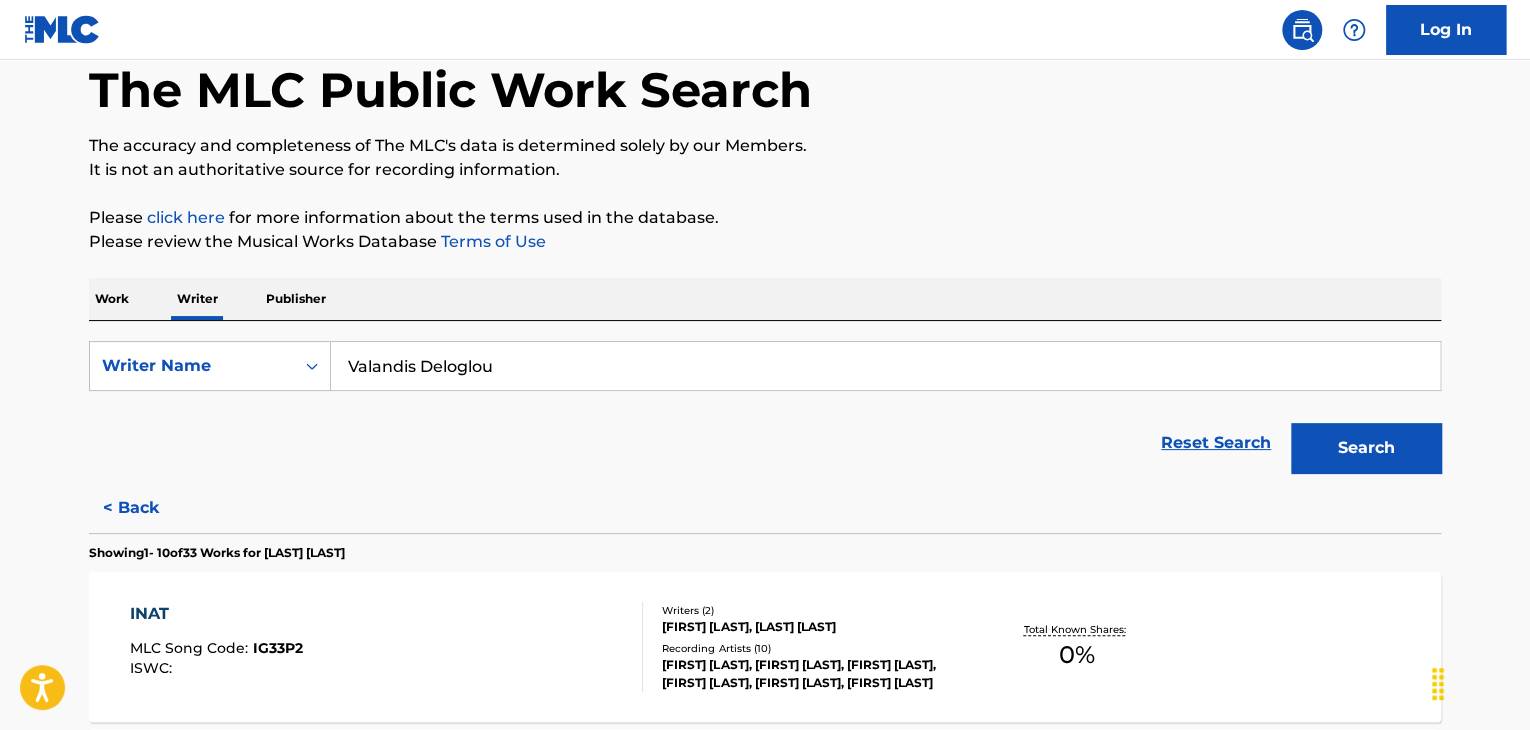 scroll, scrollTop: 0, scrollLeft: 0, axis: both 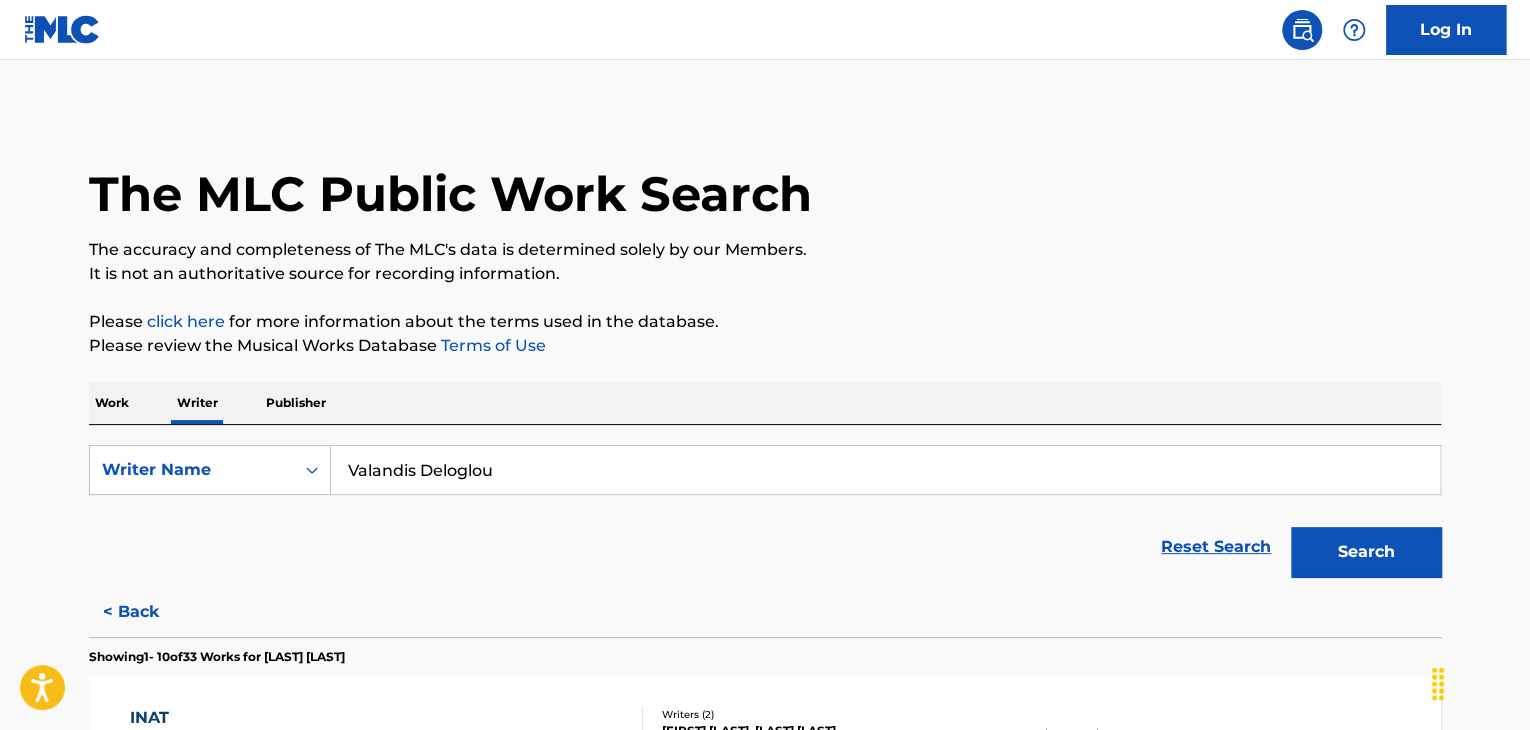 click on "Valandis Deloglou" at bounding box center (885, 470) 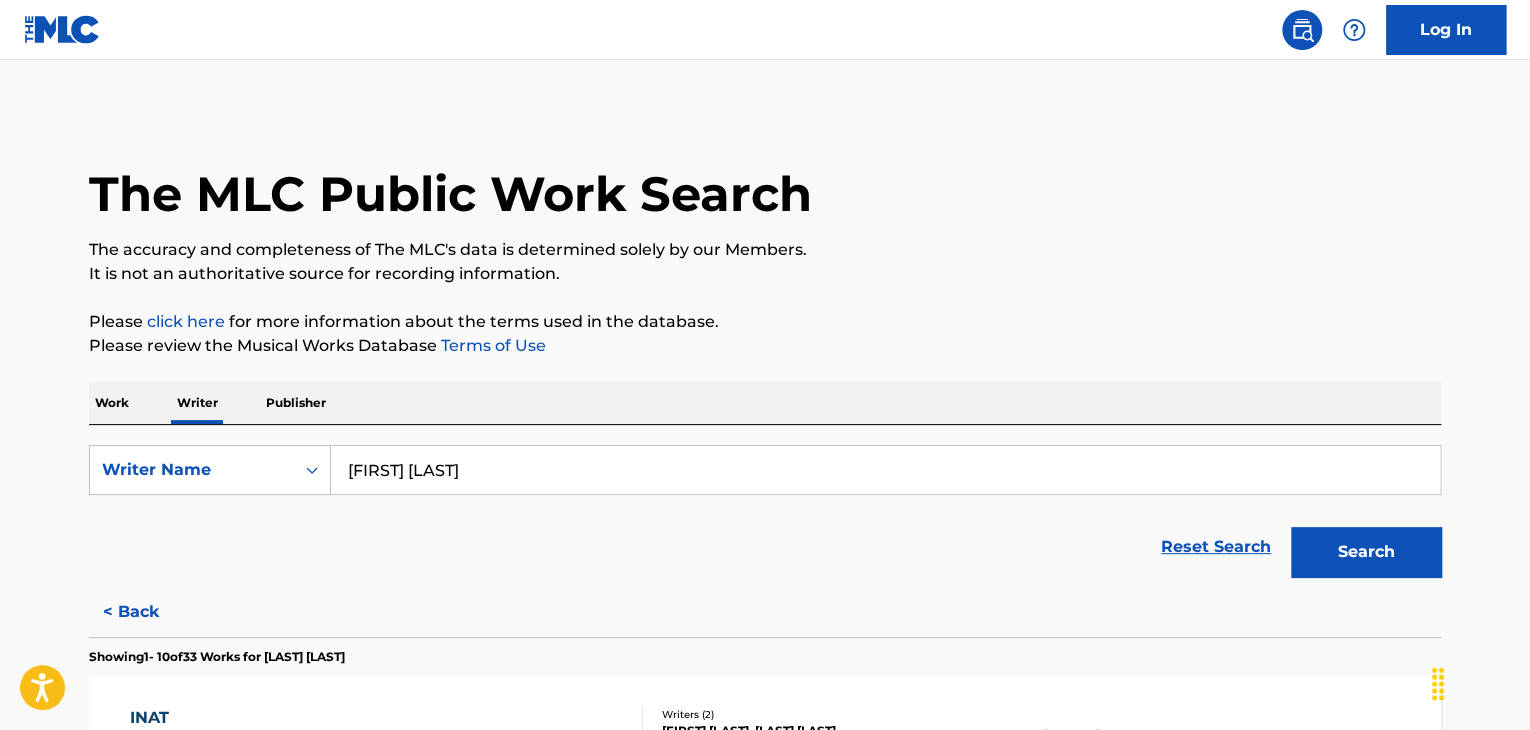 type on "[FIRST] [LAST]" 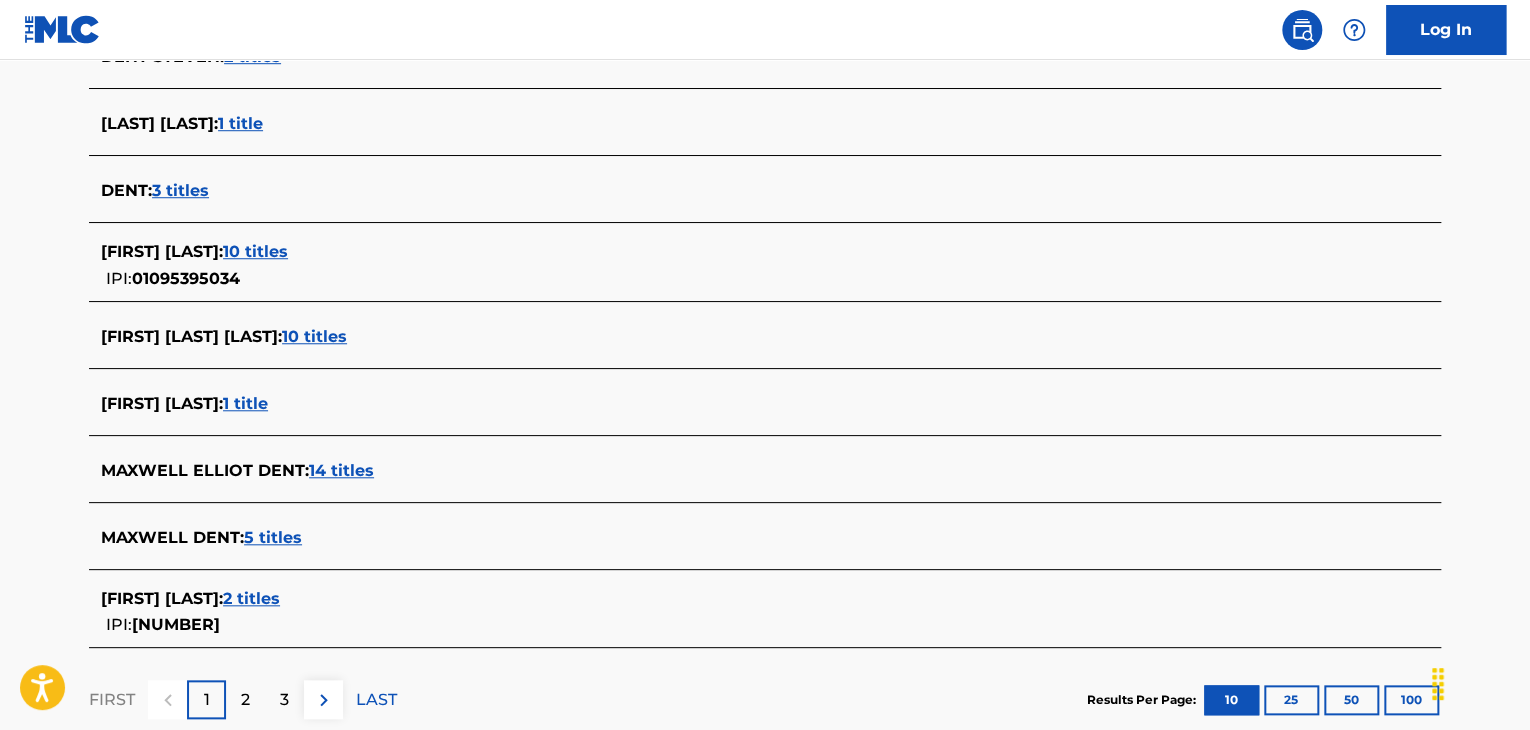 scroll, scrollTop: 700, scrollLeft: 0, axis: vertical 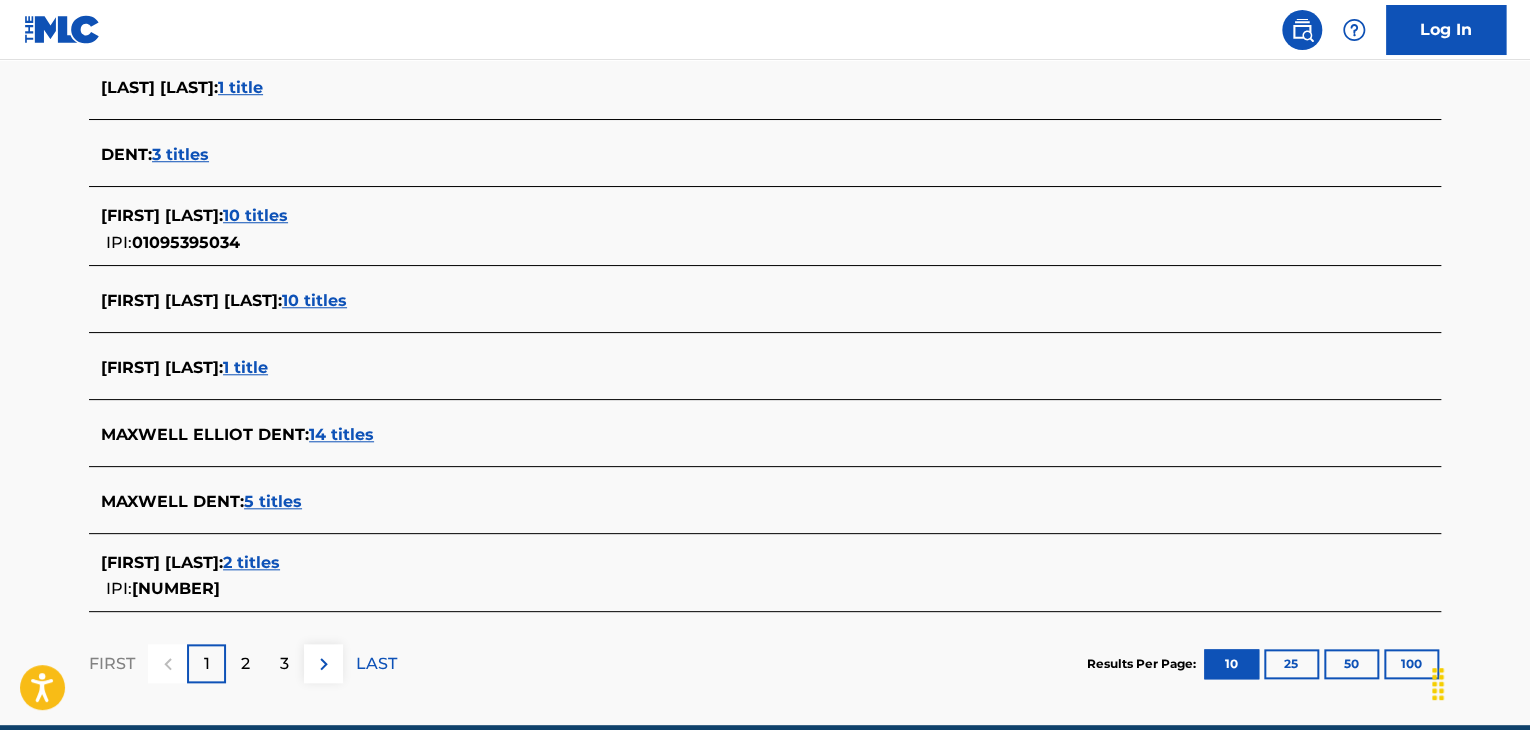 click on "5 titles" at bounding box center (273, 501) 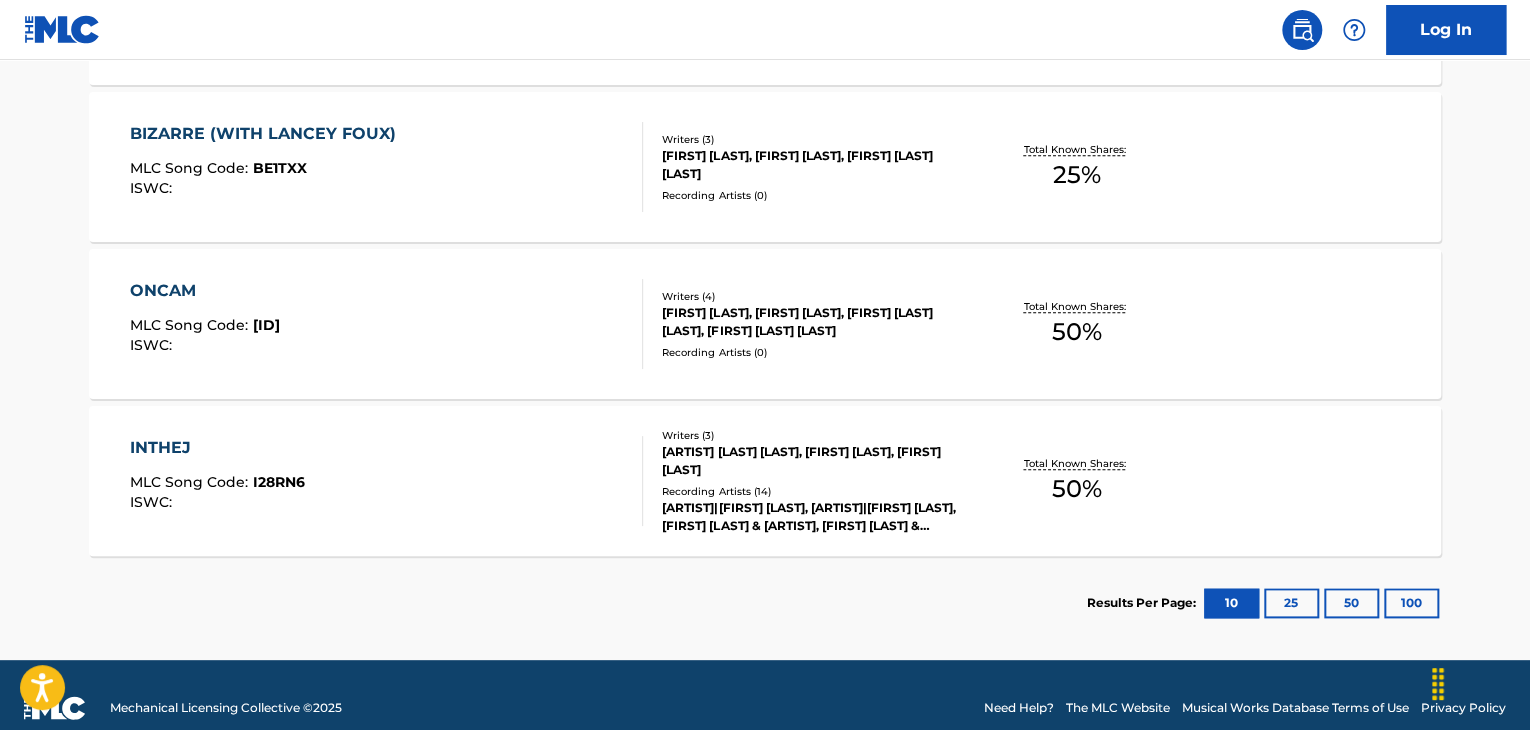 scroll, scrollTop: 900, scrollLeft: 0, axis: vertical 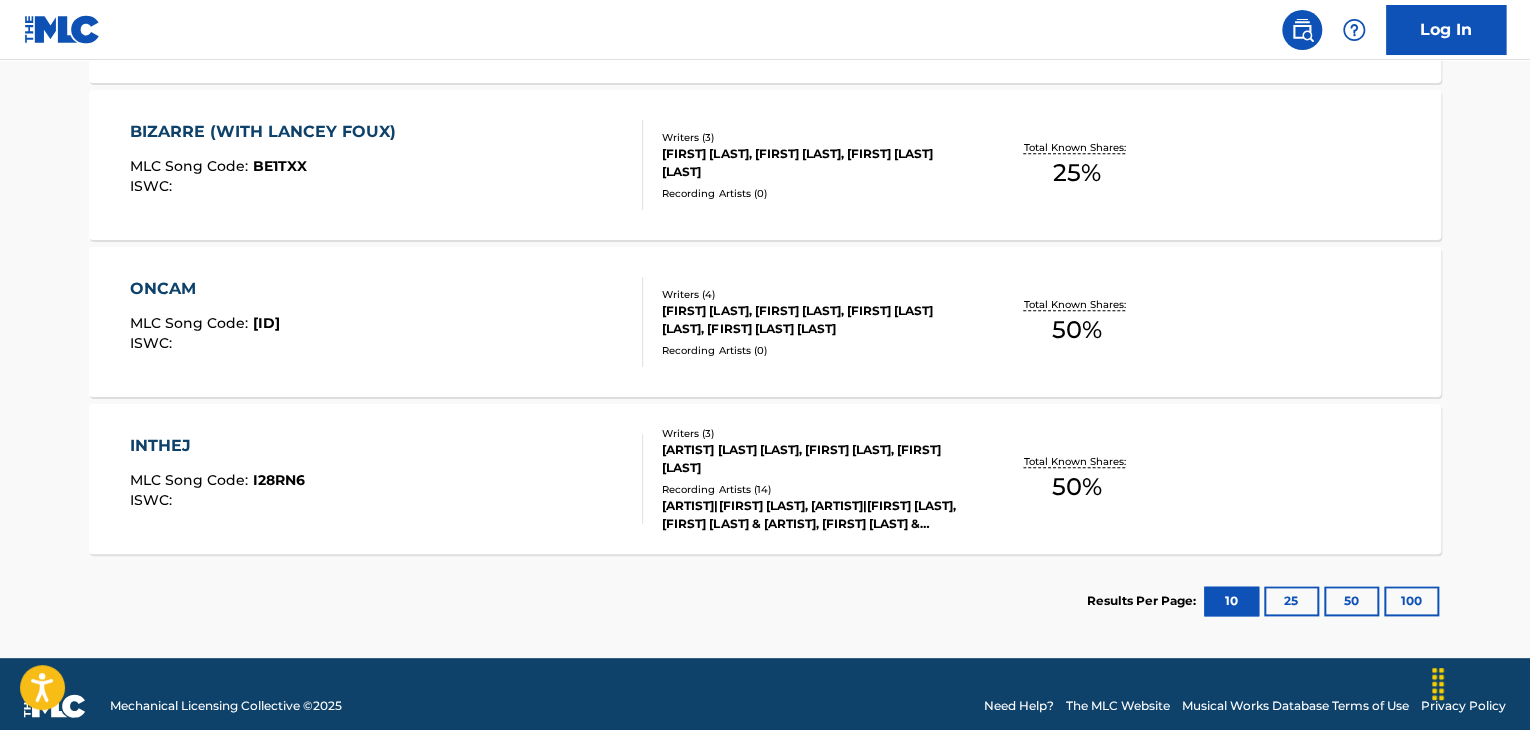click on "[ARTIST] [ID]" at bounding box center [387, 479] 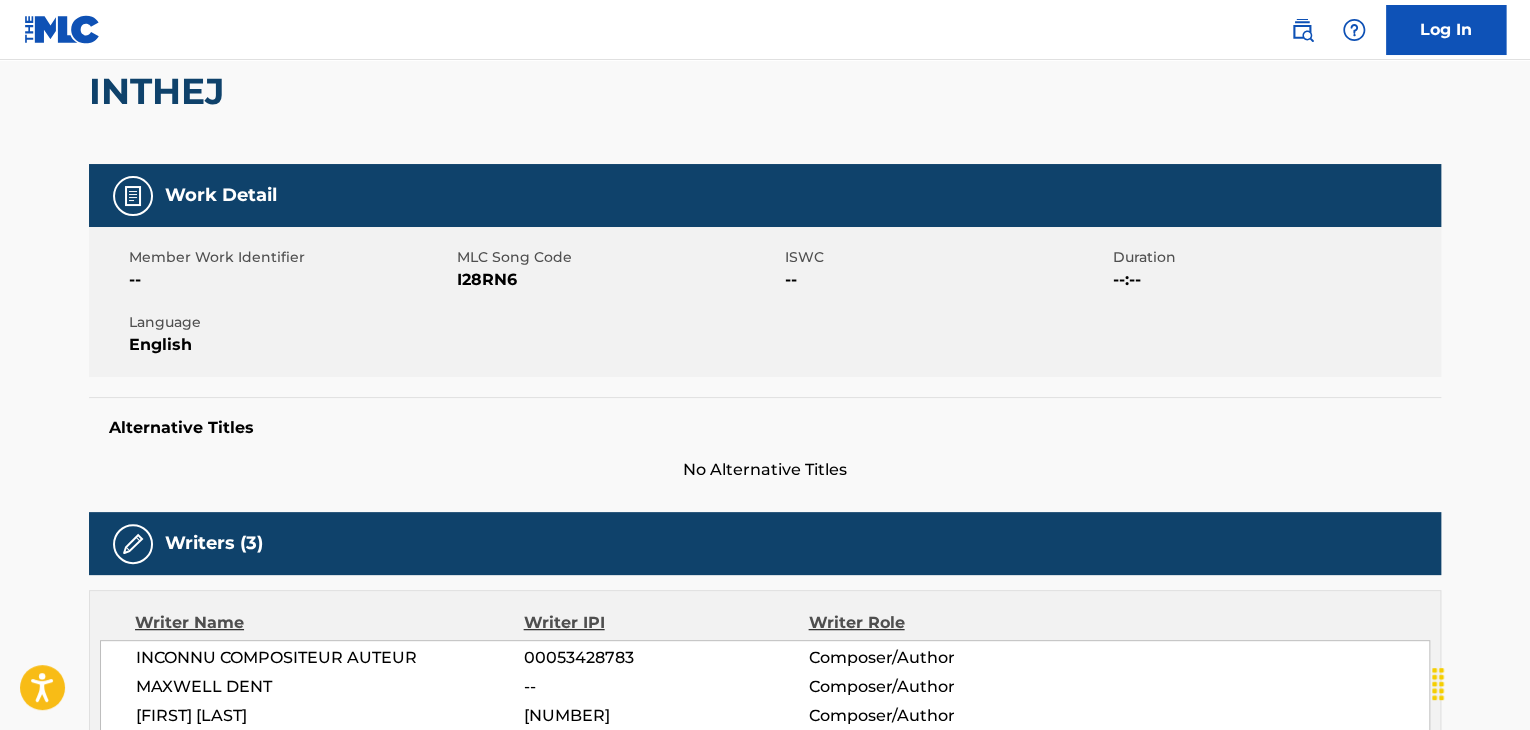scroll, scrollTop: 0, scrollLeft: 0, axis: both 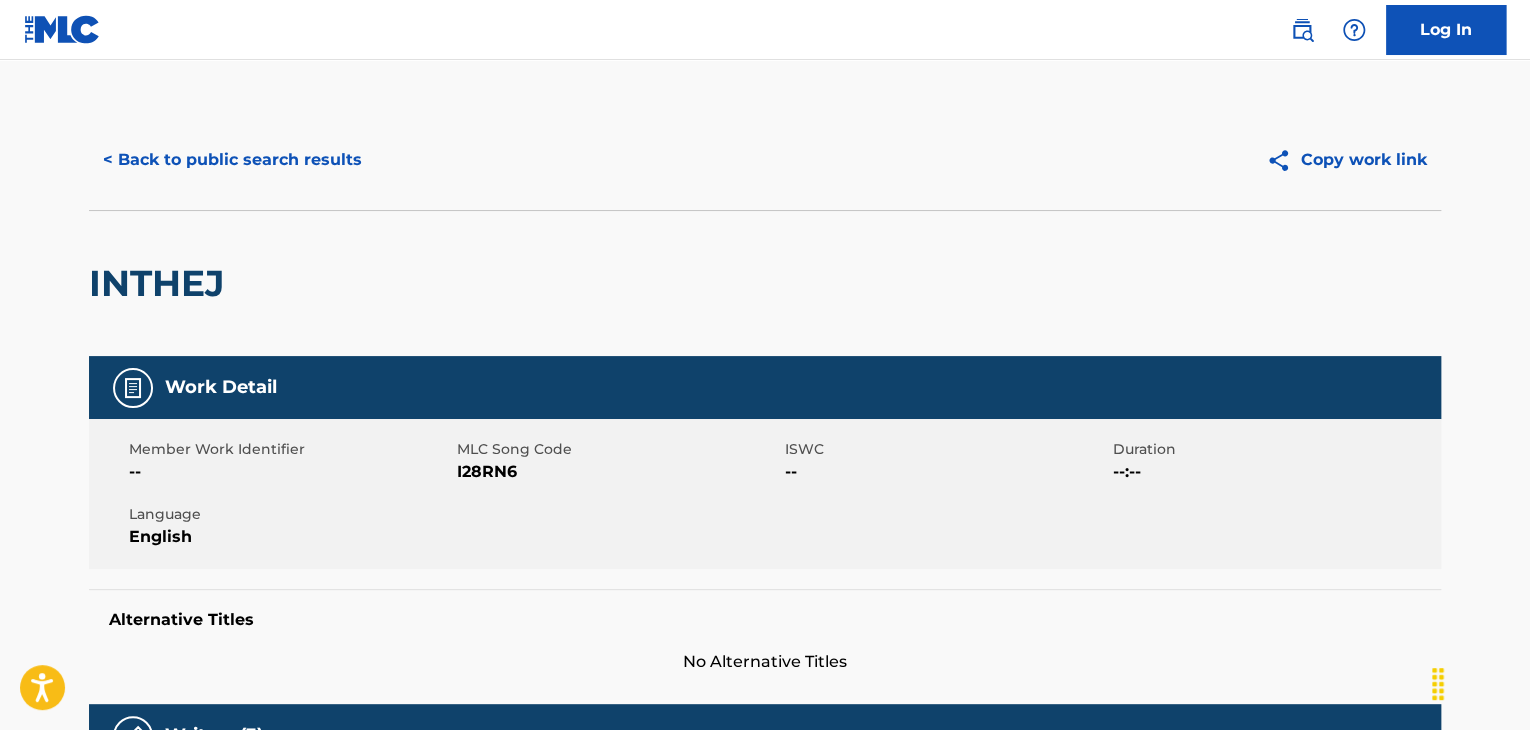 click on "< Back to public search results" at bounding box center (232, 160) 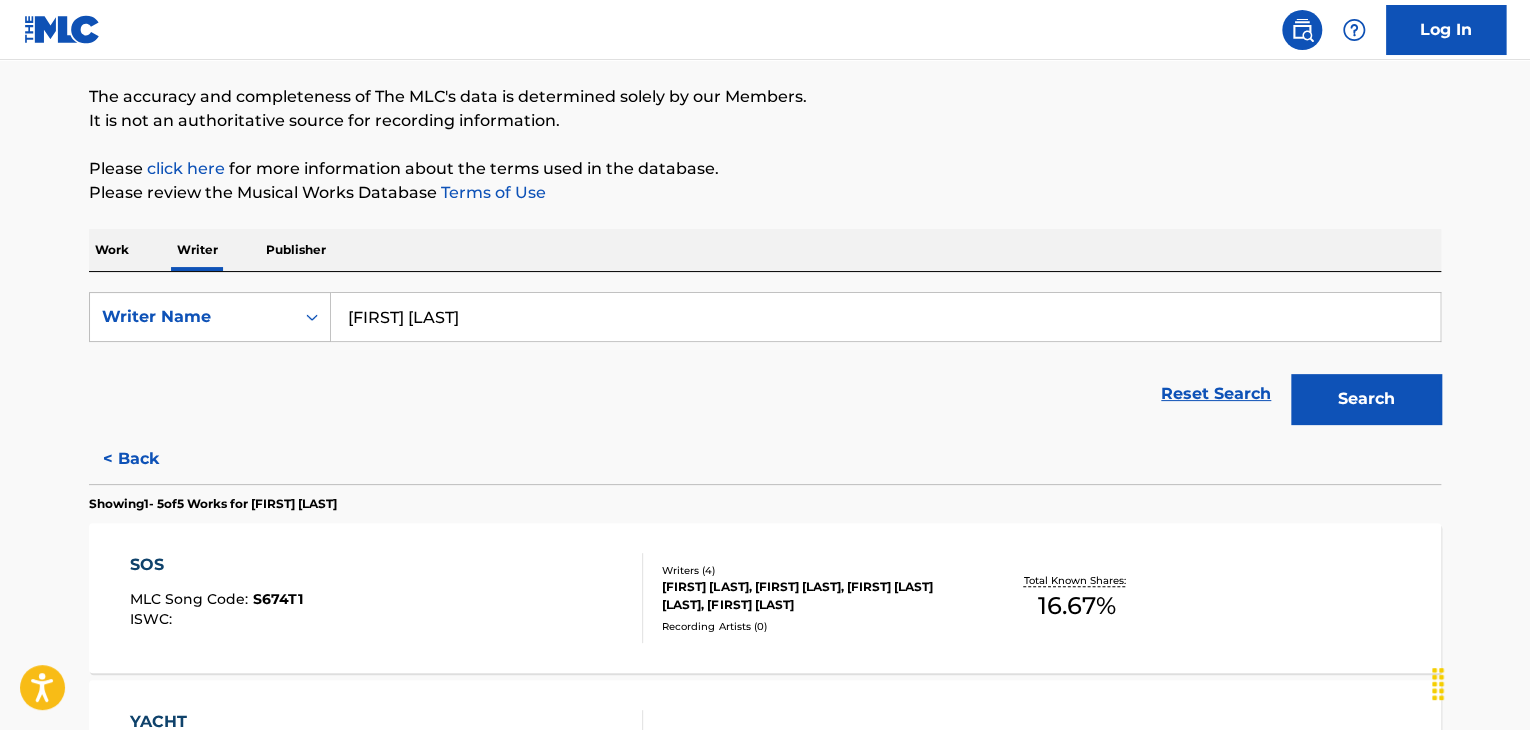 scroll, scrollTop: 224, scrollLeft: 0, axis: vertical 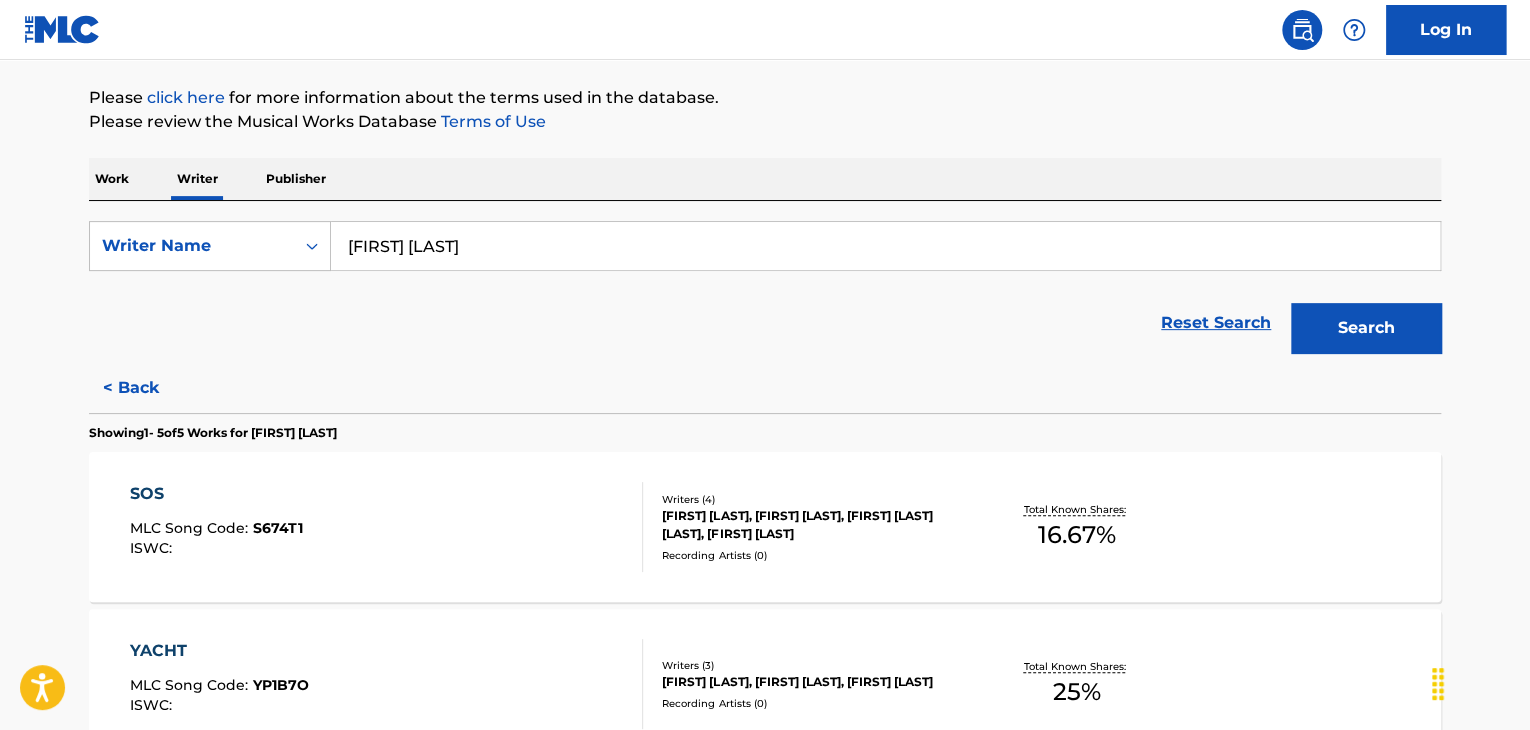 click on "< Back" at bounding box center [149, 388] 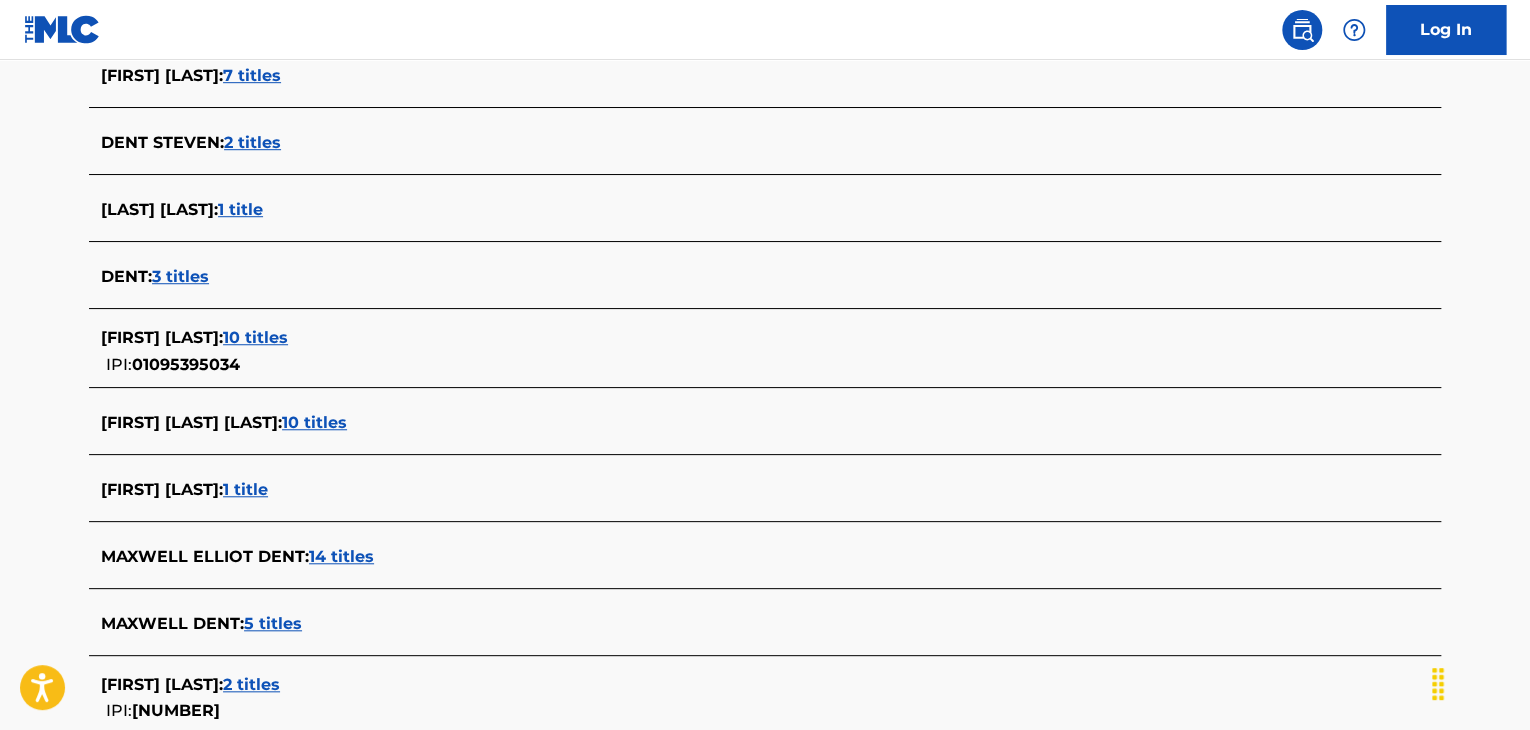 scroll, scrollTop: 724, scrollLeft: 0, axis: vertical 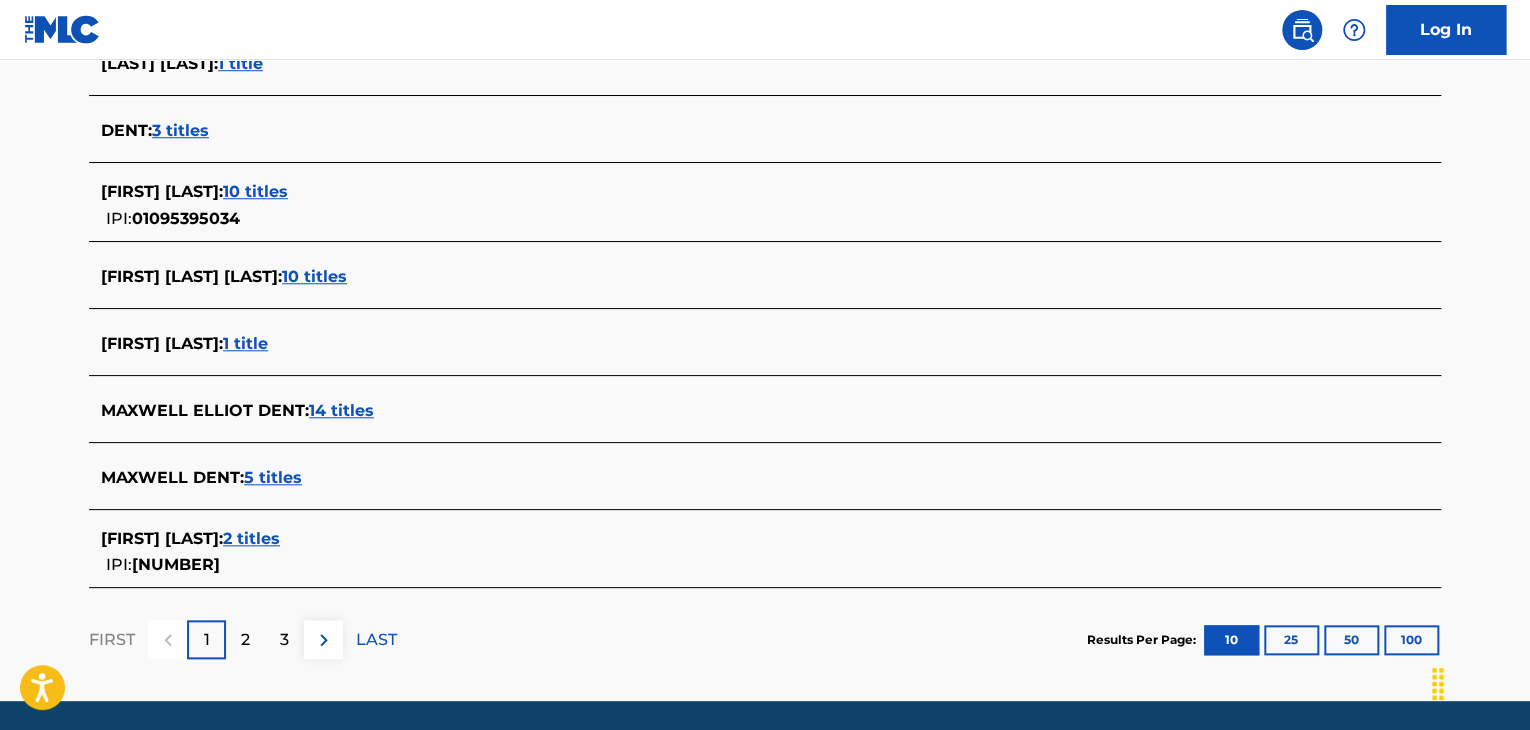 click on "10 titles" at bounding box center (314, 276) 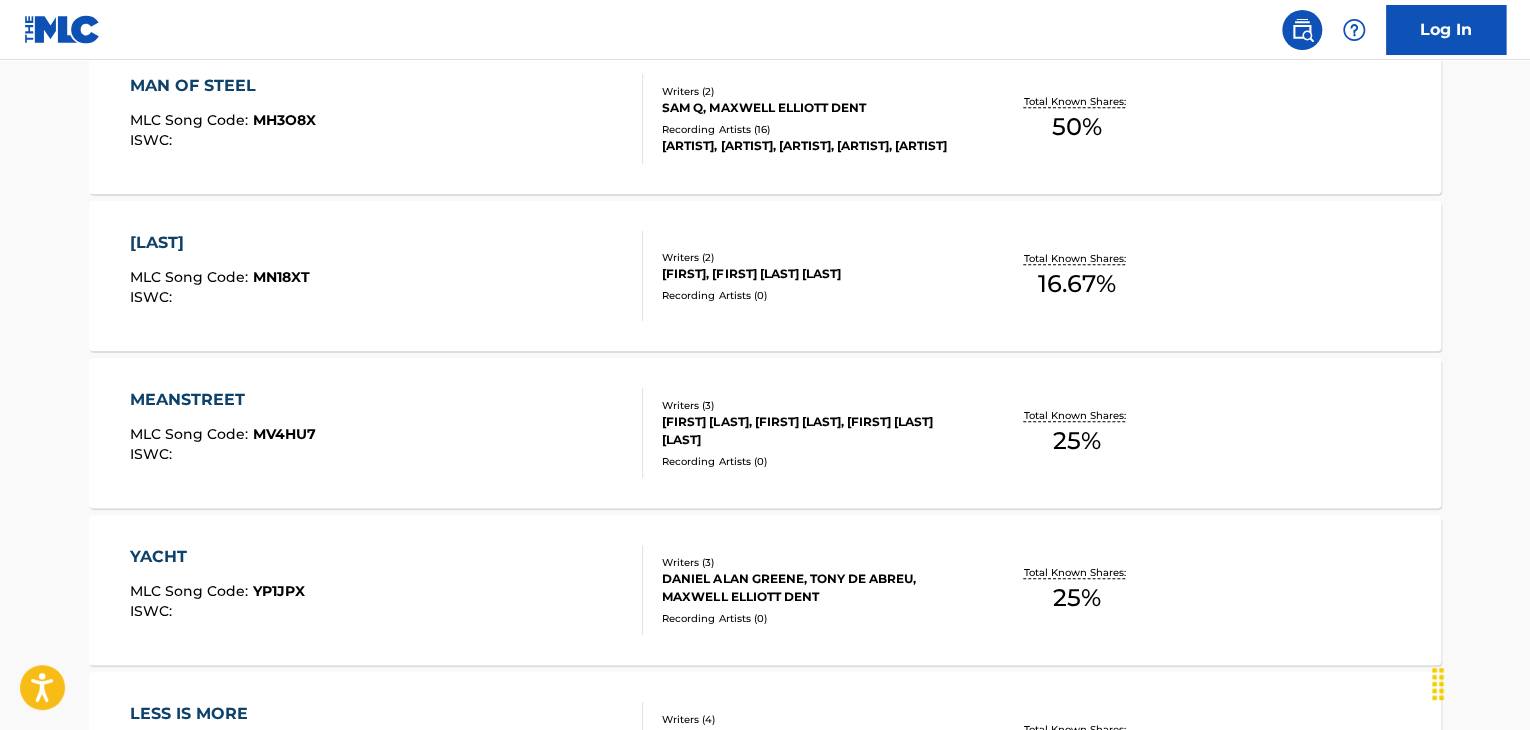 scroll, scrollTop: 508, scrollLeft: 0, axis: vertical 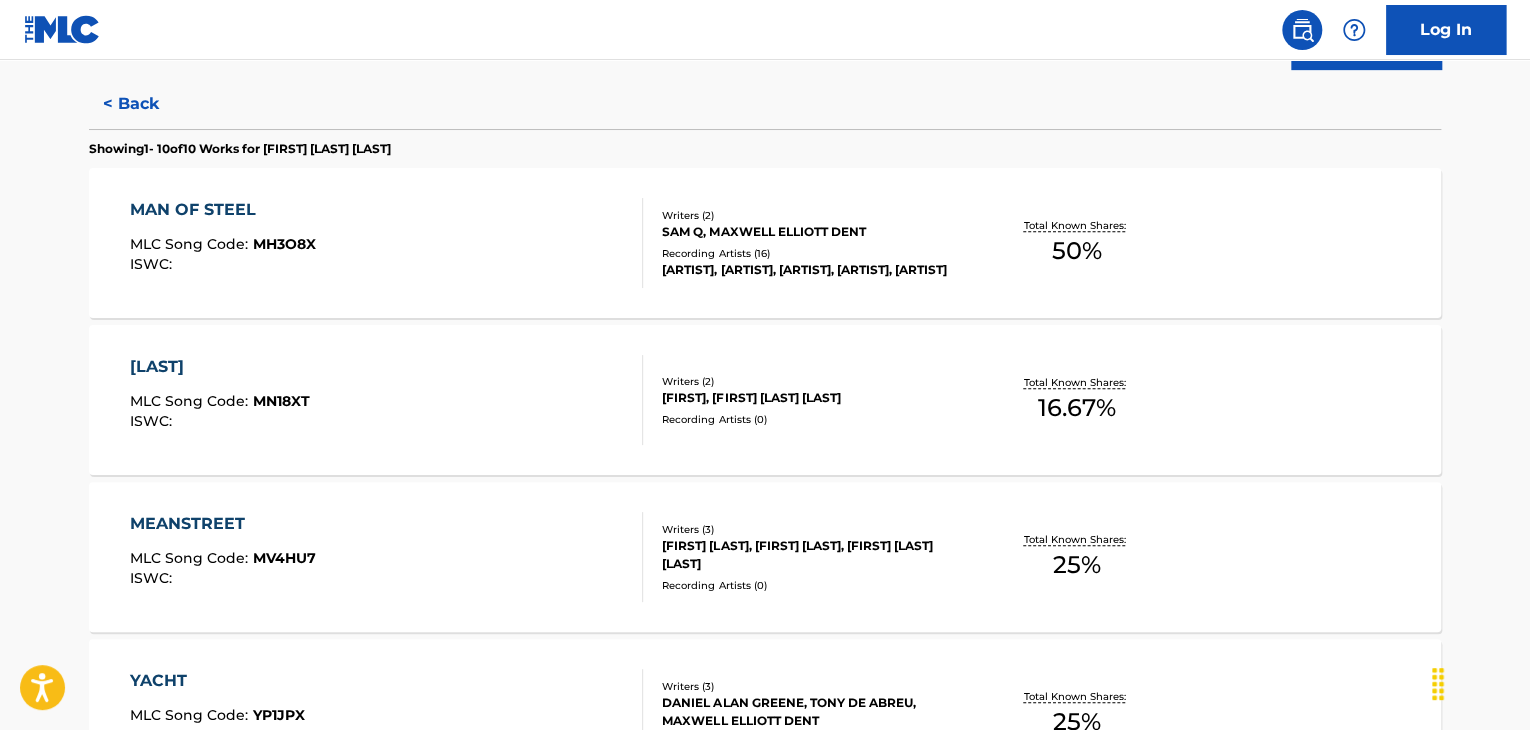 click at bounding box center (634, 243) 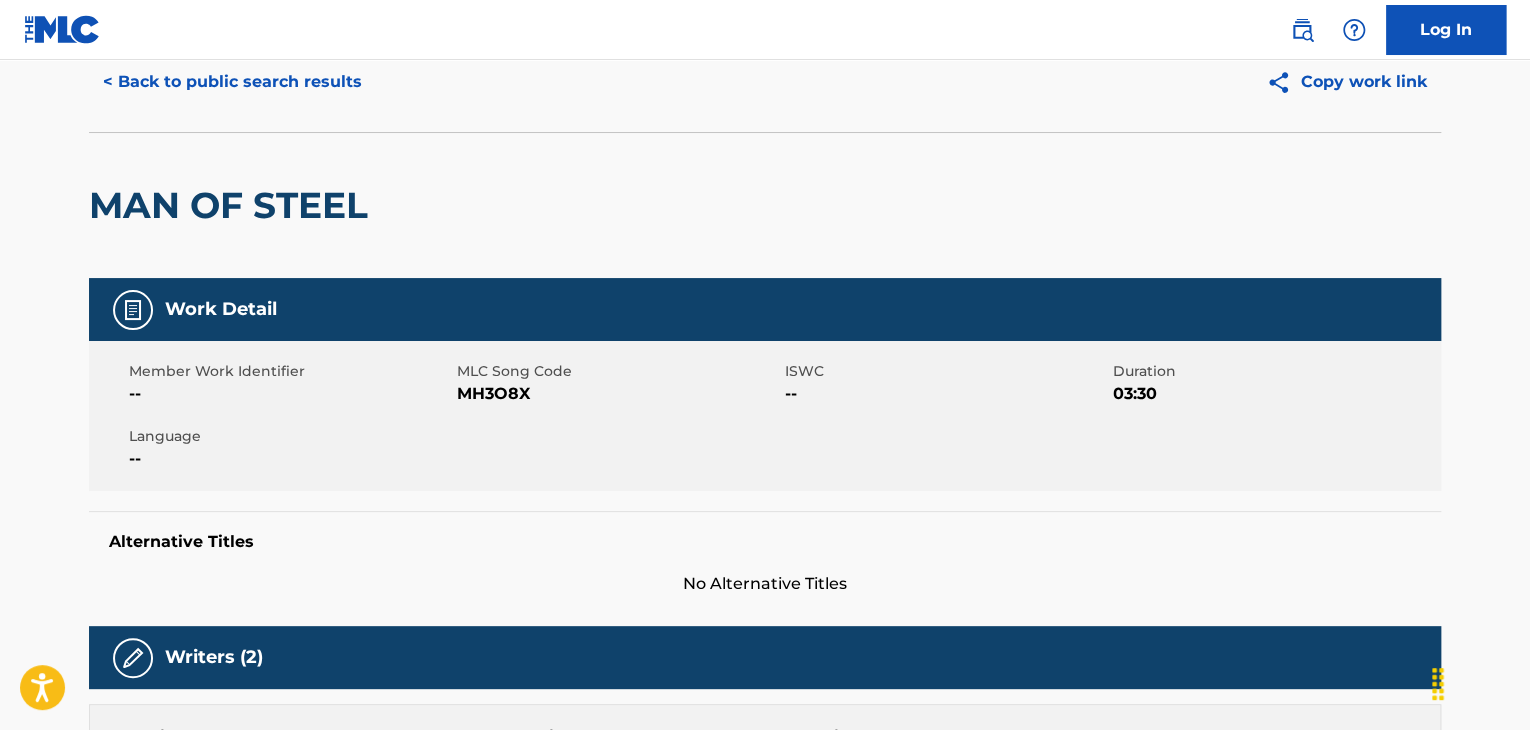 scroll, scrollTop: 0, scrollLeft: 0, axis: both 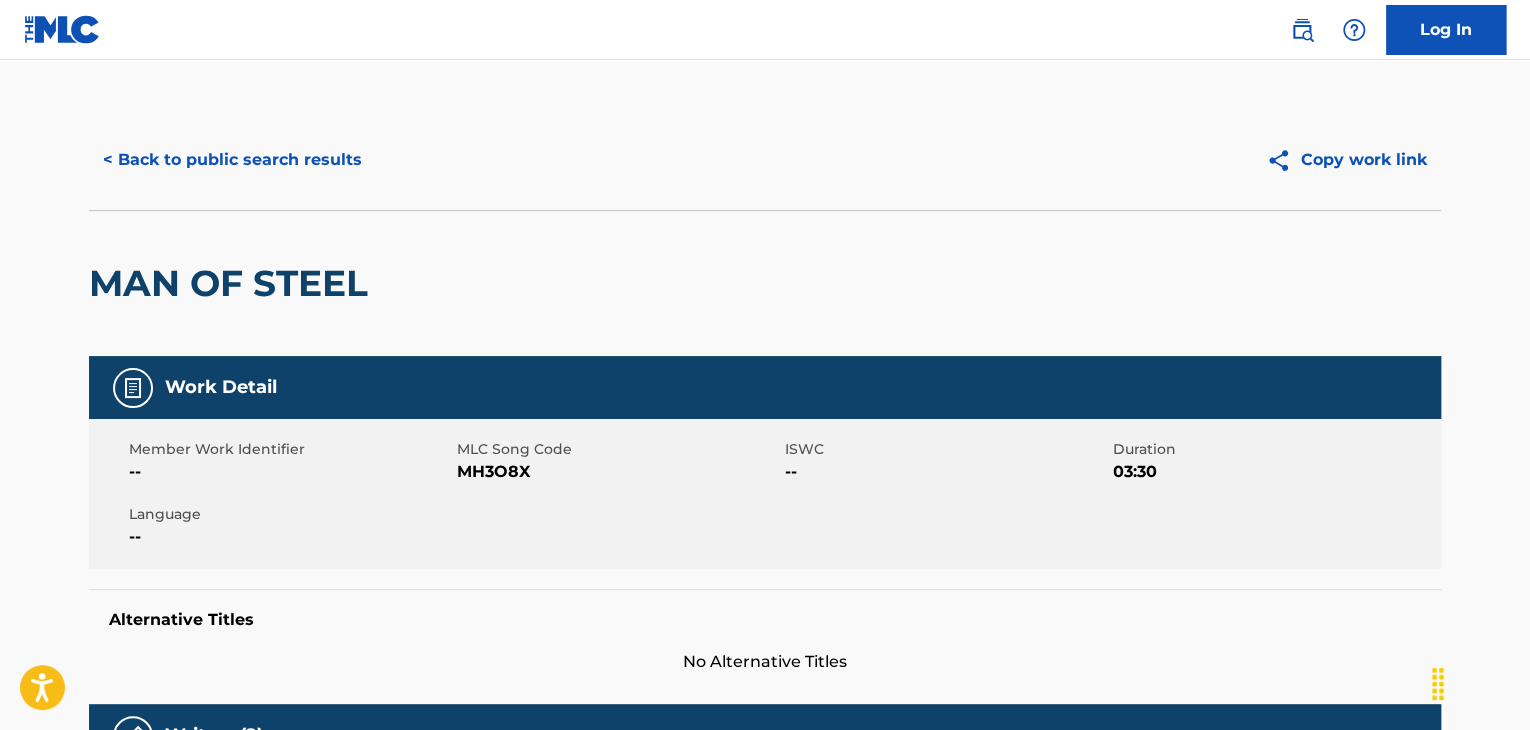 click on "< Back to public search results" at bounding box center (232, 160) 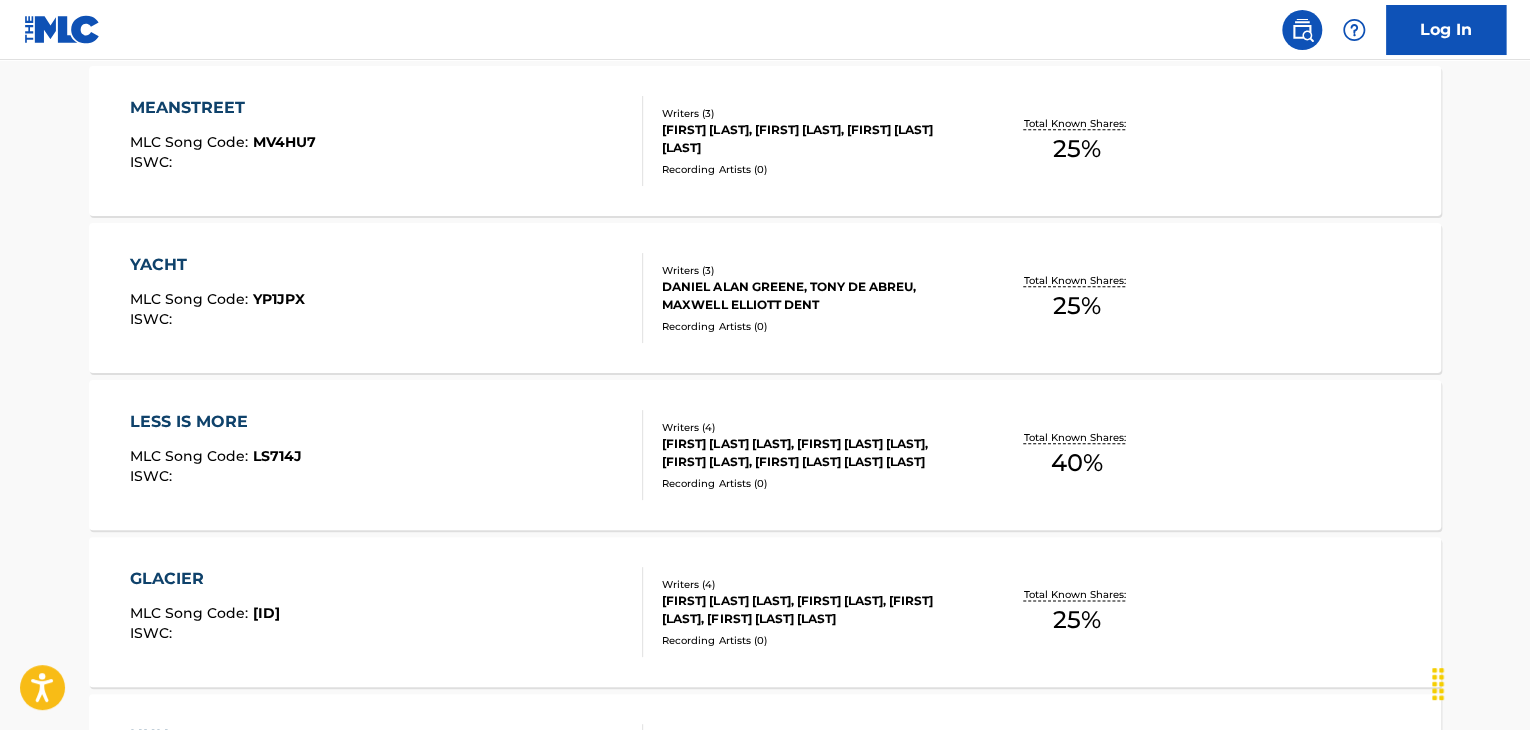 scroll, scrollTop: 1324, scrollLeft: 0, axis: vertical 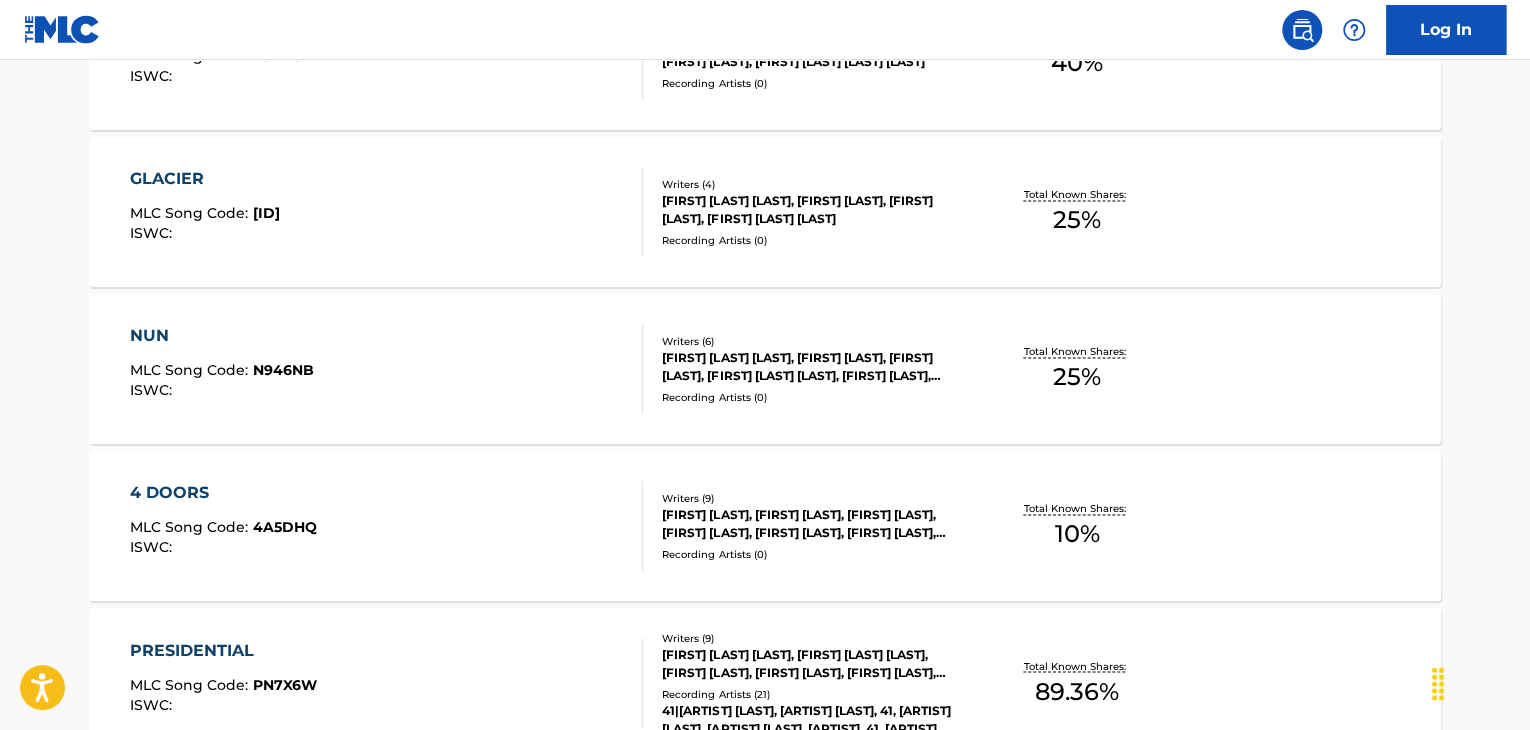 click on "[ARTIST] [ID]" at bounding box center (387, 212) 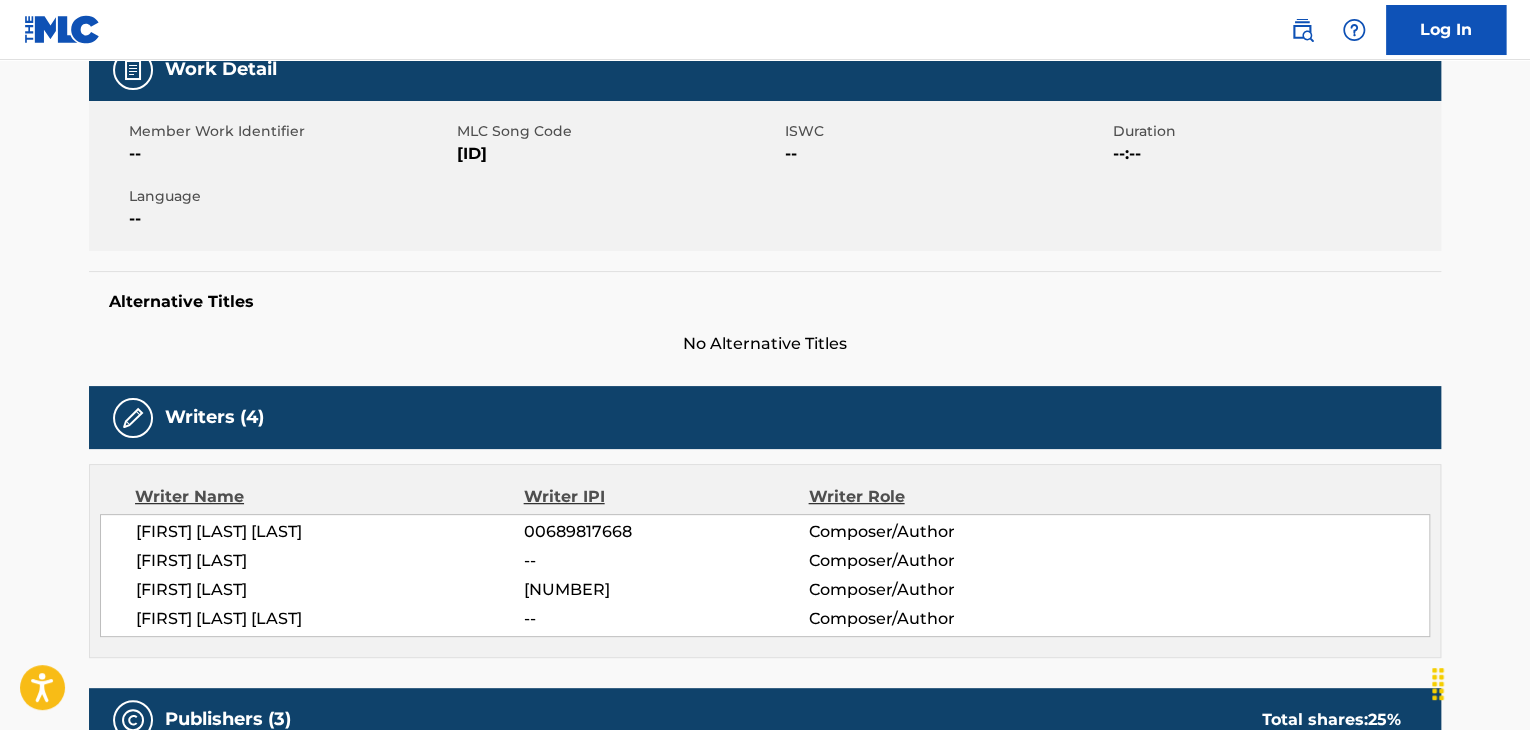 scroll, scrollTop: 0, scrollLeft: 0, axis: both 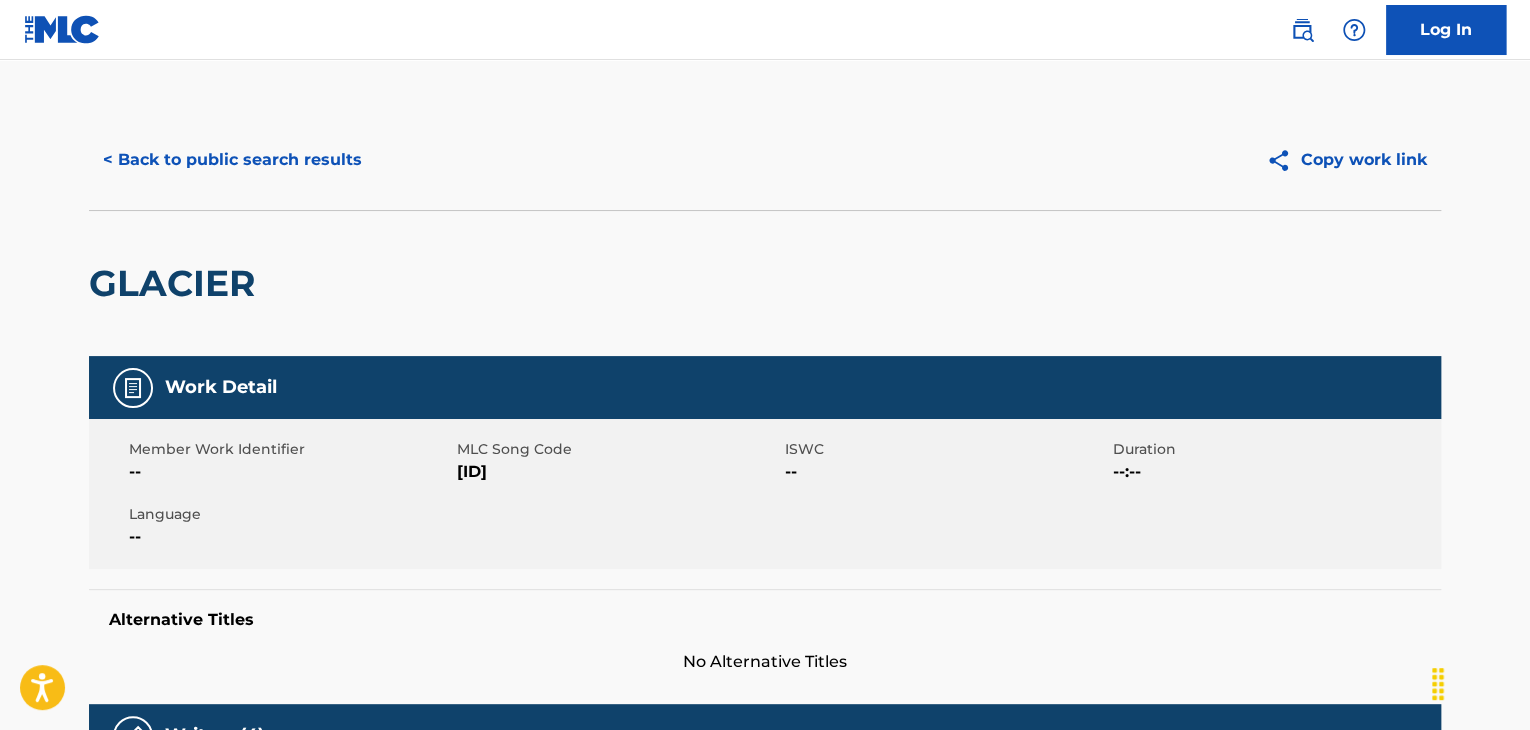 click on "< Back to public search results" at bounding box center [232, 160] 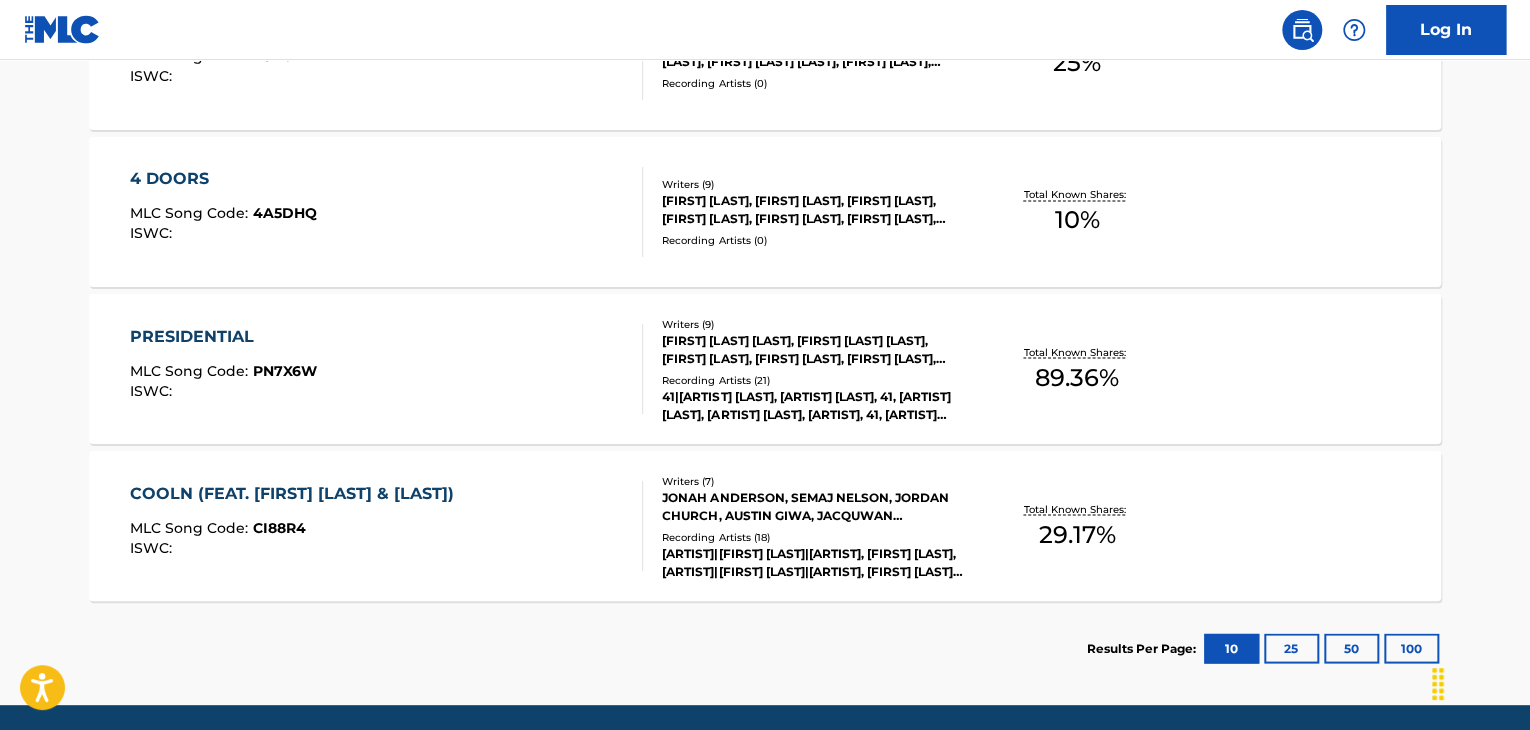 scroll, scrollTop: 1708, scrollLeft: 0, axis: vertical 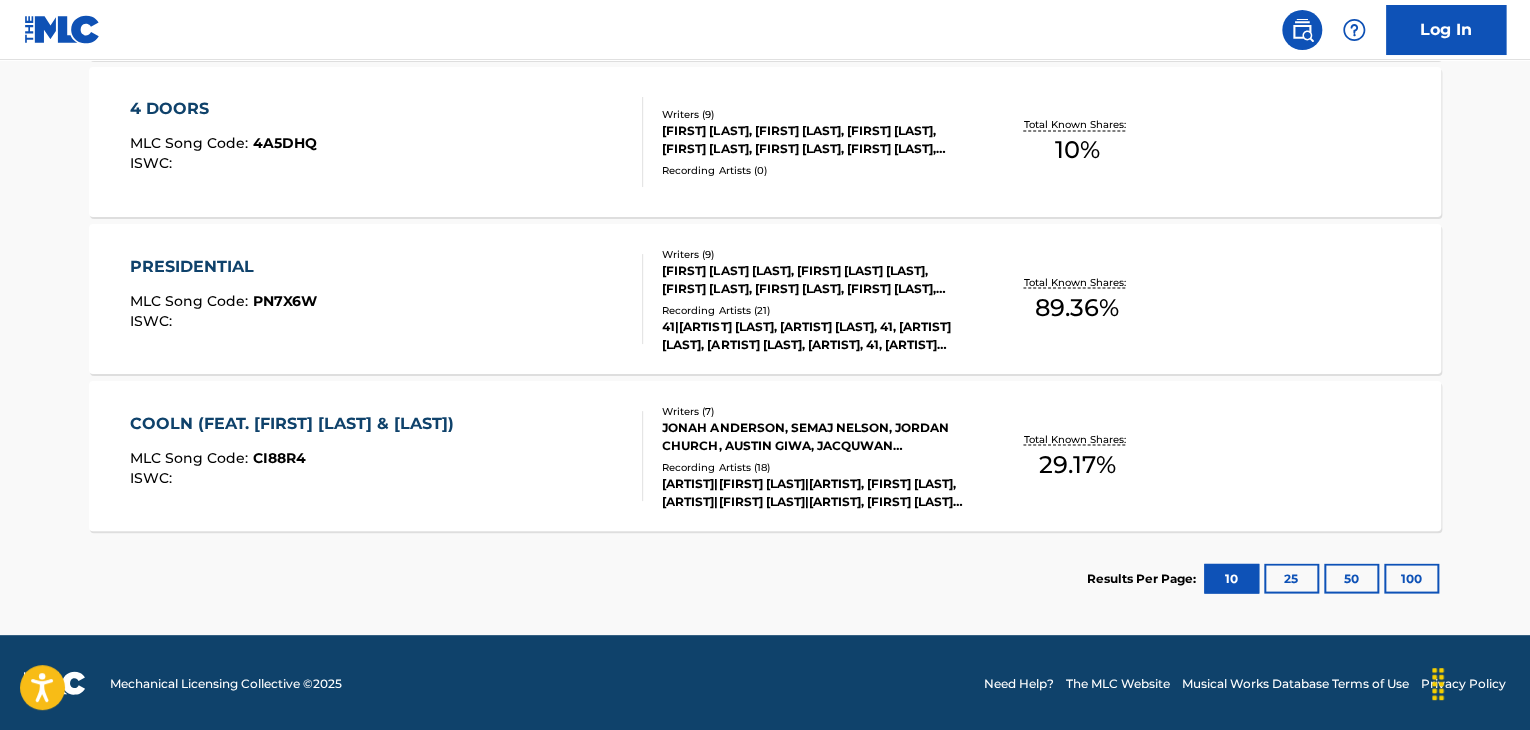 click on "PRESIDENTIAL MLC Song Code : PN7X6W ISWC :" at bounding box center [387, 299] 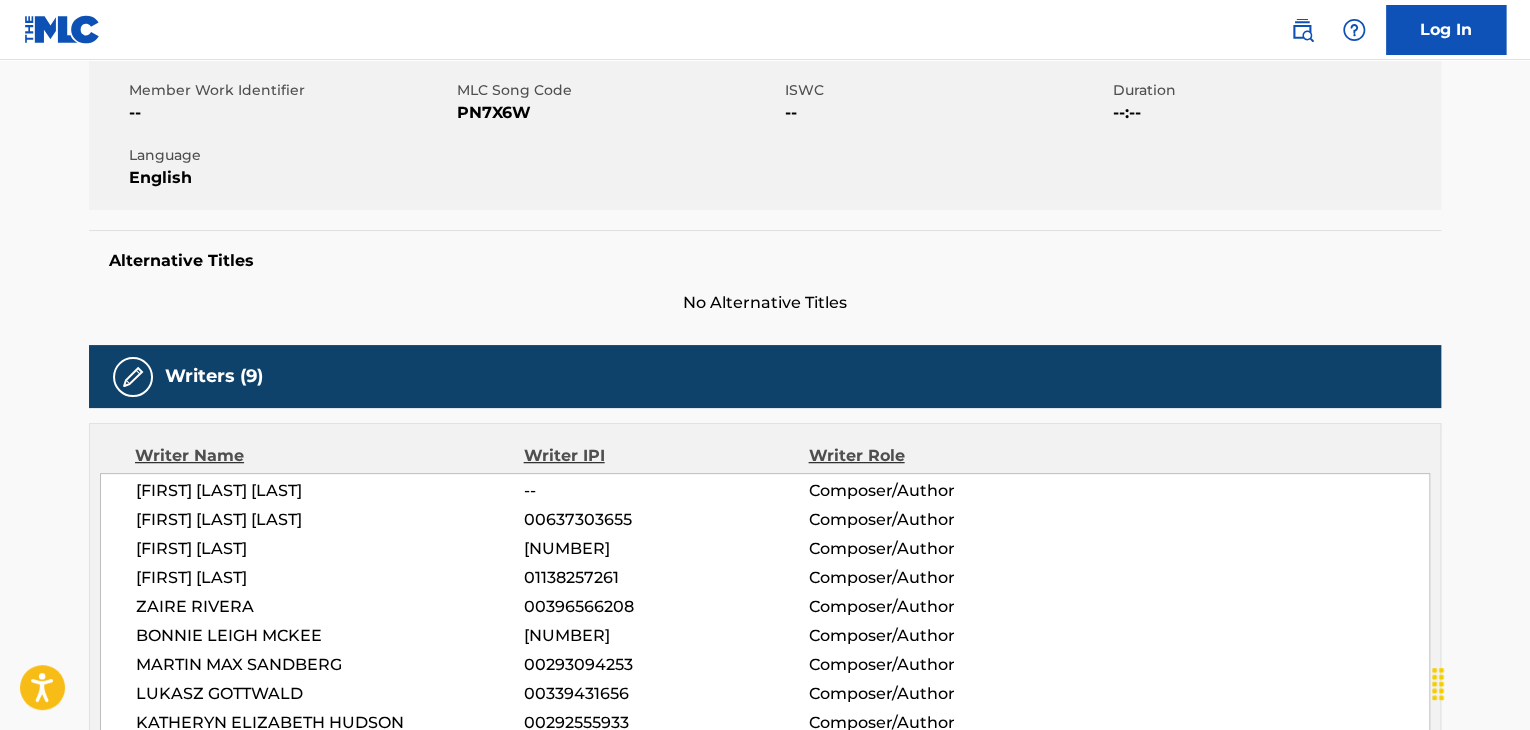 scroll, scrollTop: 500, scrollLeft: 0, axis: vertical 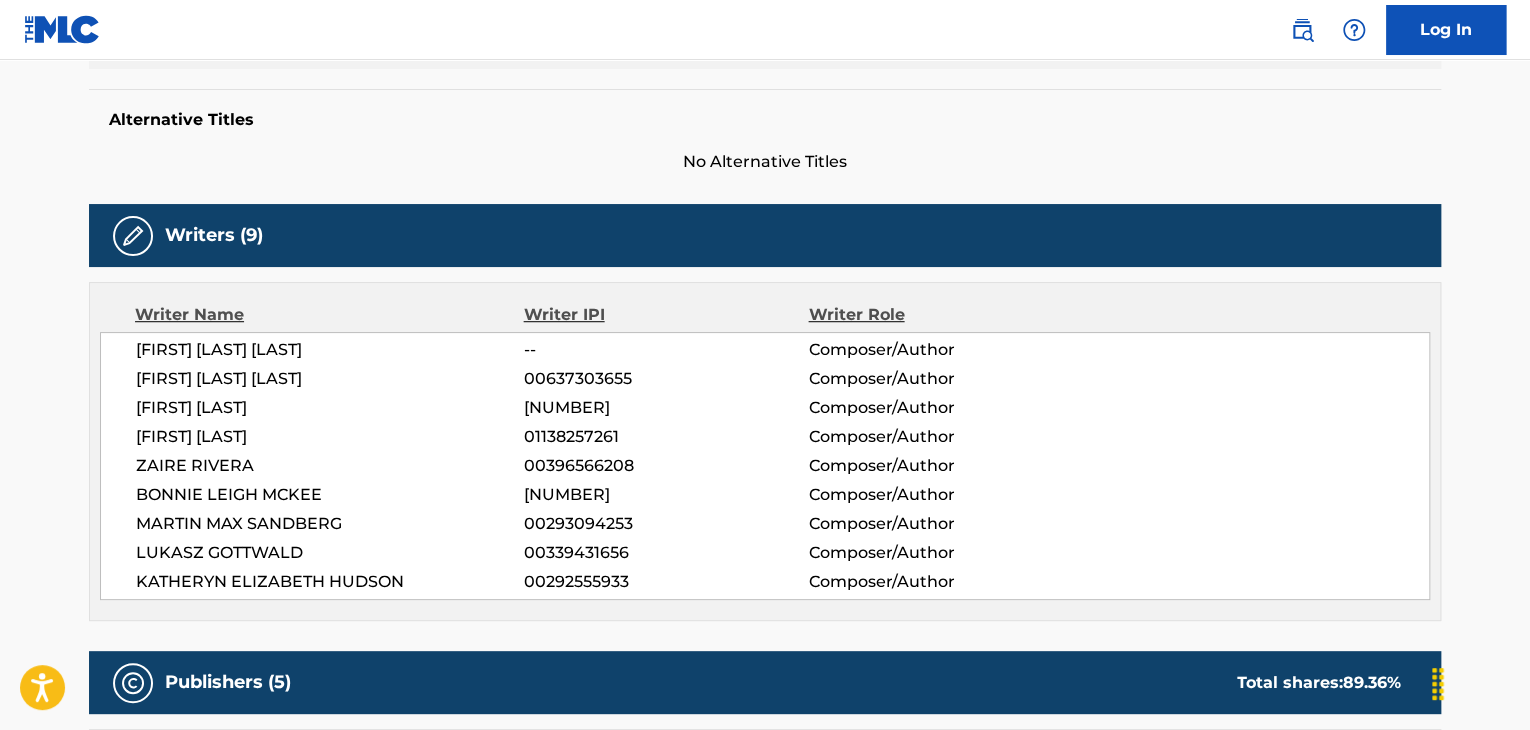 click on "[FIRST] [LAST] [LAST]" at bounding box center (330, 350) 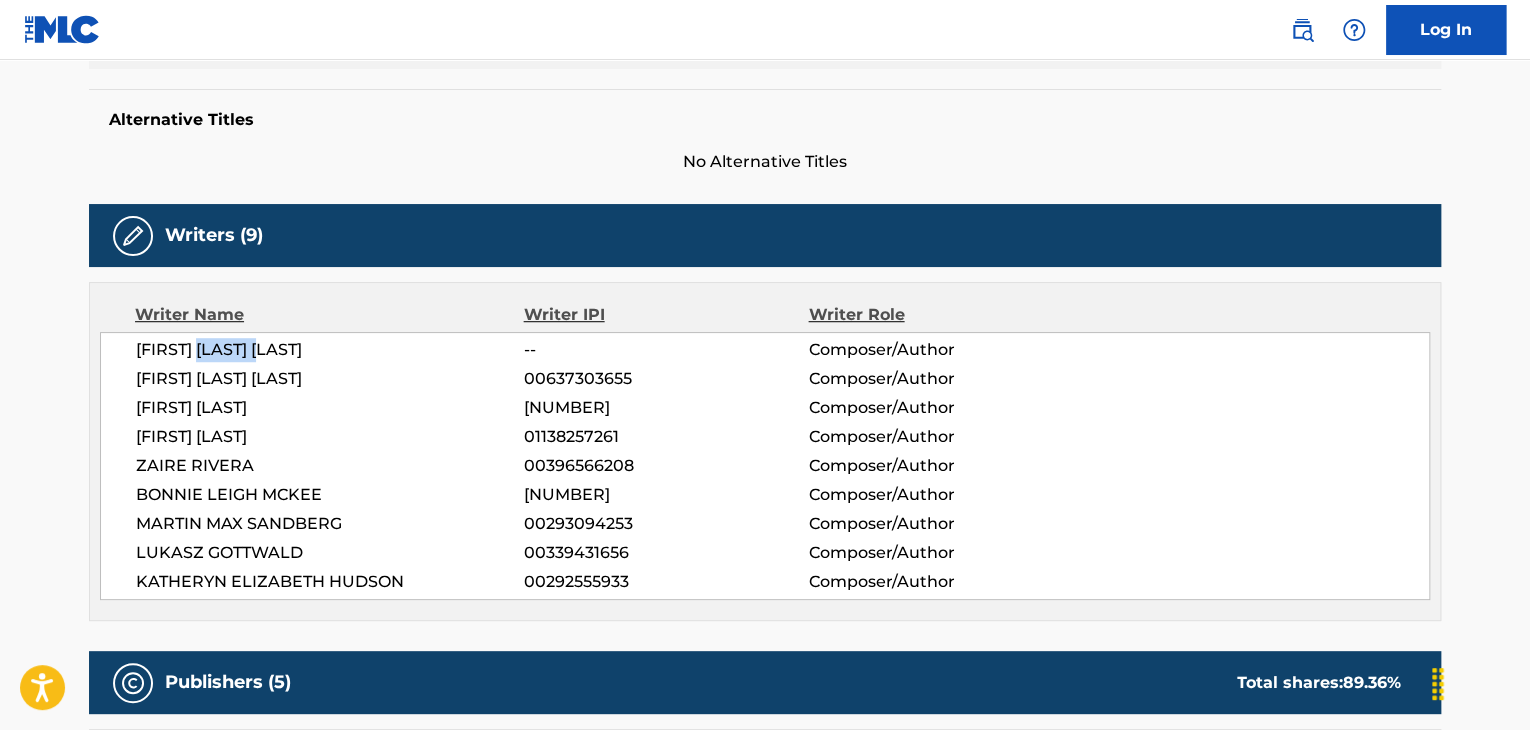 click on "[FIRST] [LAST] [LAST]" at bounding box center (330, 350) 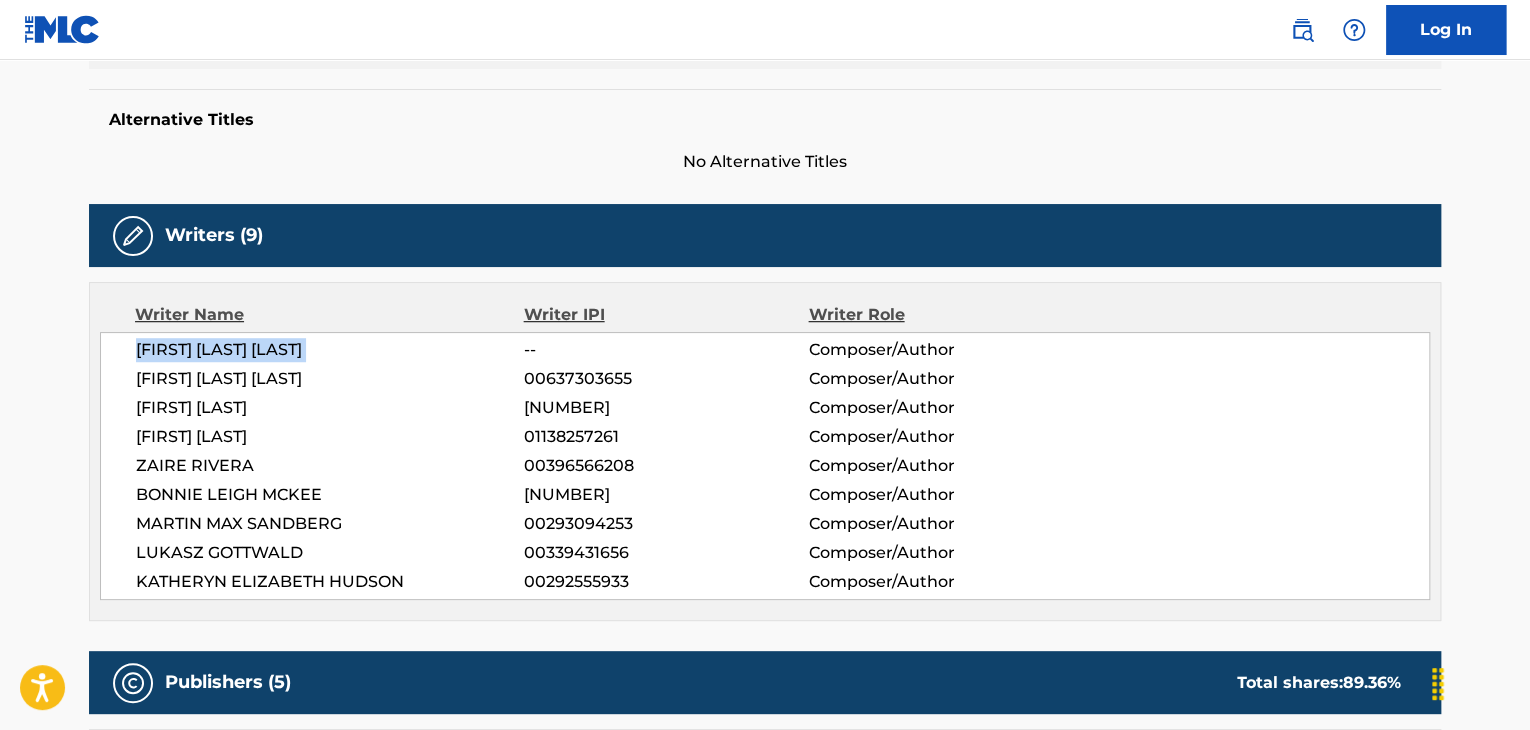 click on "[FIRST] [LAST] [LAST]" at bounding box center [330, 350] 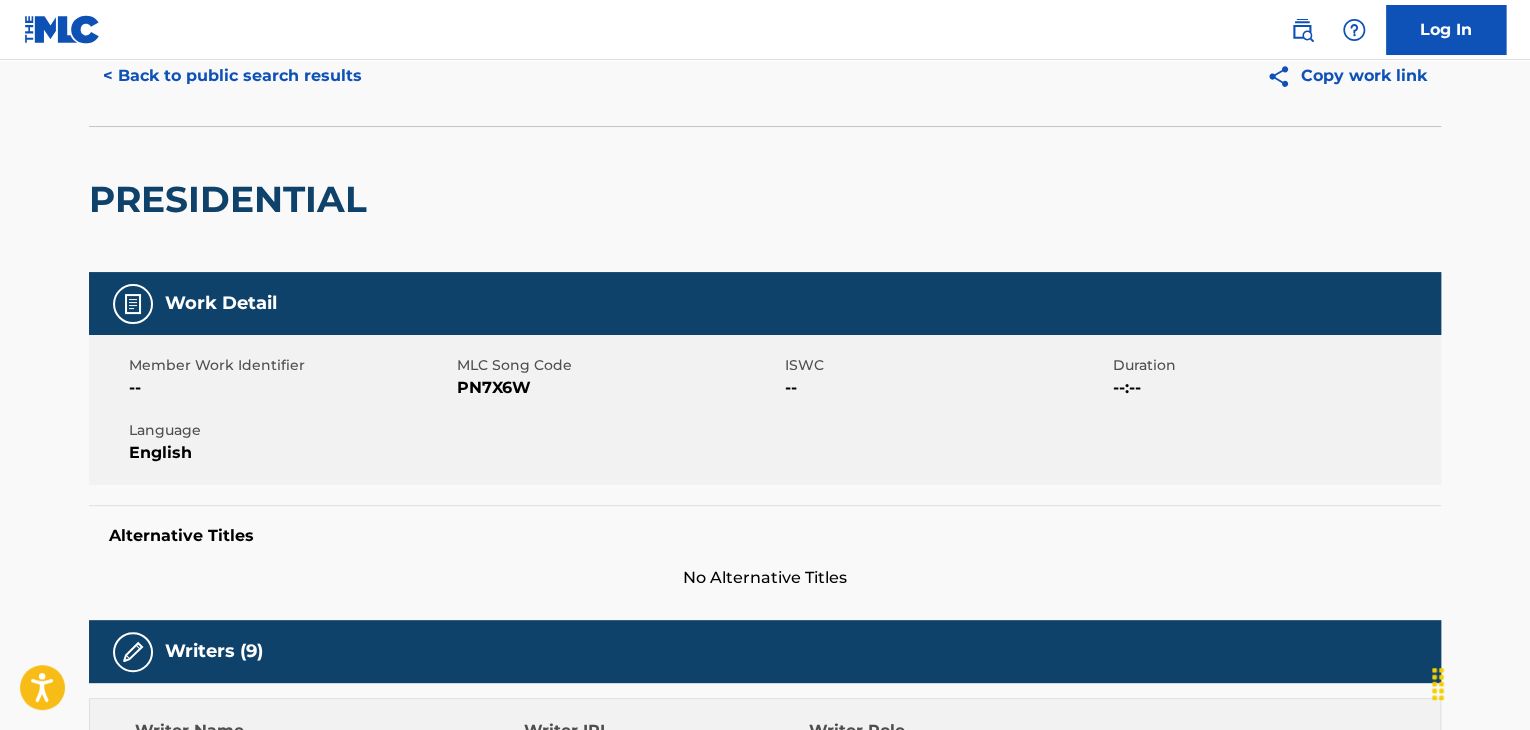 scroll, scrollTop: 0, scrollLeft: 0, axis: both 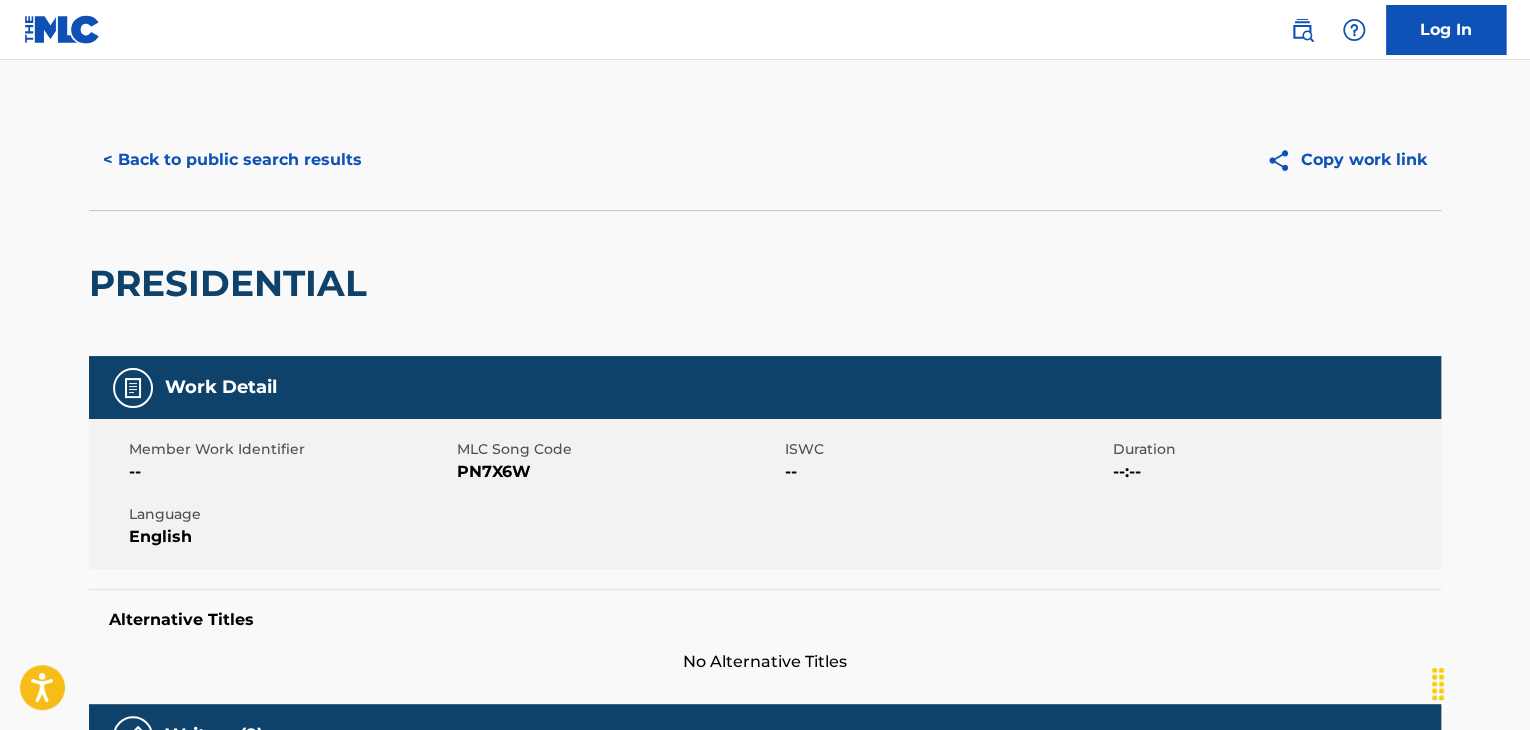 click on "< Back to public search results" at bounding box center [232, 160] 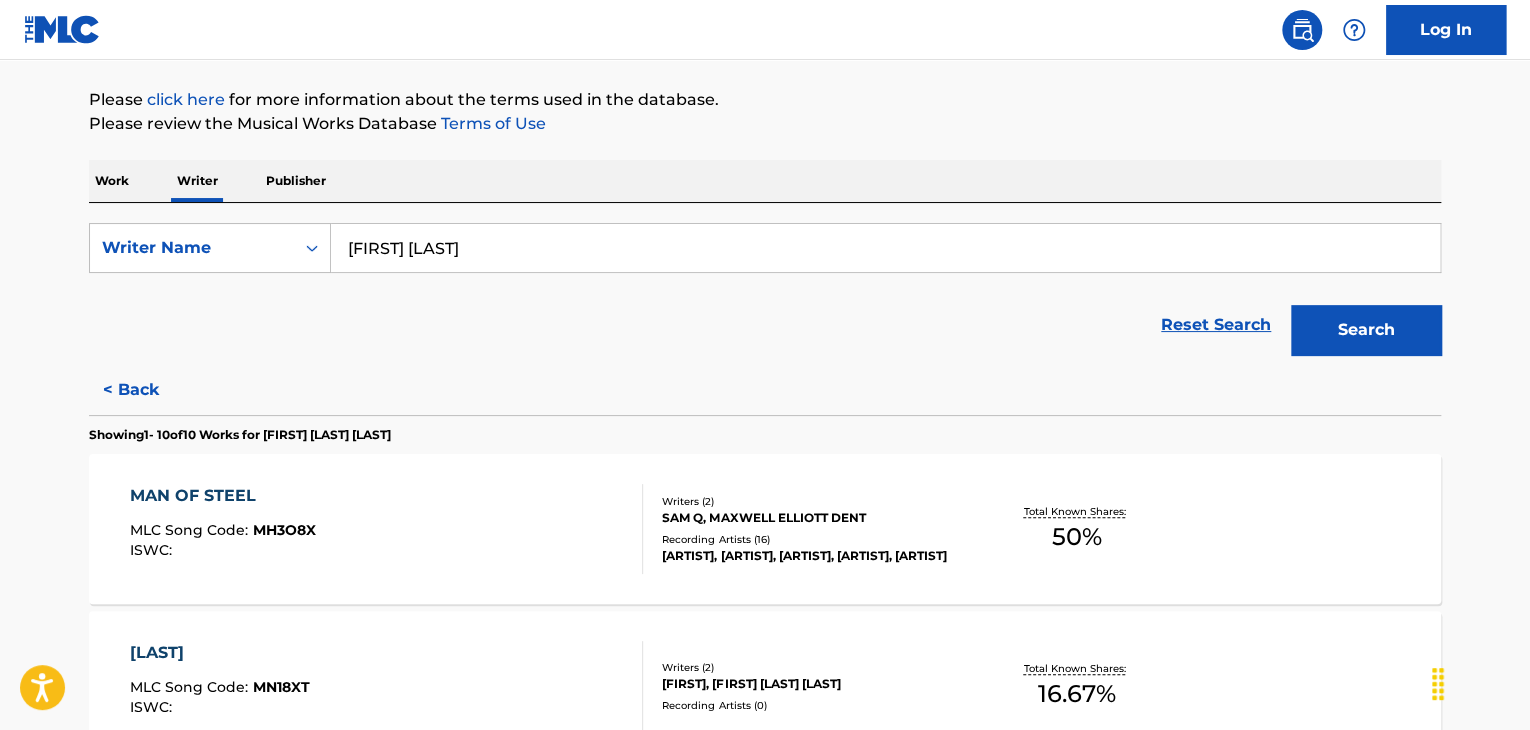 scroll, scrollTop: 324, scrollLeft: 0, axis: vertical 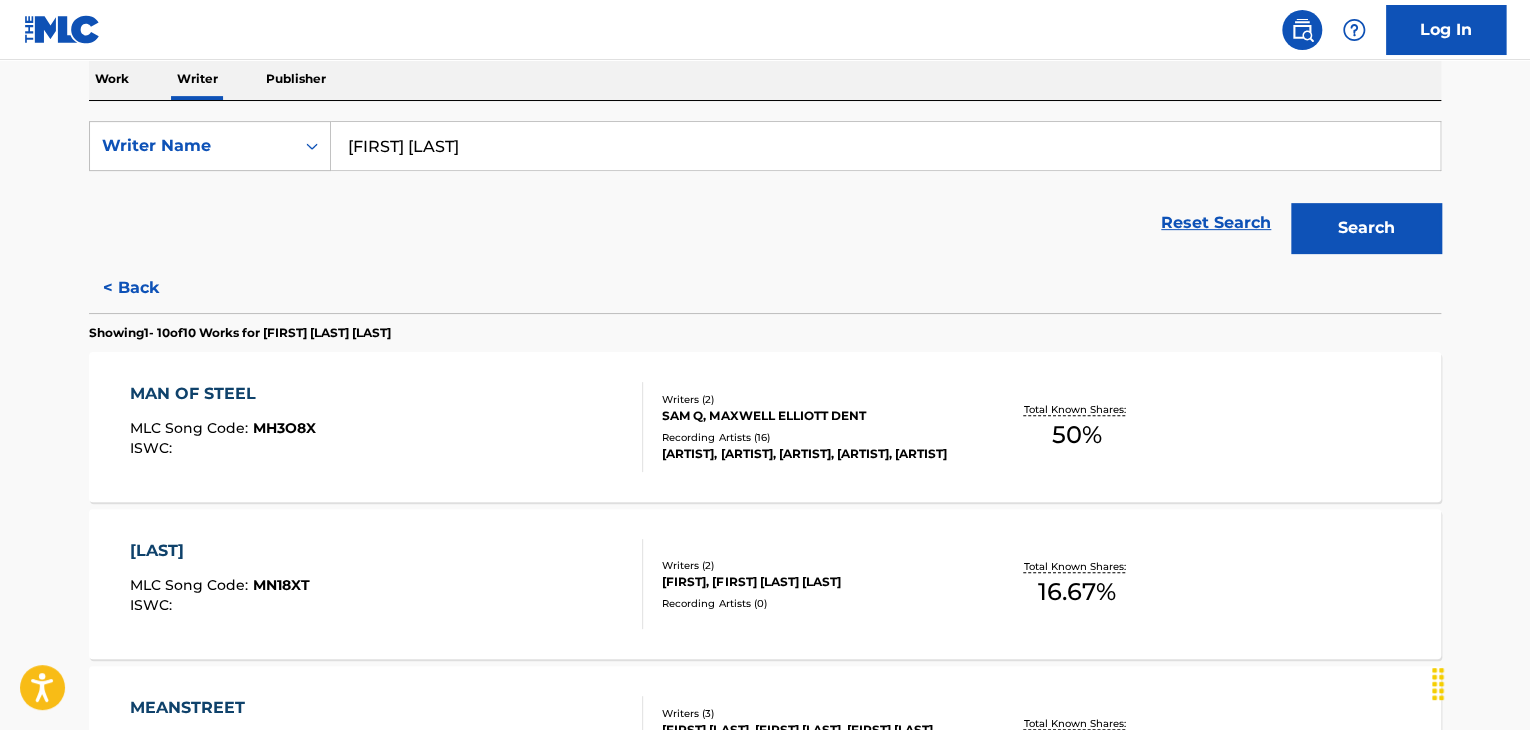 click on "< Back" at bounding box center (149, 288) 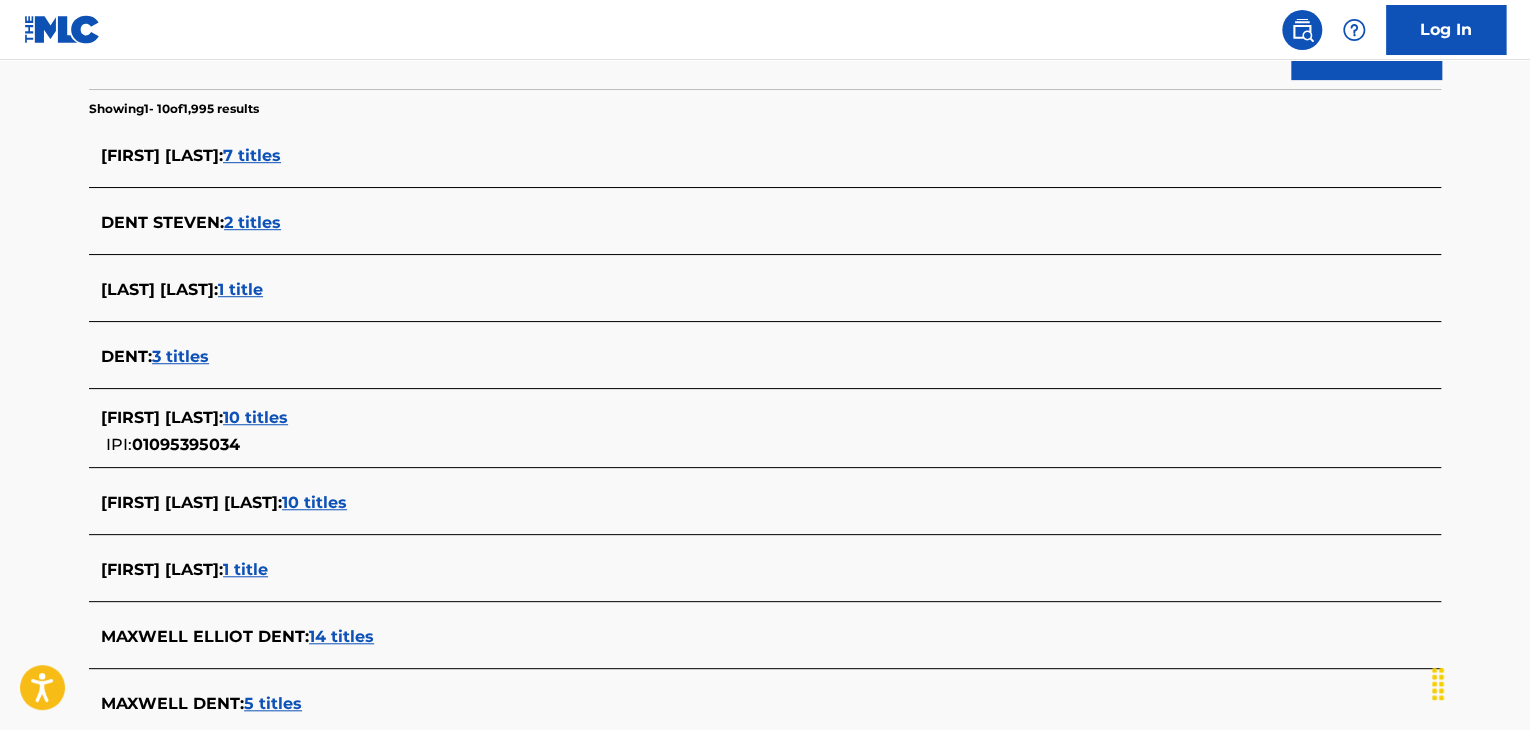 scroll, scrollTop: 624, scrollLeft: 0, axis: vertical 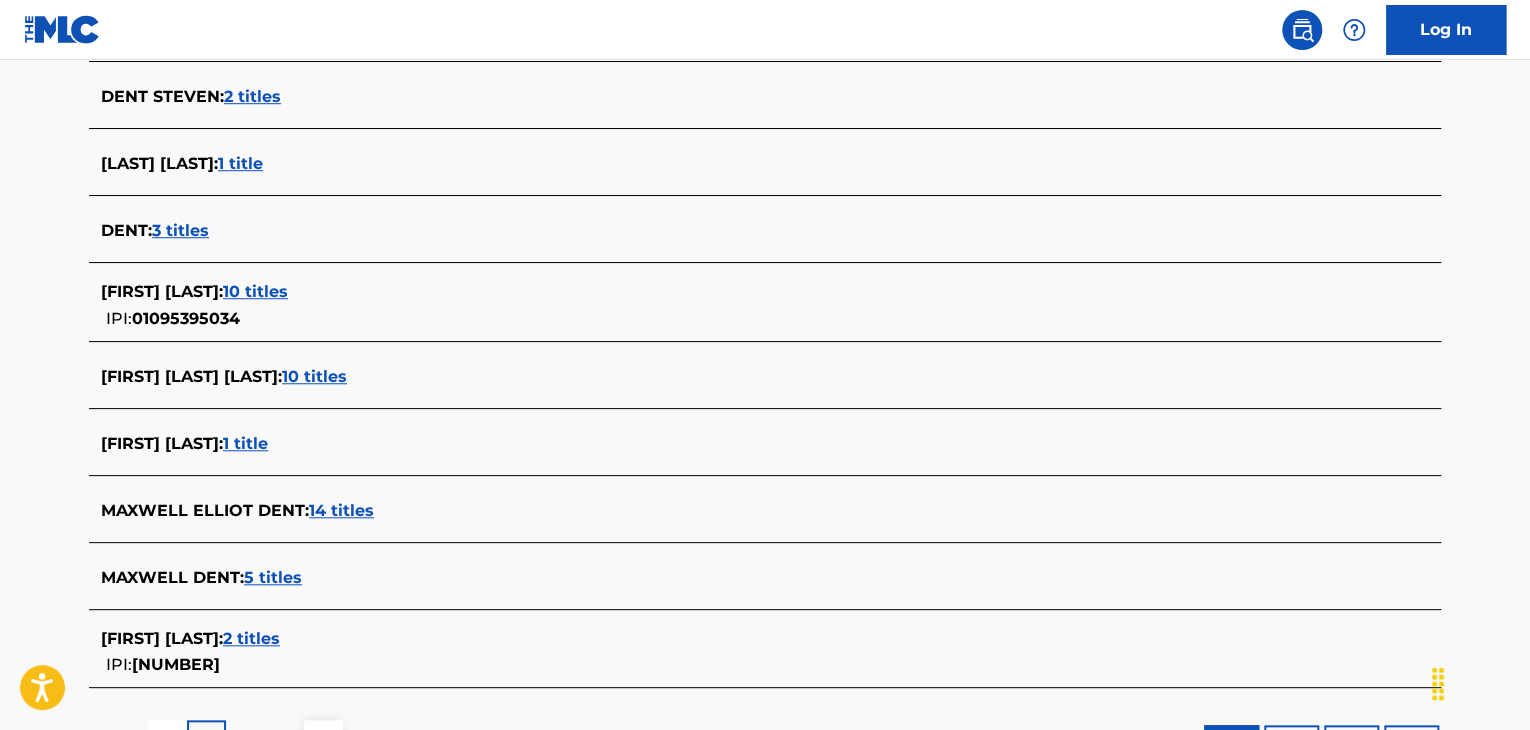 click on "14 titles" at bounding box center [341, 510] 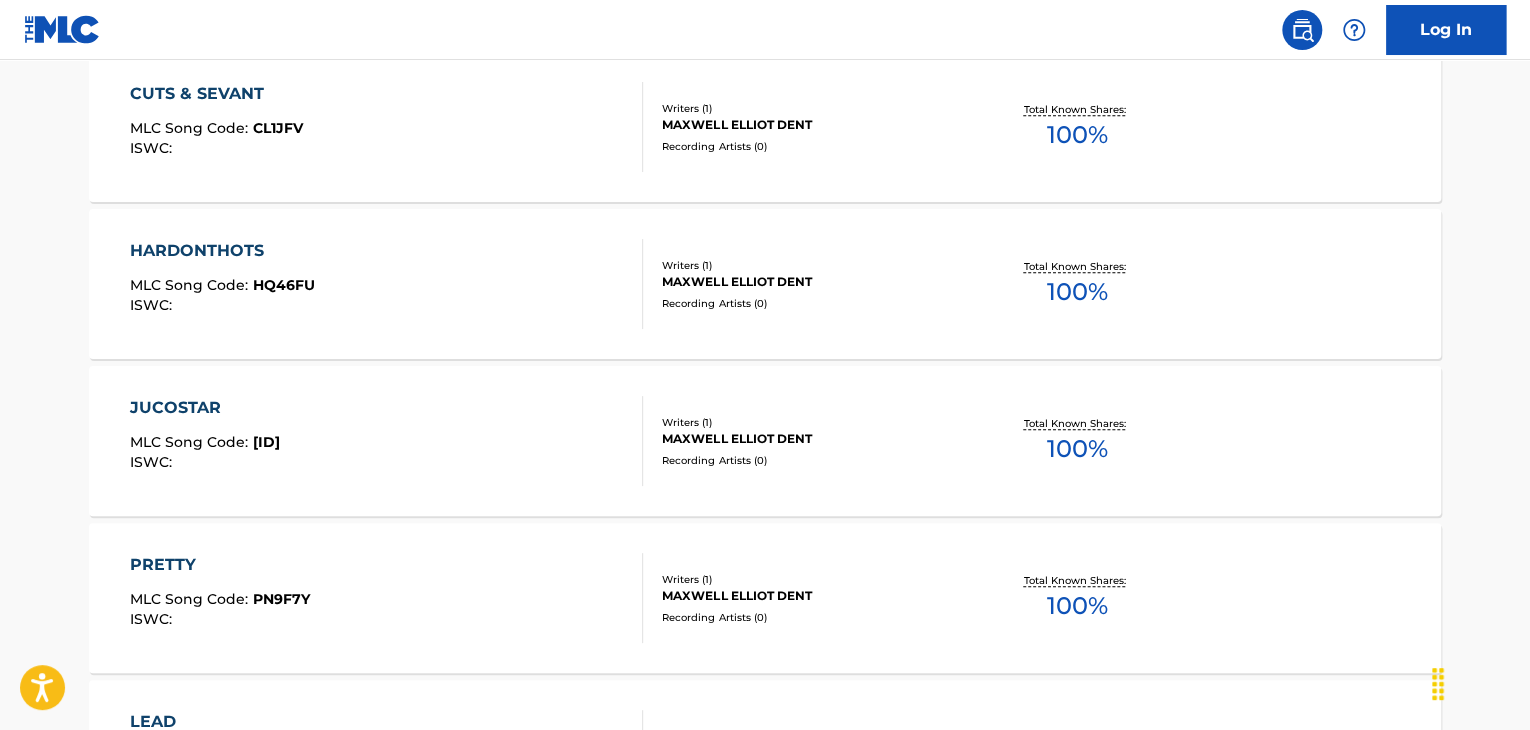 click on "[ARTIST] [ID]" at bounding box center [387, 441] 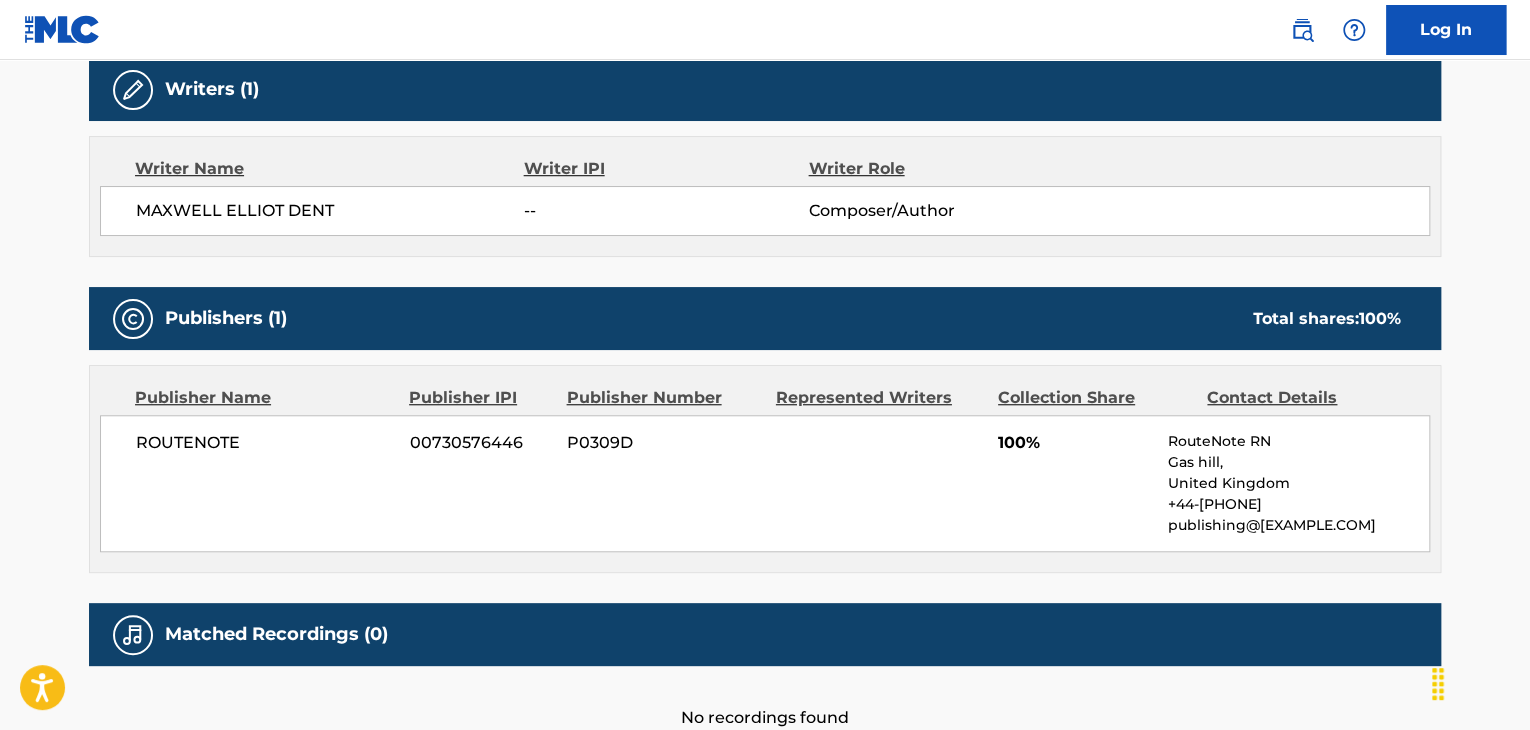 scroll, scrollTop: 771, scrollLeft: 0, axis: vertical 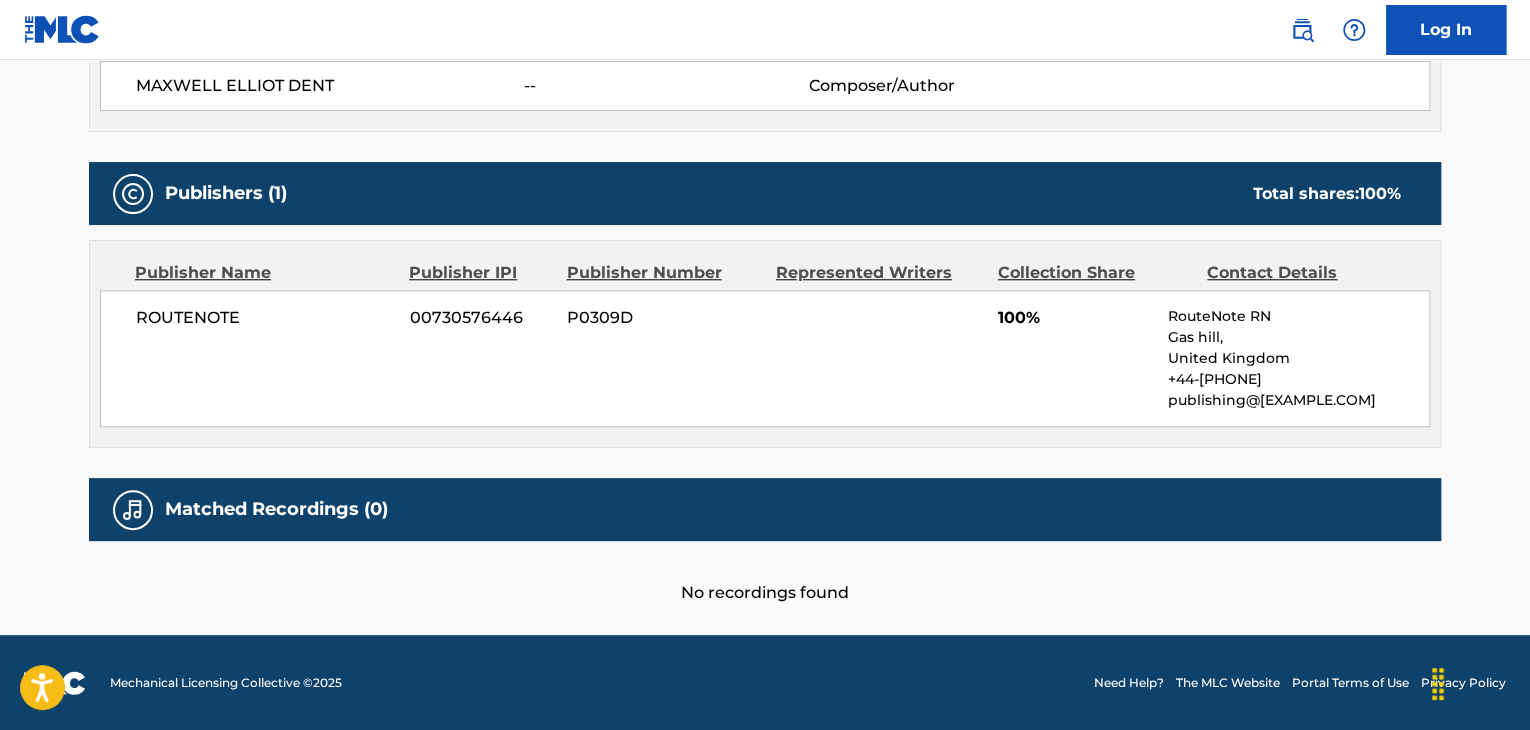 click on "ROUTENOTE" at bounding box center [265, 318] 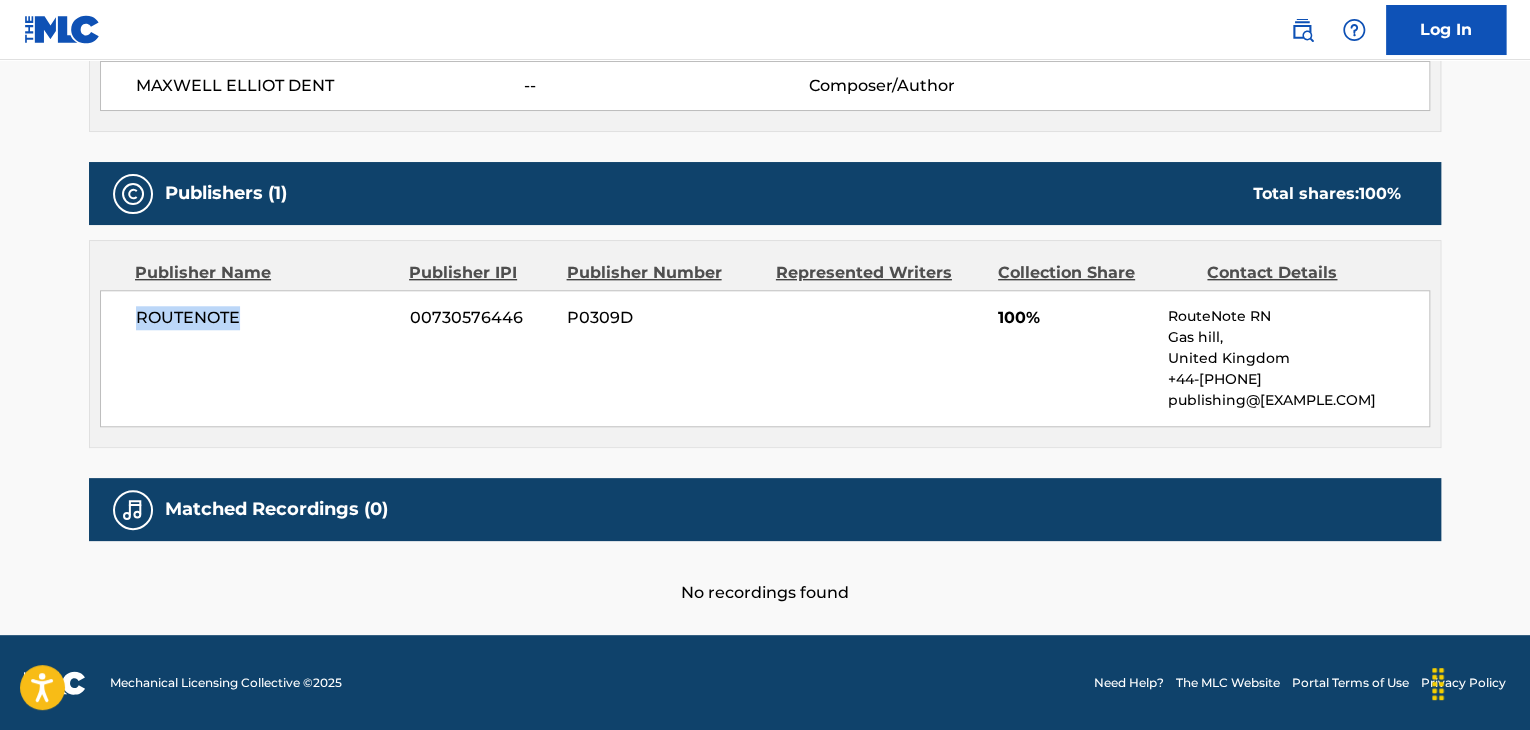 click on "ROUTENOTE" at bounding box center (265, 318) 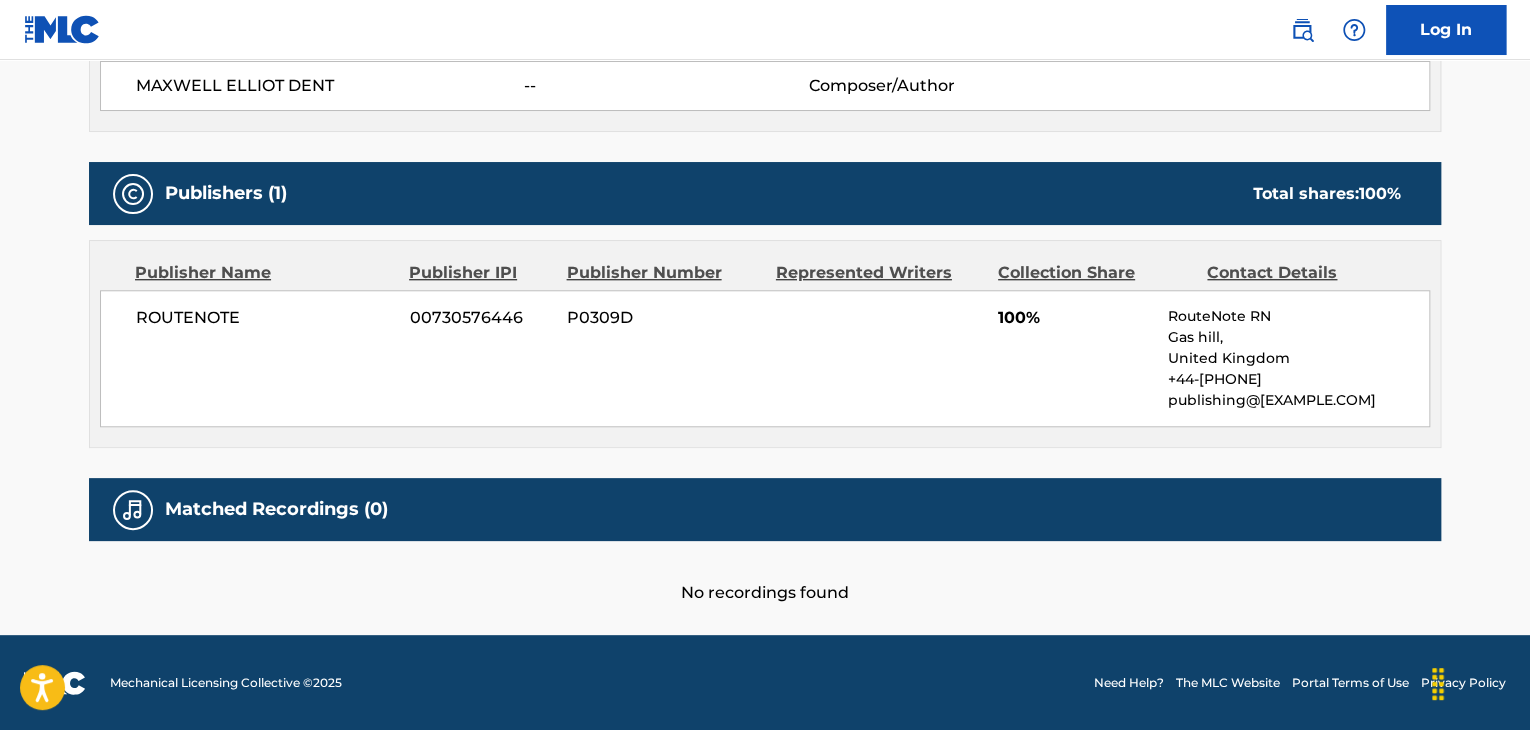 click on "00730576446" at bounding box center [481, 318] 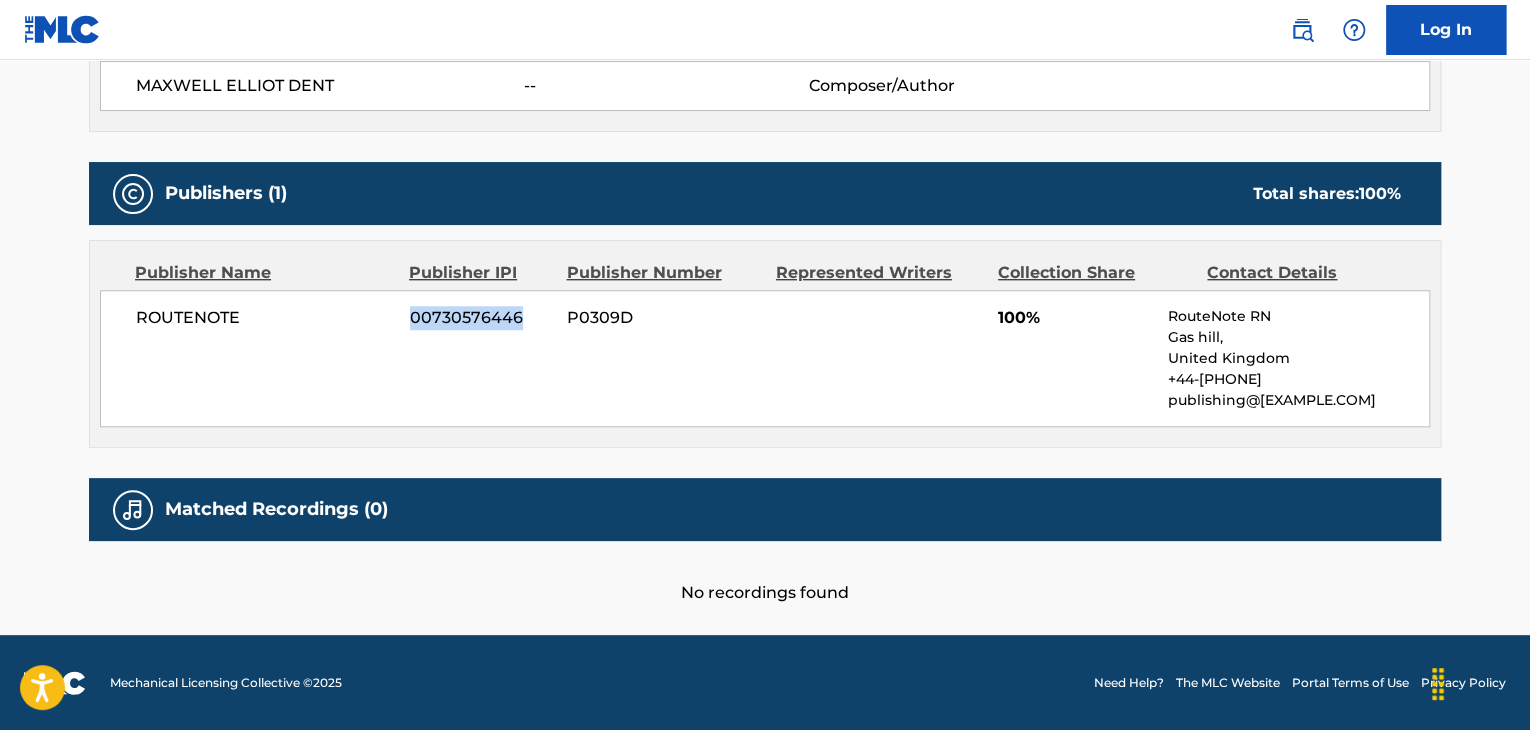 click on "00730576446" at bounding box center (481, 318) 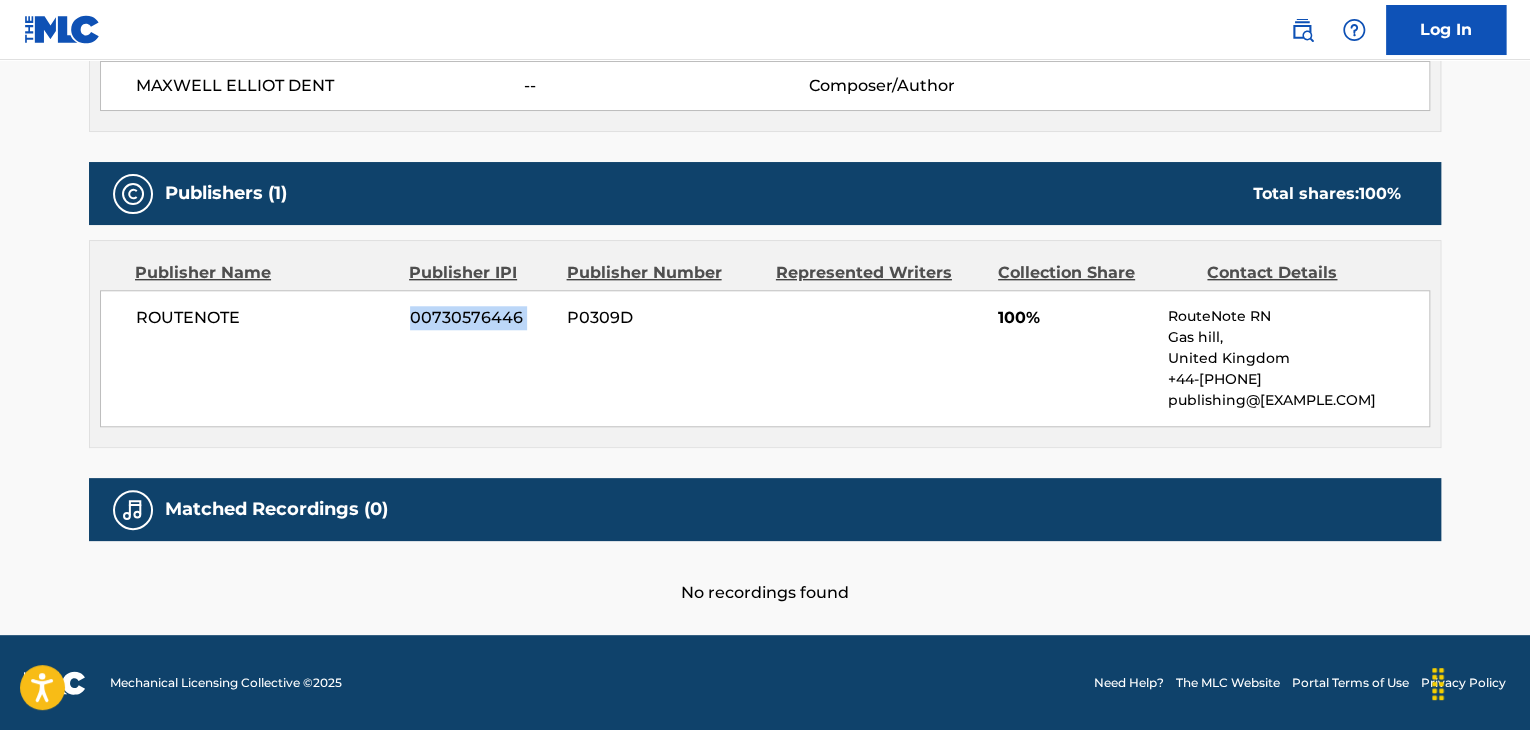 click on "00730576446" at bounding box center (481, 318) 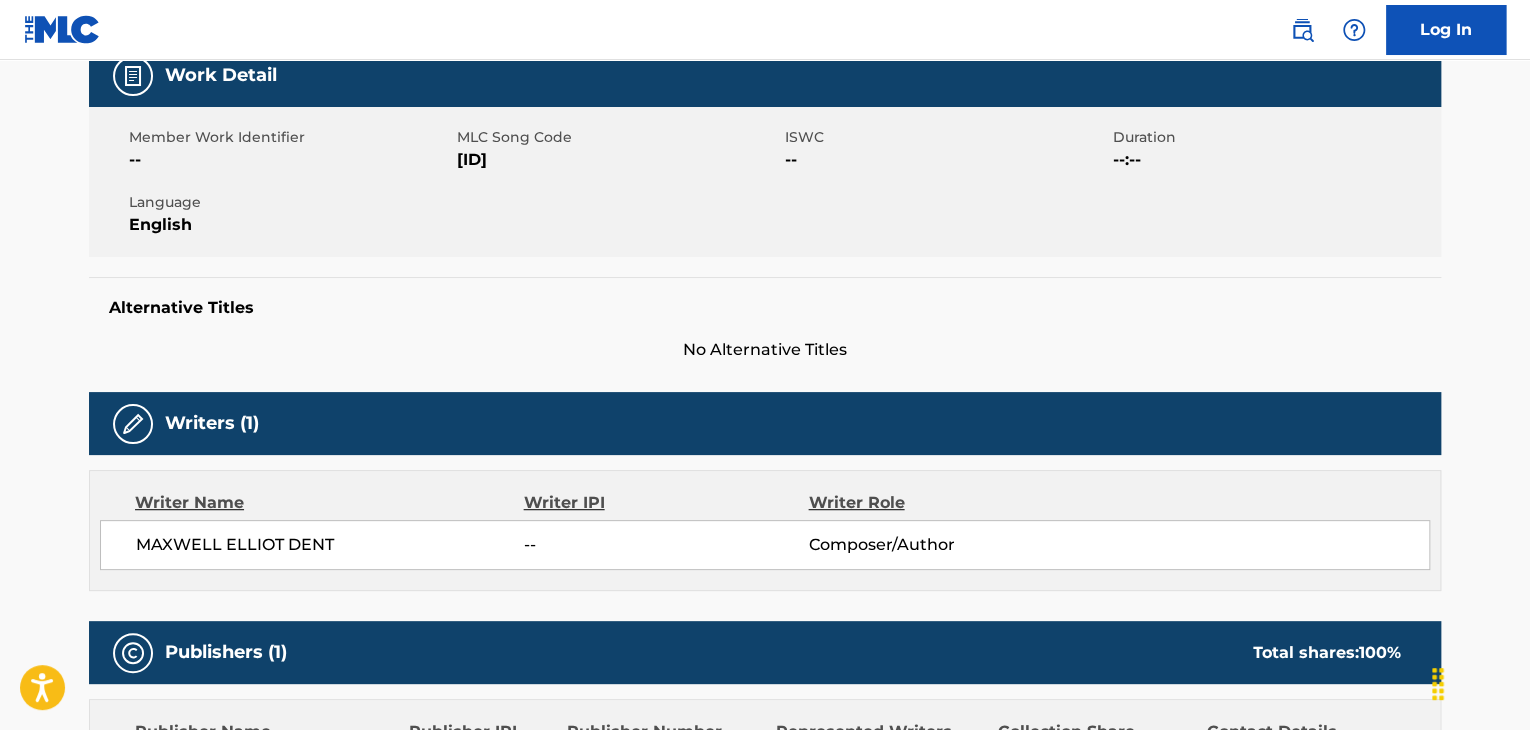 scroll, scrollTop: 171, scrollLeft: 0, axis: vertical 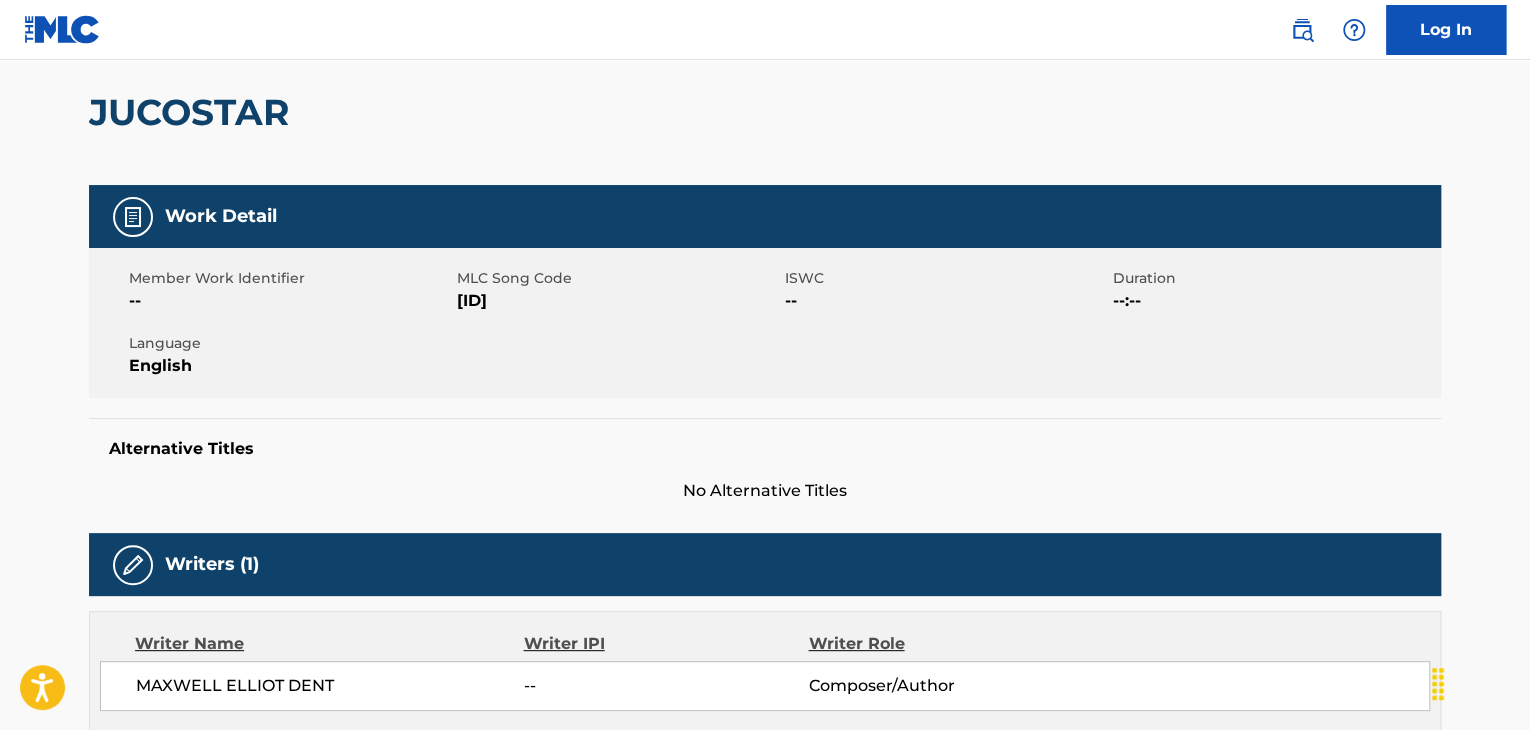 click on "[ID]" at bounding box center [618, 301] 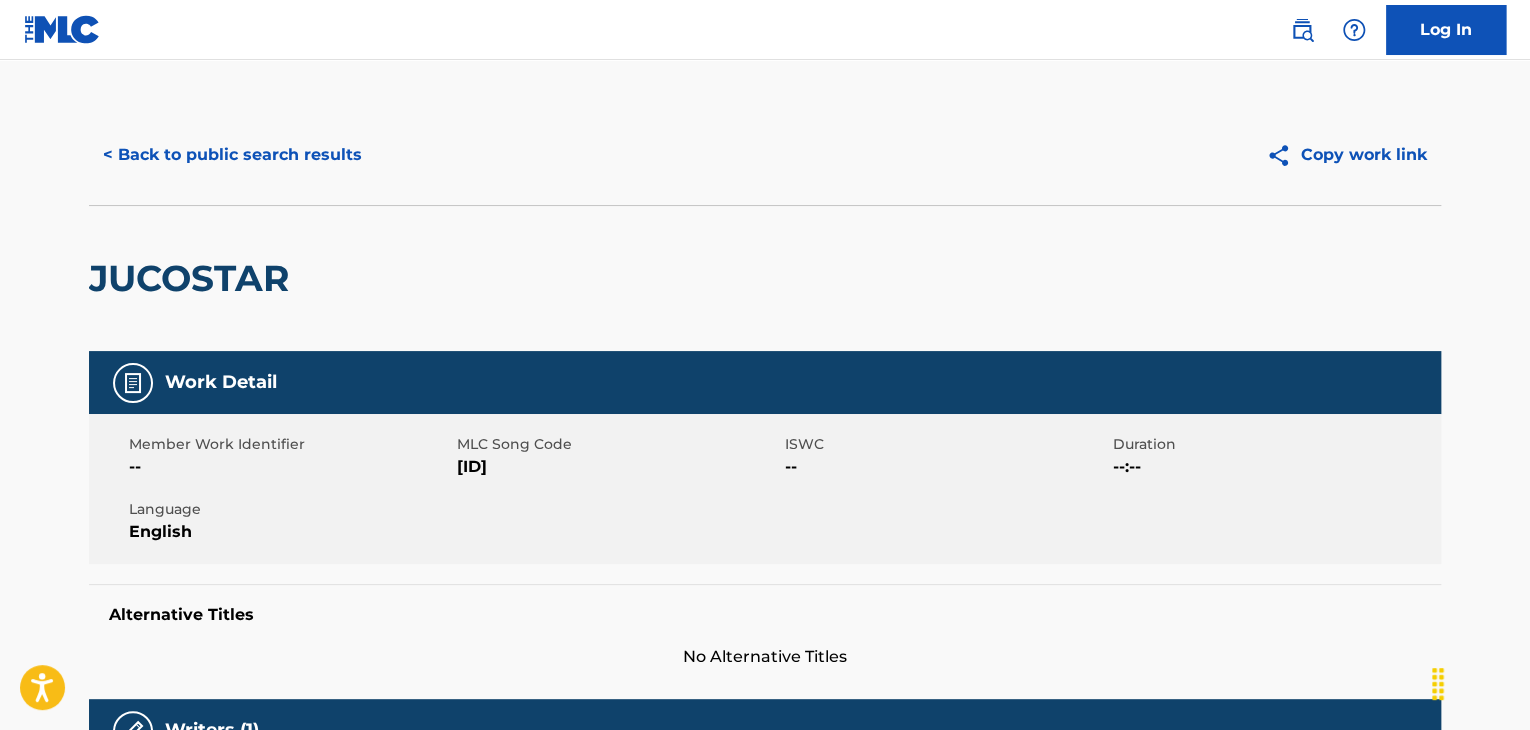 scroll, scrollTop: 0, scrollLeft: 0, axis: both 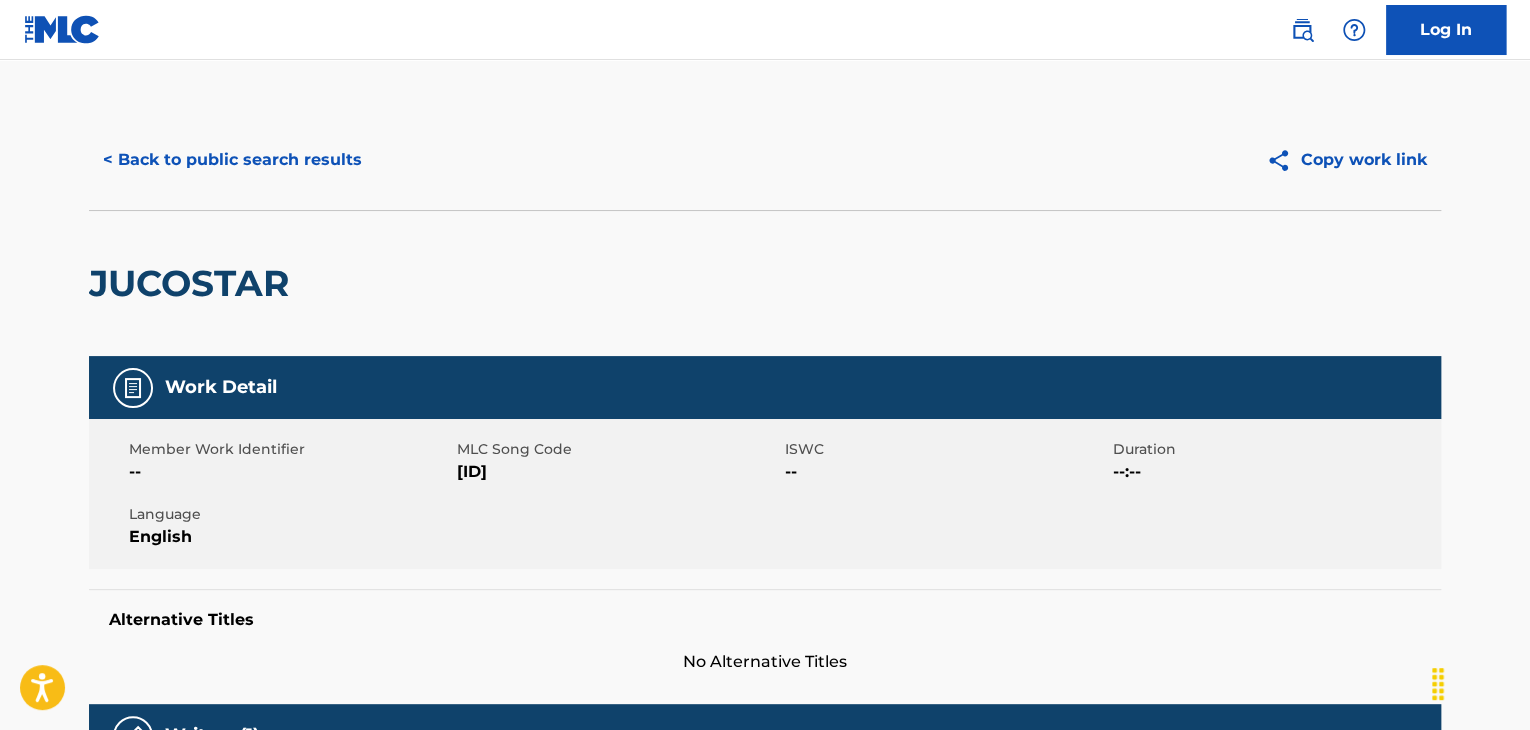 click on "< Back to public search results" at bounding box center (232, 160) 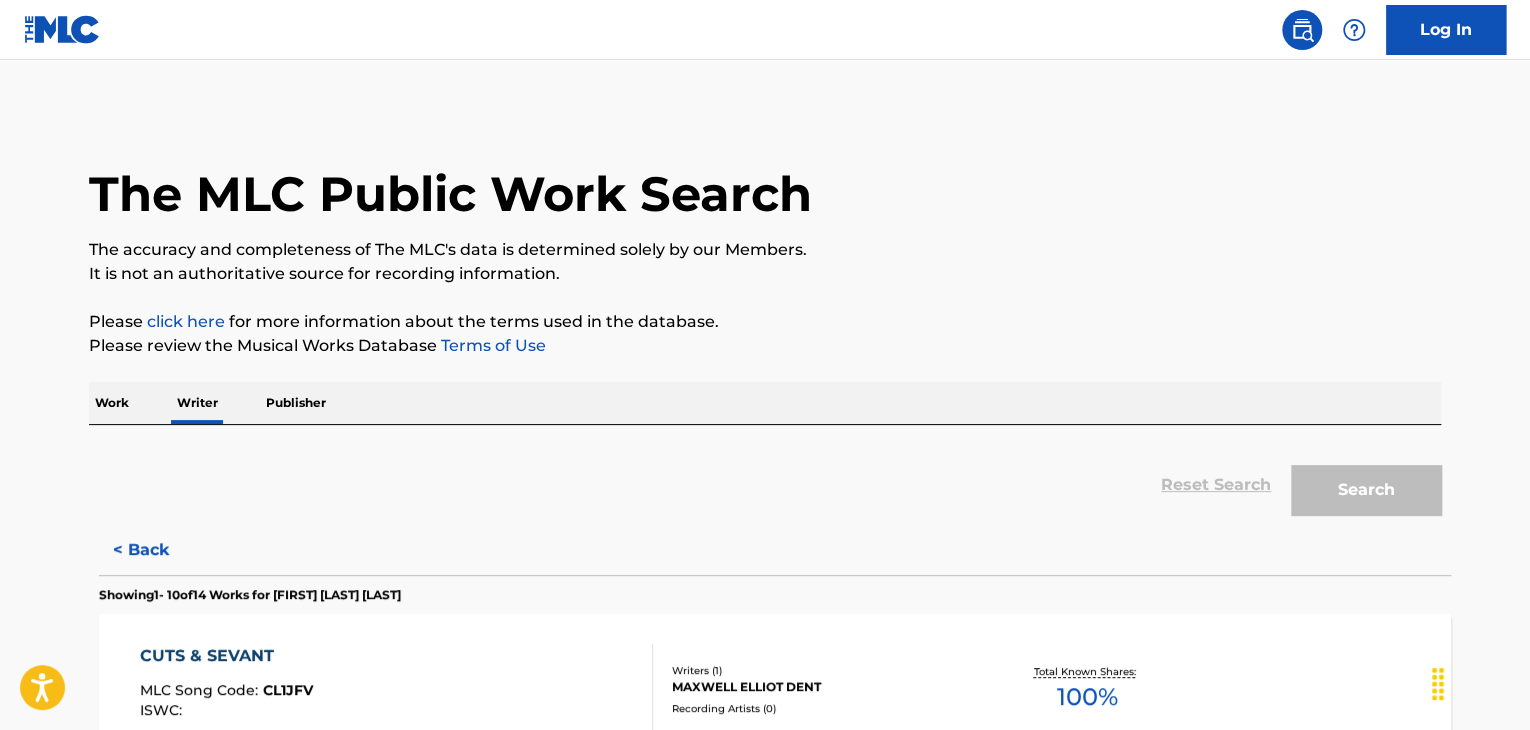 scroll, scrollTop: 24, scrollLeft: 0, axis: vertical 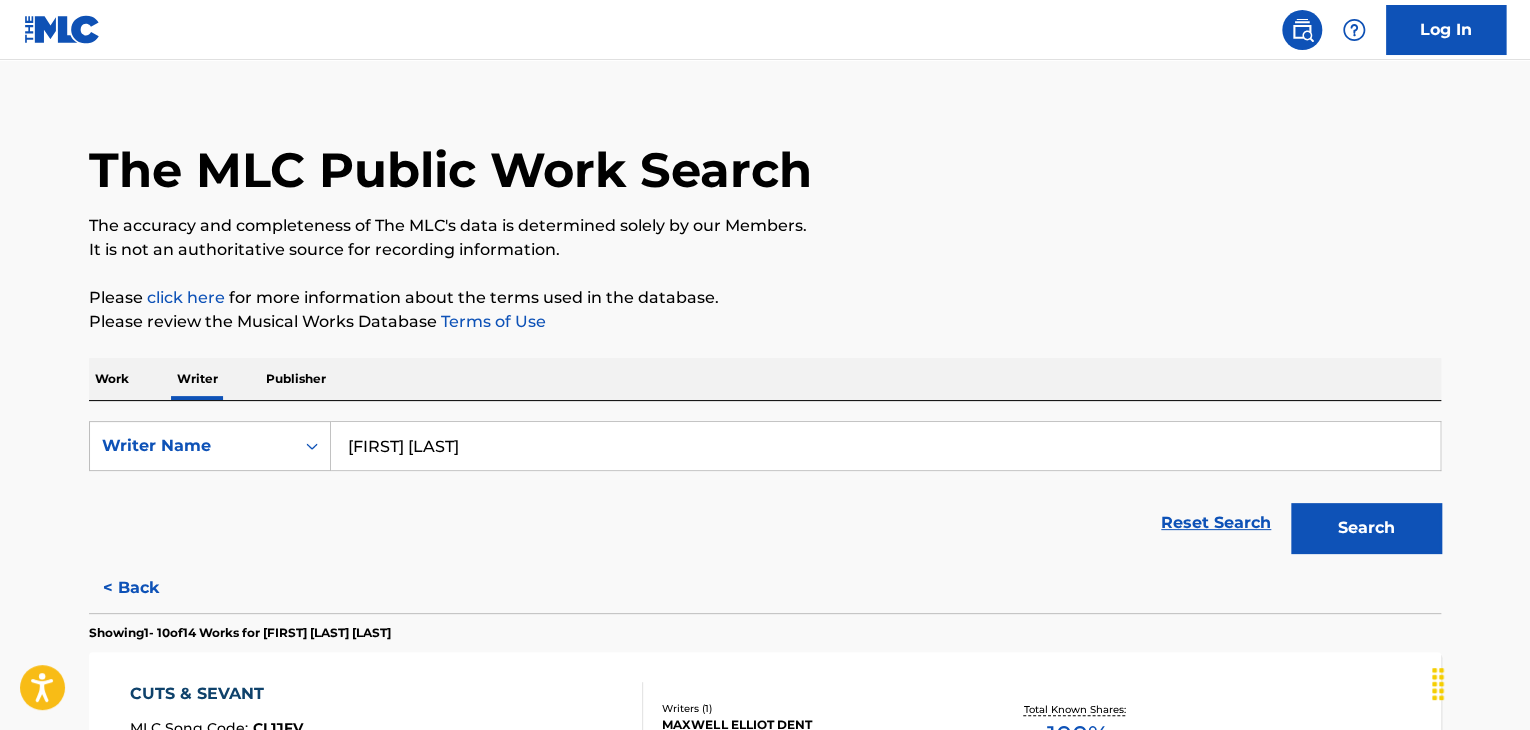 click on "Work" at bounding box center (112, 379) 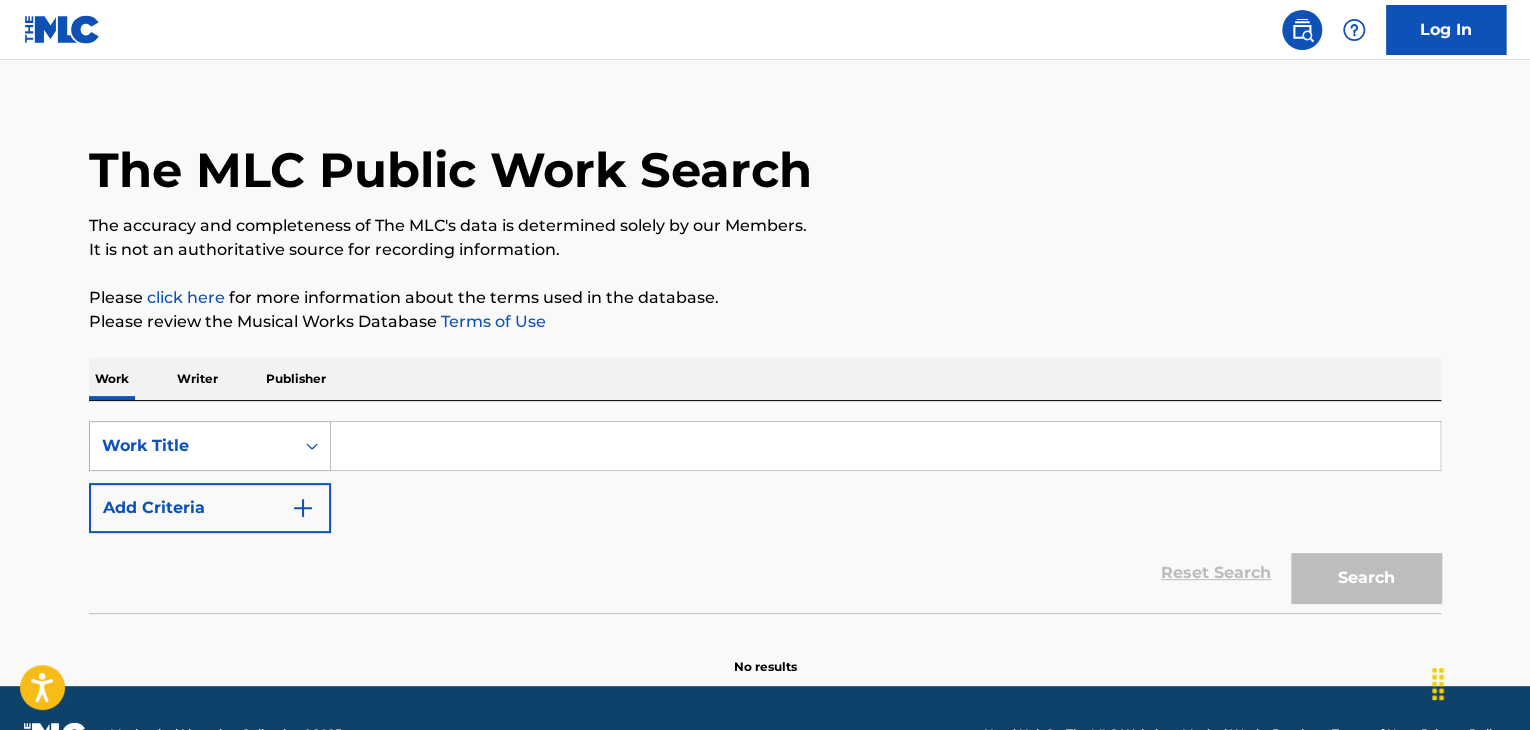 scroll, scrollTop: 0, scrollLeft: 0, axis: both 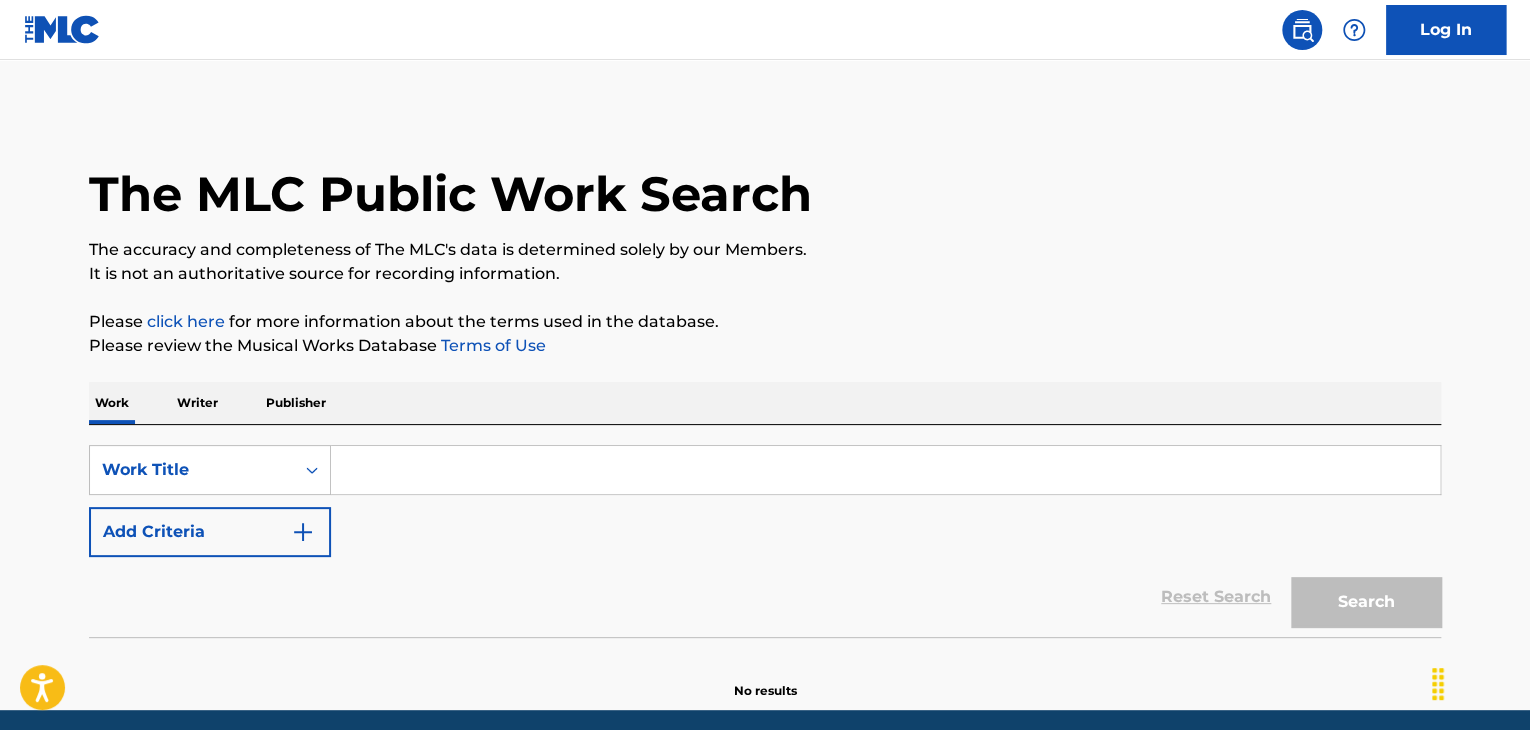 click at bounding box center [885, 470] 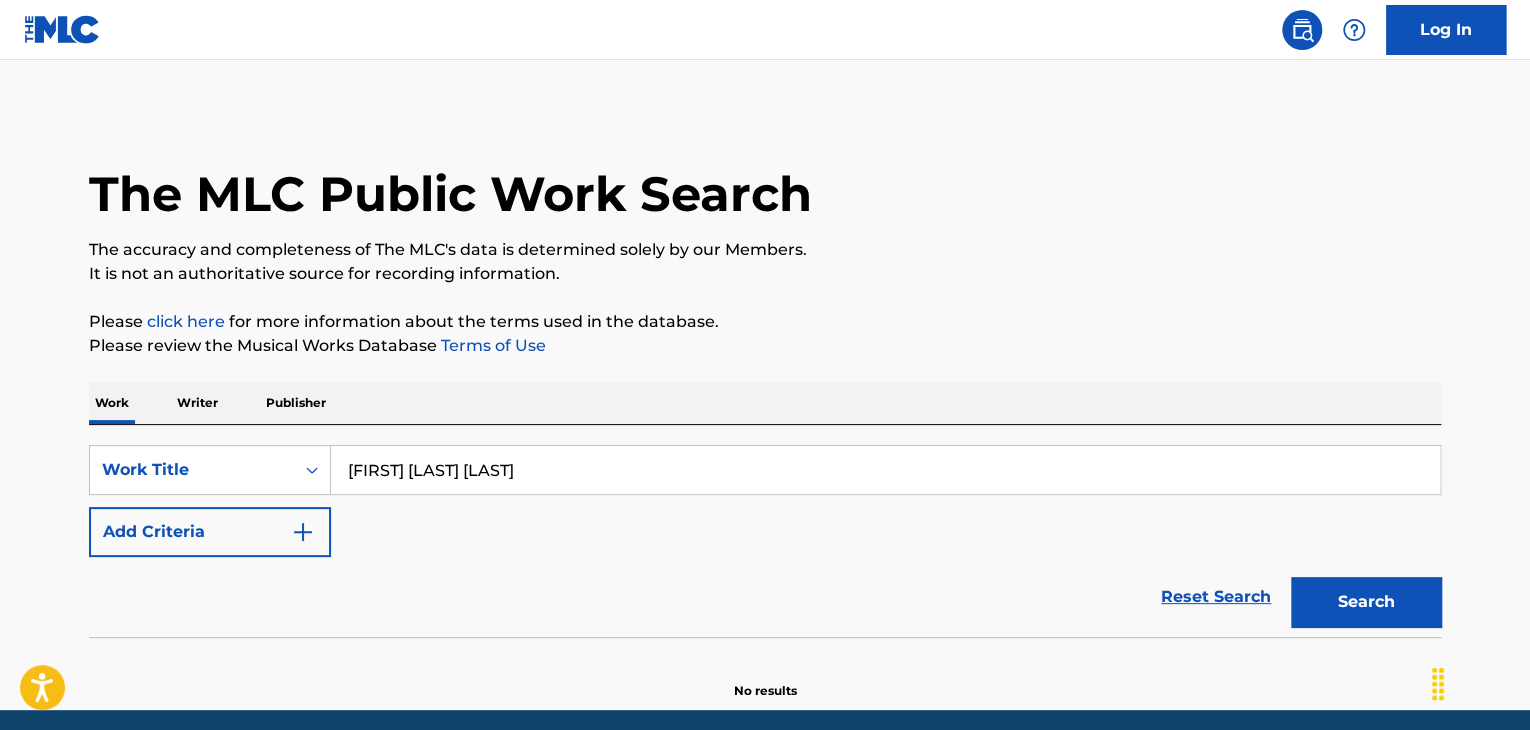 click on "[FIRST] [LAST] [LAST]" at bounding box center (885, 470) 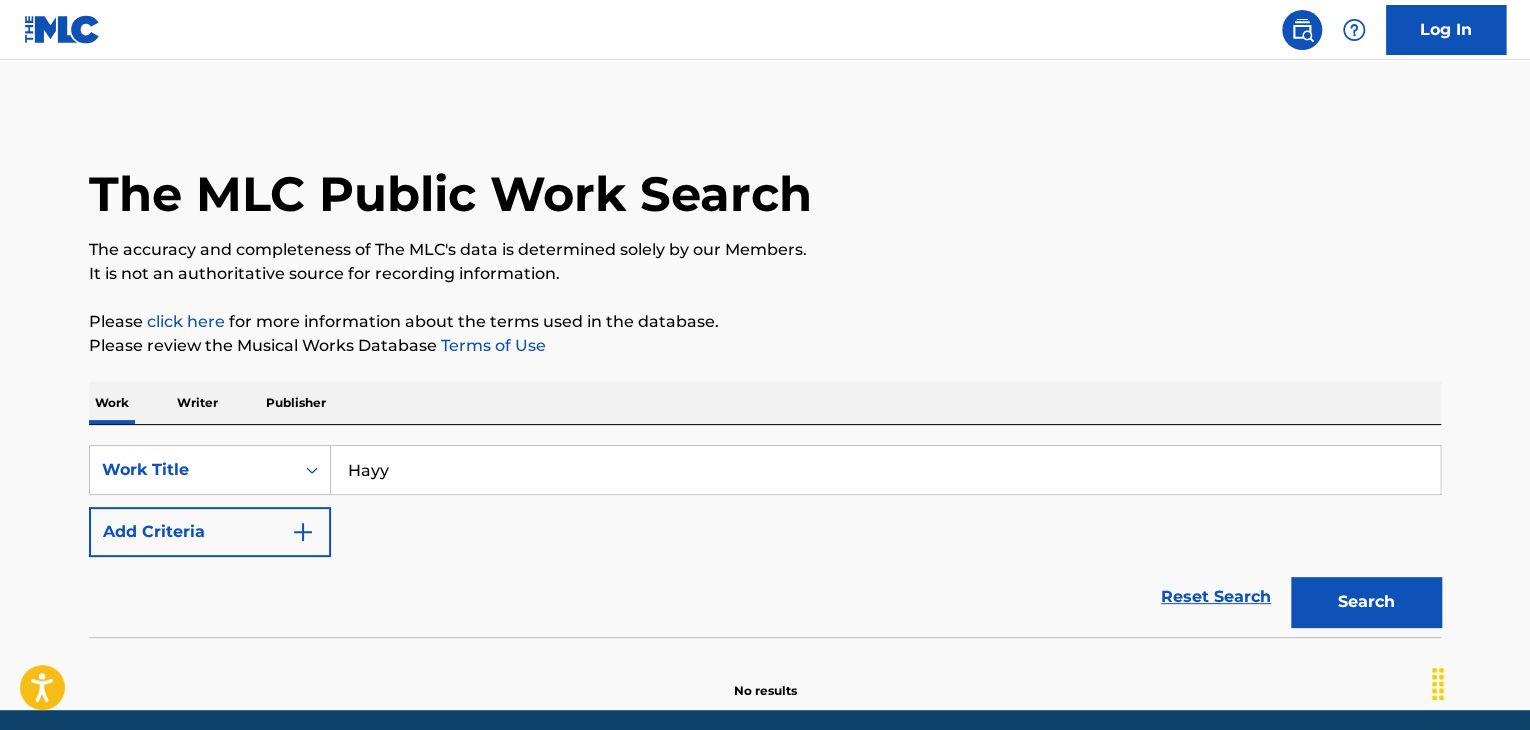type on "Hayy" 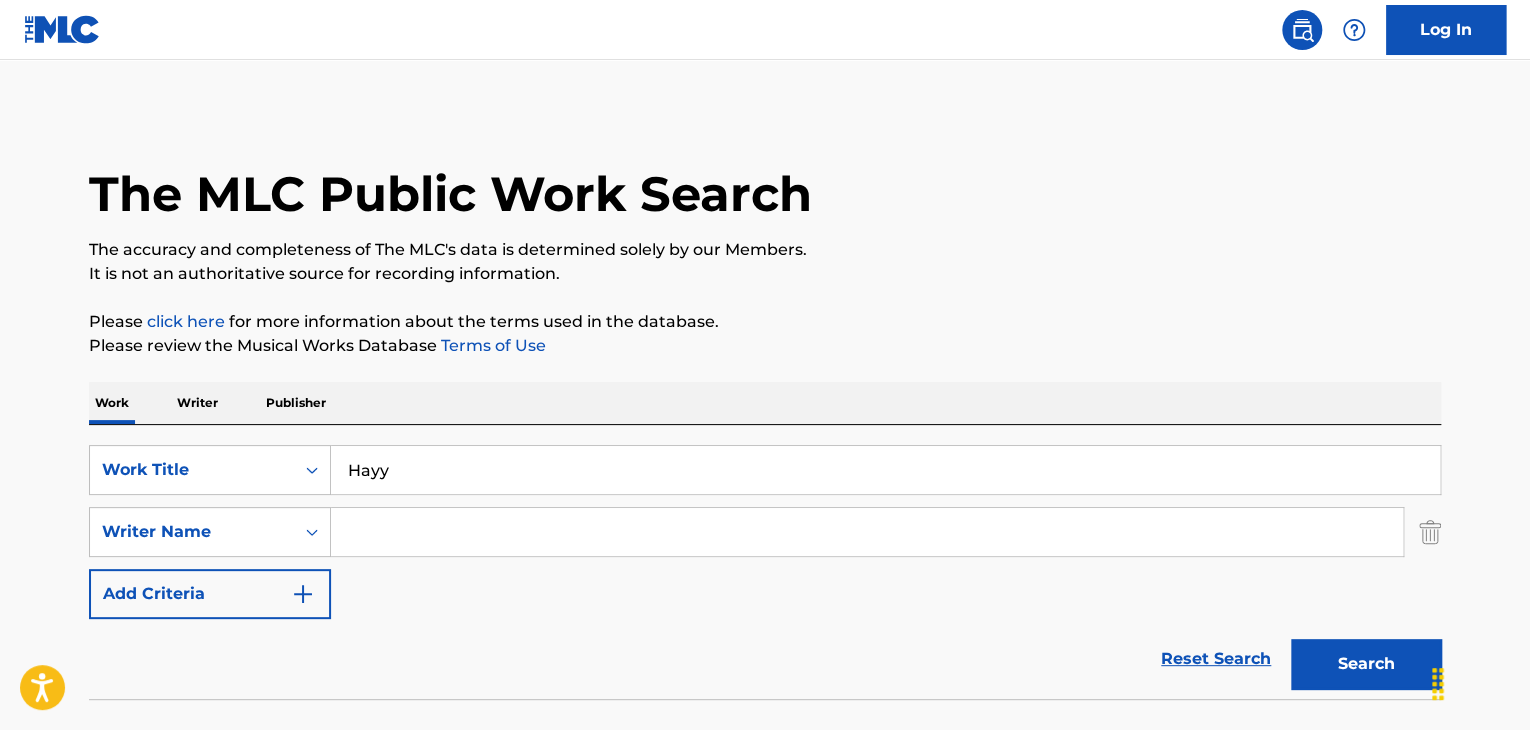 click at bounding box center (867, 532) 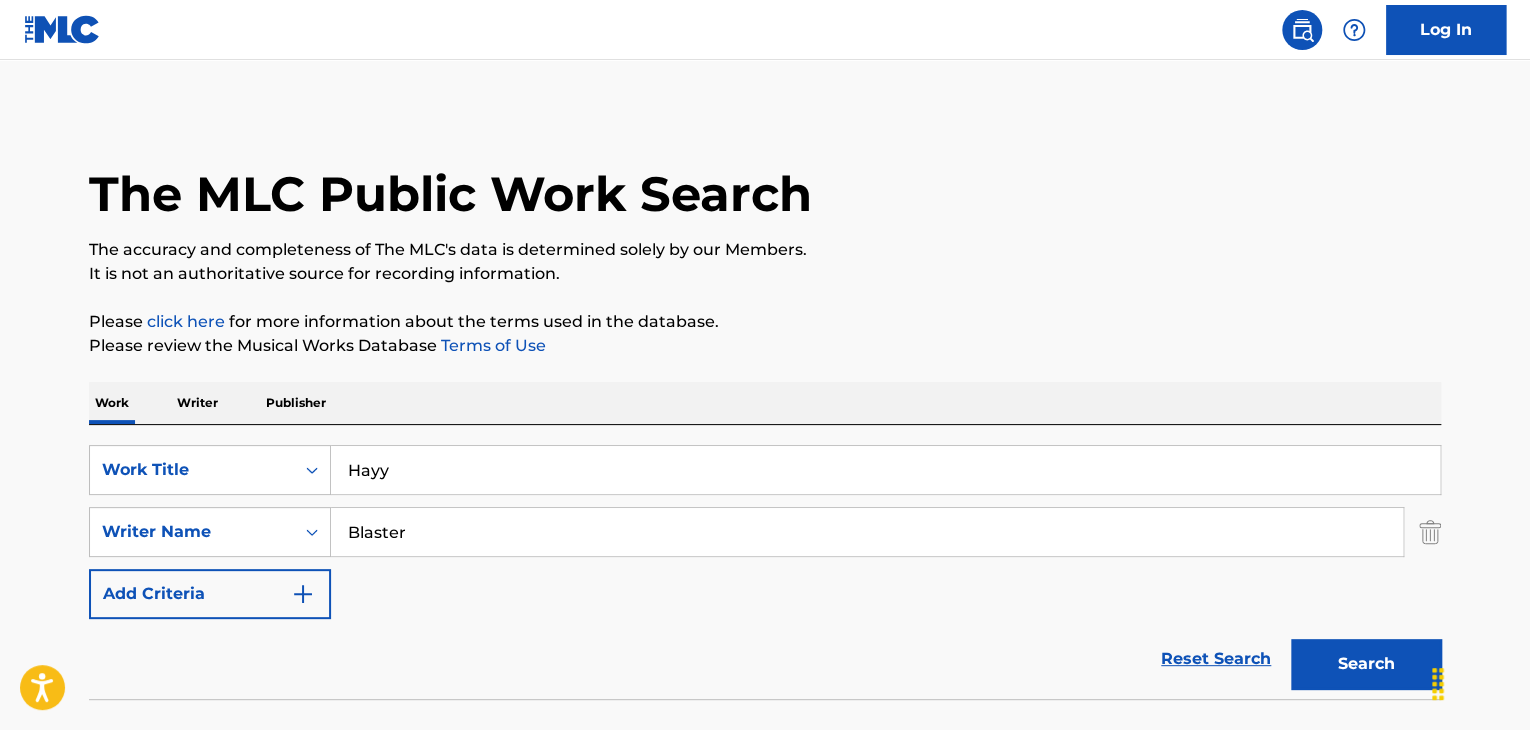 type on "Blaster" 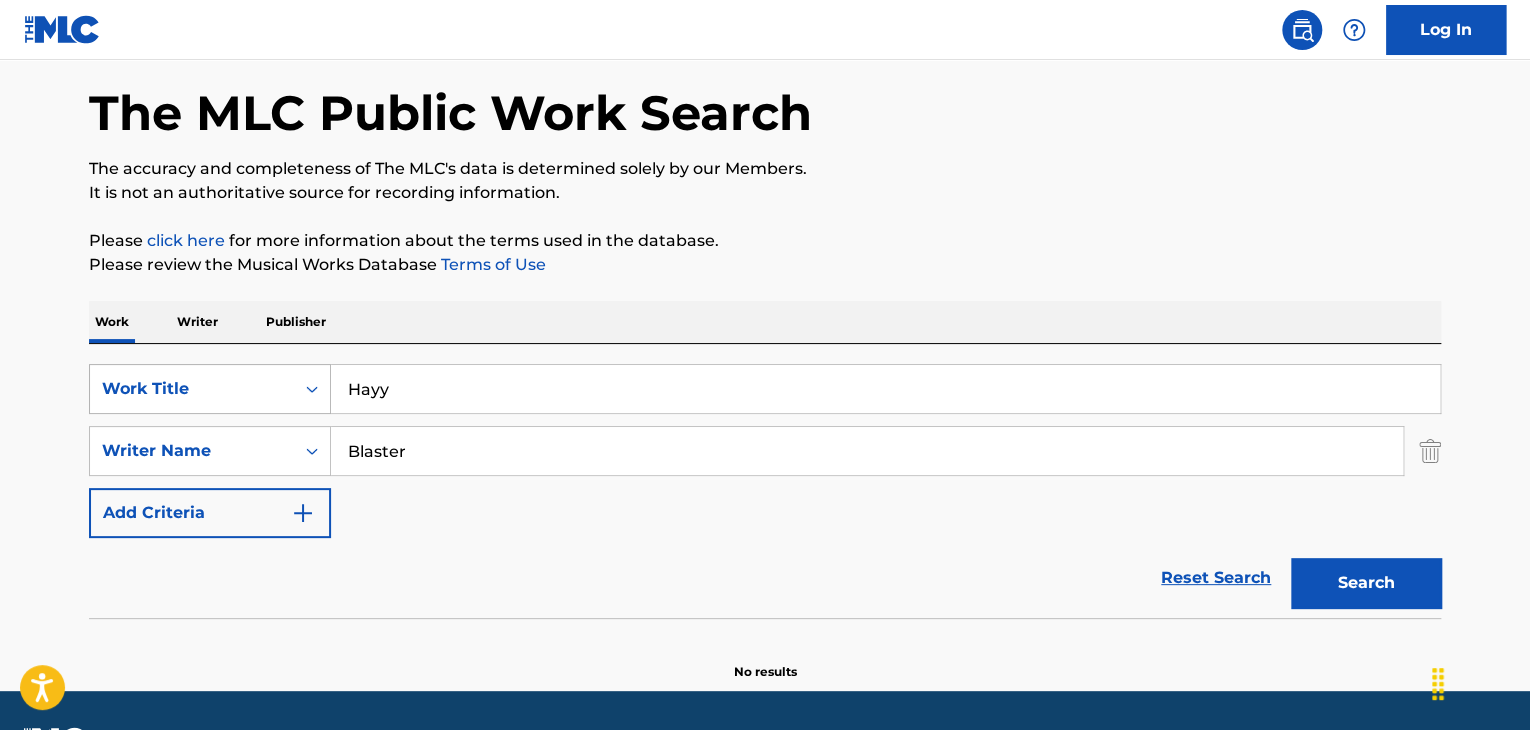 scroll, scrollTop: 138, scrollLeft: 0, axis: vertical 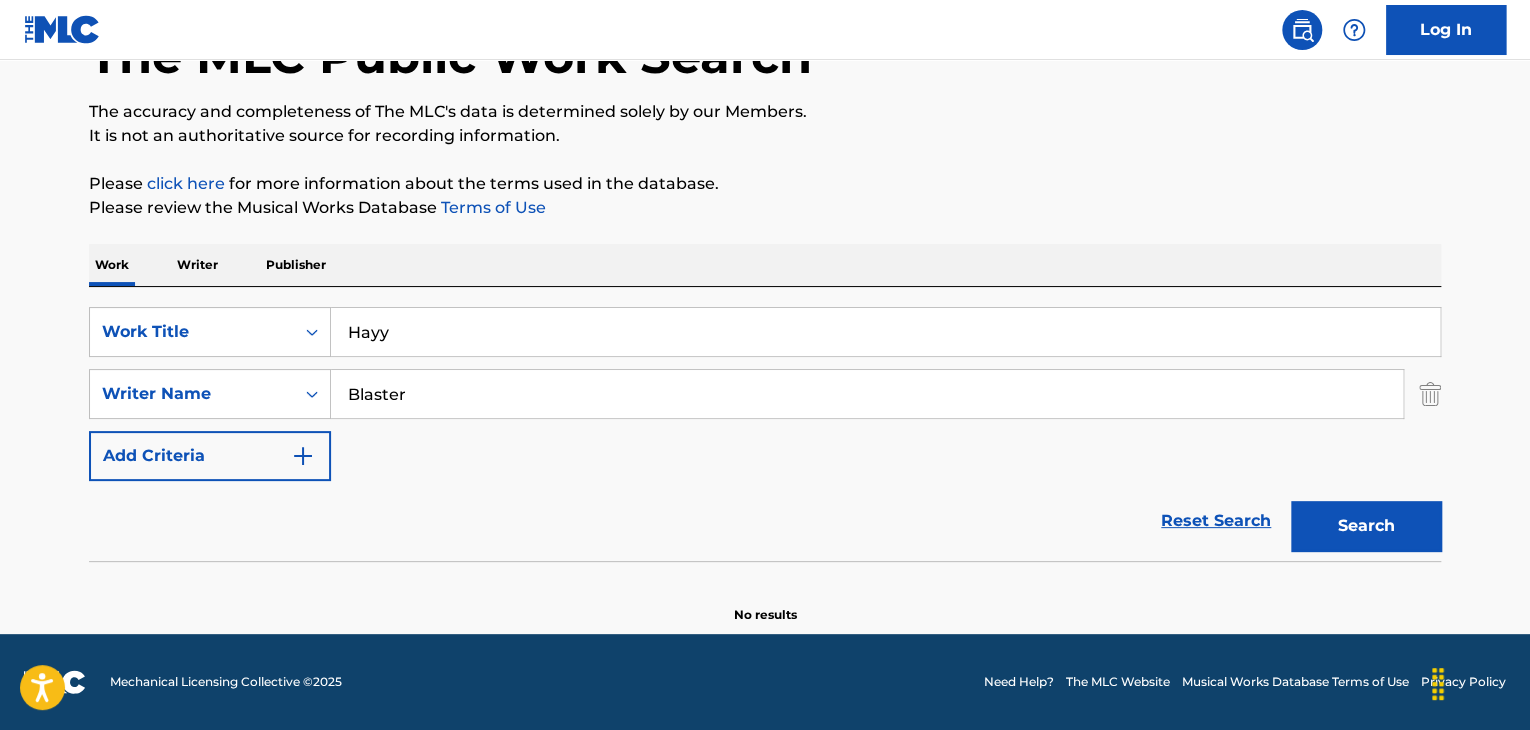 click on "Writer" at bounding box center [197, 265] 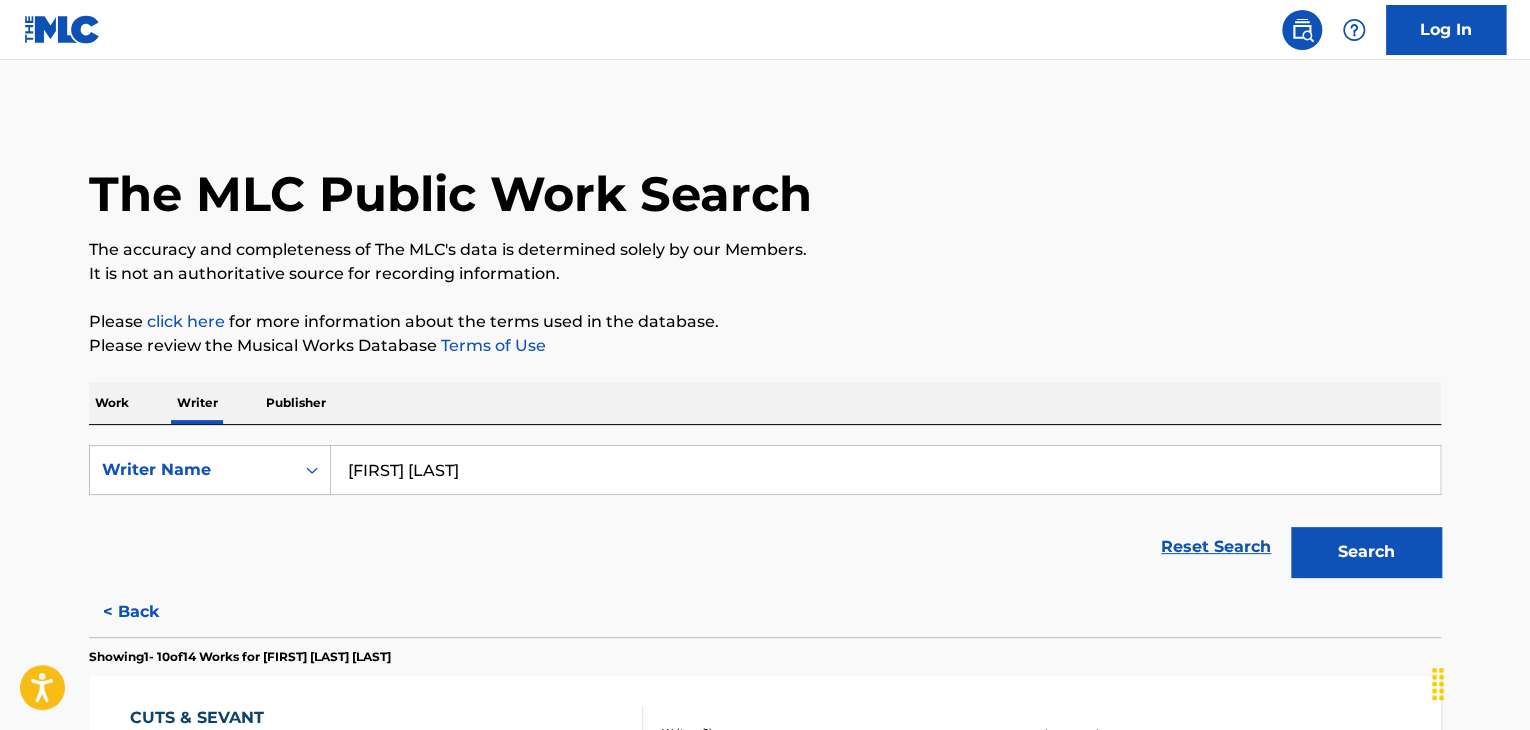 click on "[FIRST] [LAST]" at bounding box center (885, 470) 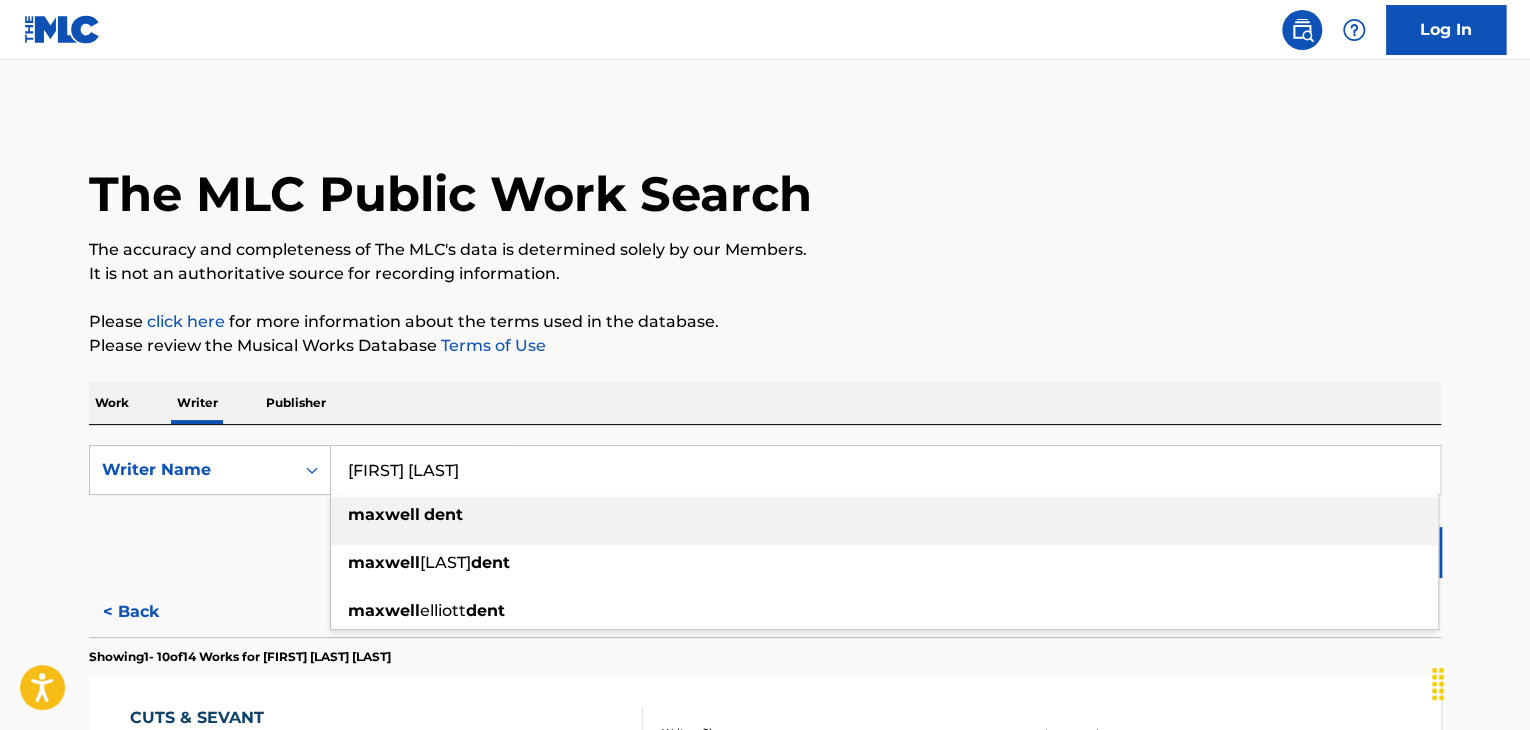paste on "Blaster" 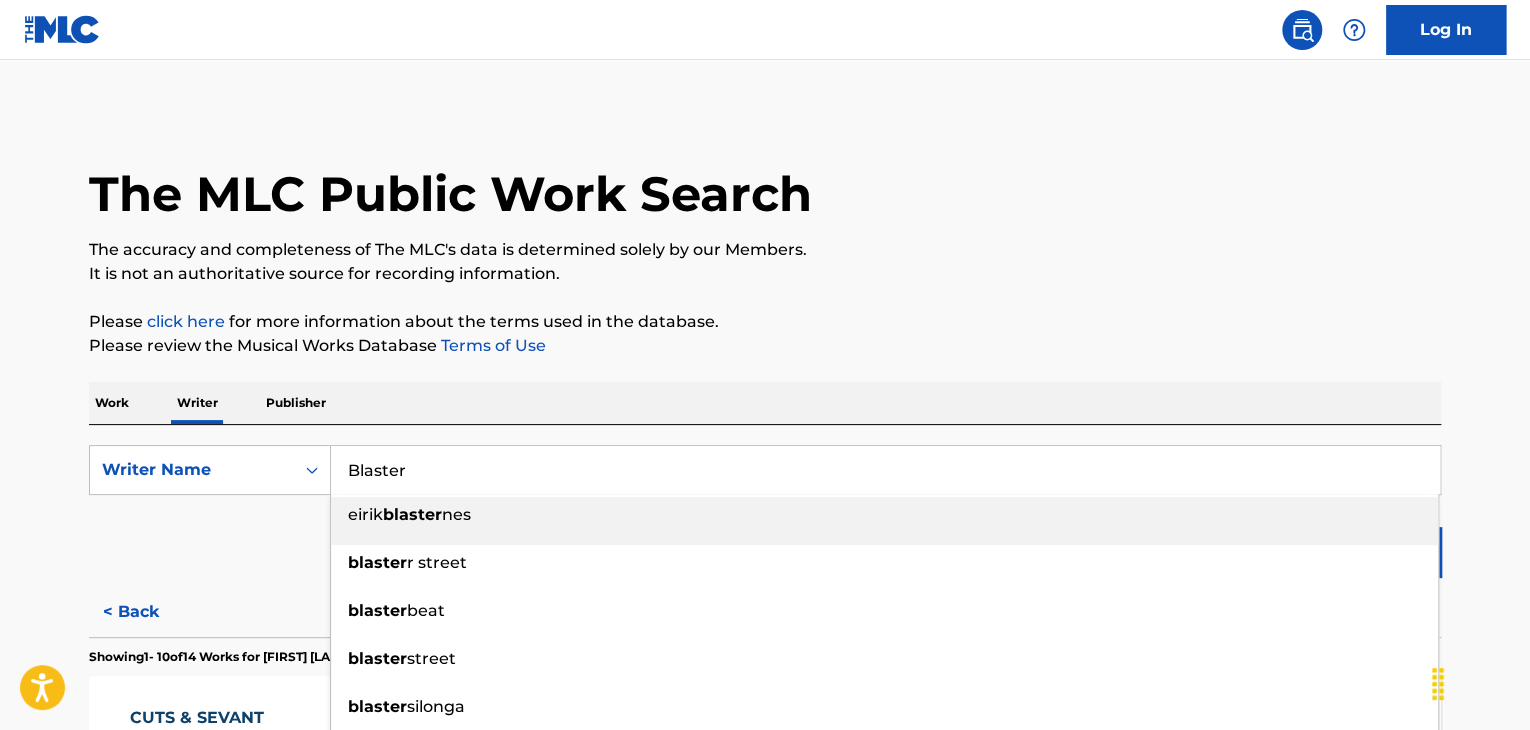 click on "Blaster" at bounding box center (885, 470) 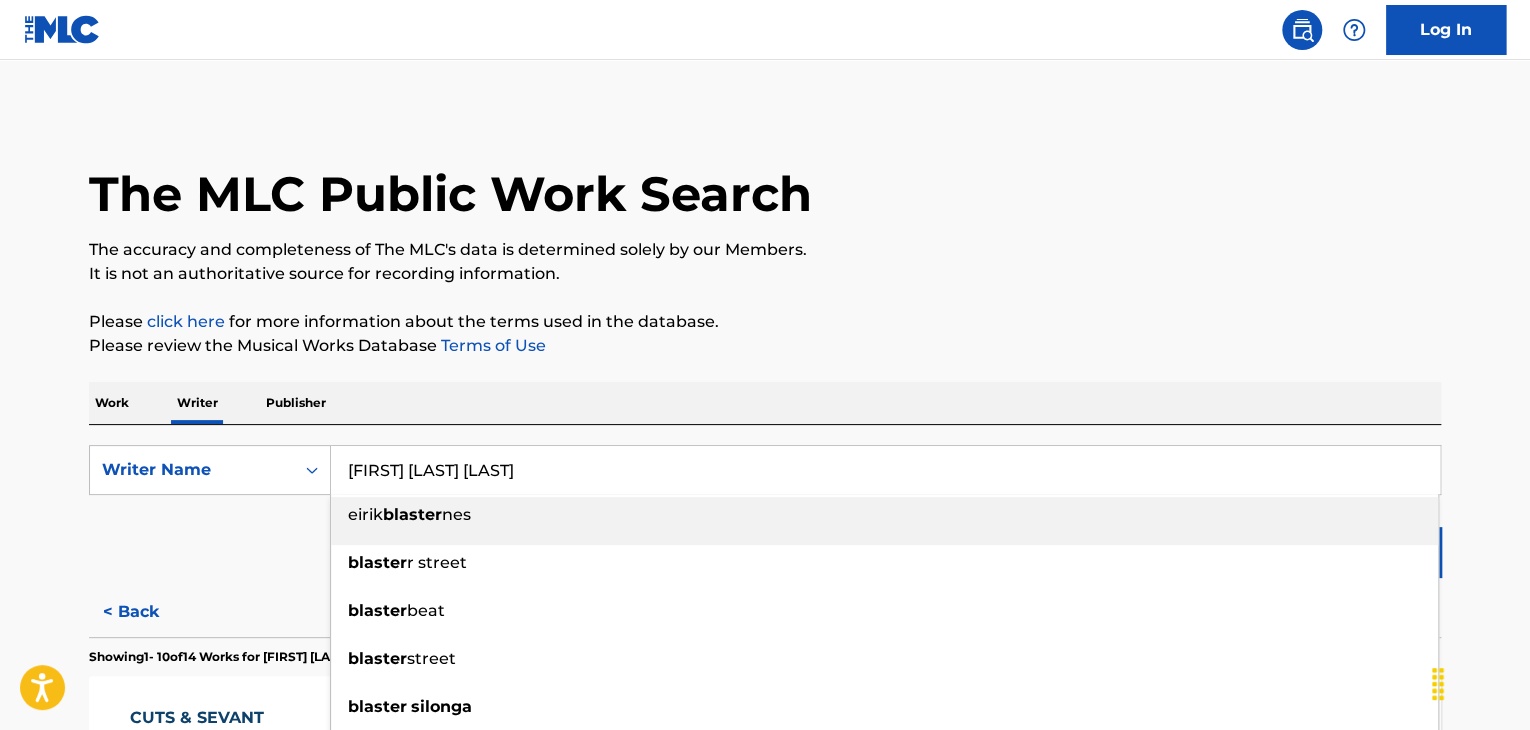 type on "[FIRST] [LAST] [LAST]" 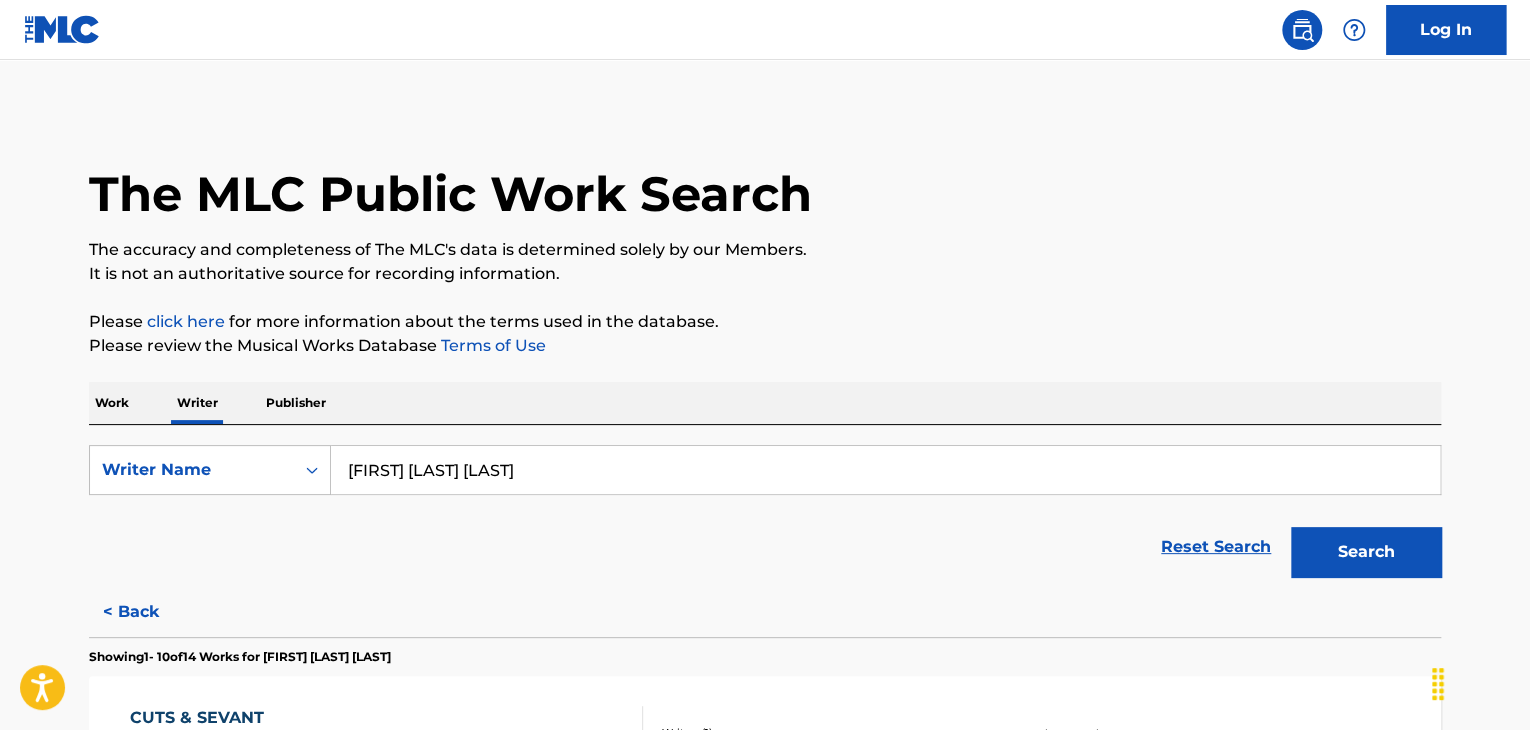 click on "Search" at bounding box center [1366, 552] 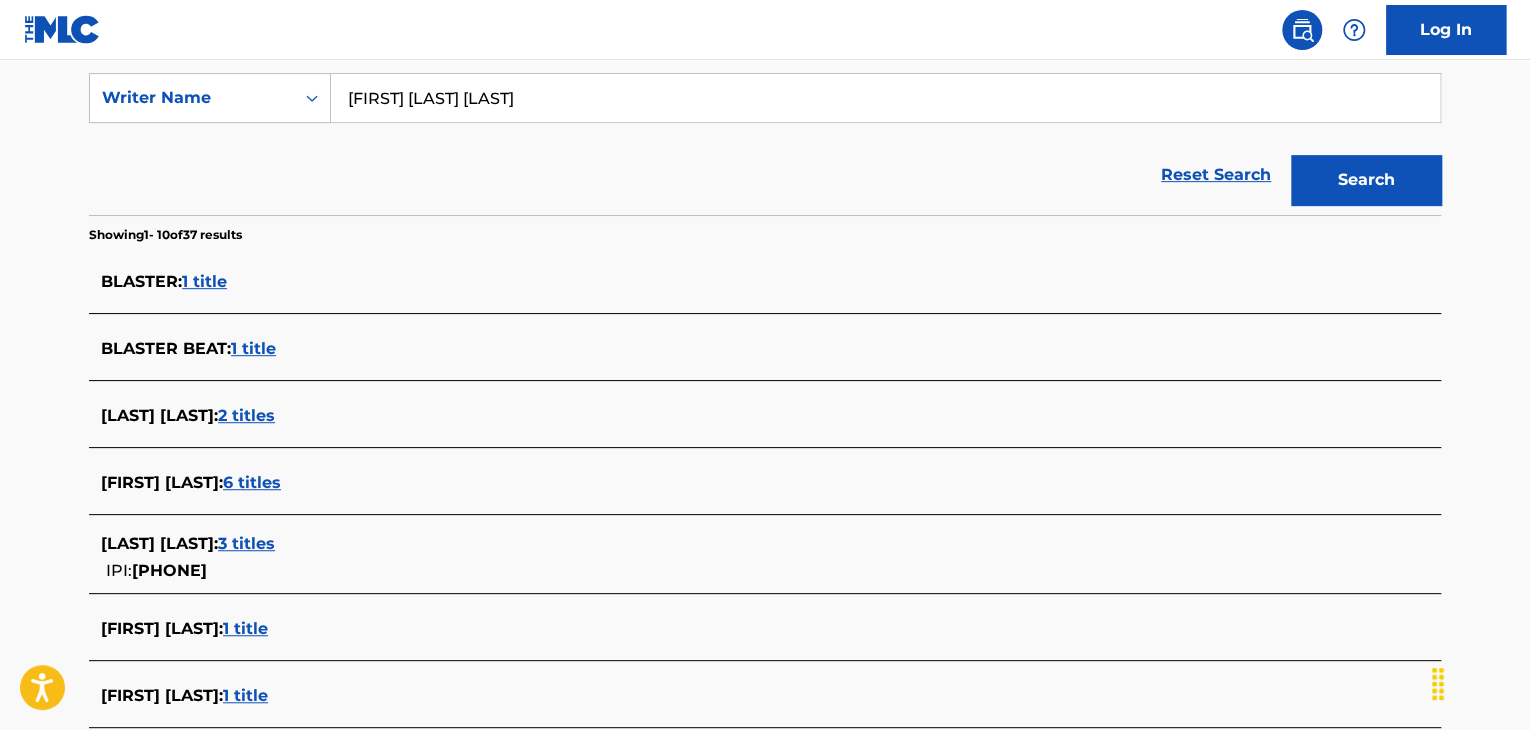 scroll, scrollTop: 491, scrollLeft: 0, axis: vertical 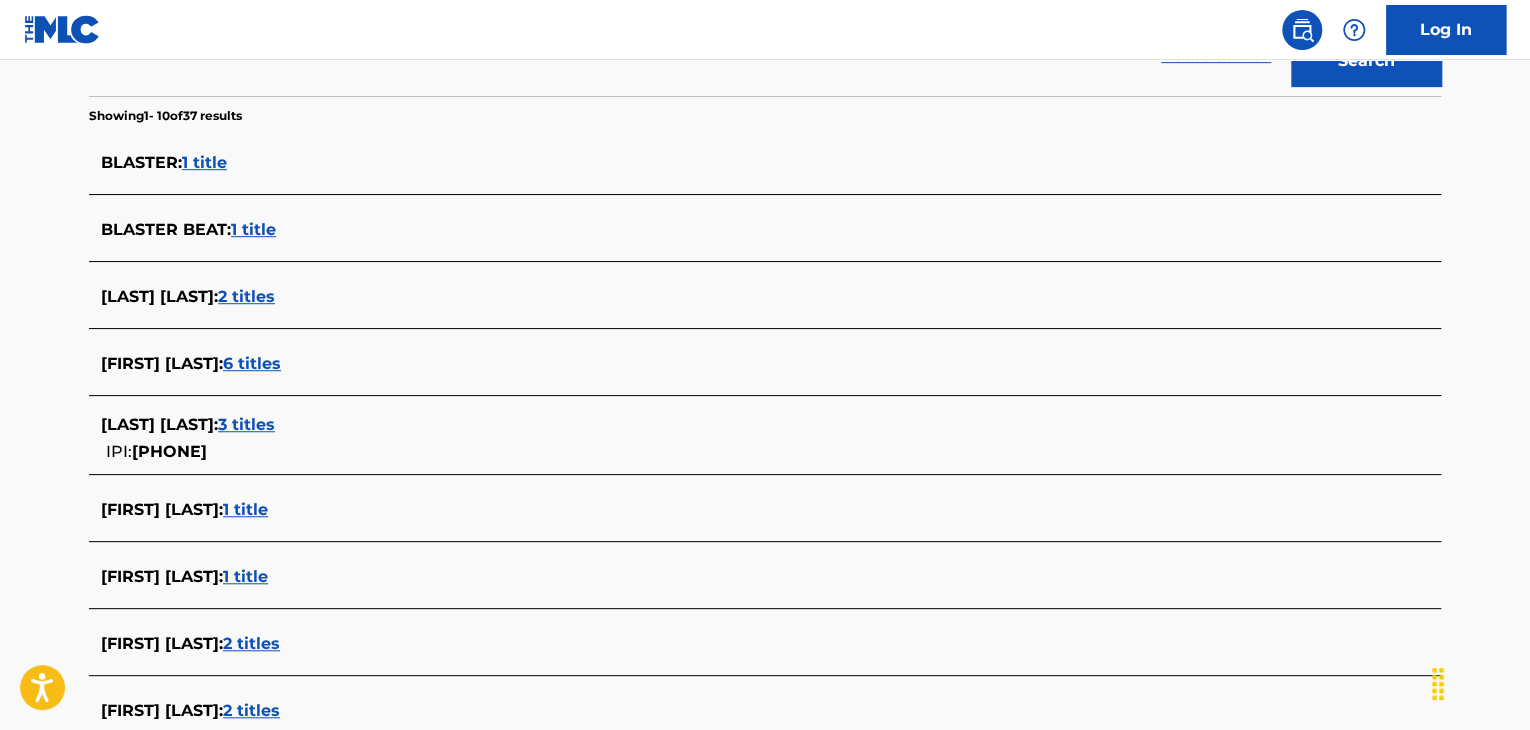 click on "3 titles" at bounding box center [246, 424] 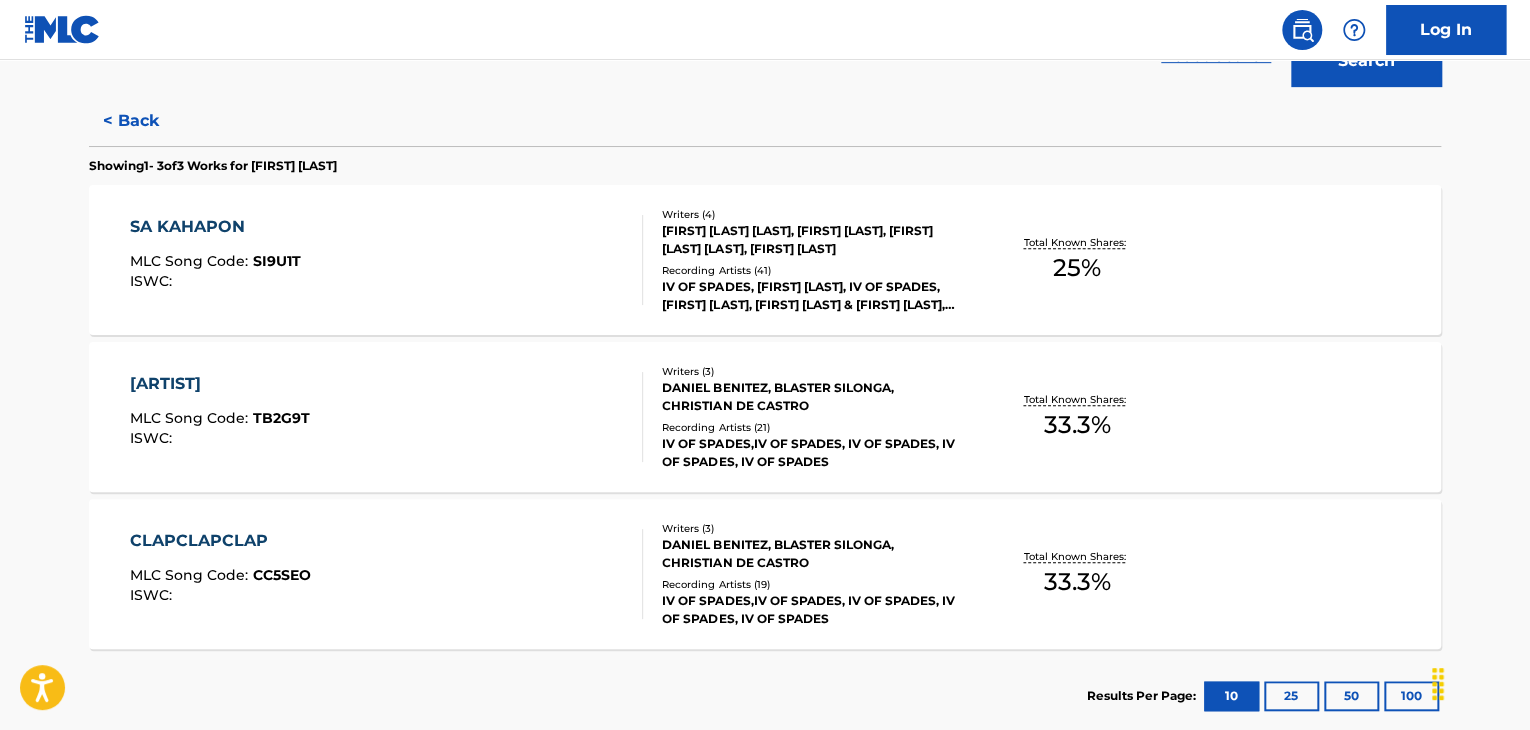 click on "[ARTIST] [ID]" at bounding box center (387, 417) 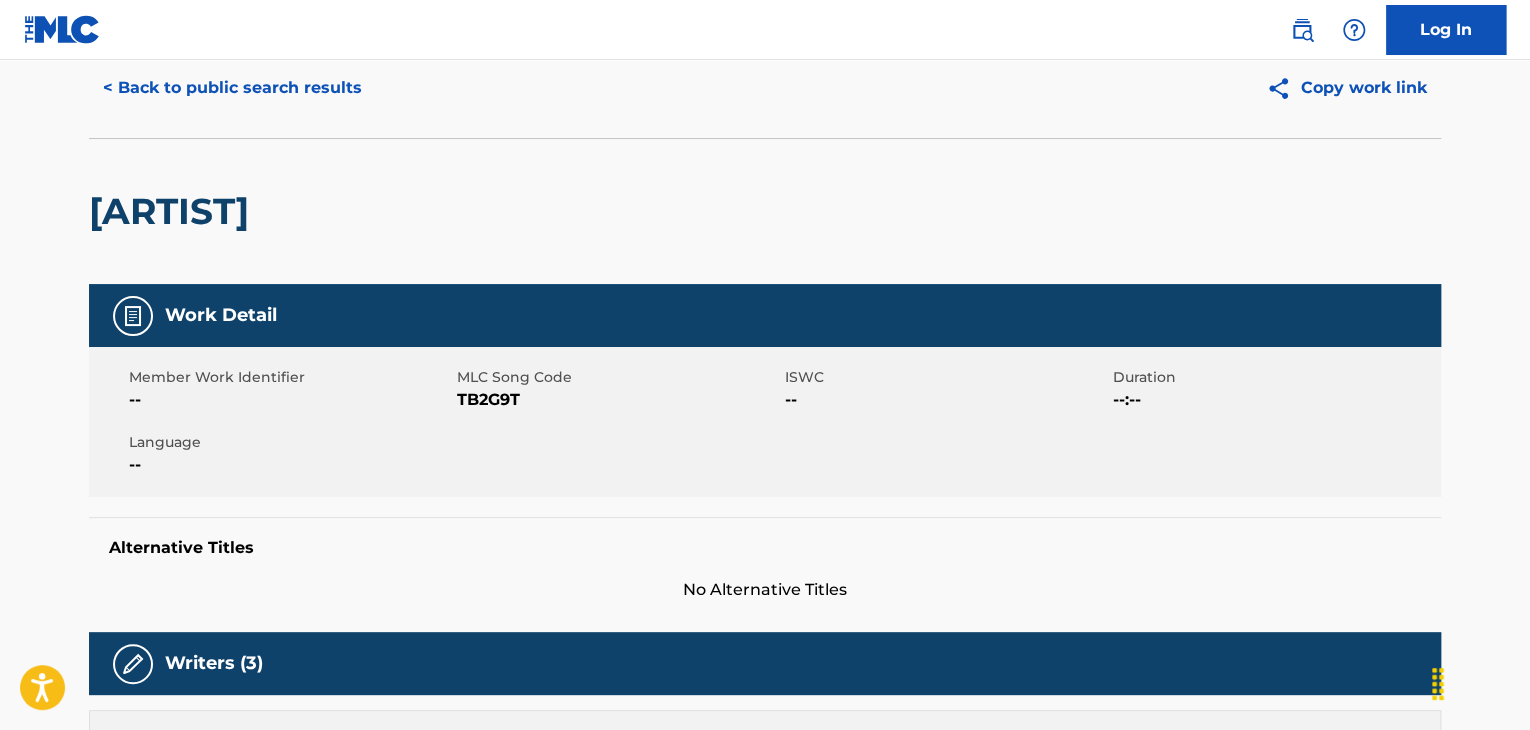 scroll, scrollTop: 0, scrollLeft: 0, axis: both 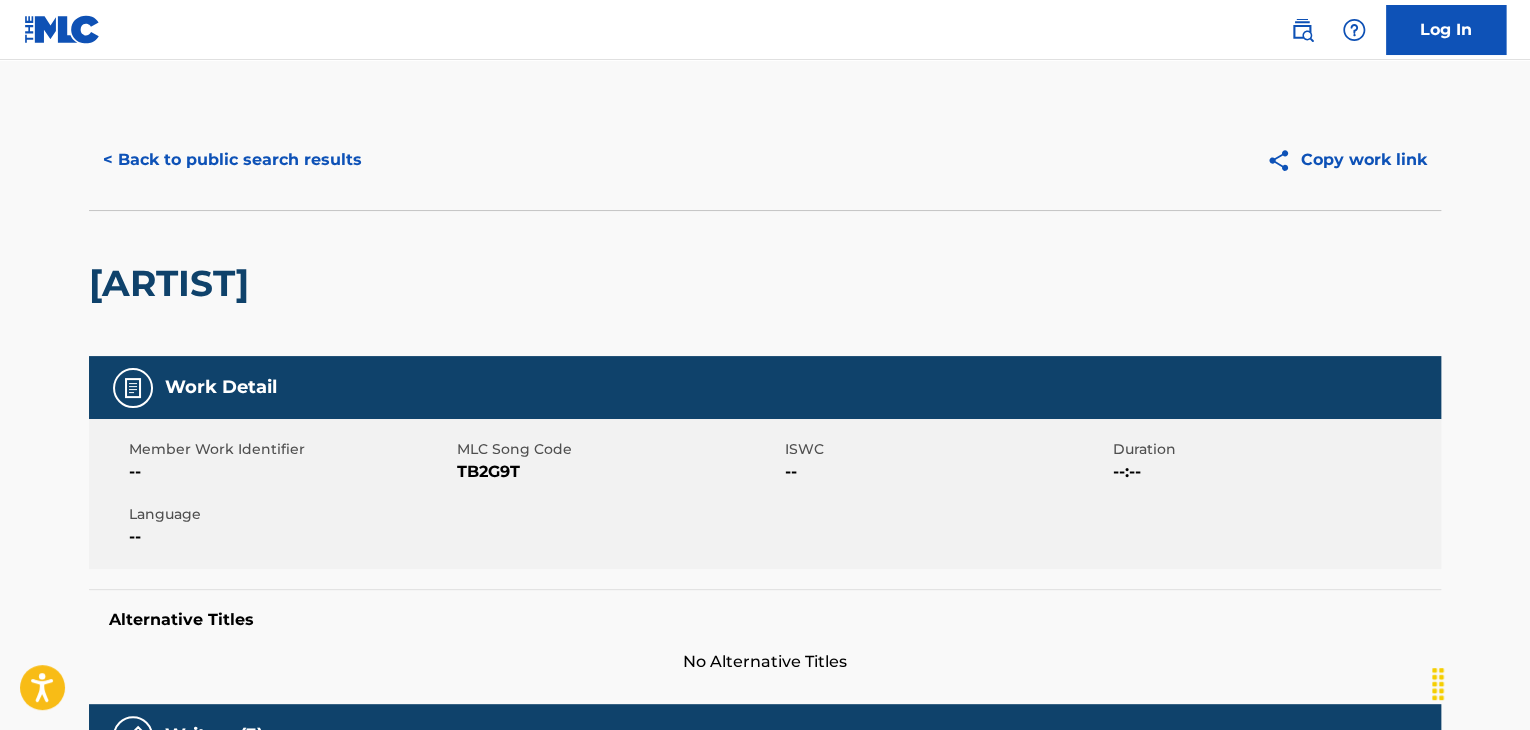 click on "< Back to public search results" at bounding box center [232, 160] 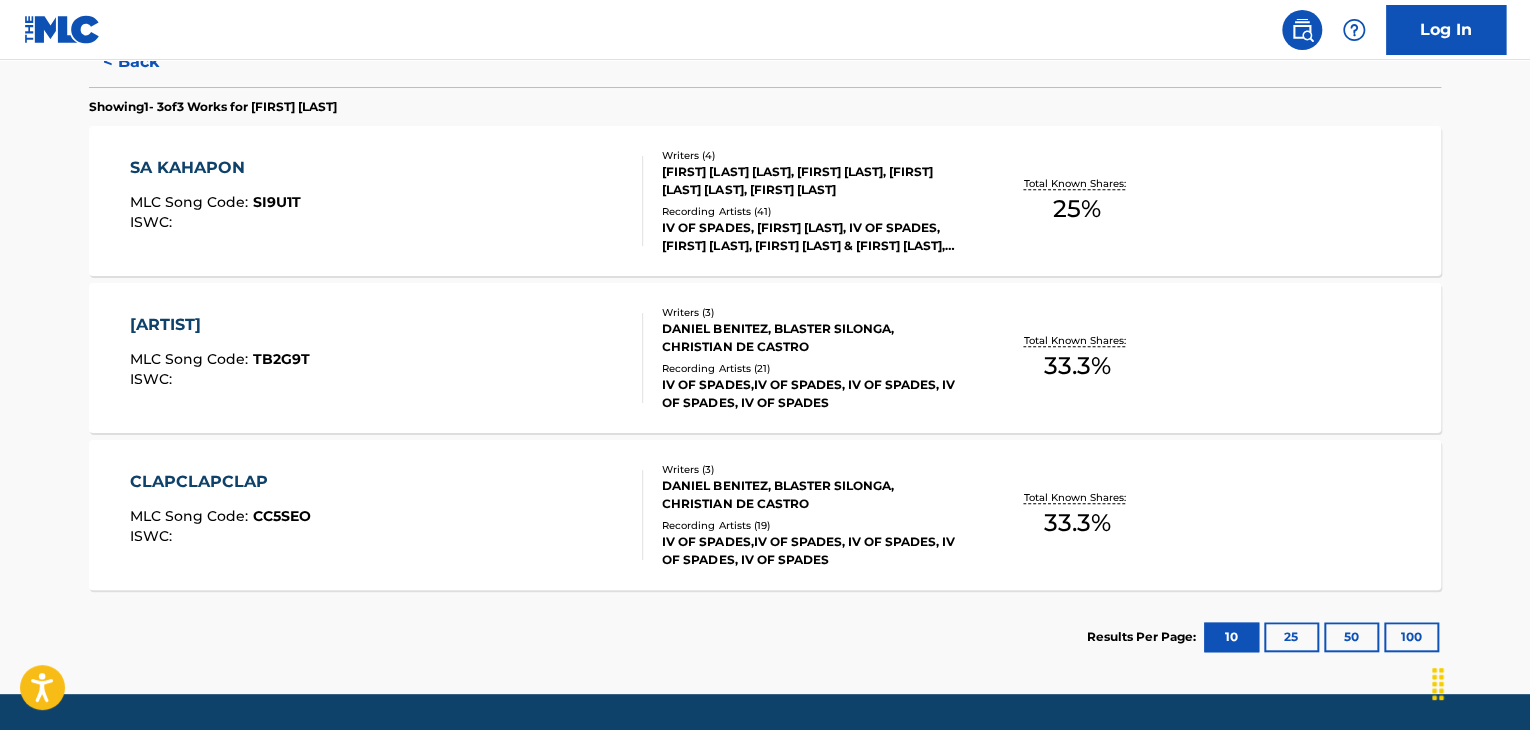 scroll, scrollTop: 610, scrollLeft: 0, axis: vertical 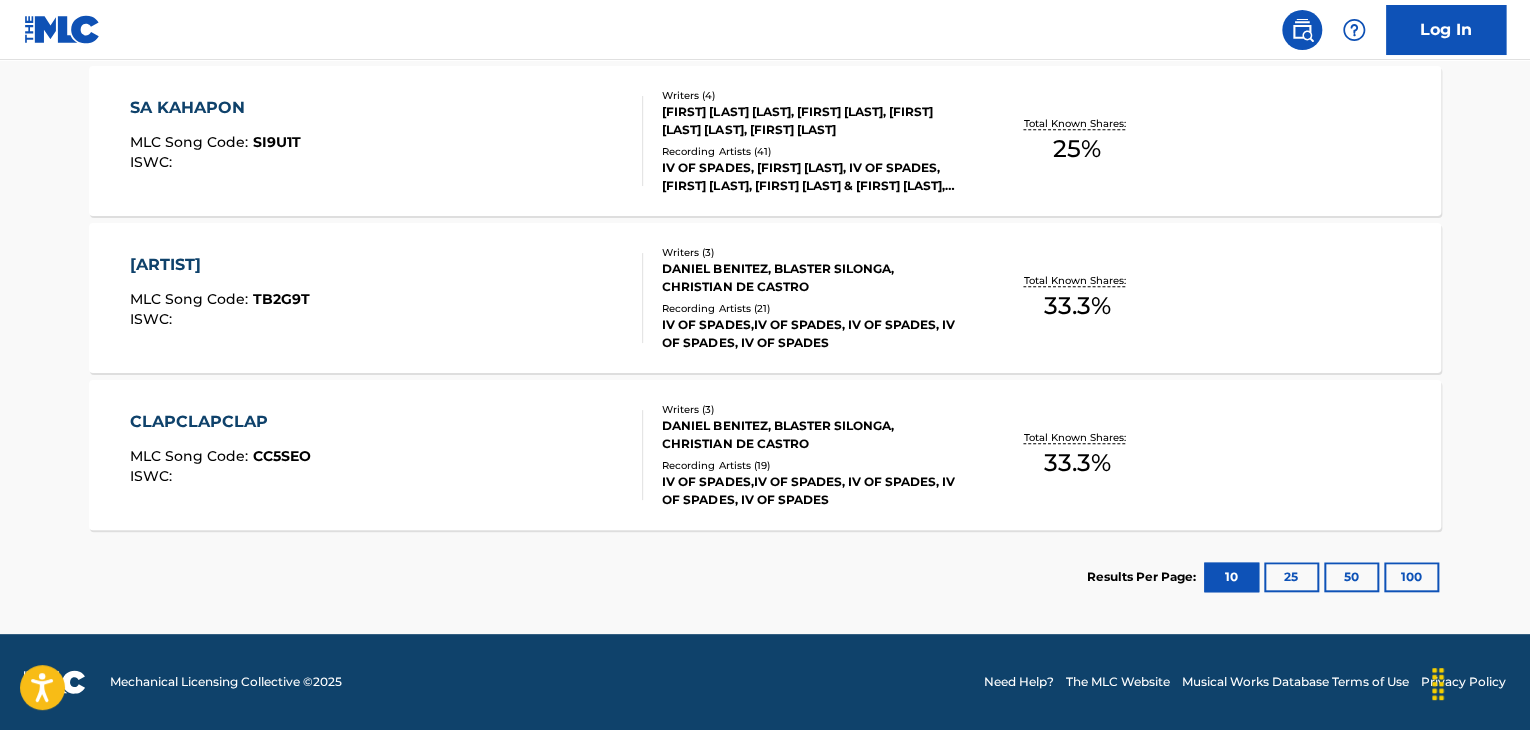 click on "[ARTIST] [ID]" at bounding box center (387, 141) 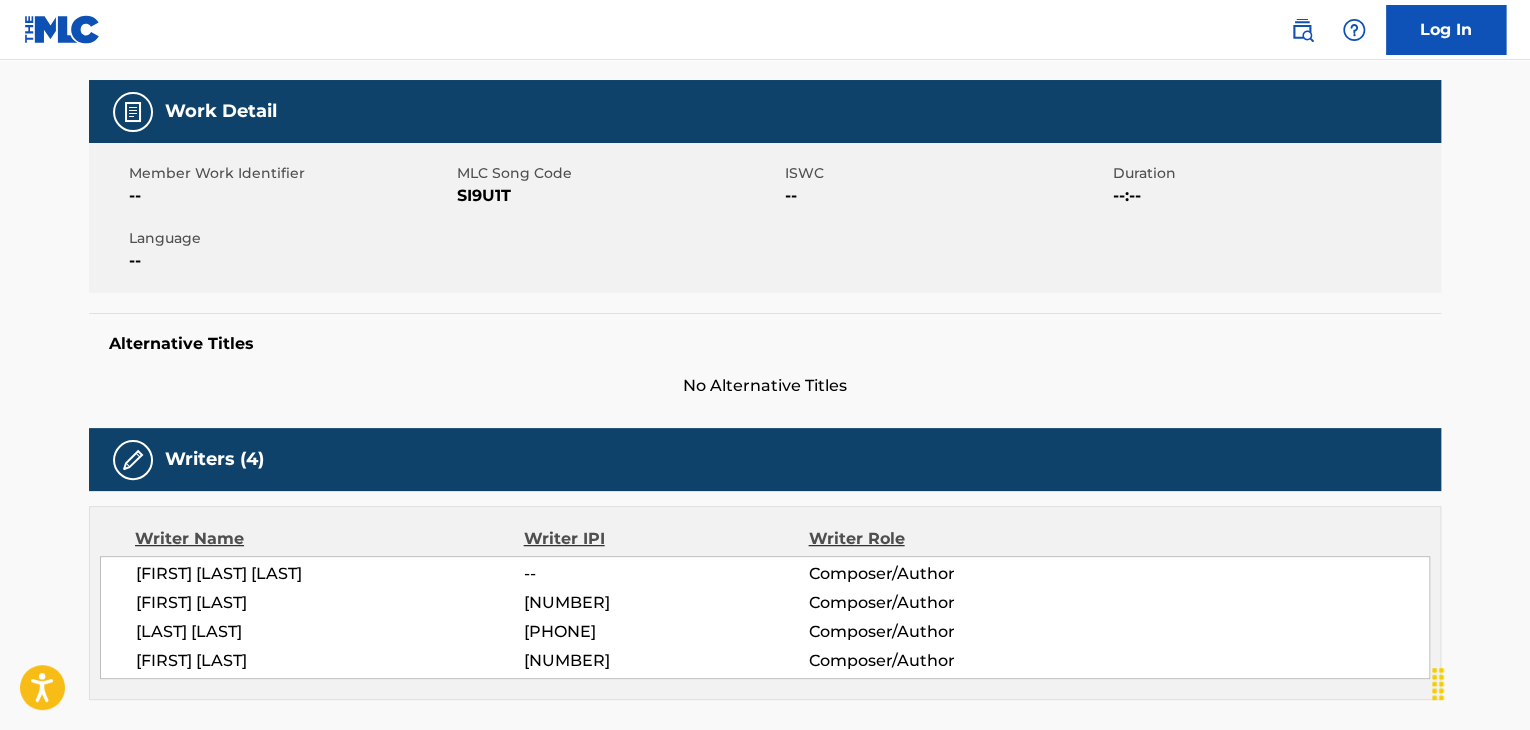 scroll, scrollTop: 0, scrollLeft: 0, axis: both 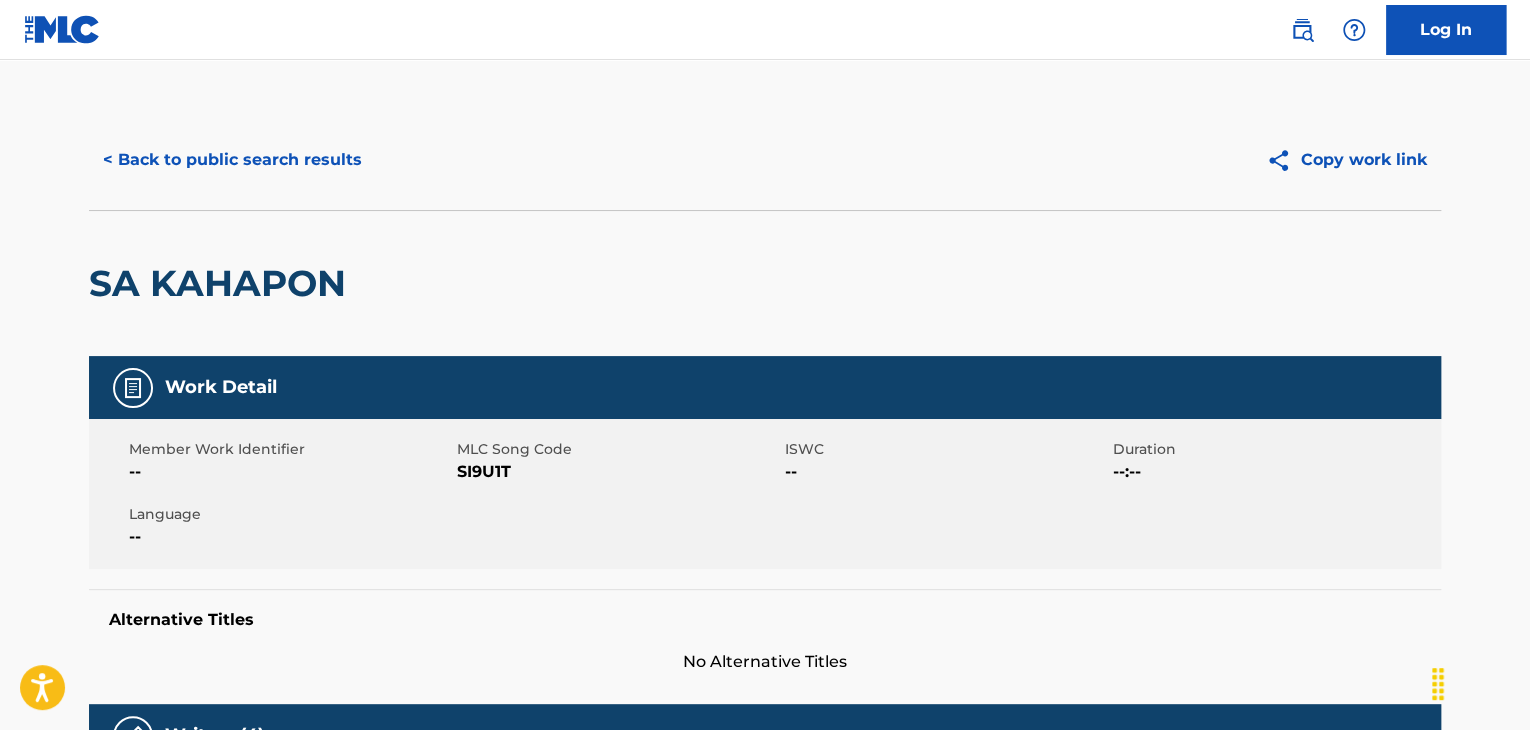 click on "< Back to public search results" at bounding box center [232, 160] 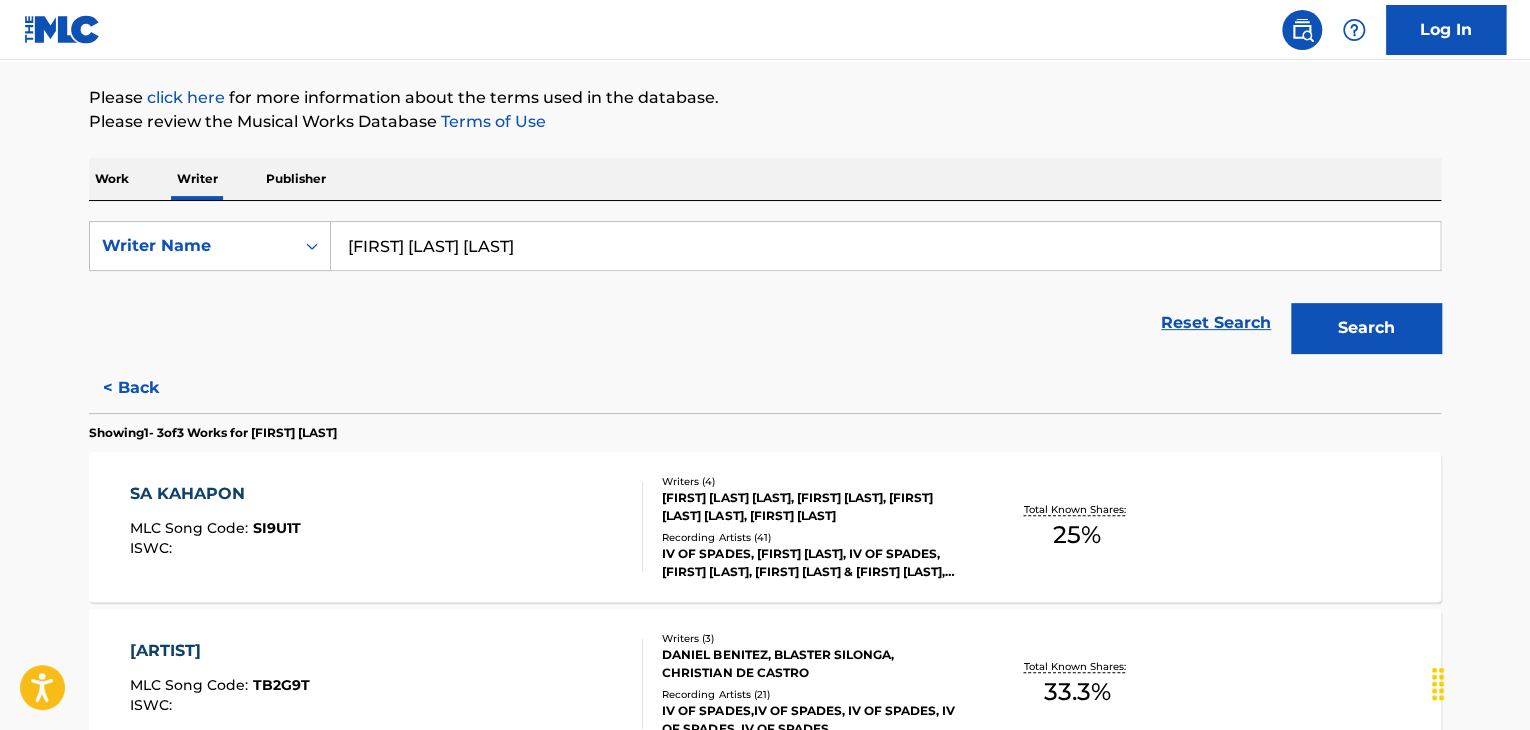 click on "< Back" at bounding box center (149, 388) 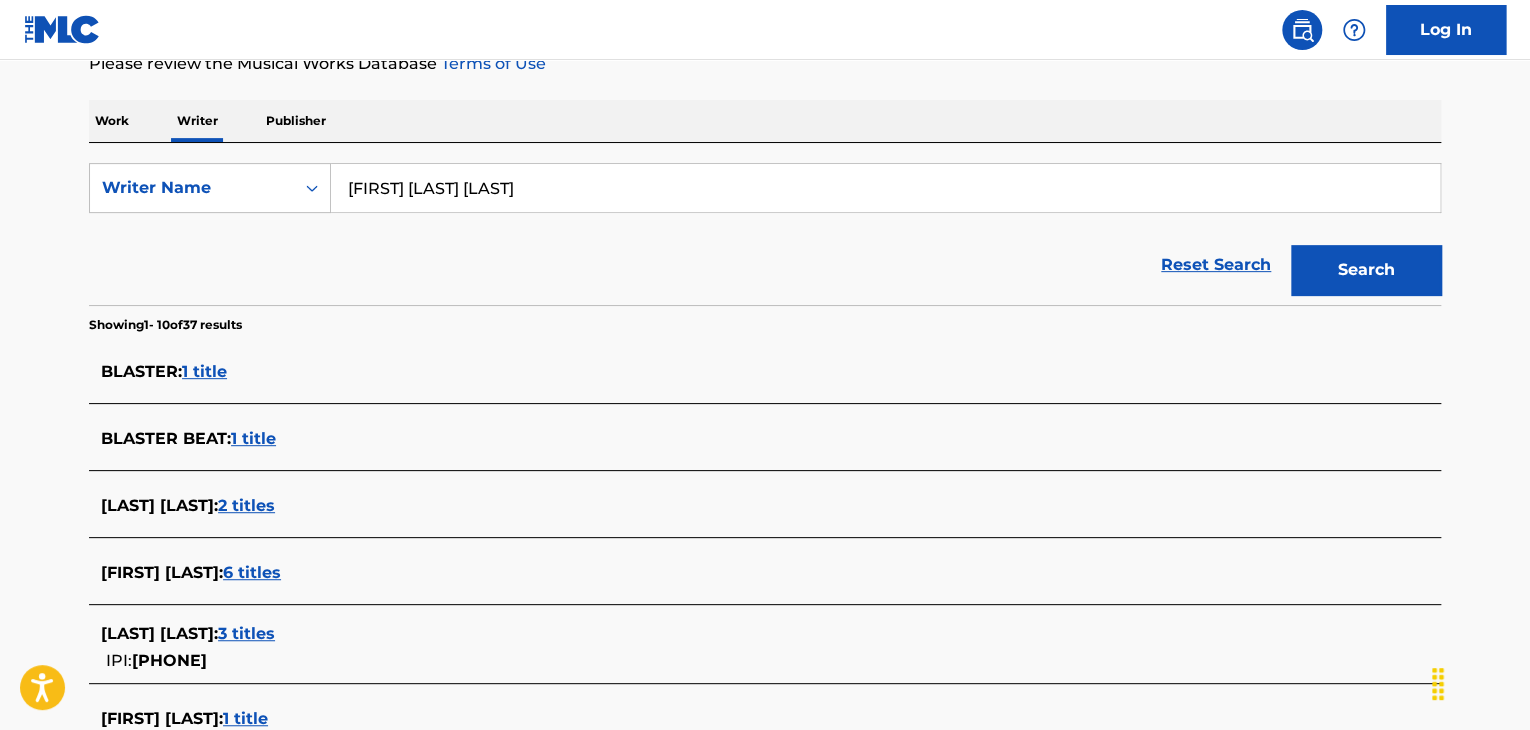 scroll, scrollTop: 424, scrollLeft: 0, axis: vertical 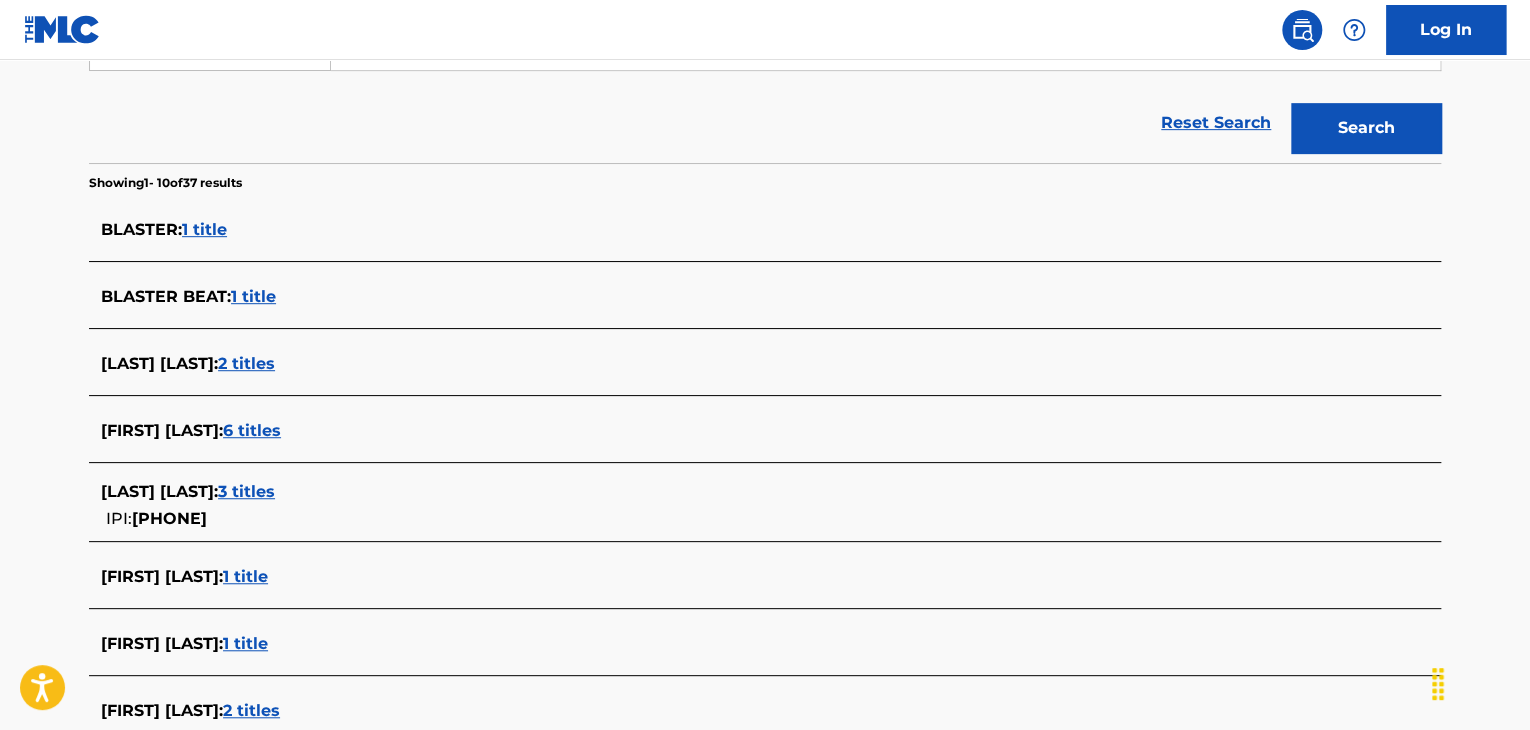 click on "6 titles" at bounding box center [252, 430] 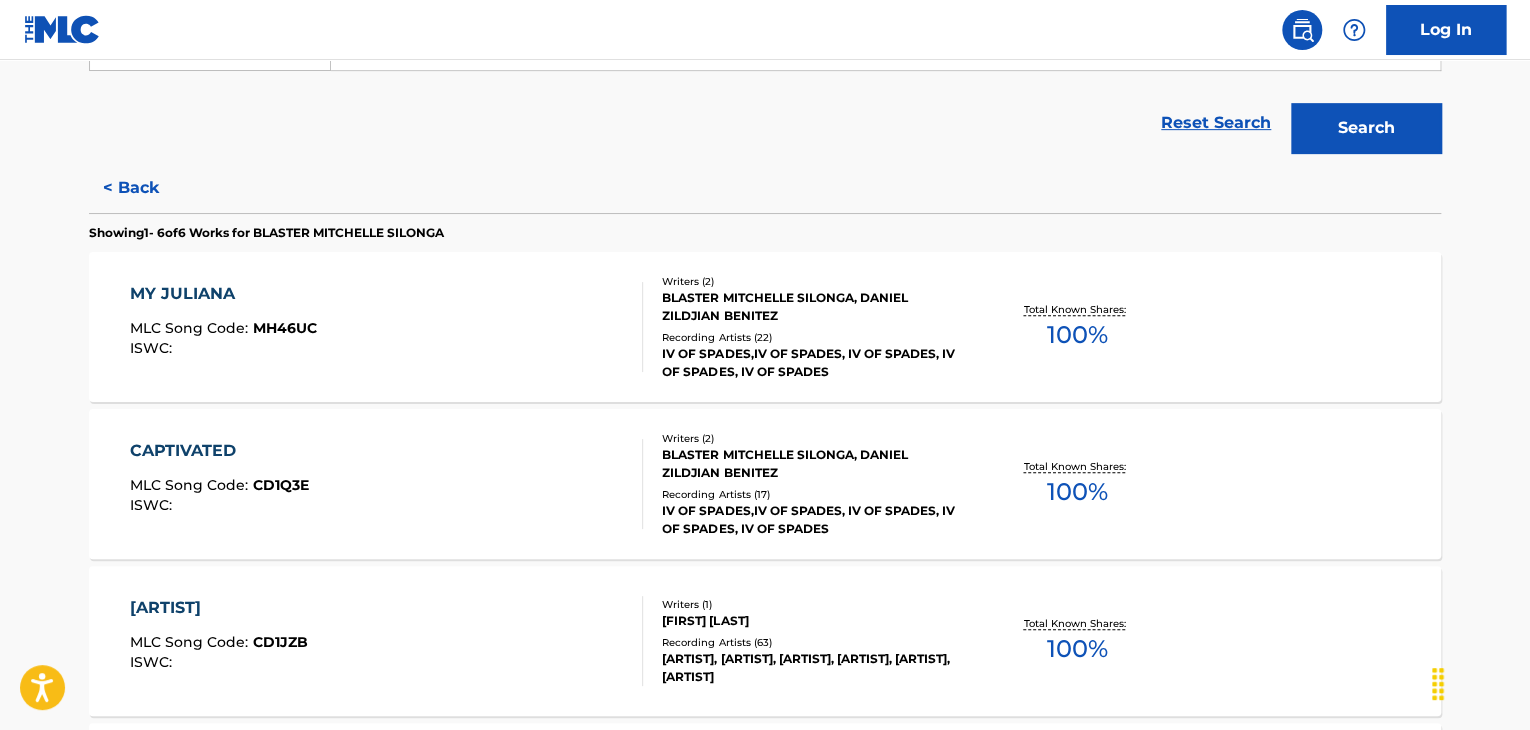 click on "MY JULIANA Song Code : MH46UC ISWC :" at bounding box center [387, 327] 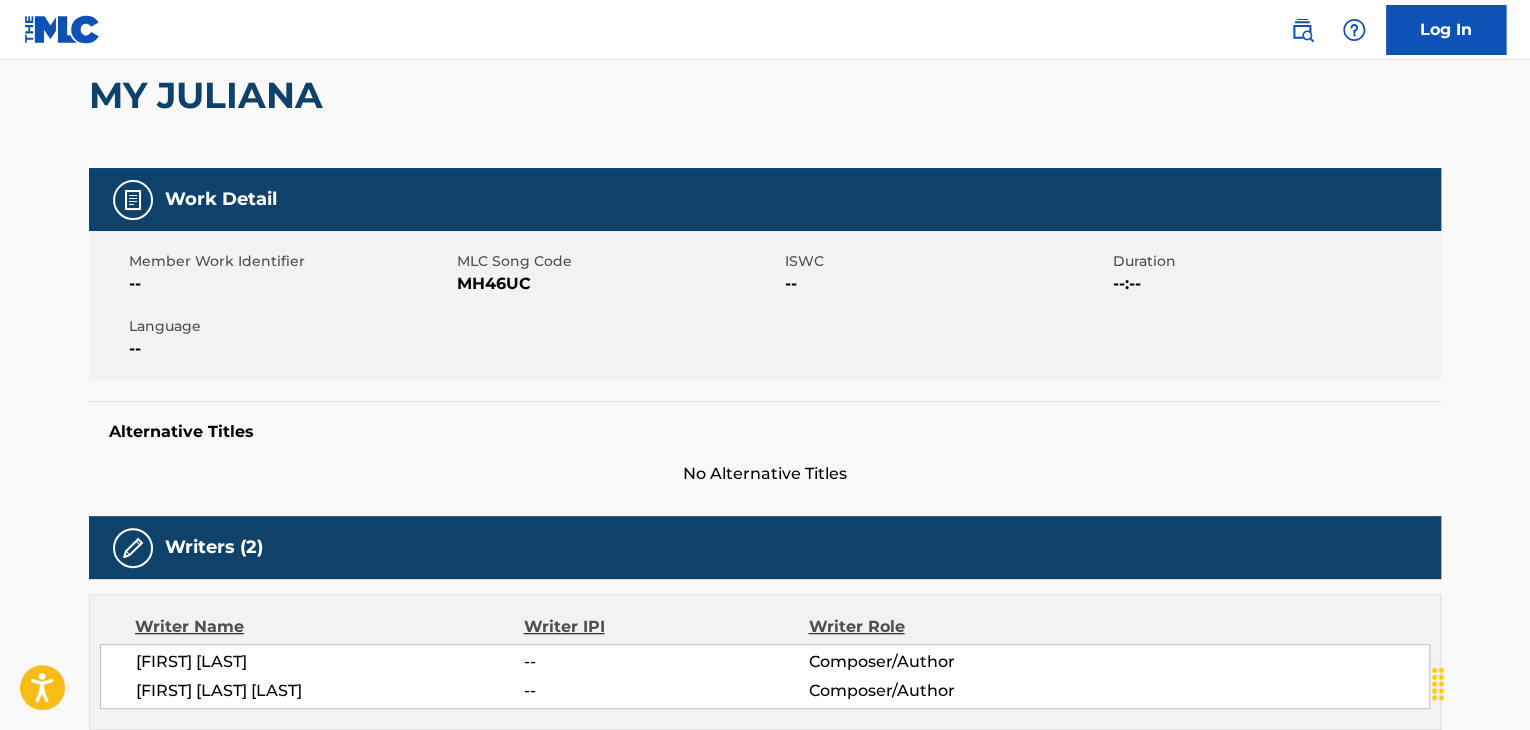 scroll, scrollTop: 100, scrollLeft: 0, axis: vertical 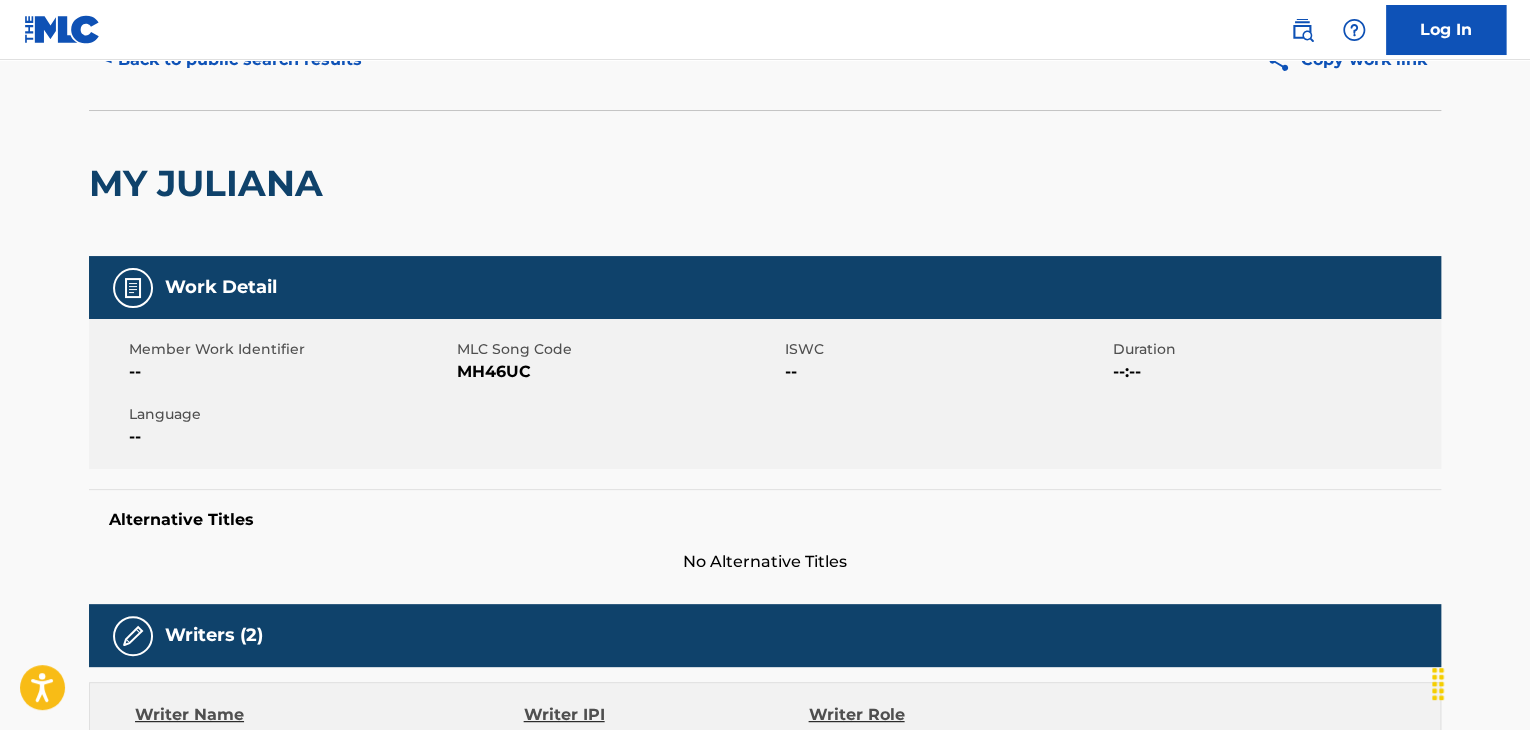 click on "MH46UC" at bounding box center (618, 372) 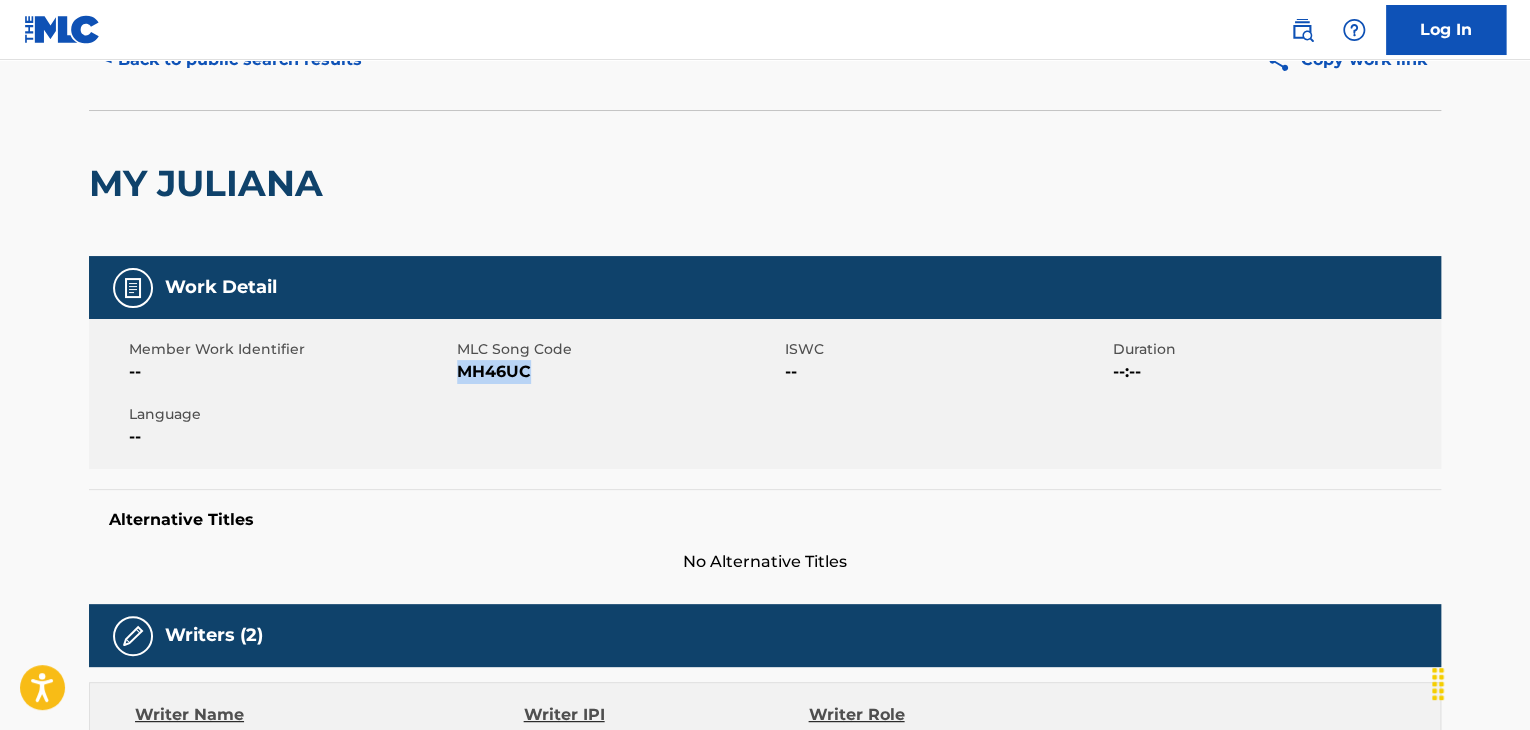 click on "MH46UC" at bounding box center [618, 372] 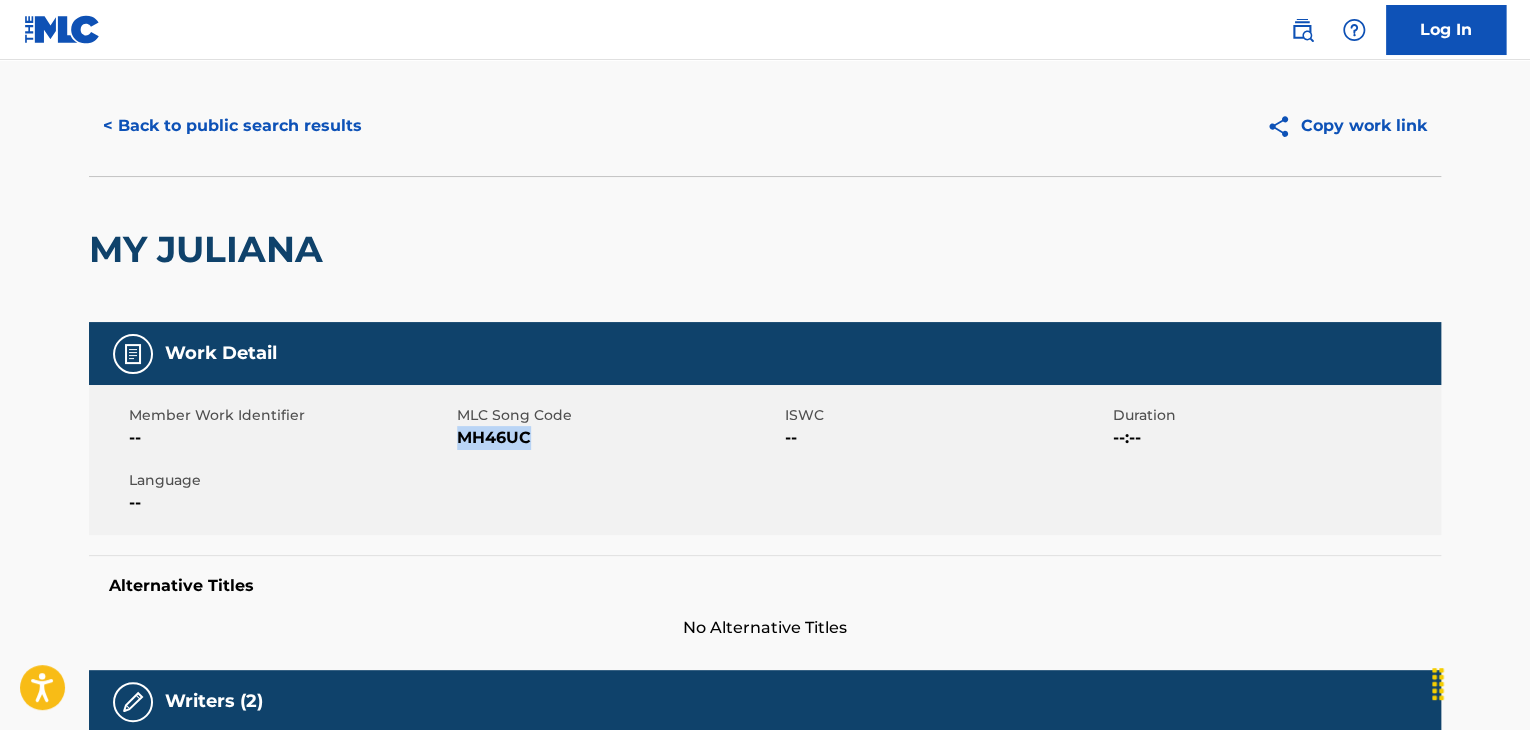 scroll, scrollTop: 0, scrollLeft: 0, axis: both 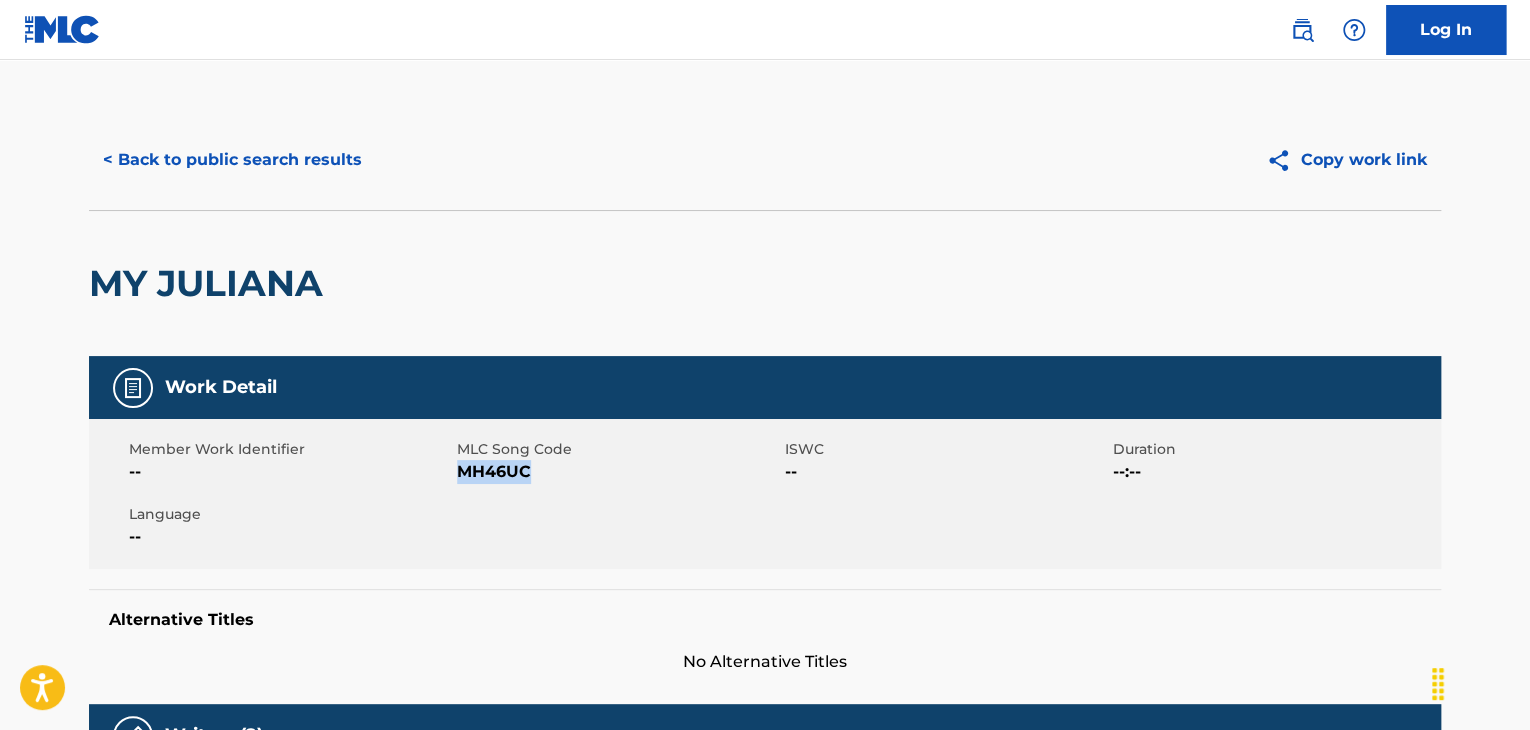 click on "< Back to public search results" at bounding box center [232, 160] 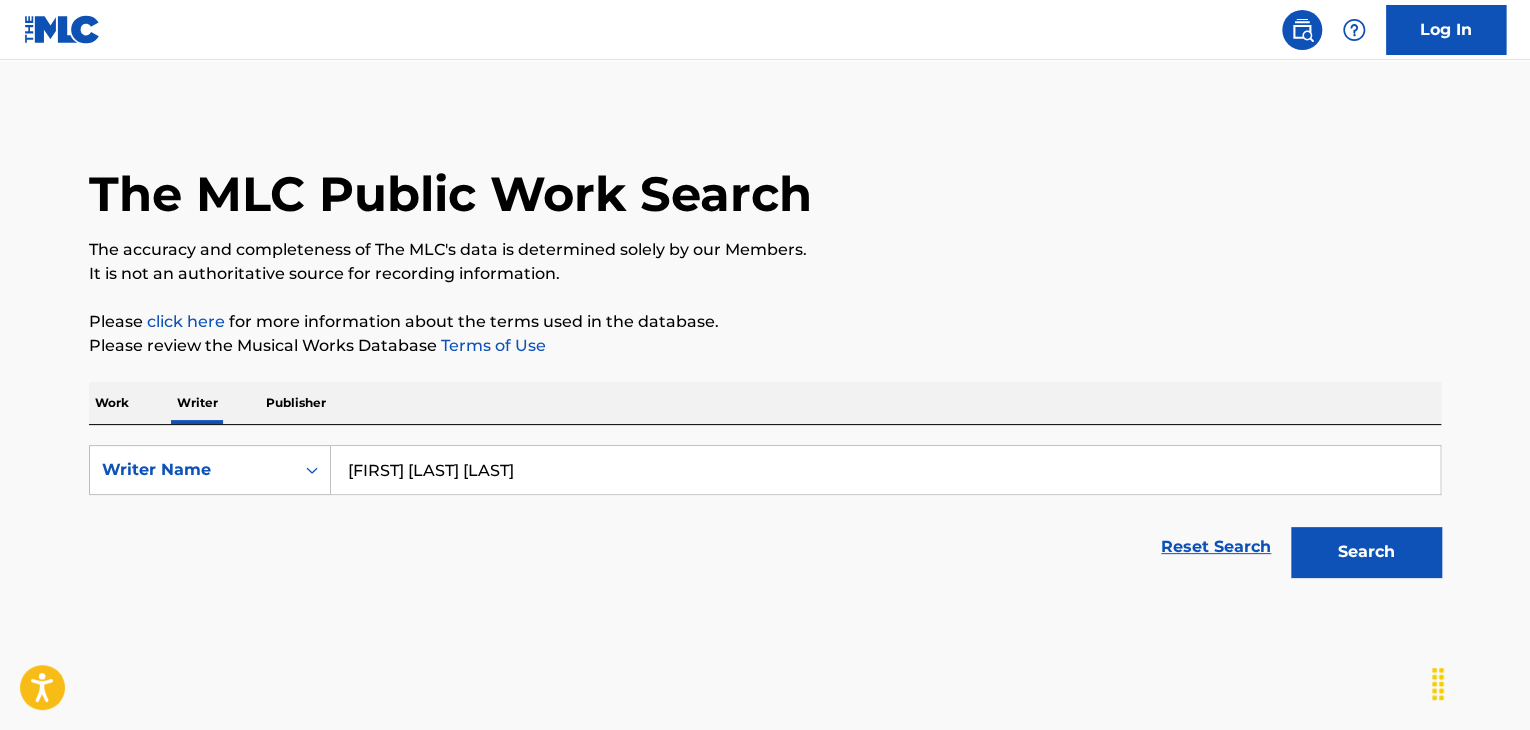 scroll, scrollTop: 24, scrollLeft: 0, axis: vertical 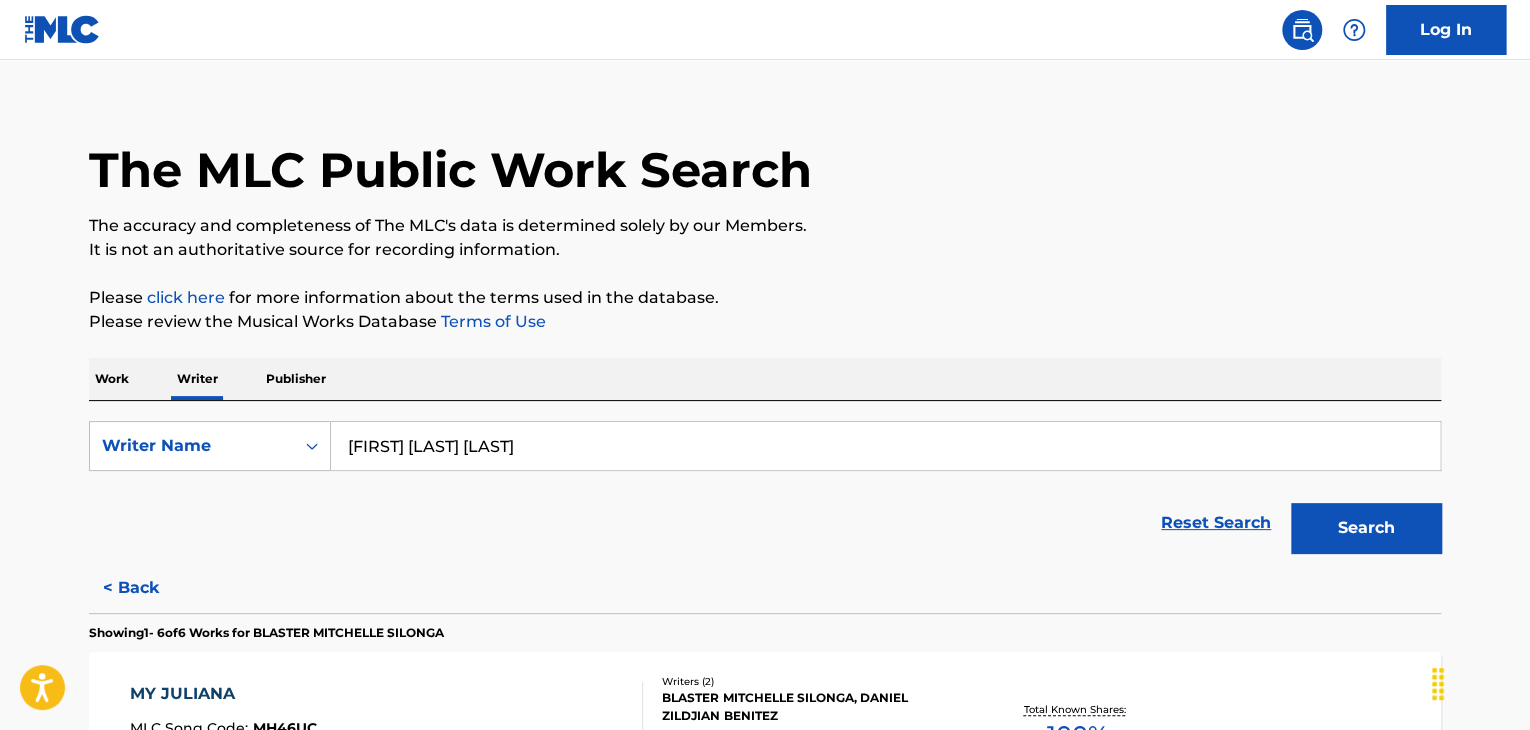 click on "Work" at bounding box center (112, 379) 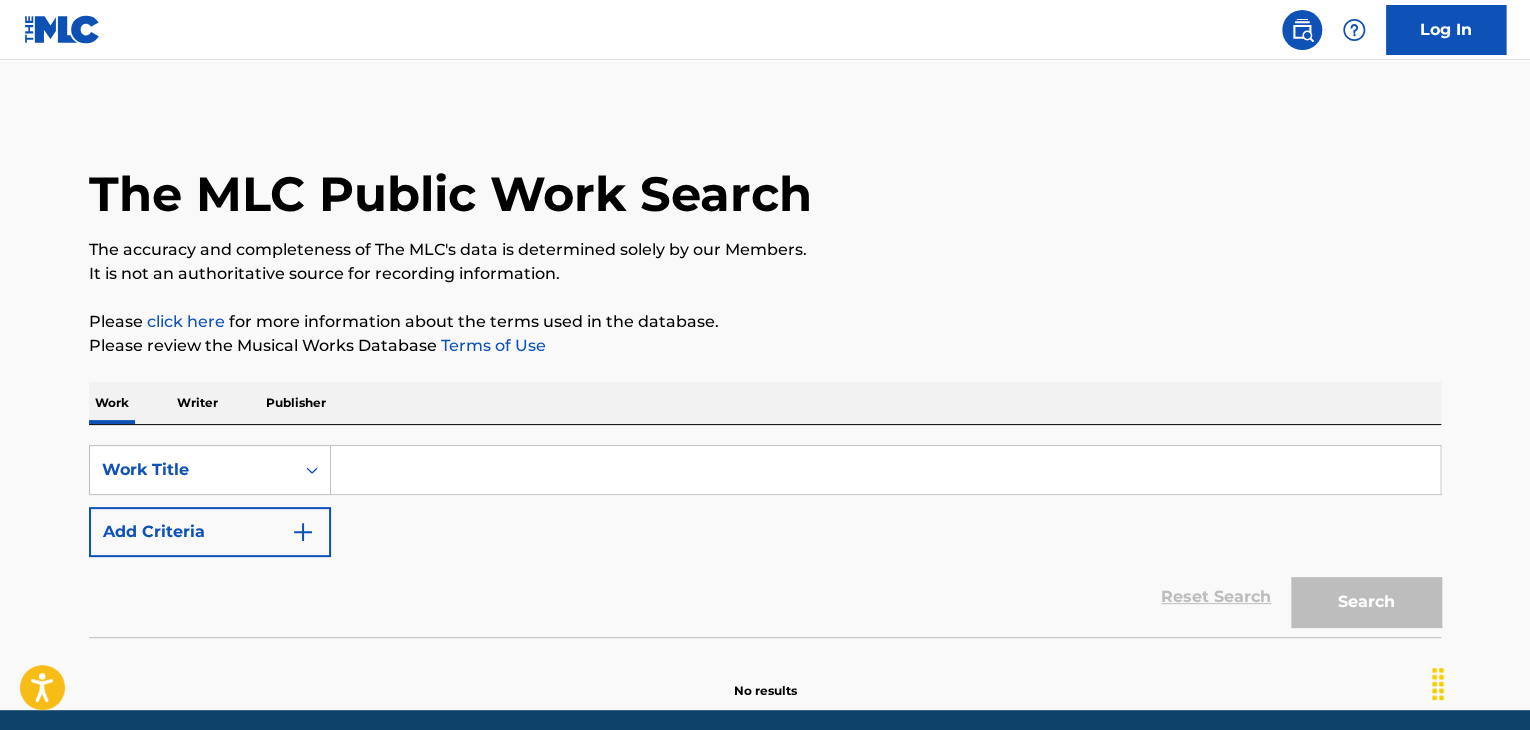 click at bounding box center [885, 470] 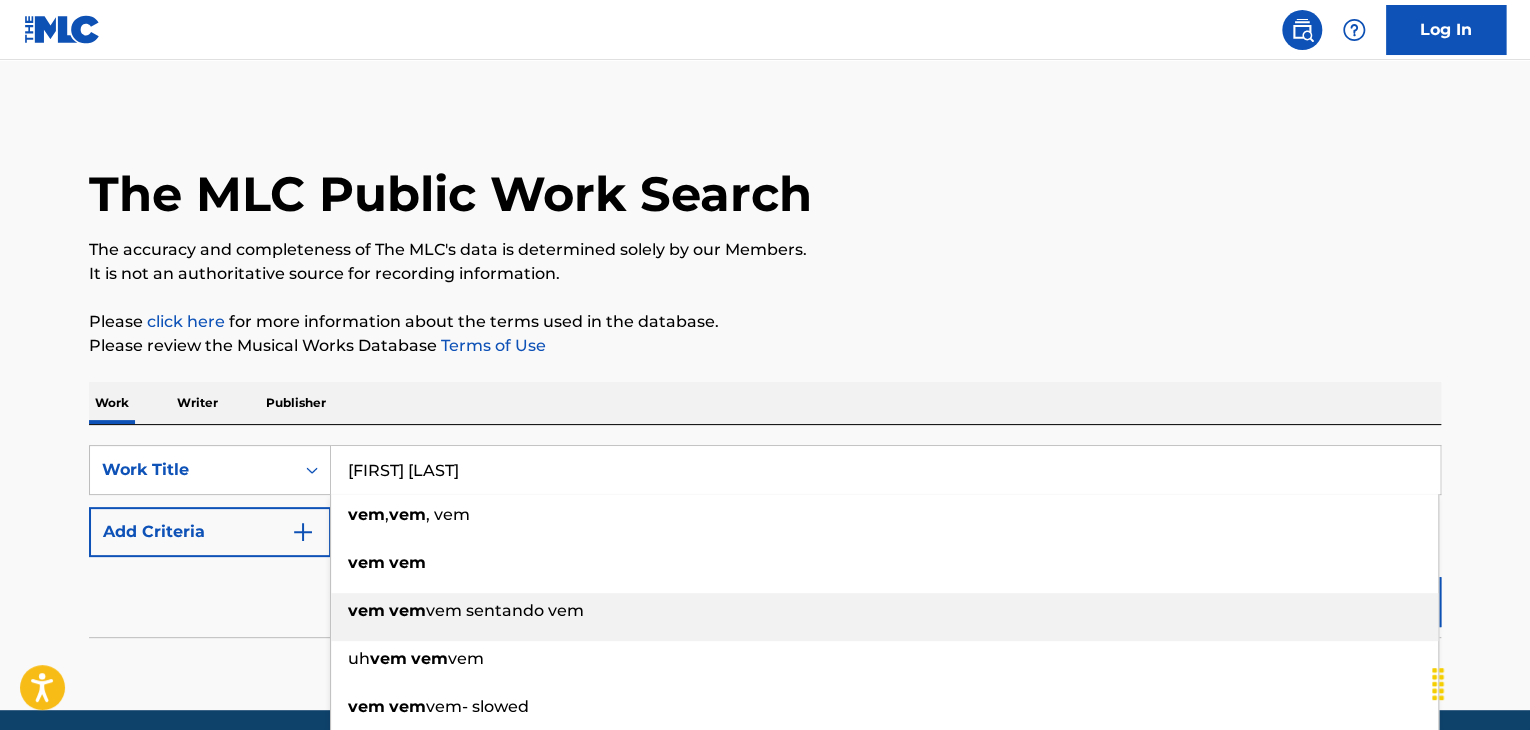click on "vem   vem  vem sentando vem" at bounding box center (884, 611) 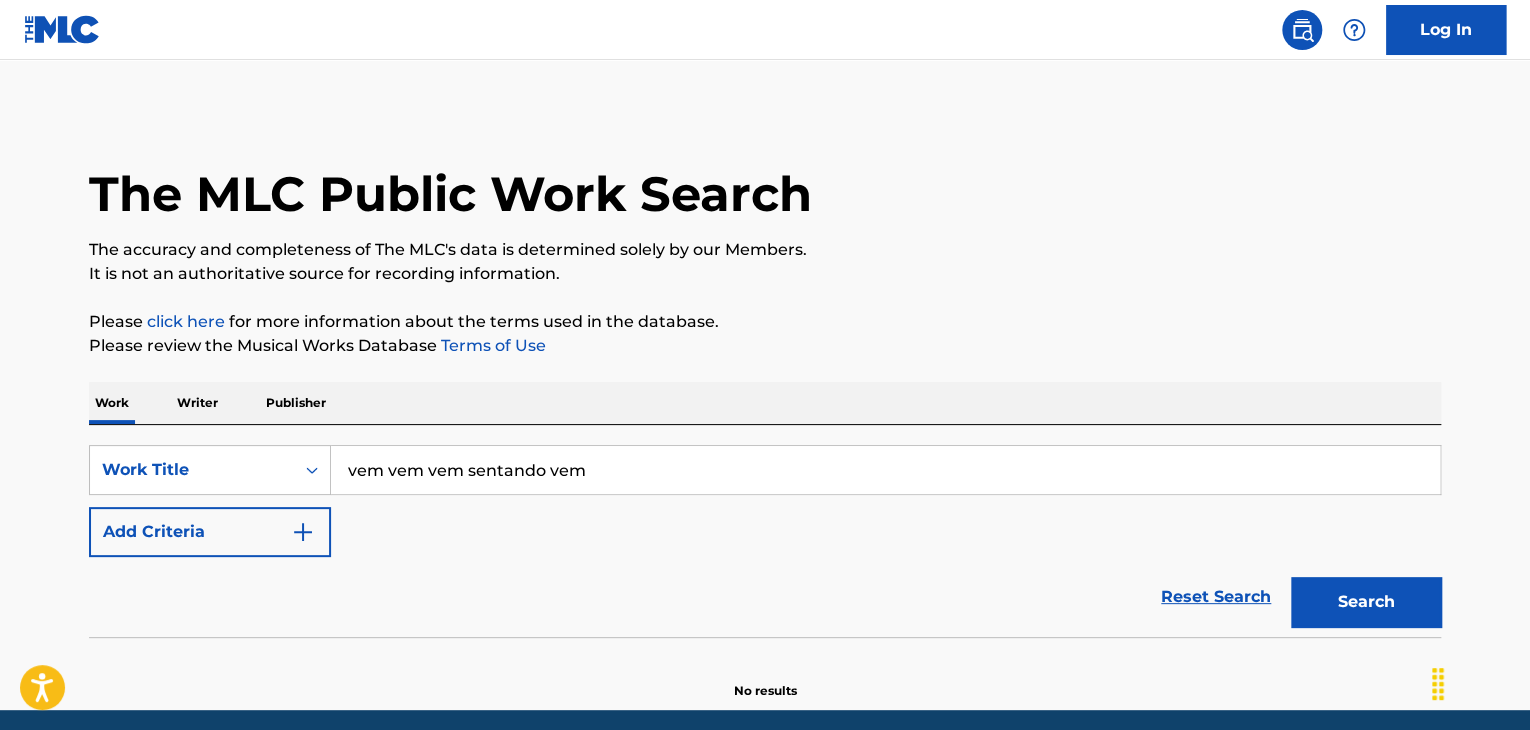 click on "SearchWithCriteriaaab9e6e3-279b-45b0-8dc4-3efc76c567e6 Work Title vem vem vem sentando vem Add Criteria Reset Search Search" at bounding box center (765, 531) 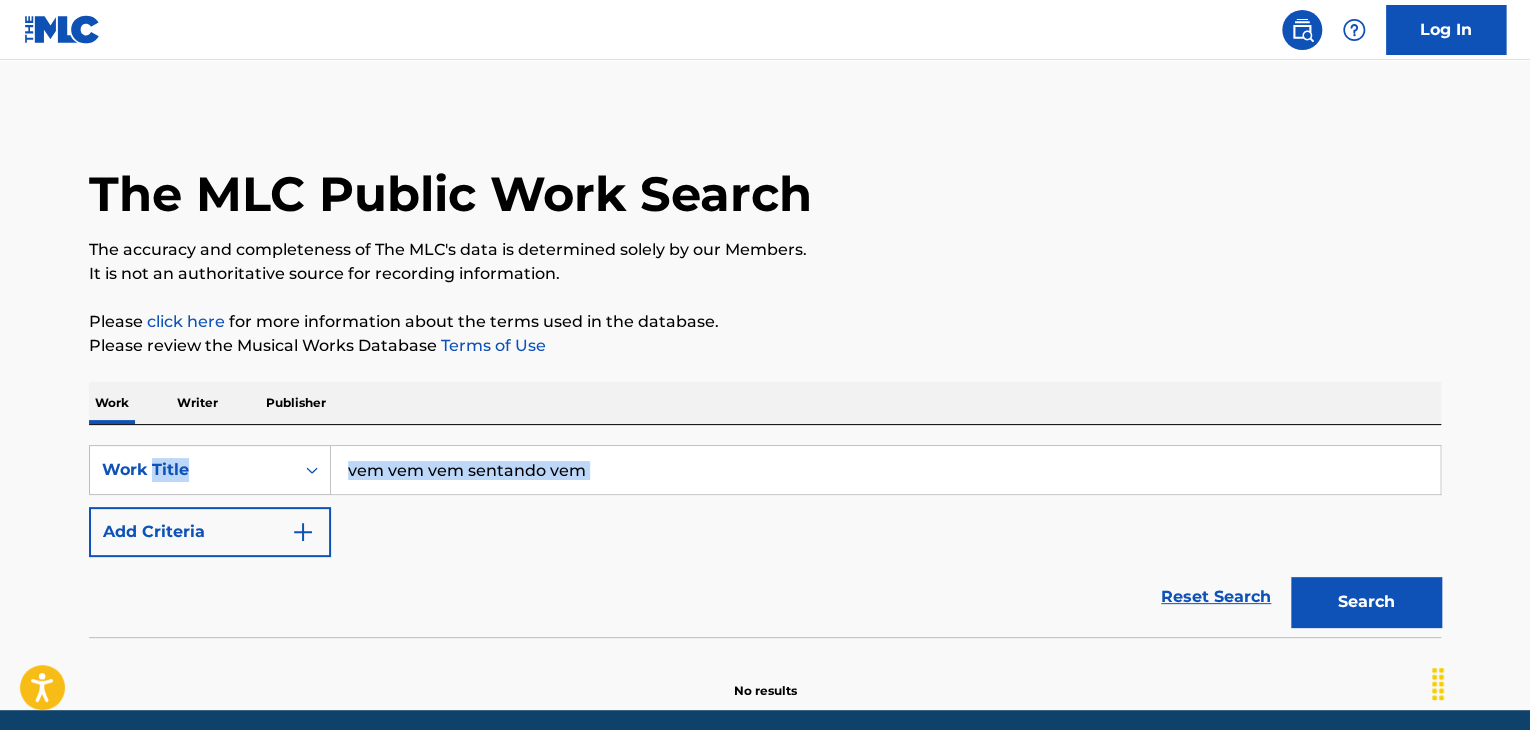 click on "SearchWithCriteriaaab9e6e3-279b-45b0-8dc4-3efc76c567e6 Work Title vem vem vem sentando vem Add Criteria Reset Search Search" at bounding box center (765, 531) 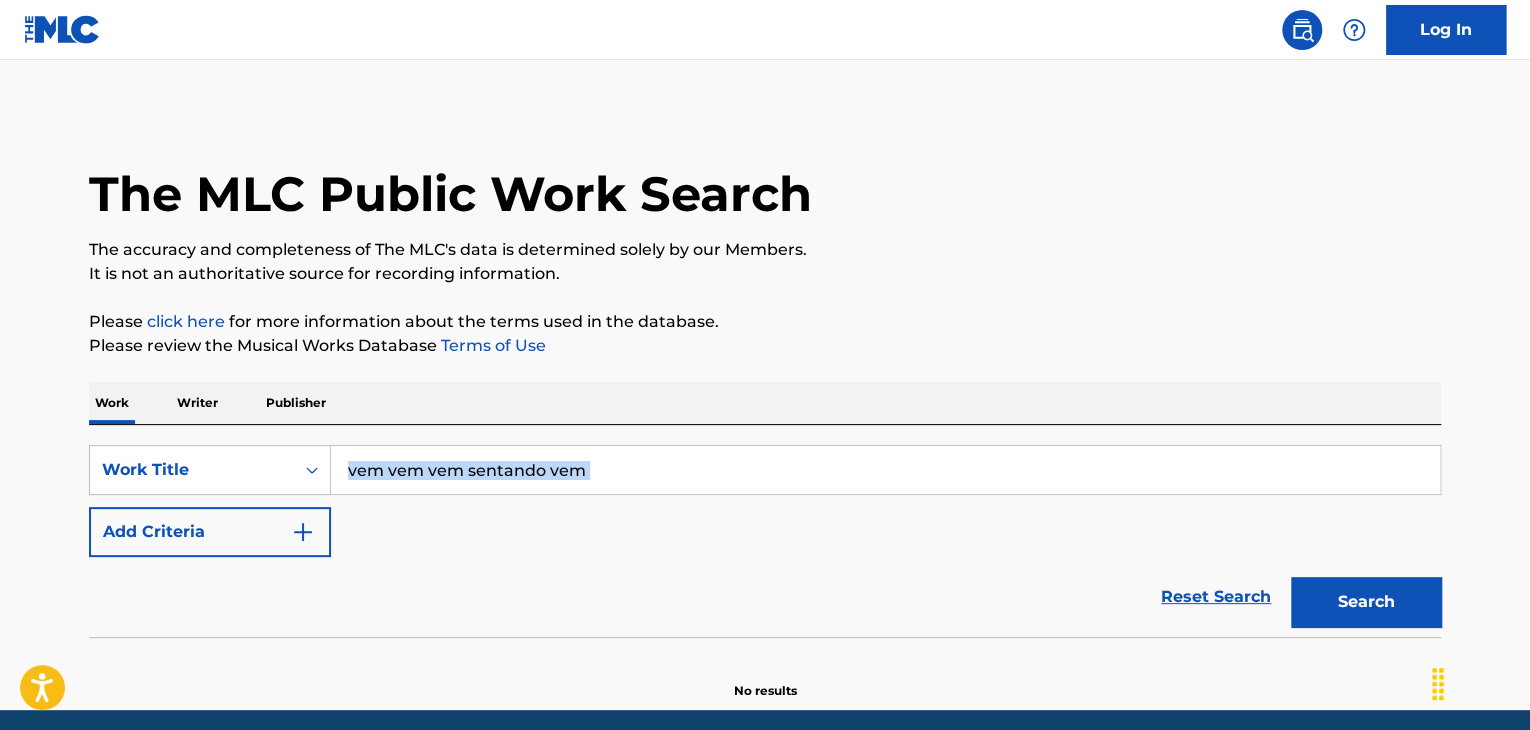 click on "SearchWithCriteriaaab9e6e3-279b-45b0-8dc4-3efc76c567e6 Work Title vem vem vem sentando vem Add Criteria Reset Search Search" at bounding box center [765, 531] 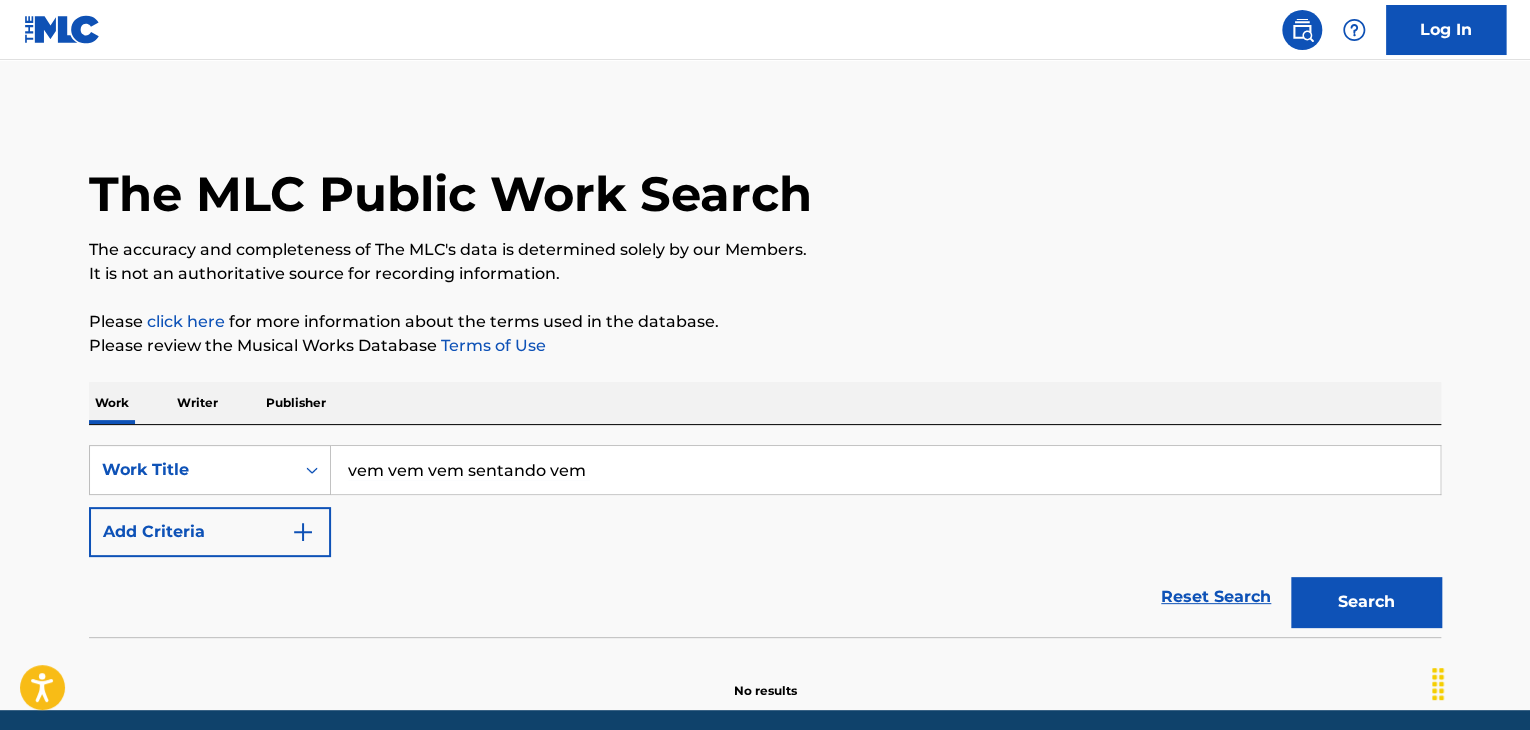 click on "vem vem vem sentando vem" at bounding box center (885, 470) 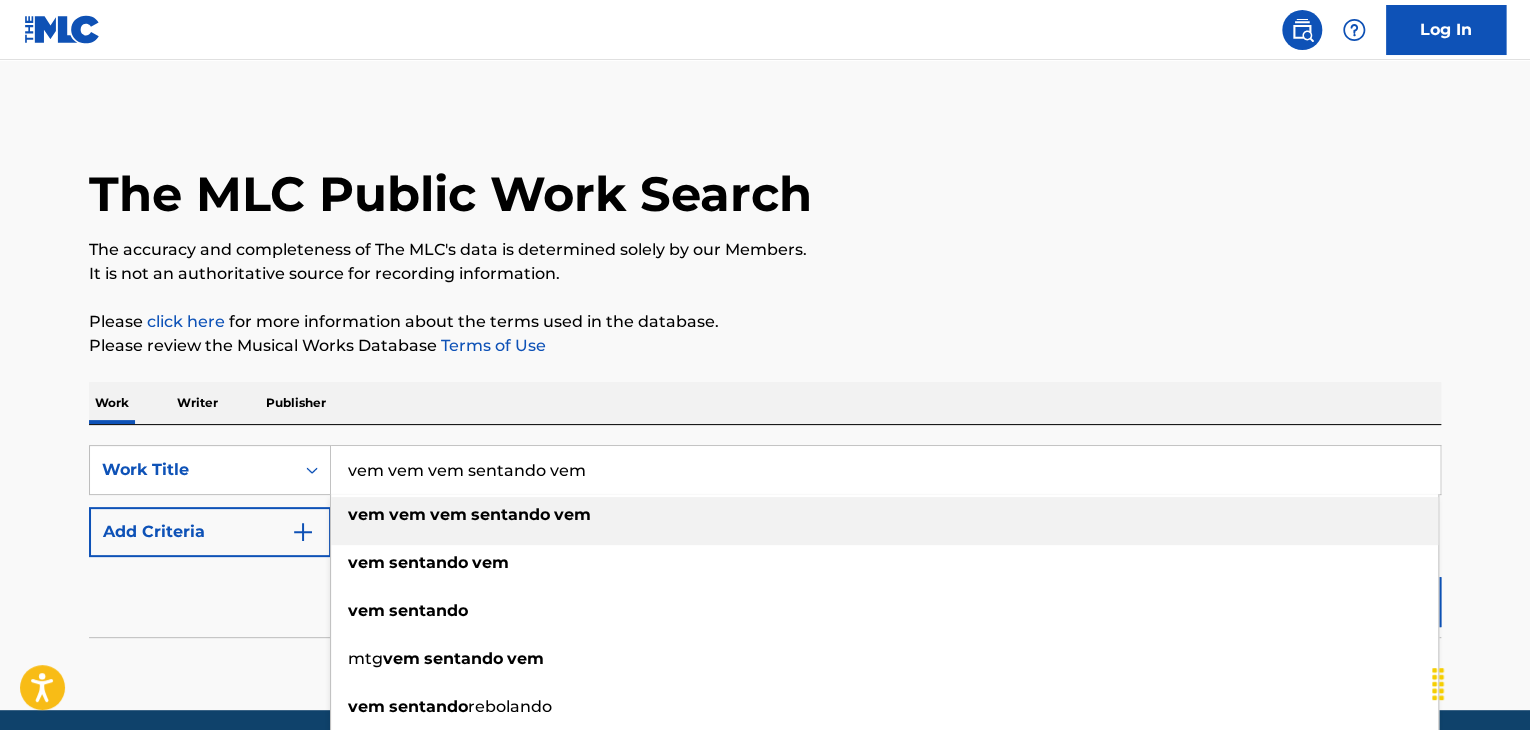 click on "vem vem vem sentando vem" at bounding box center (885, 470) 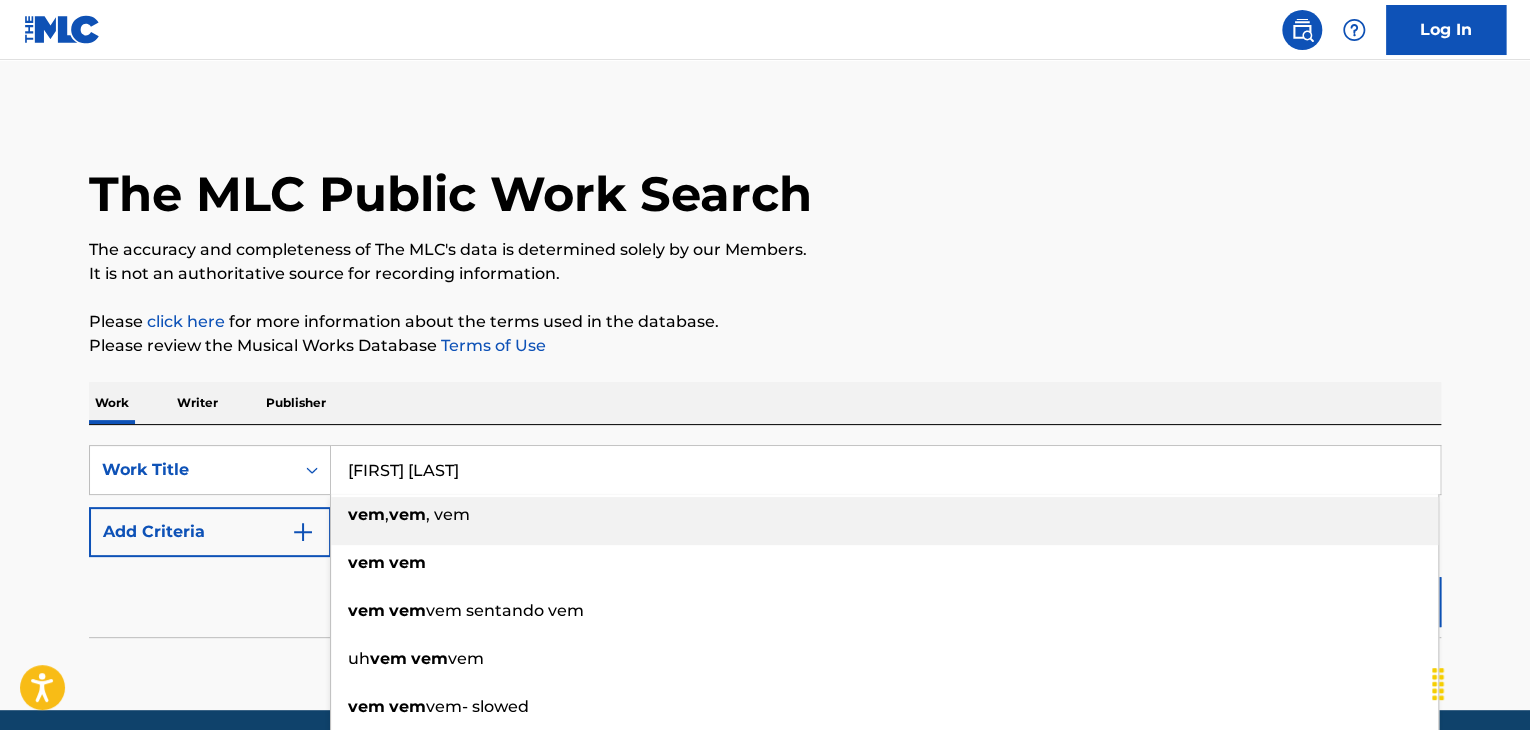 type on "[FIRST] [LAST]" 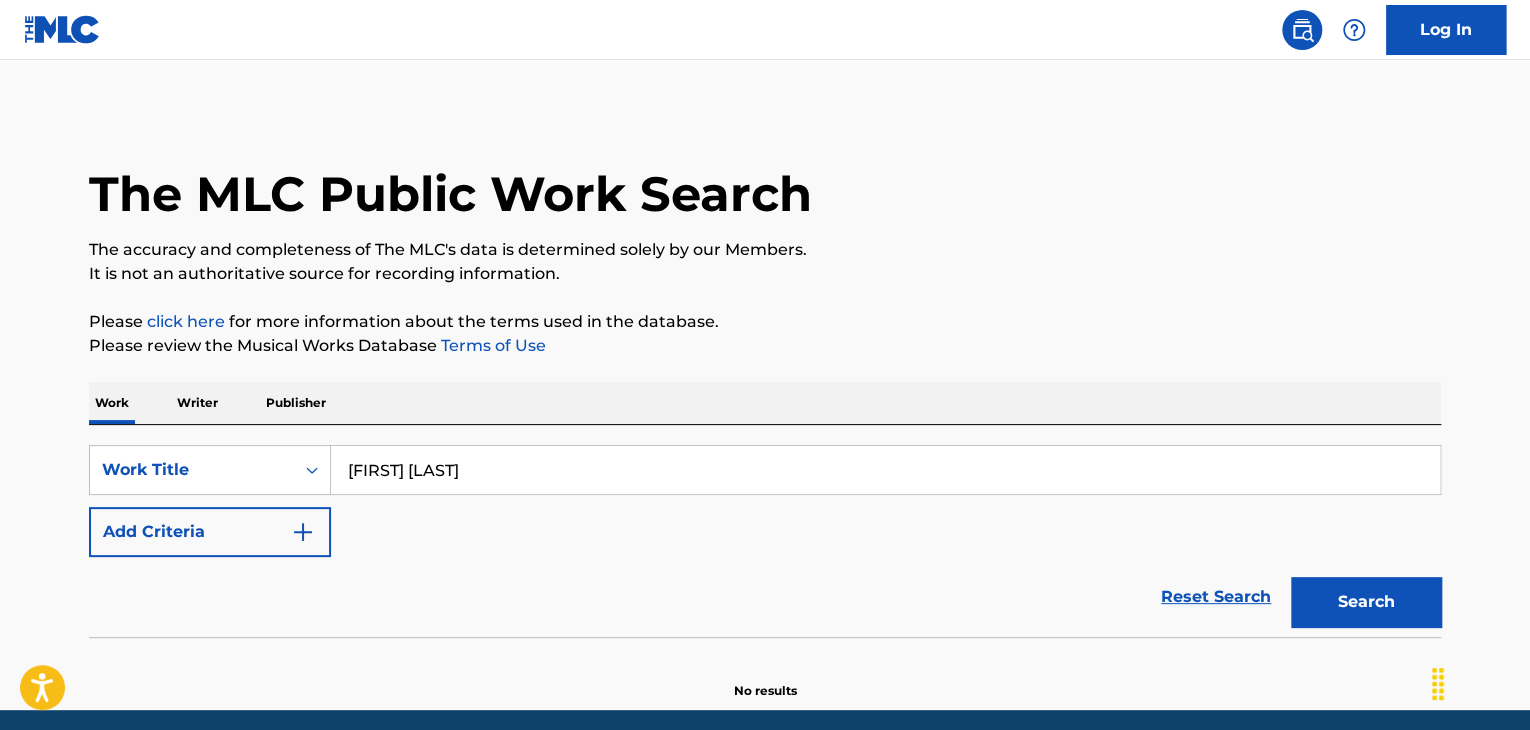 click on "Search" at bounding box center [1366, 602] 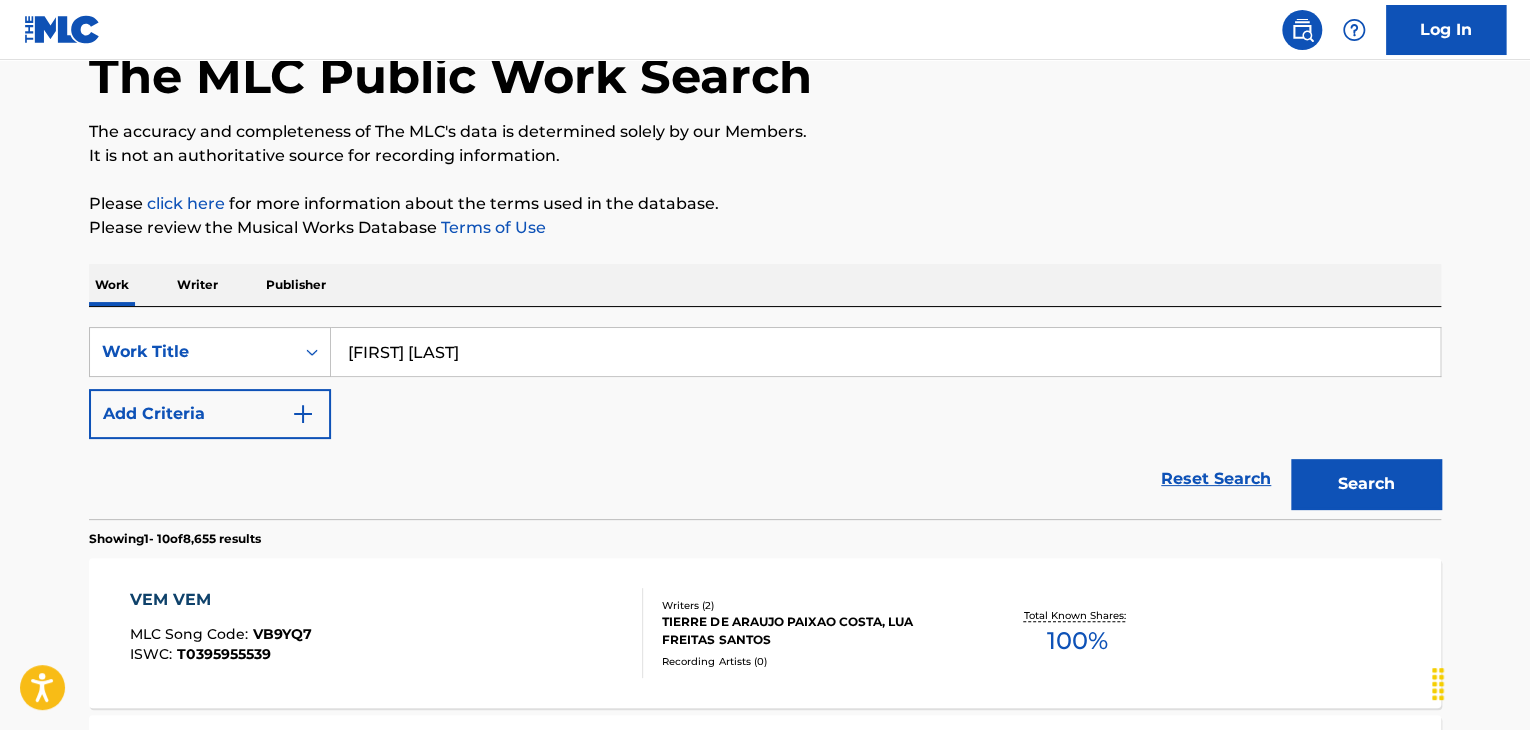 scroll, scrollTop: 0, scrollLeft: 0, axis: both 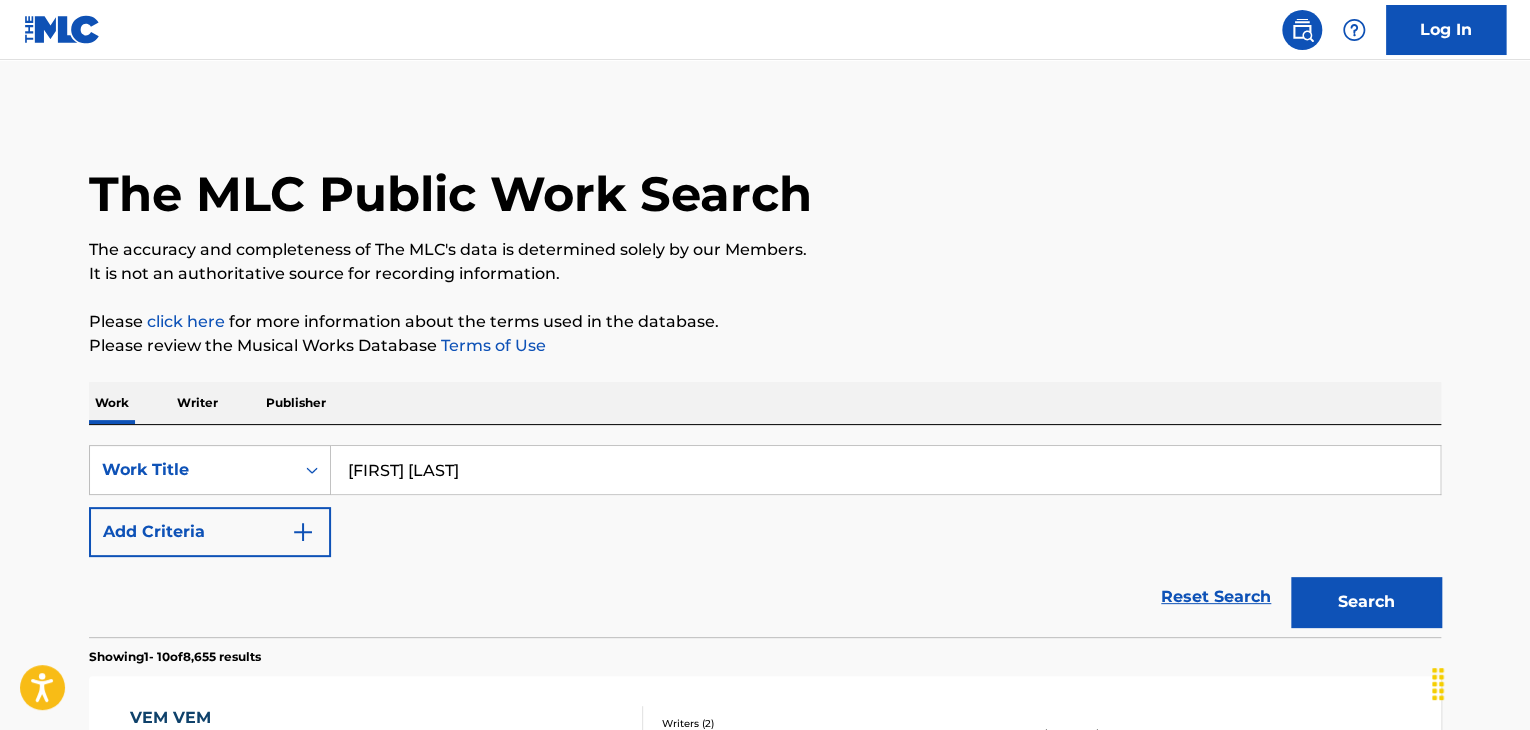 click on "SearchWithCriteriaaab9e6e3-279b-45b0-8dc4-3efc76c567e6 Work Title Vem Vem Add Criteria" at bounding box center (765, 501) 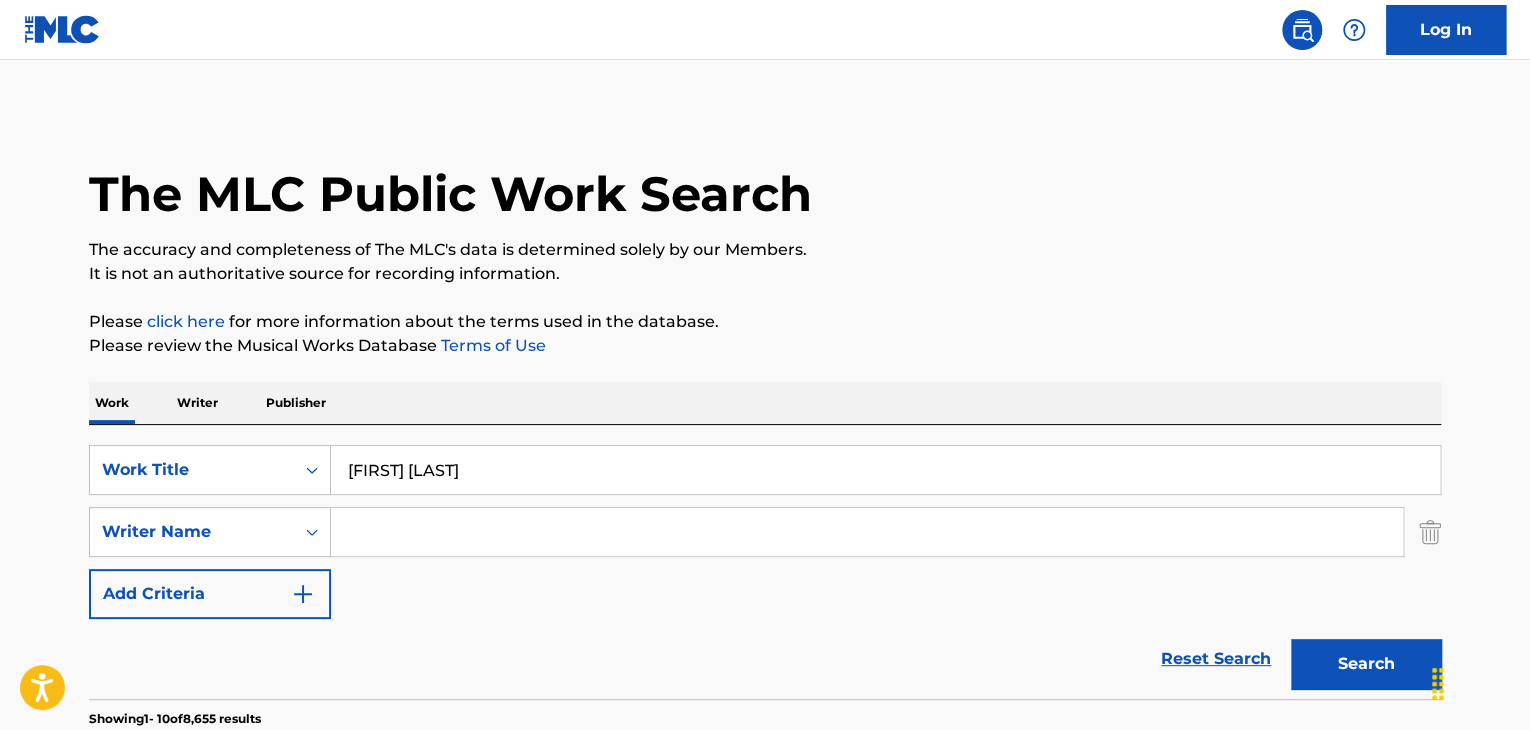 drag, startPoint x: 298, startPoint y: 536, endPoint x: 395, endPoint y: 533, distance: 97.04638 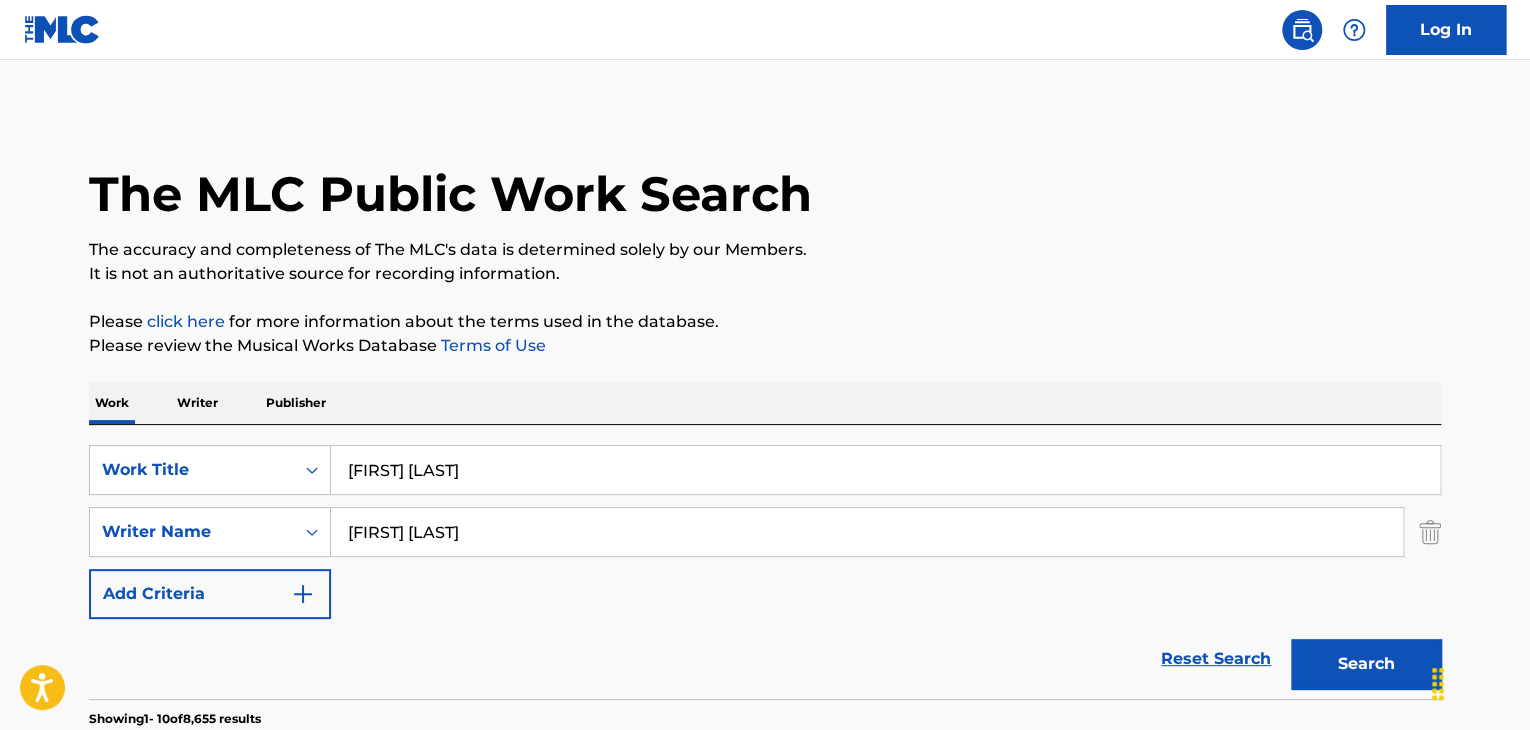 type on "[FIRST] [LAST]" 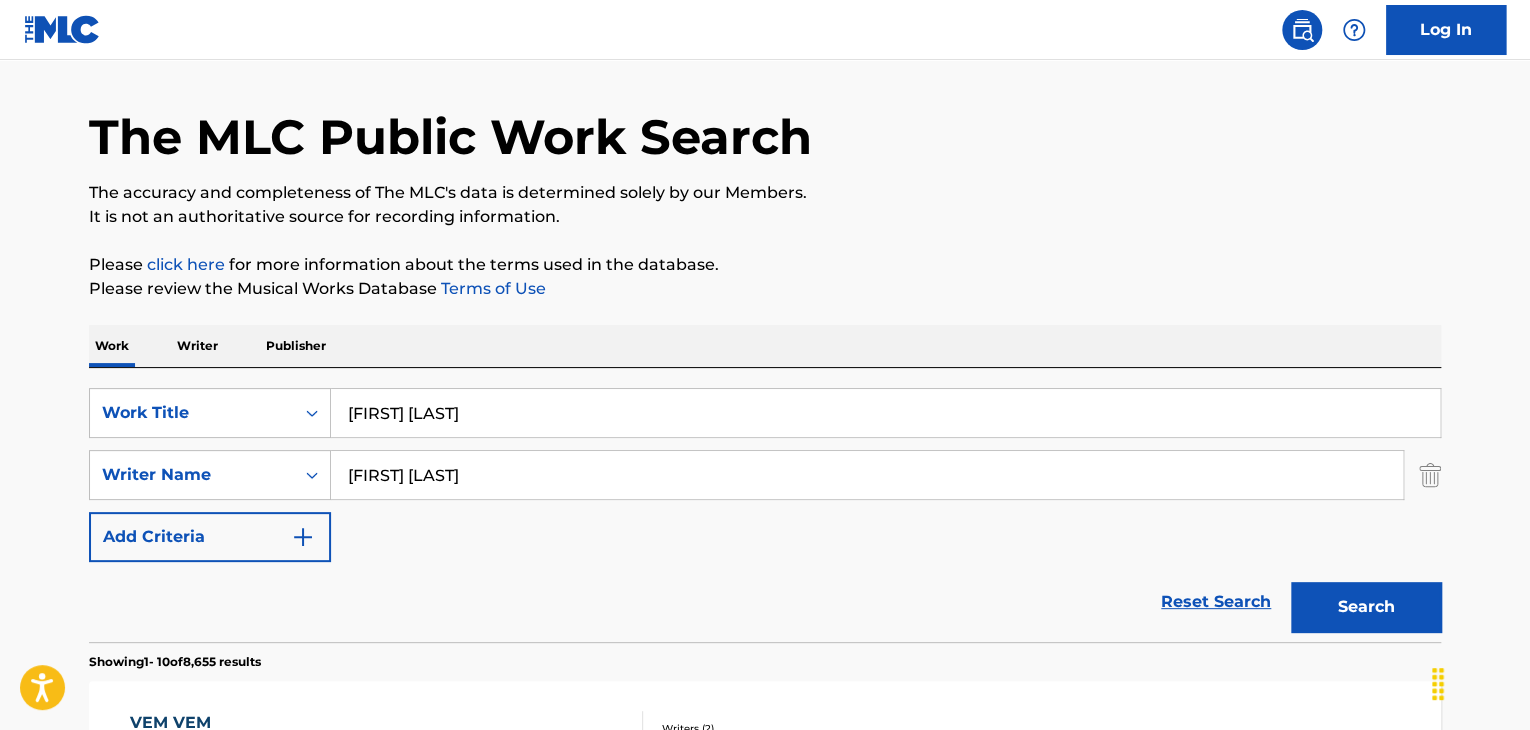 scroll, scrollTop: 200, scrollLeft: 0, axis: vertical 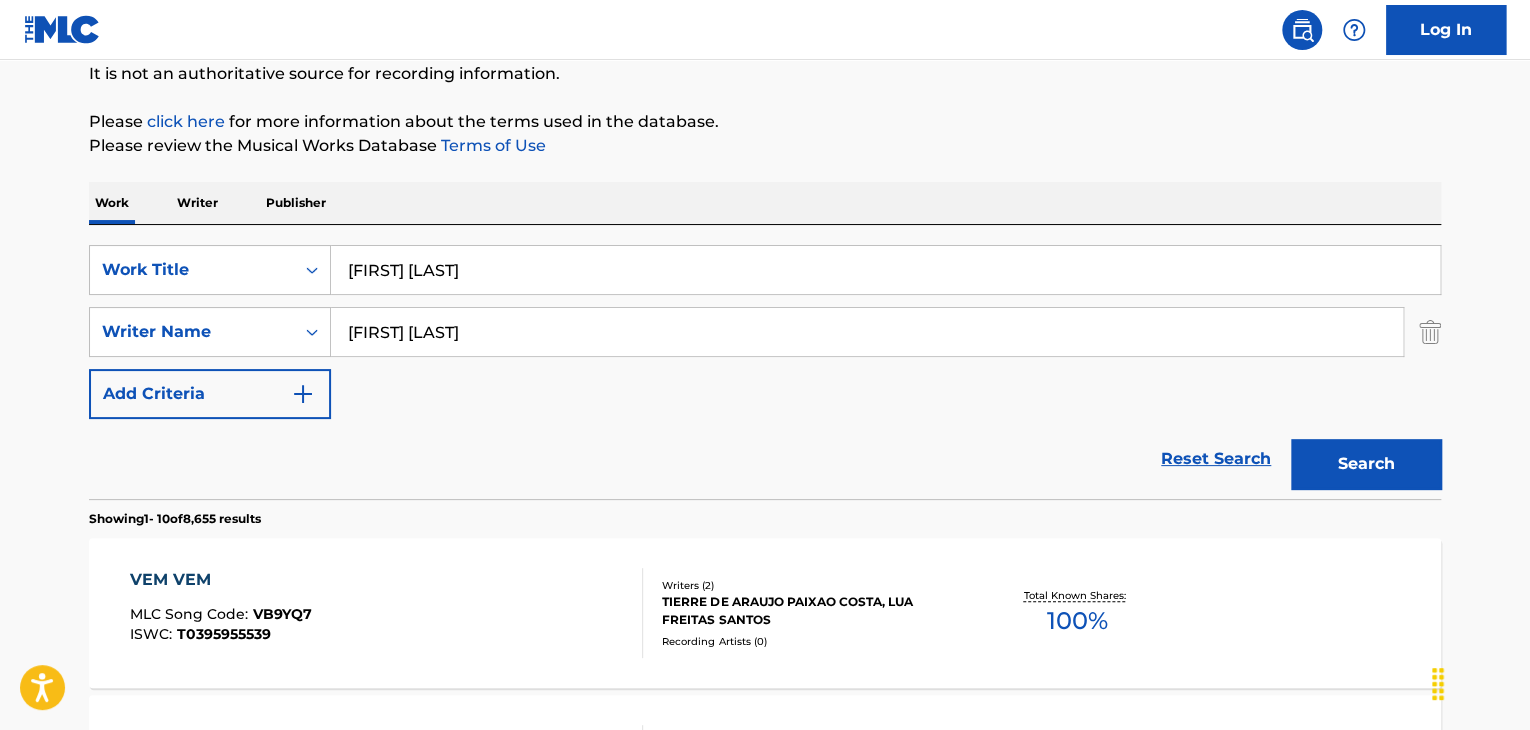click on "Search" at bounding box center [1366, 464] 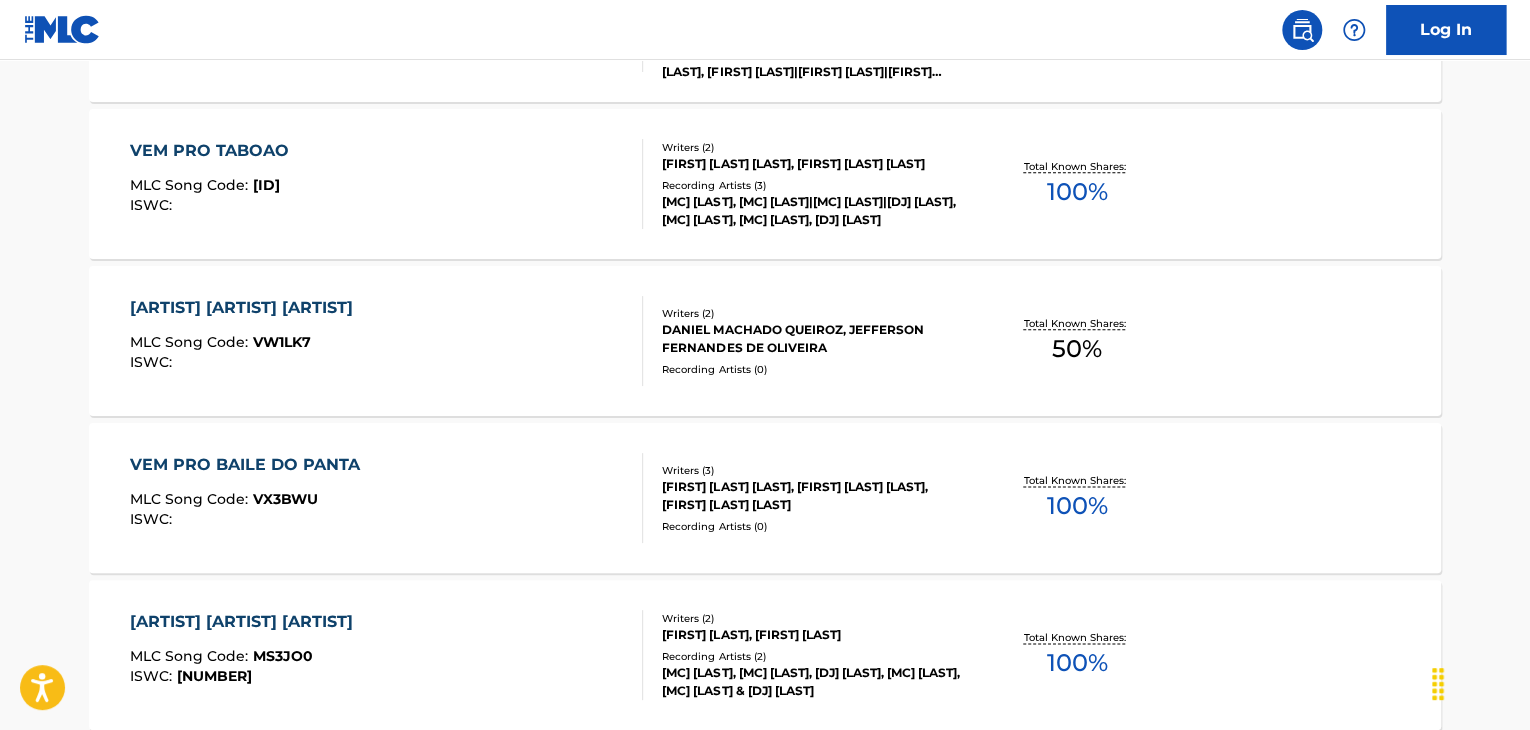 scroll, scrollTop: 800, scrollLeft: 0, axis: vertical 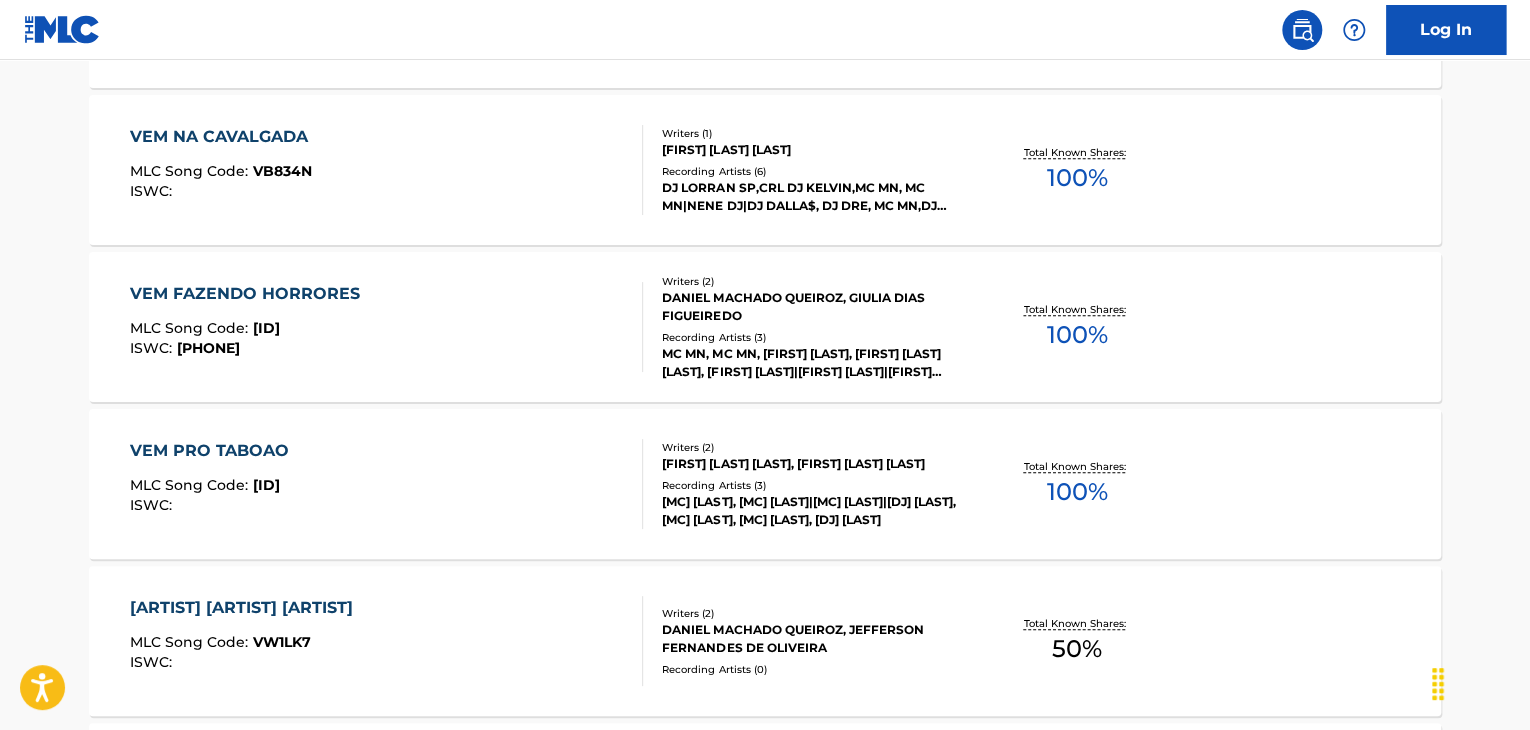click on "VEM NA CAVALGADA MLC Song Code : VB834N ISWC :" at bounding box center (387, 170) 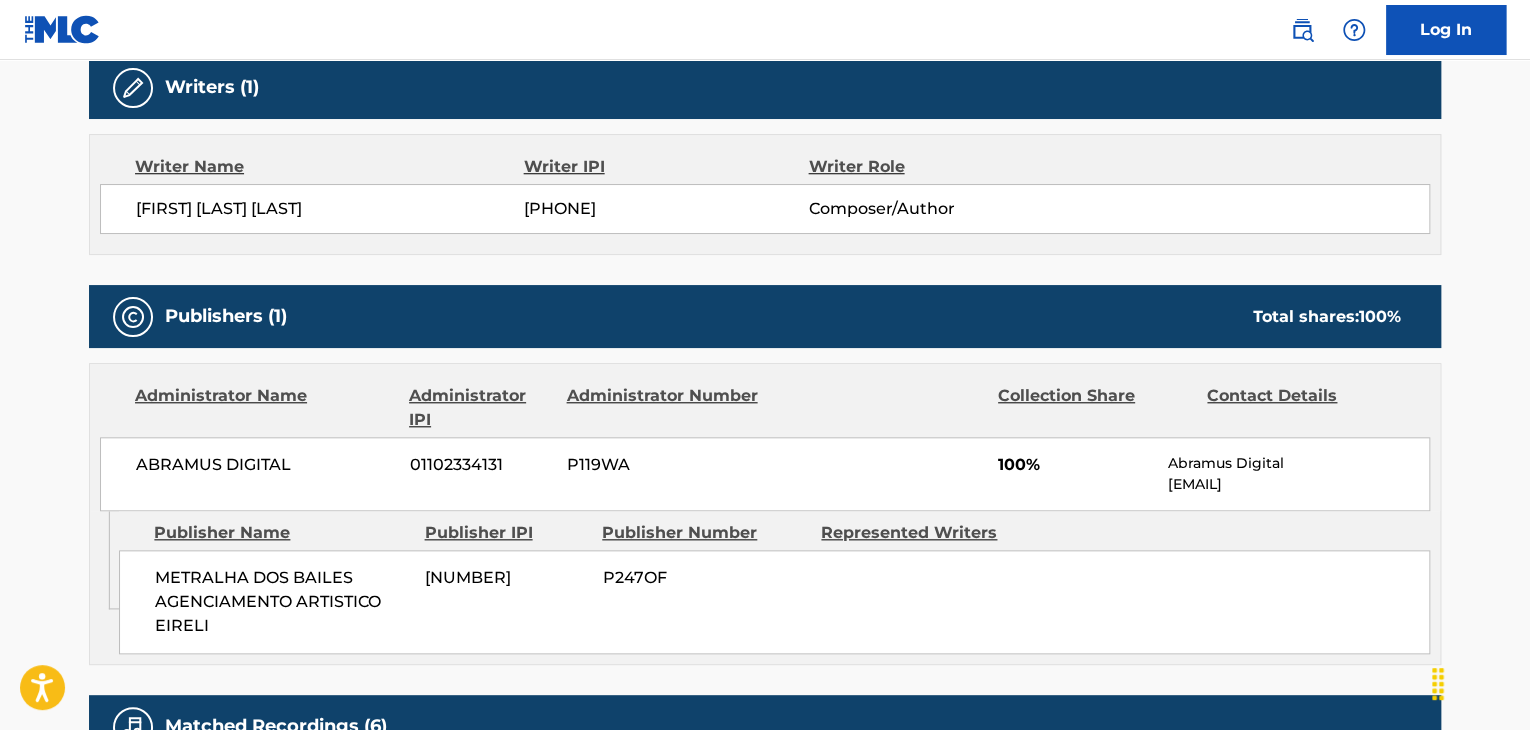 scroll, scrollTop: 900, scrollLeft: 0, axis: vertical 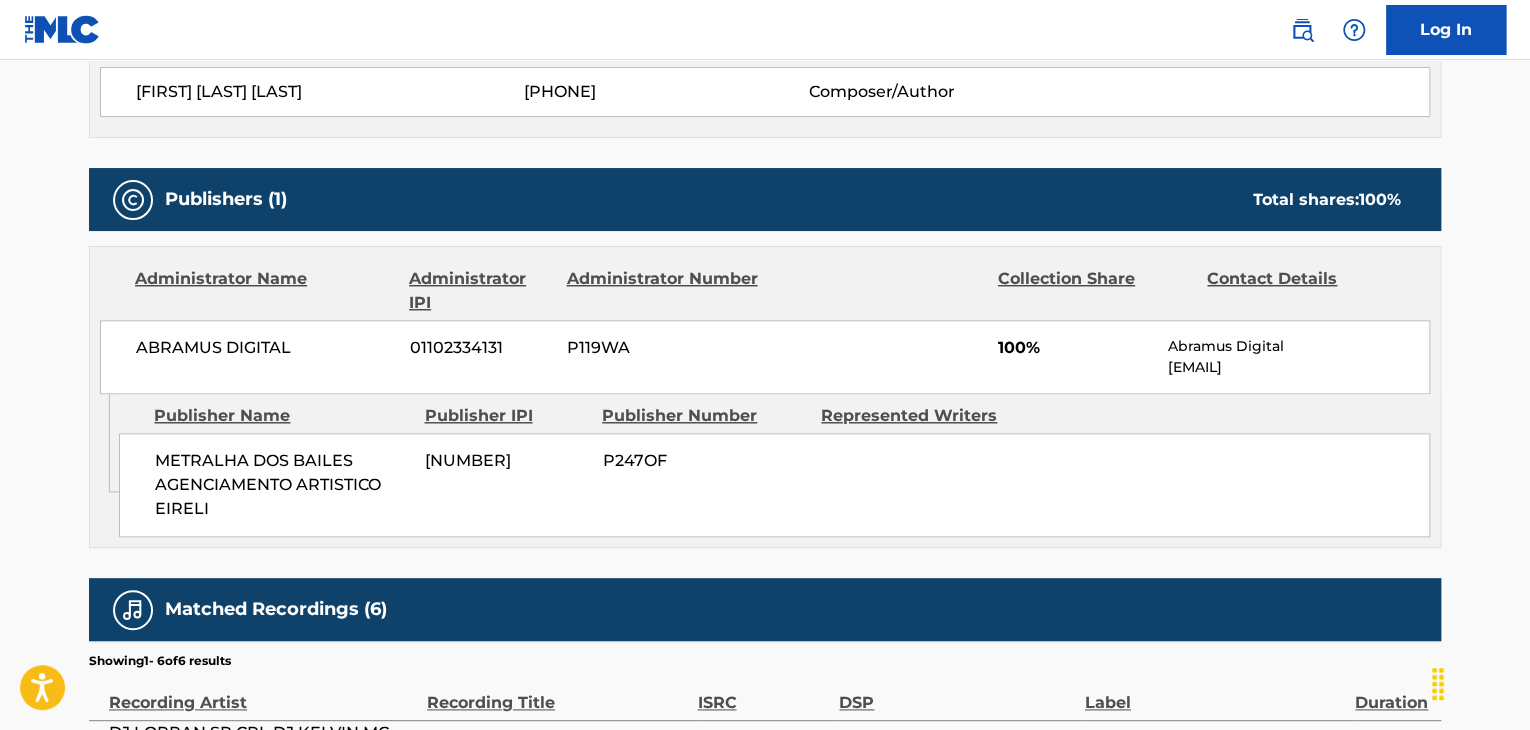 click on "ABRAMUS DIGITAL" at bounding box center [265, 348] 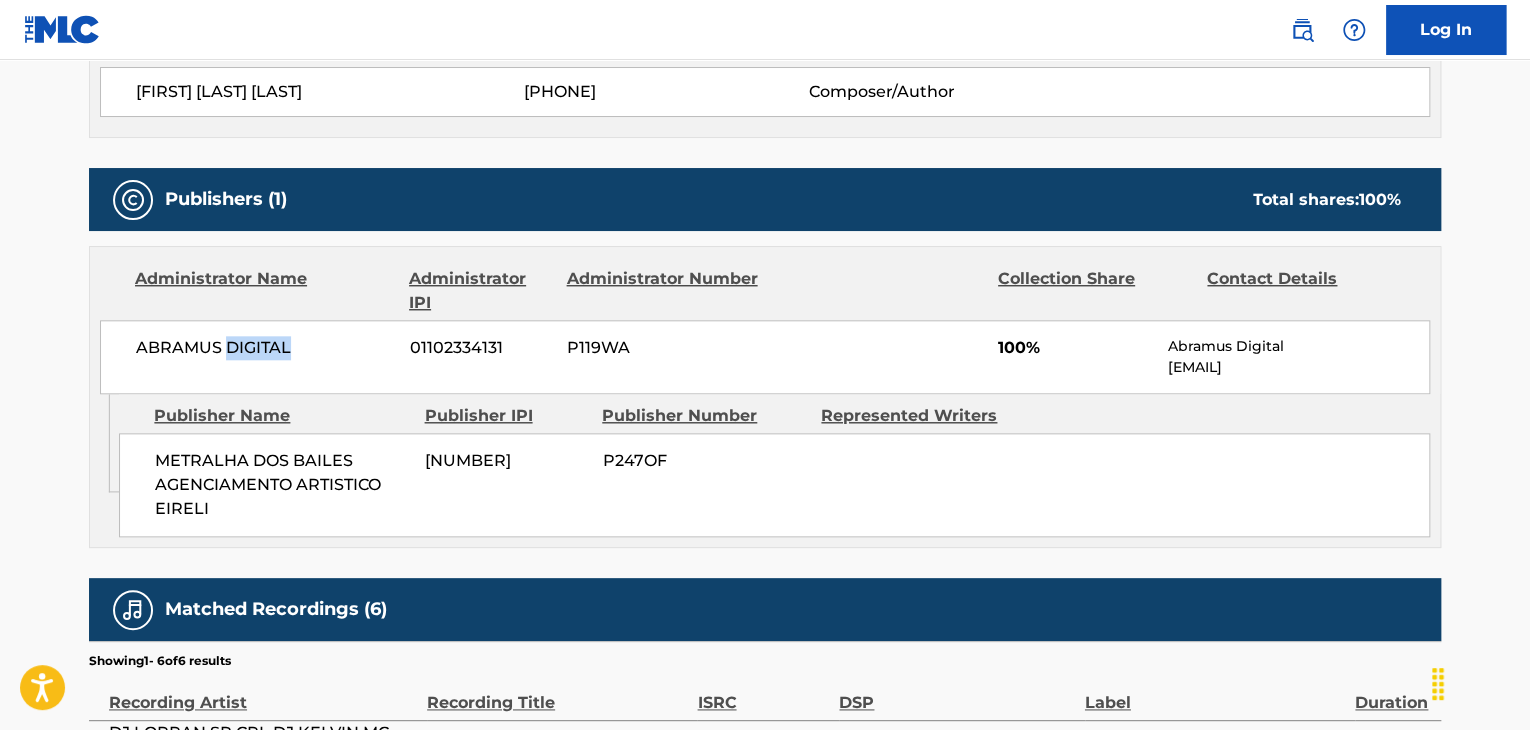 click on "ABRAMUS DIGITAL" at bounding box center [265, 348] 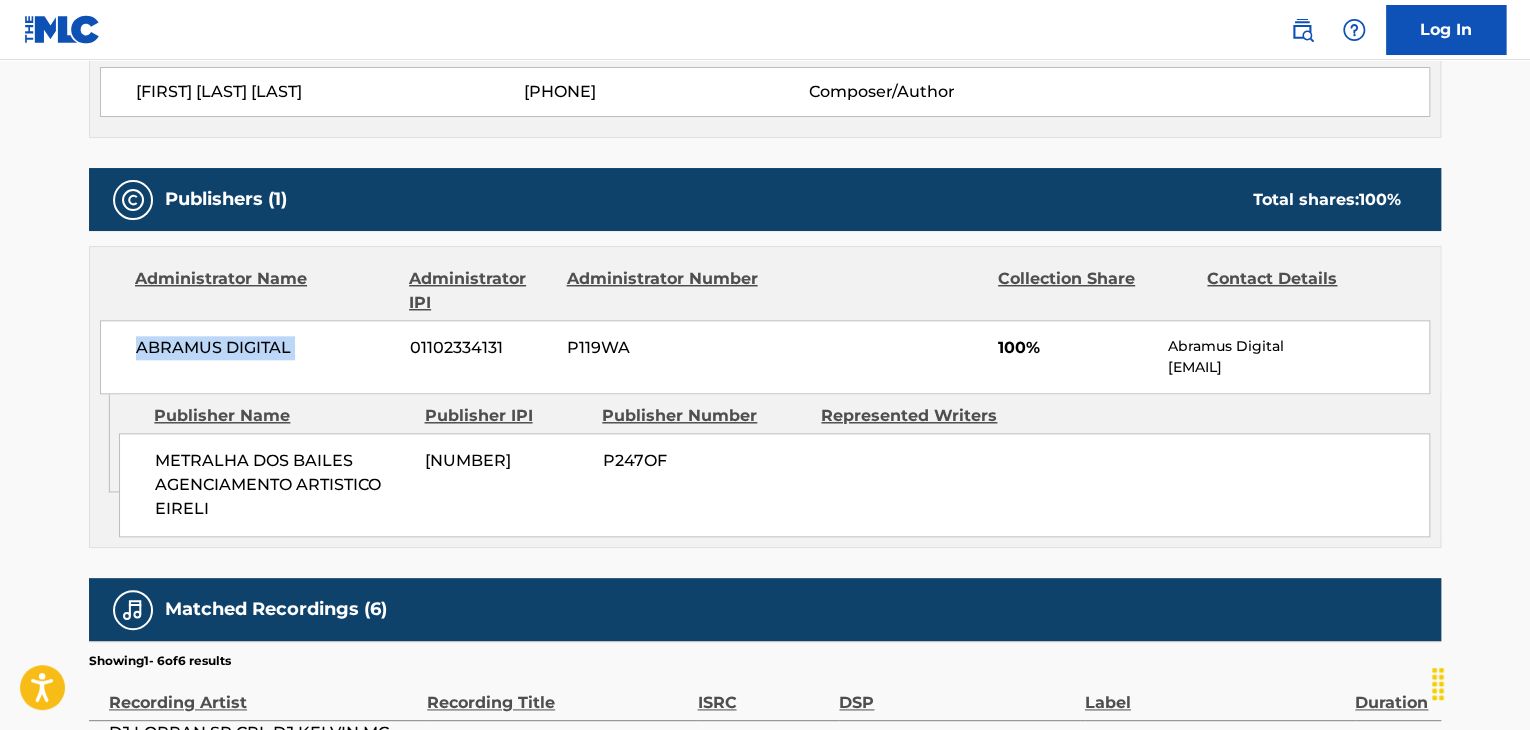 click on "ABRAMUS DIGITAL" at bounding box center [265, 348] 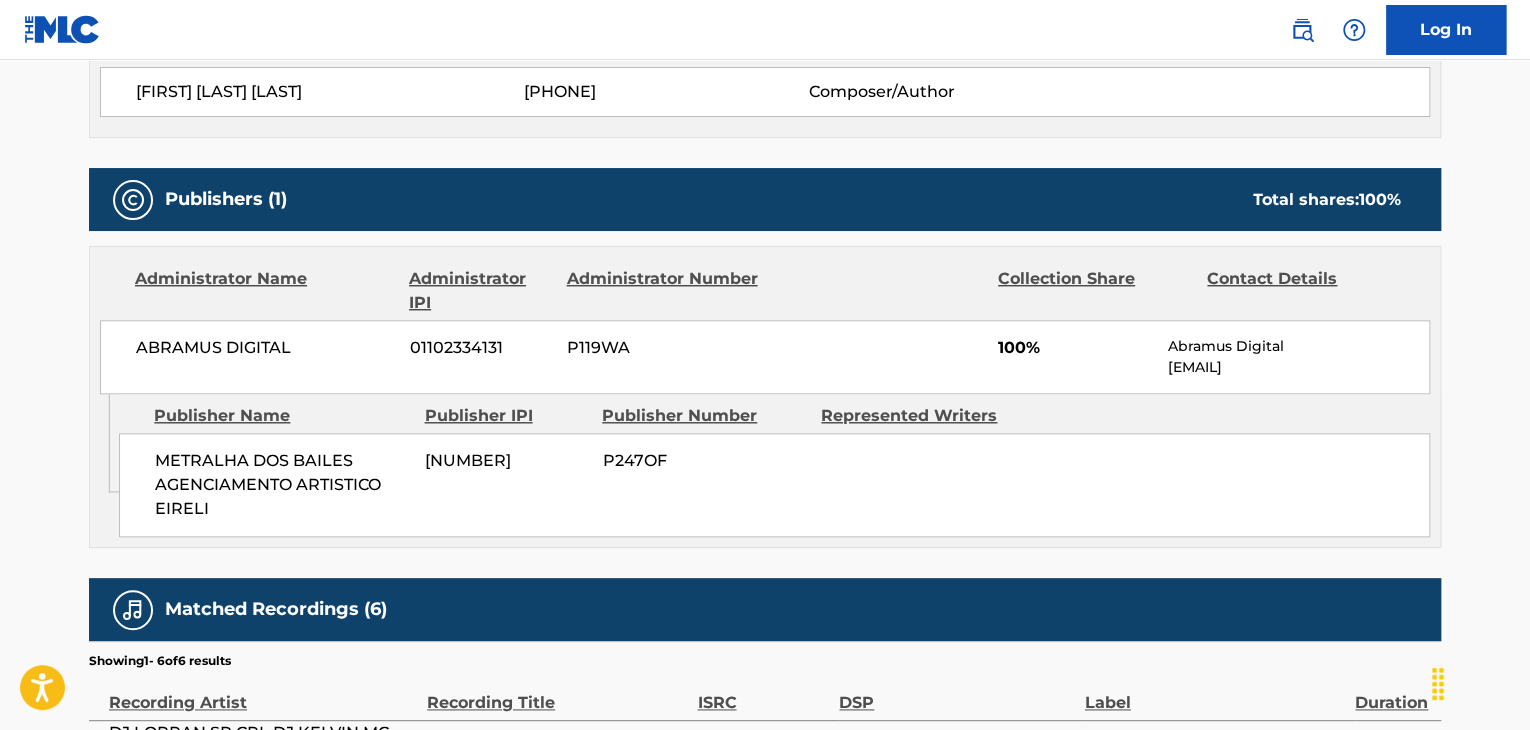click on "[FIRST] [LAST] [LAST]" at bounding box center (330, 92) 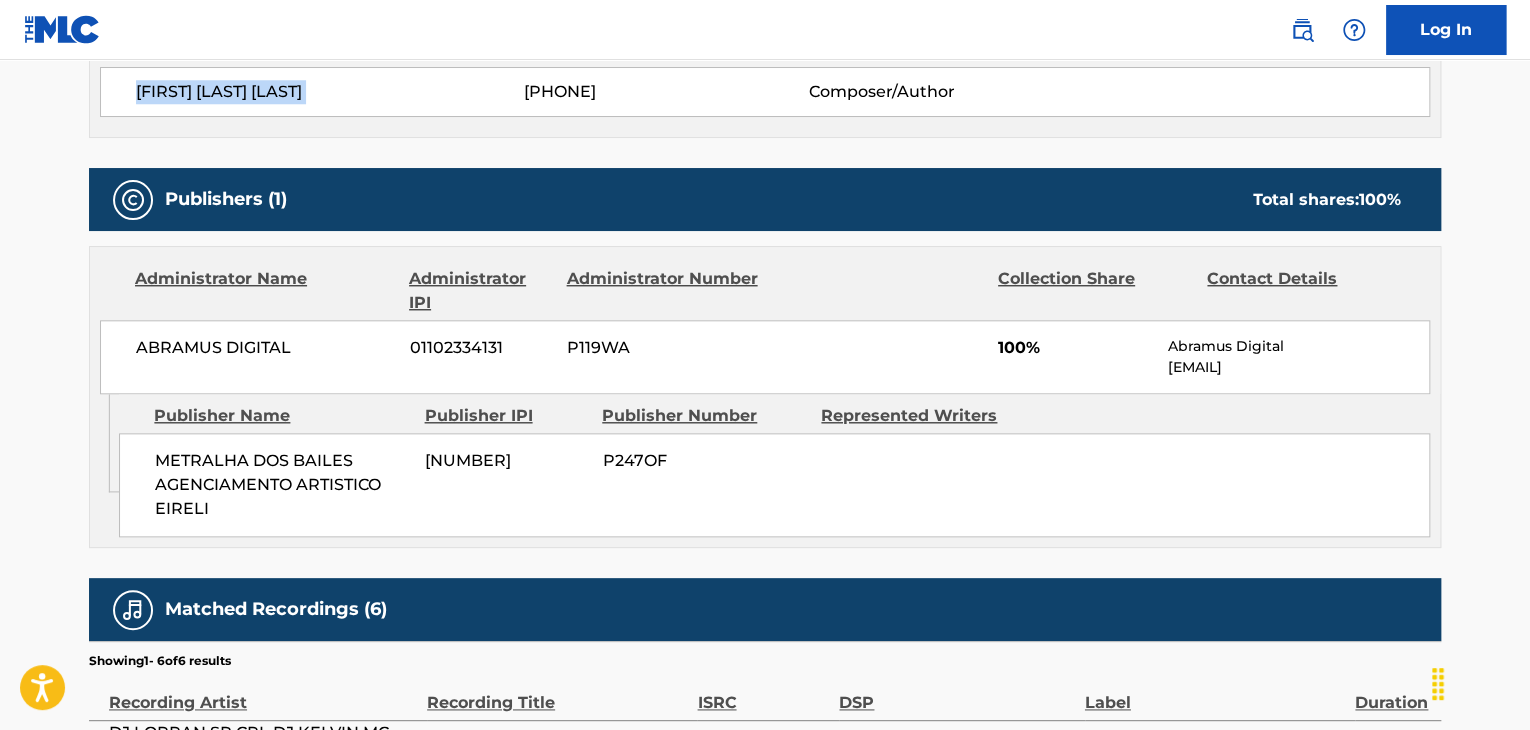 click on "[FIRST] [LAST] [LAST]" at bounding box center [330, 92] 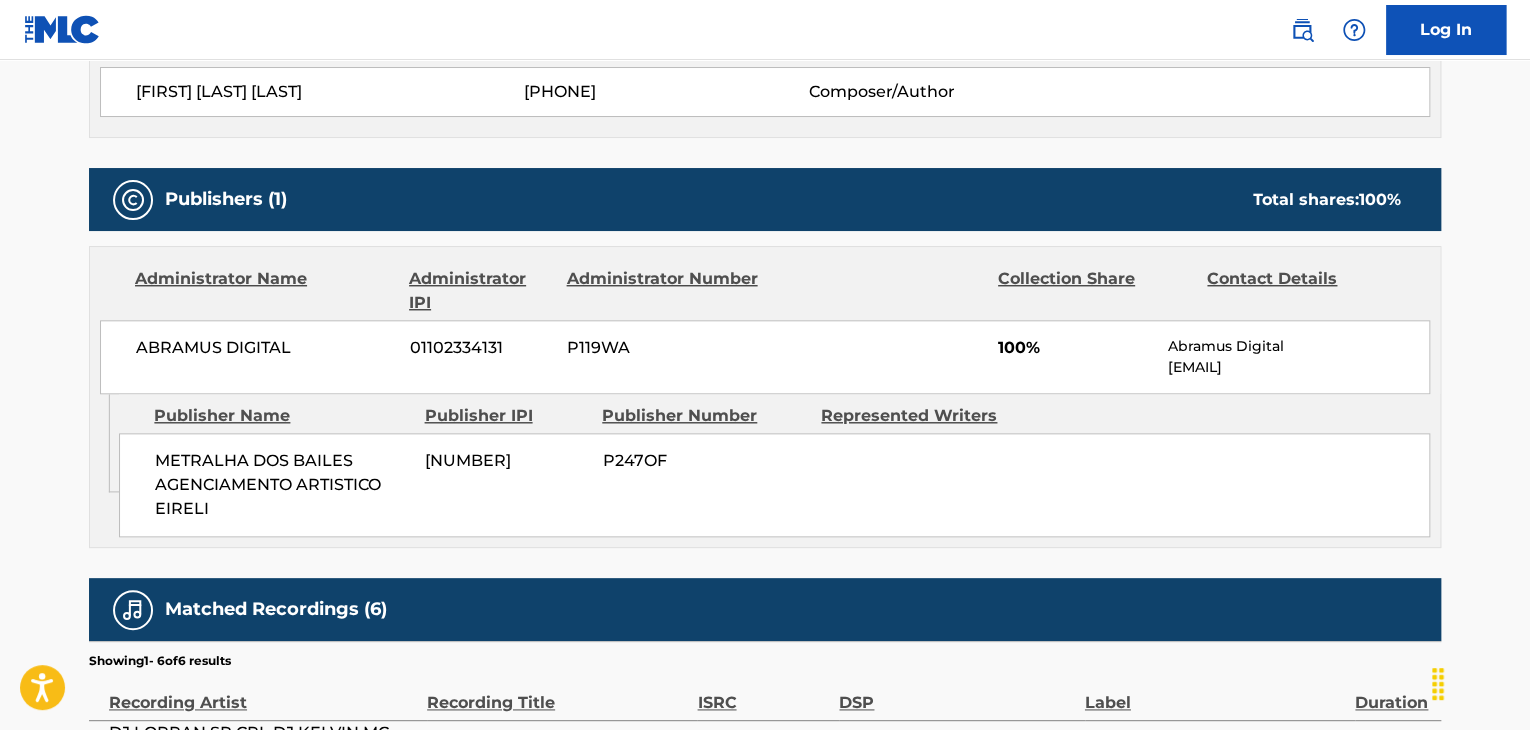 click on "[PHONE]" at bounding box center (666, 92) 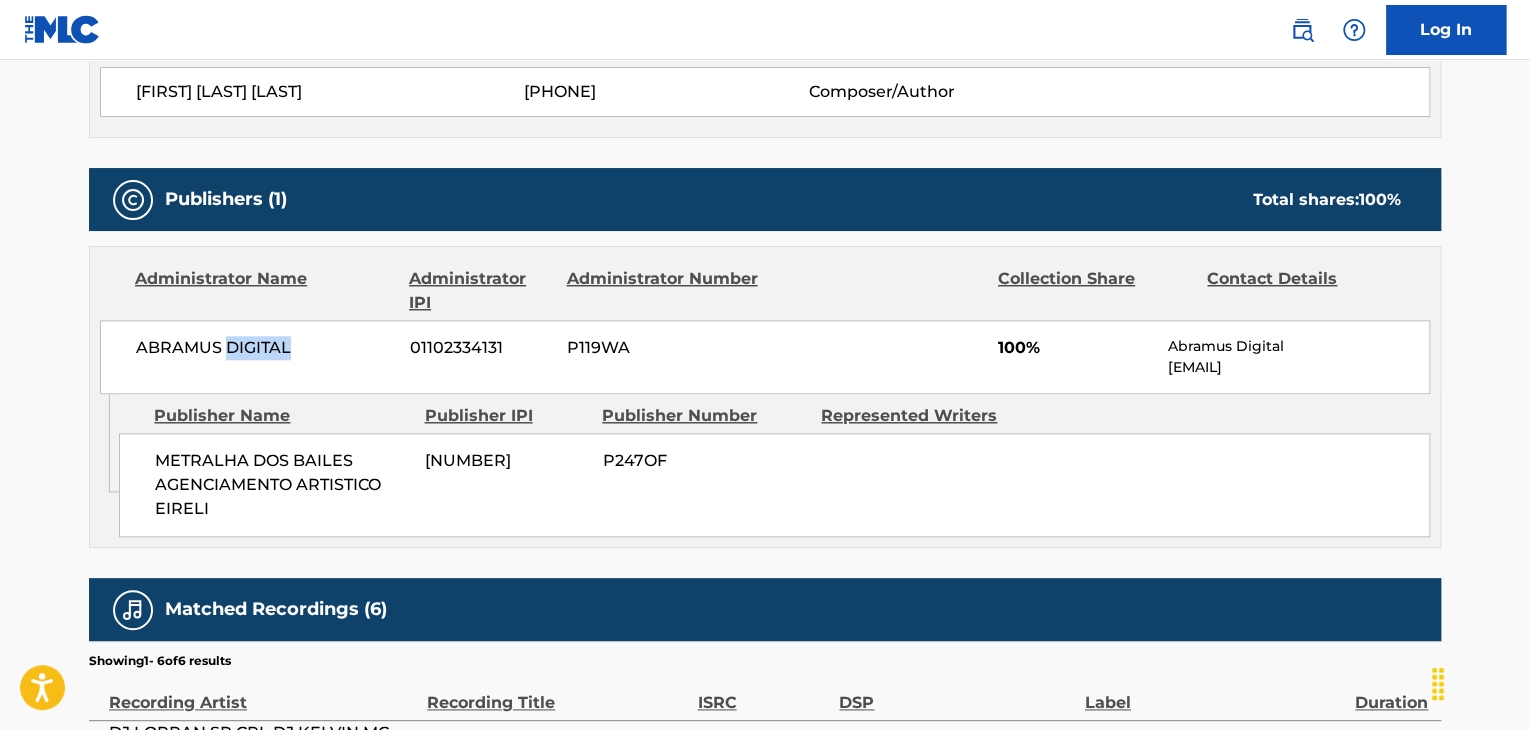 click on "ABRAMUS DIGITAL" at bounding box center [265, 348] 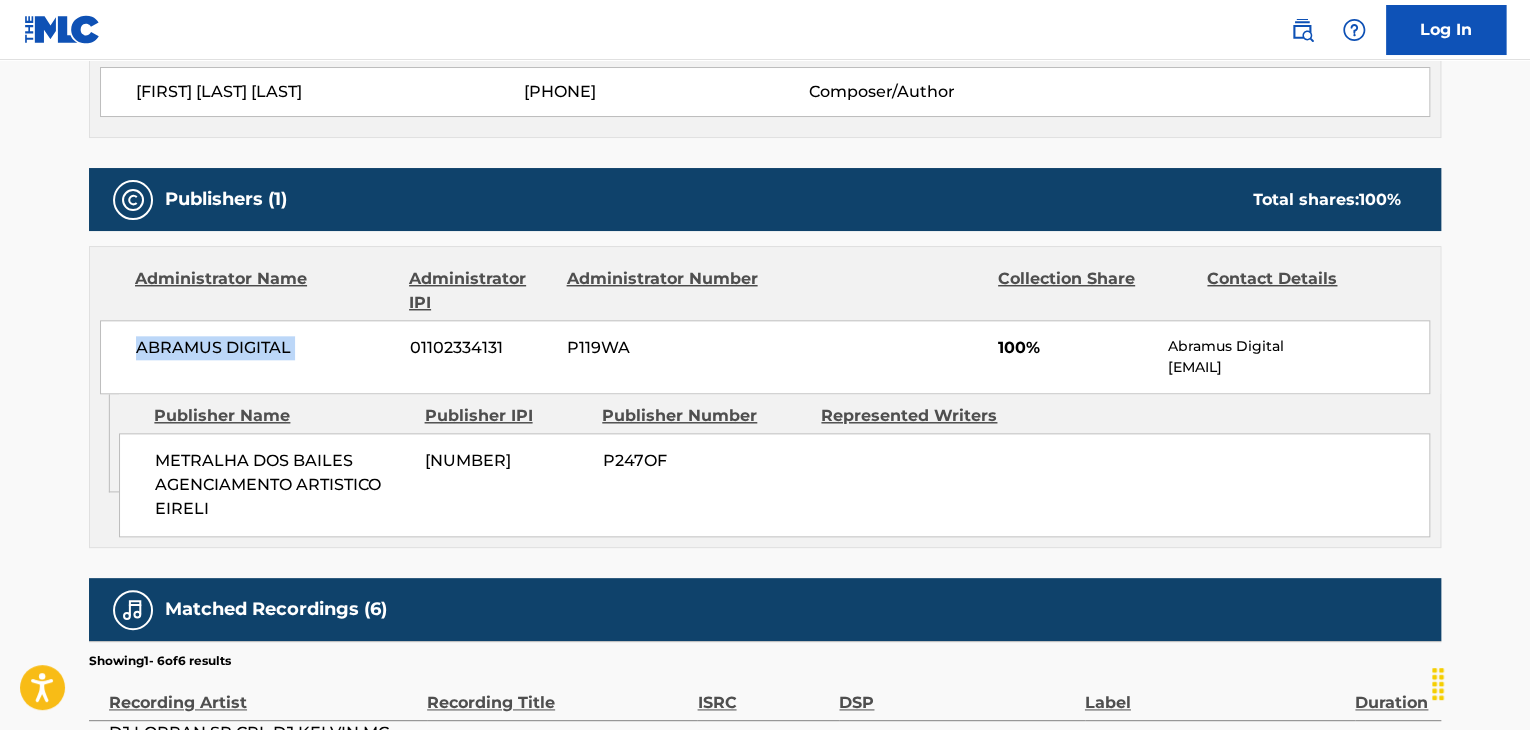 click on "ABRAMUS DIGITAL" at bounding box center [265, 348] 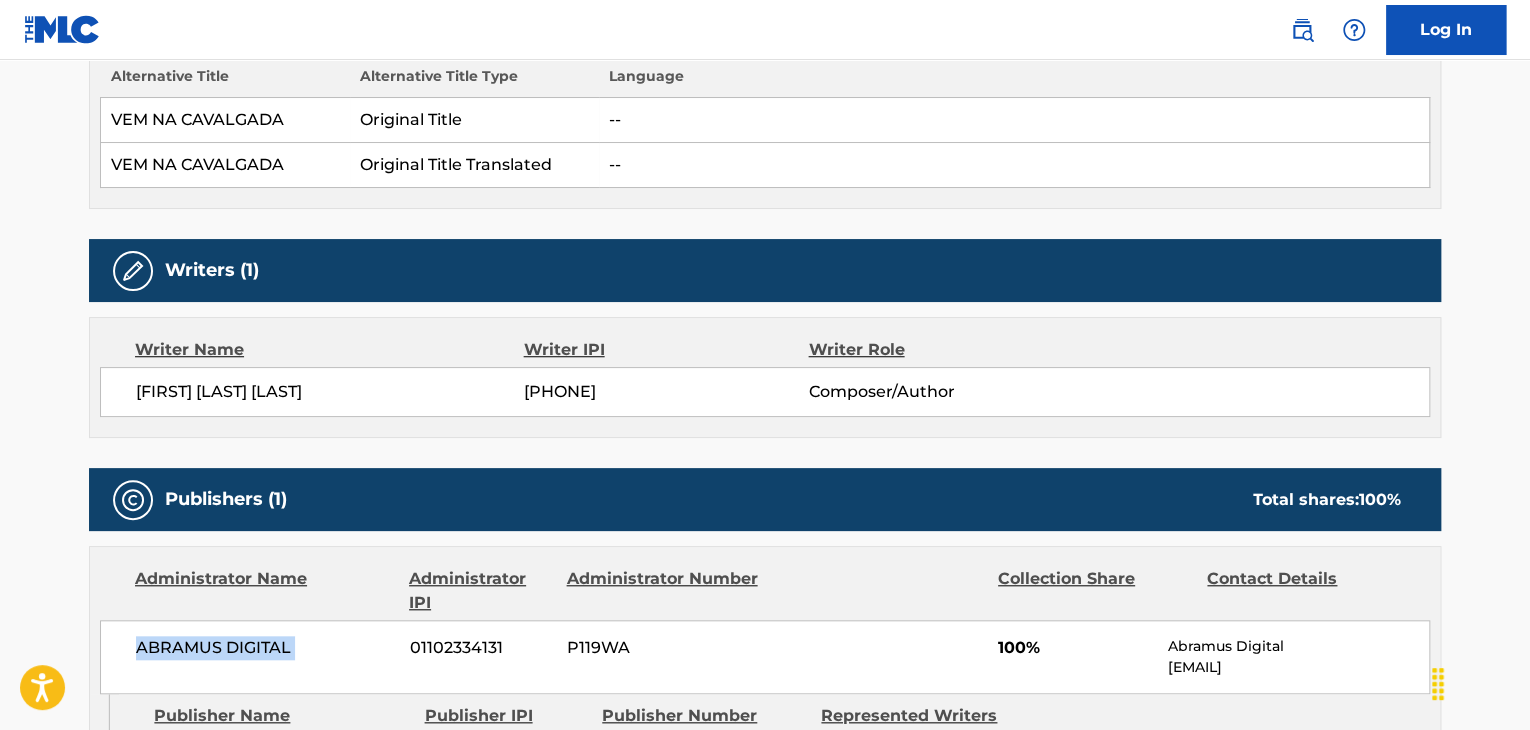 scroll, scrollTop: 300, scrollLeft: 0, axis: vertical 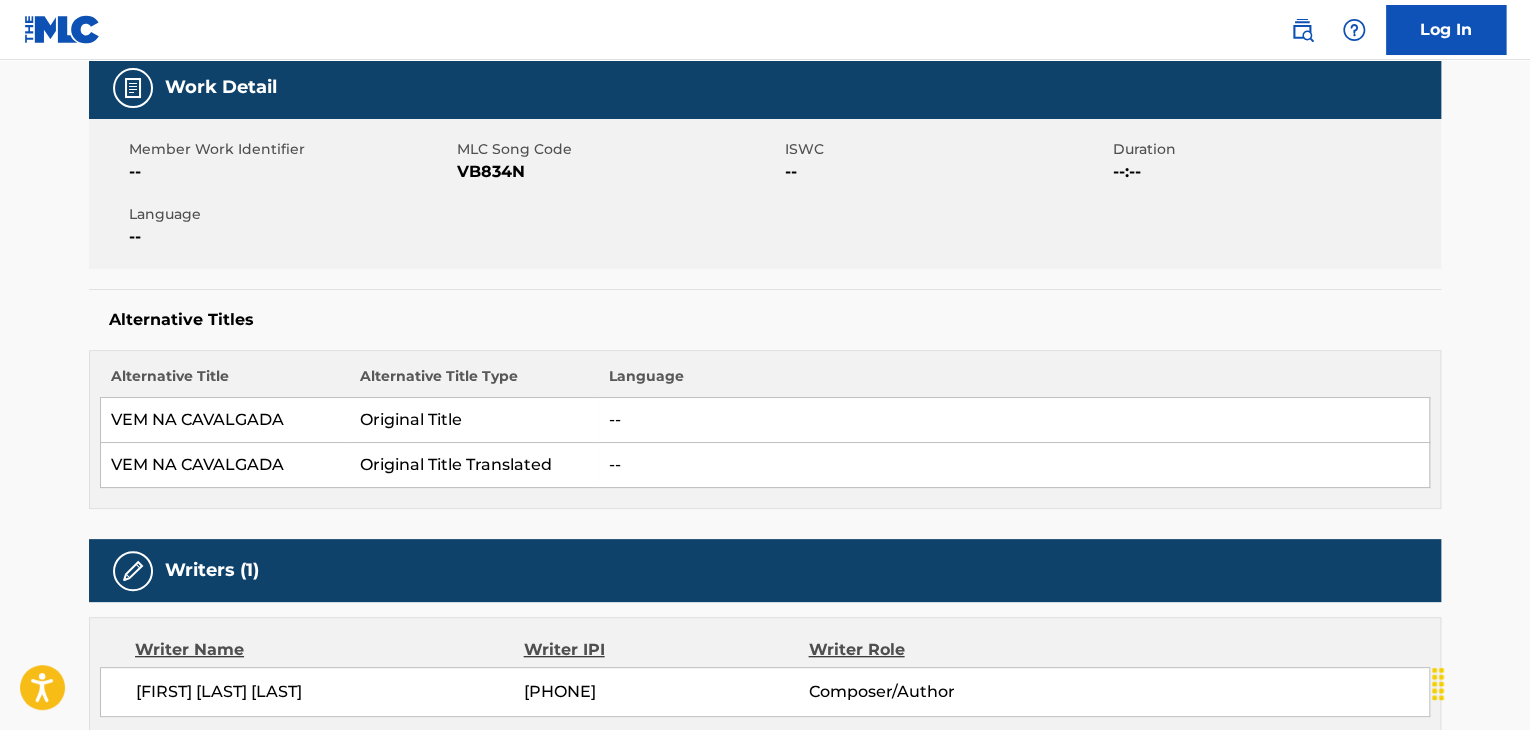 click on "Member Work Identifier -- MLC Song Code VB834N ISWC -- Duration --:-- Language --" at bounding box center [765, 194] 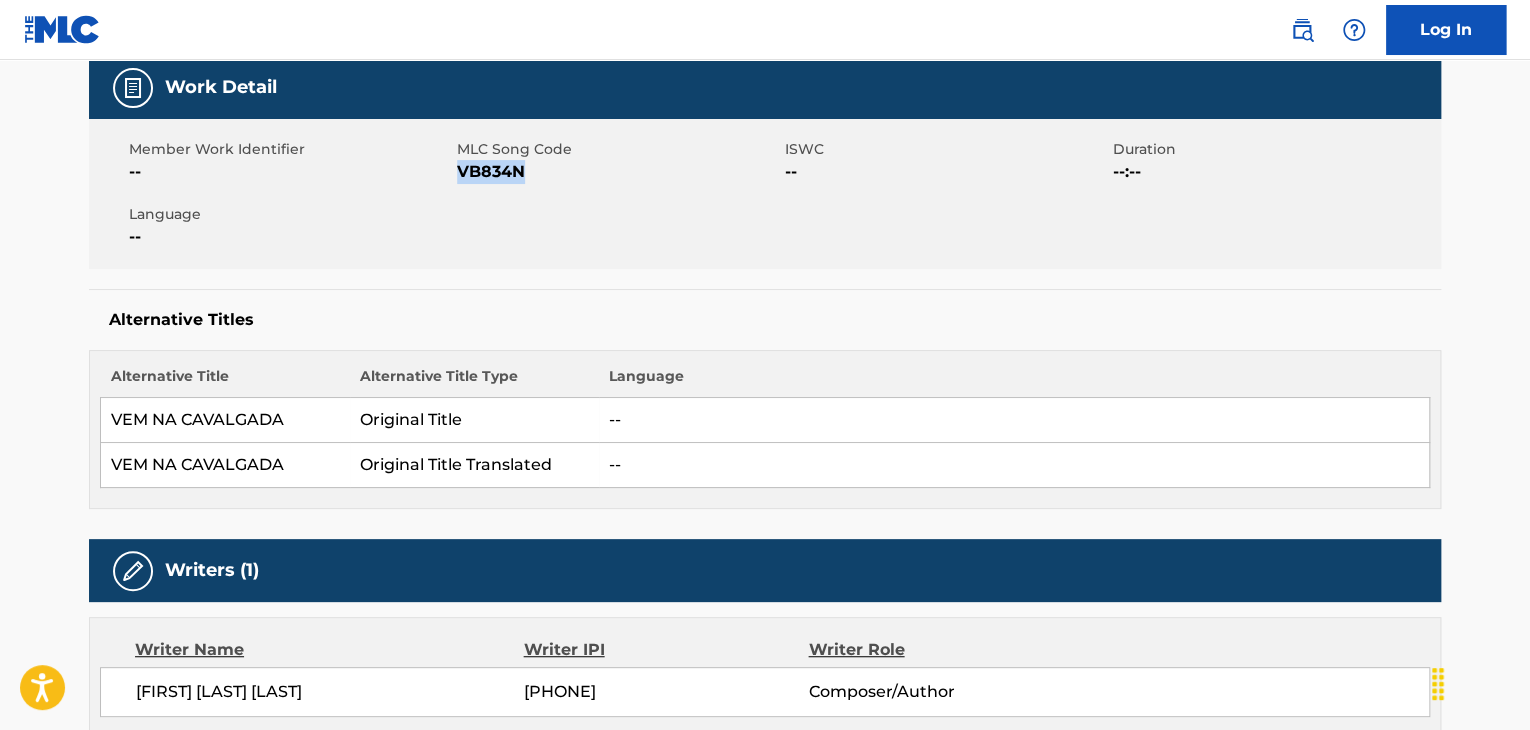 click on "VB834N" at bounding box center (618, 172) 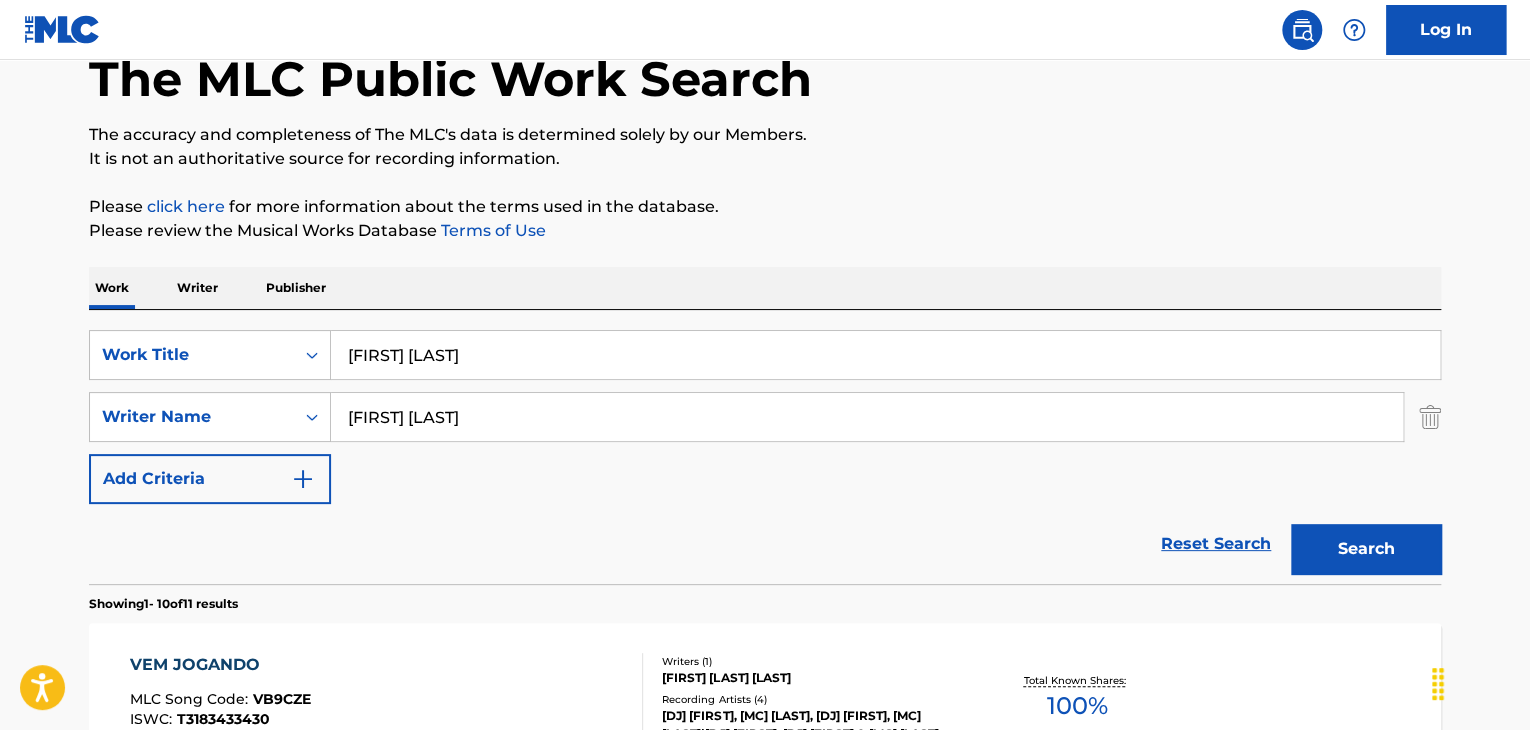 scroll, scrollTop: 114, scrollLeft: 0, axis: vertical 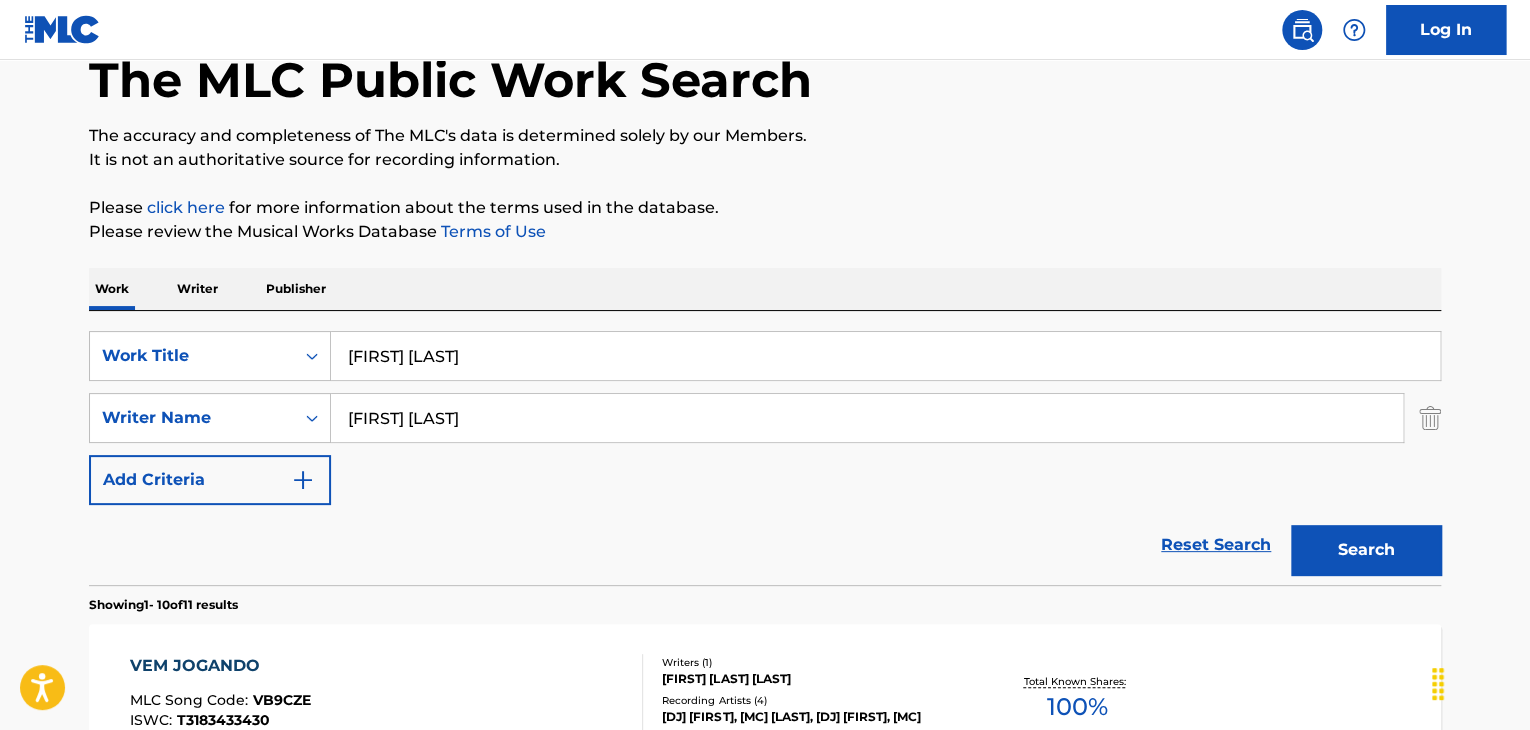 click on "Writer" at bounding box center [197, 289] 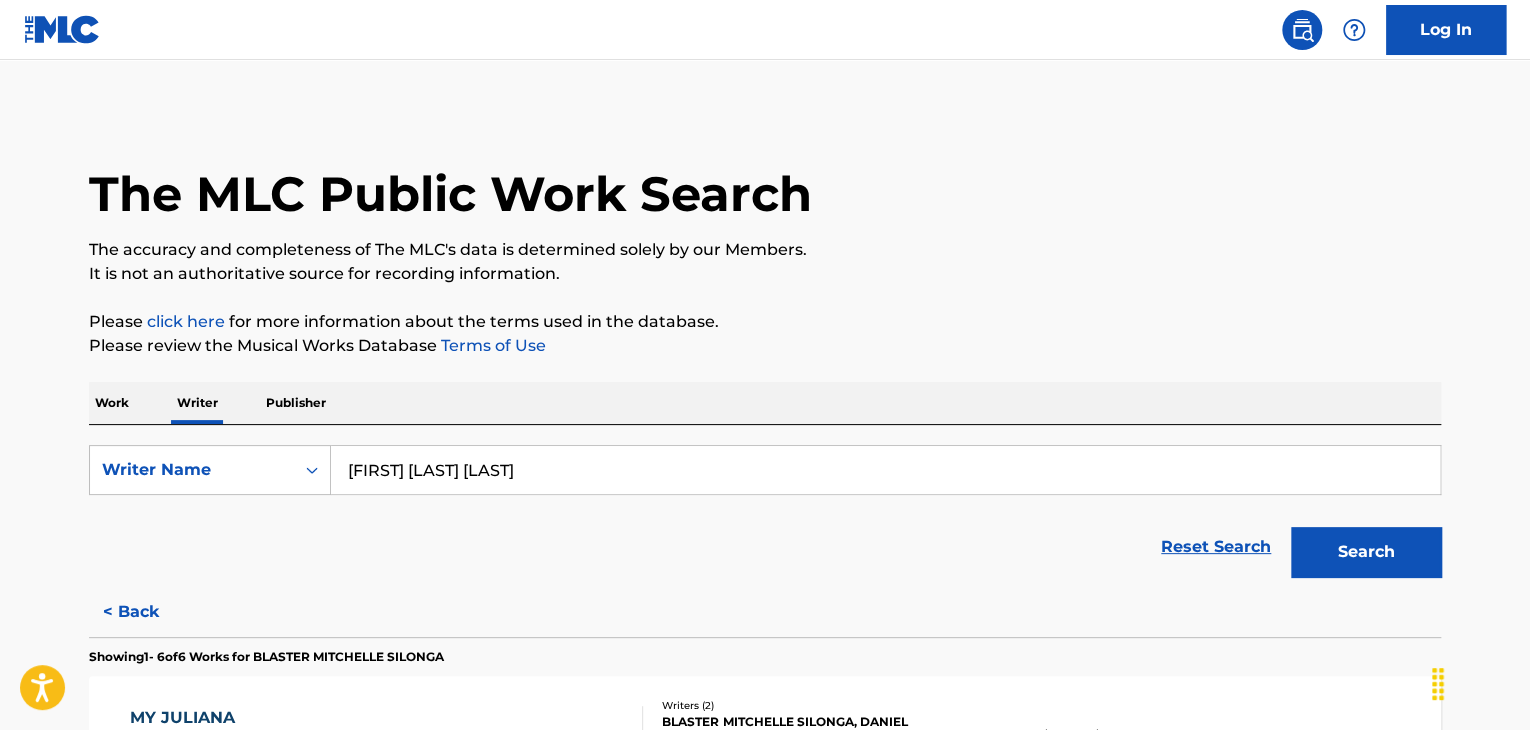 click on "[FIRST] [LAST] [LAST]" at bounding box center (885, 470) 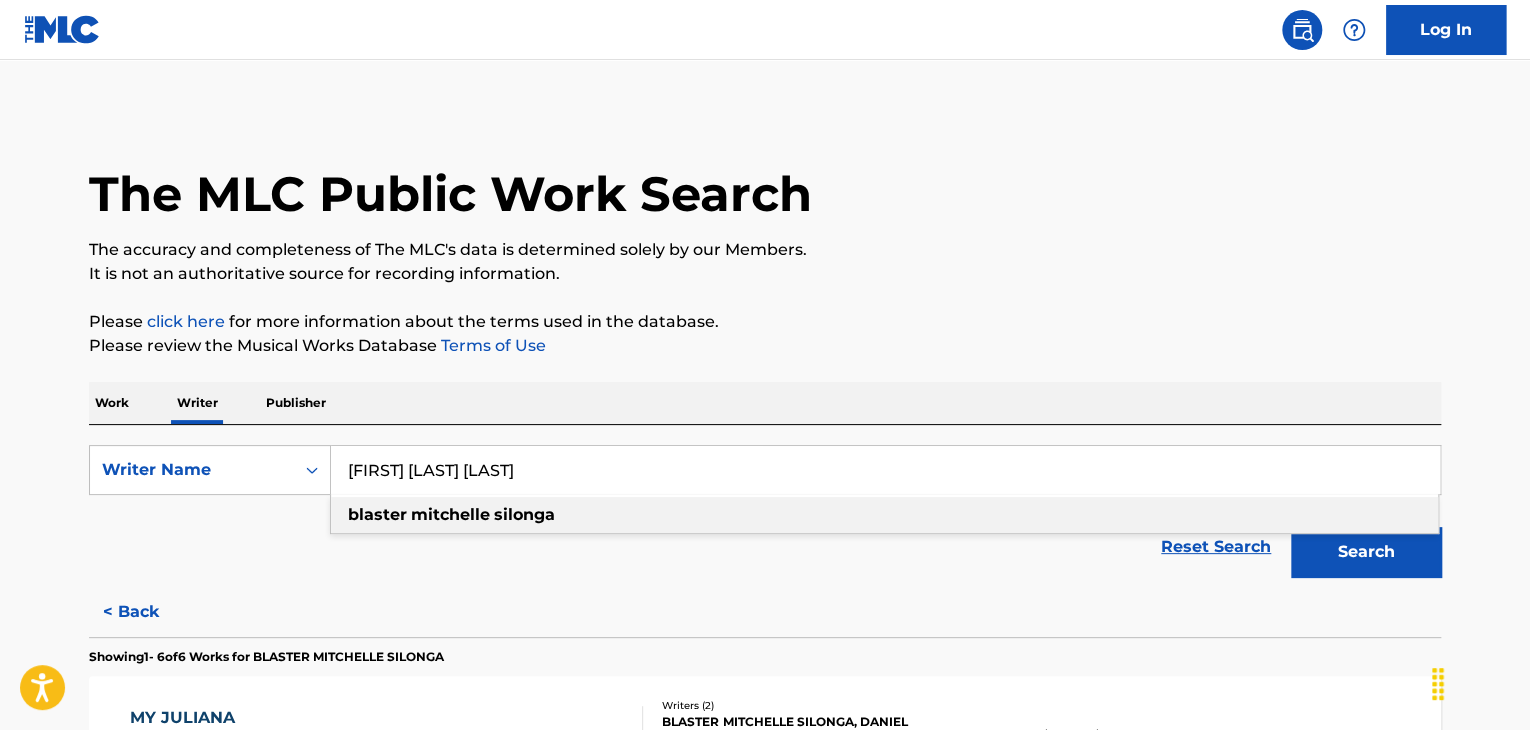 click on "[FIRST] [LAST] [LAST]" at bounding box center (885, 470) 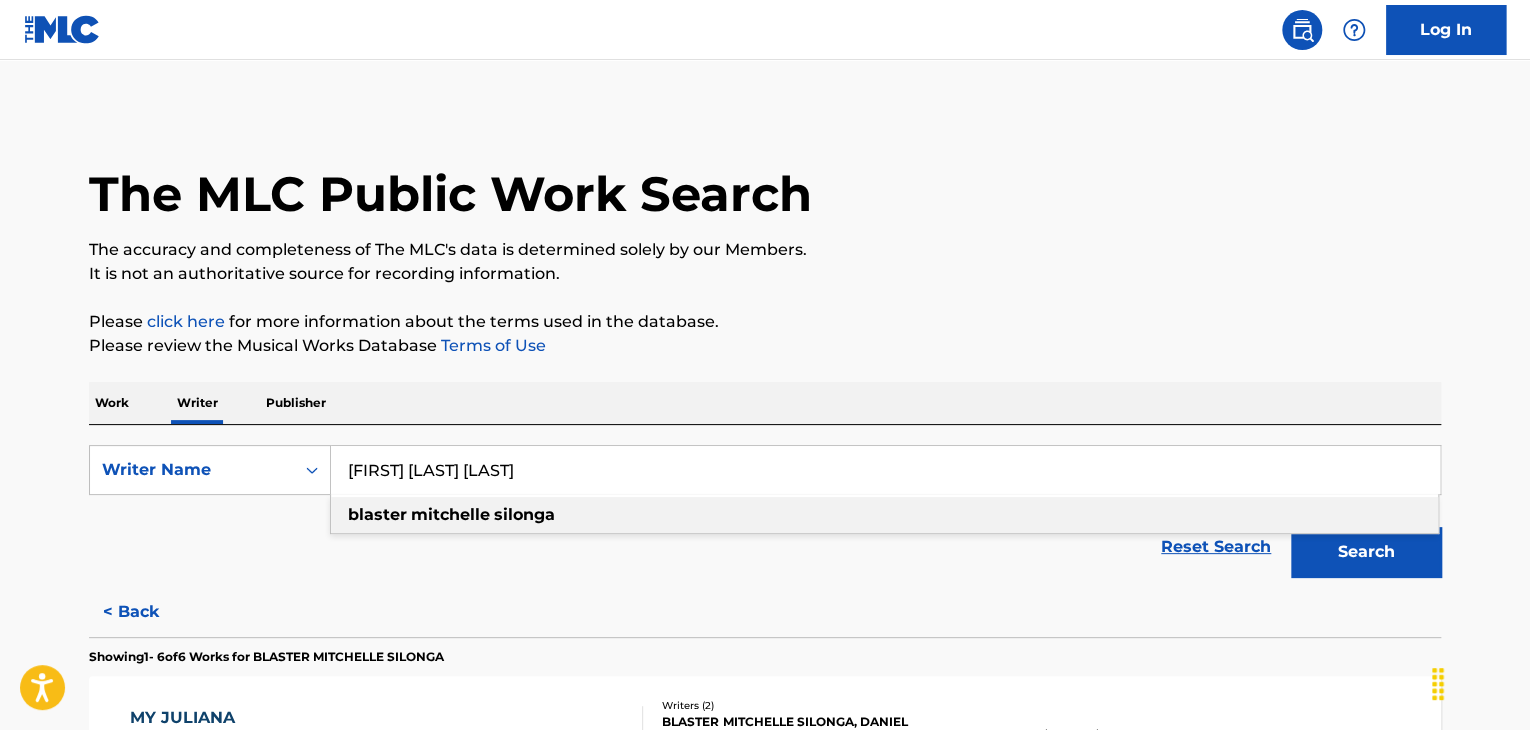 paste on "Iago da Silva Rosa Vilel" 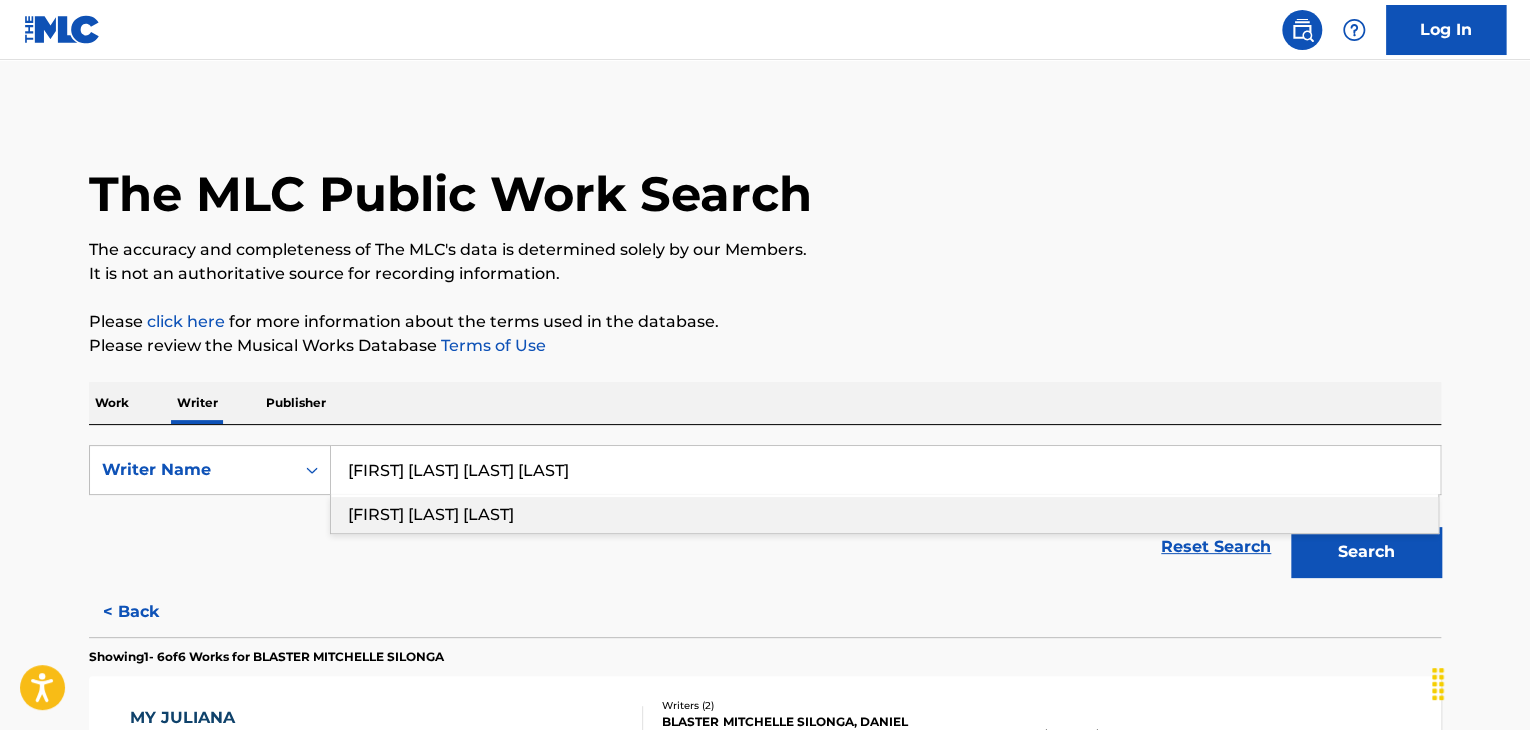 type on "[FIRST] [LAST] [LAST] [LAST]" 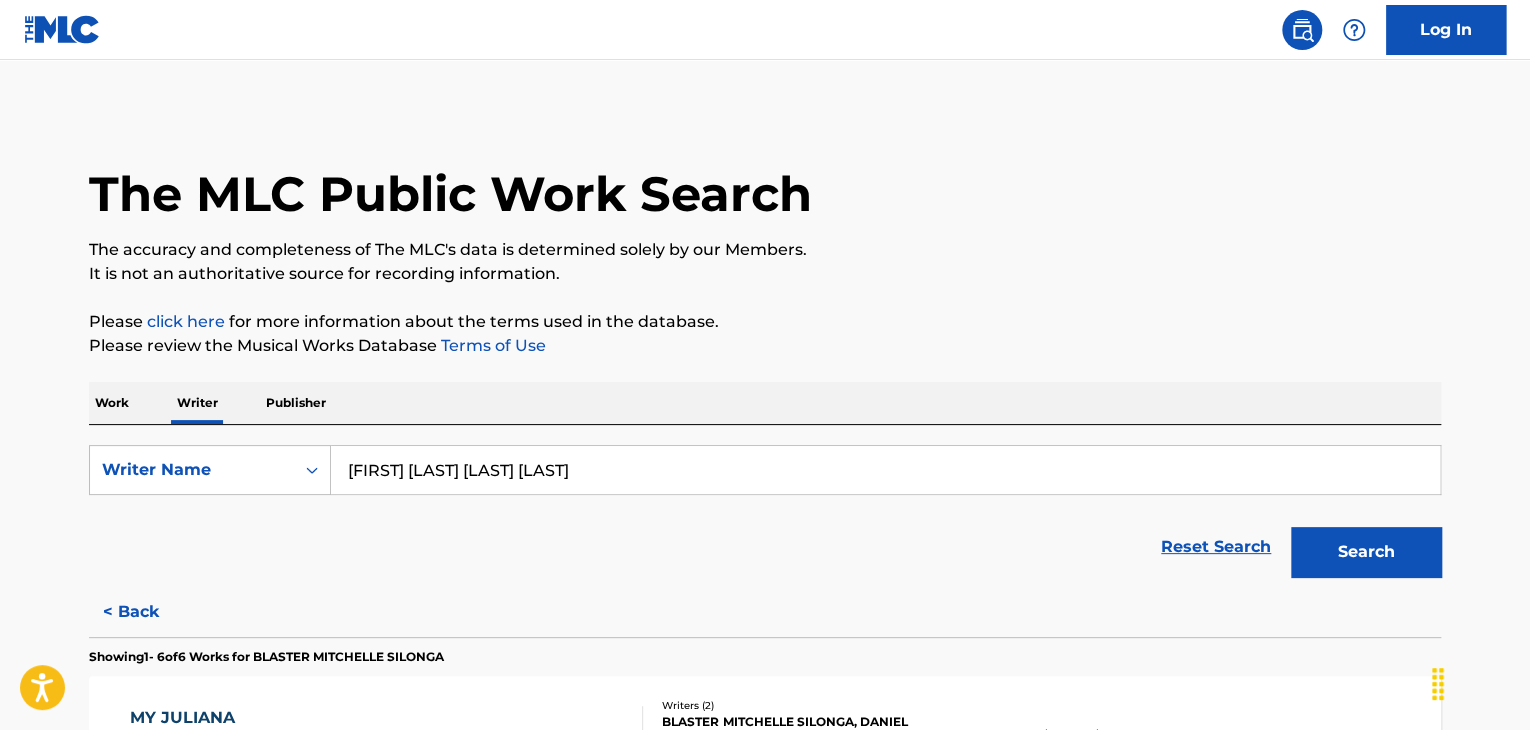 click on "Search" at bounding box center (1366, 552) 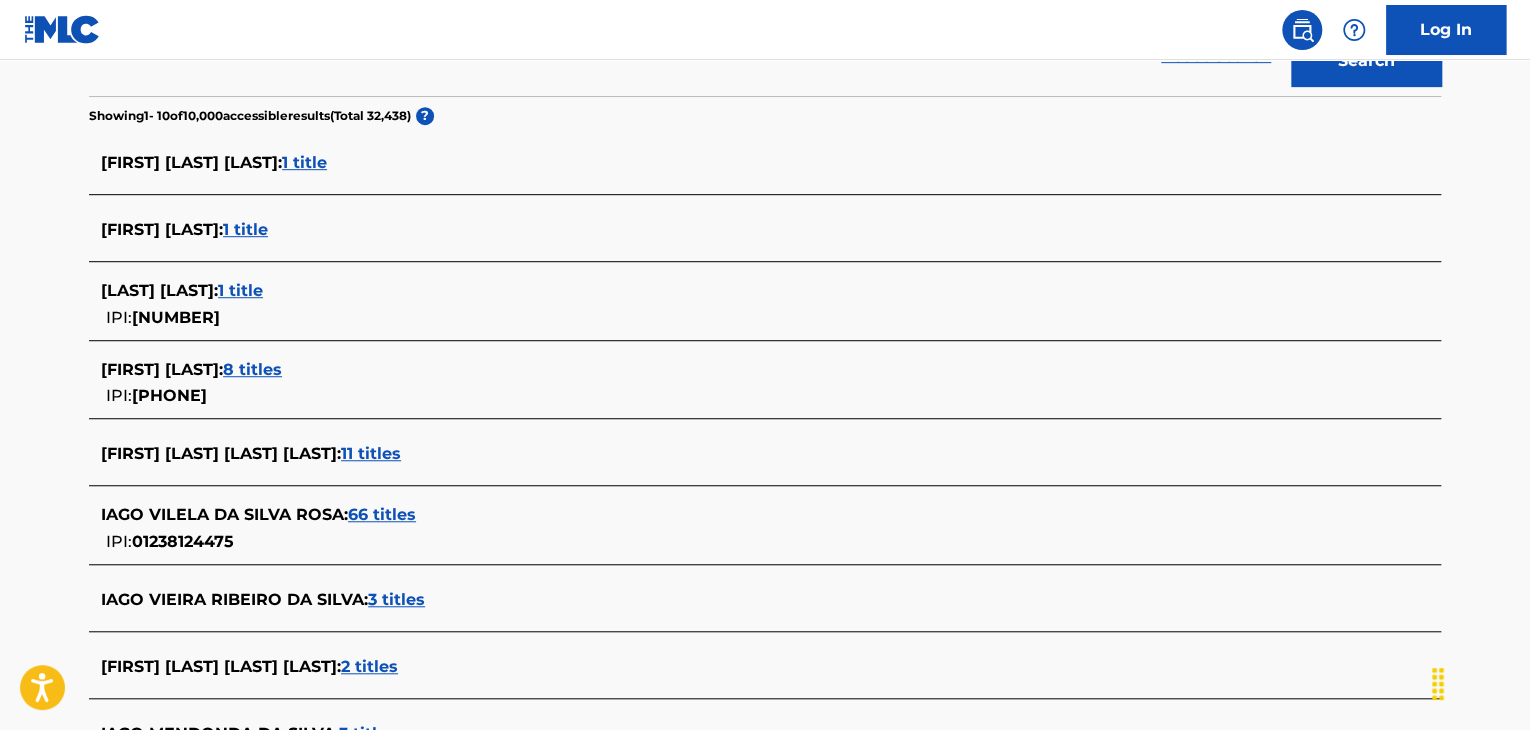 scroll, scrollTop: 591, scrollLeft: 0, axis: vertical 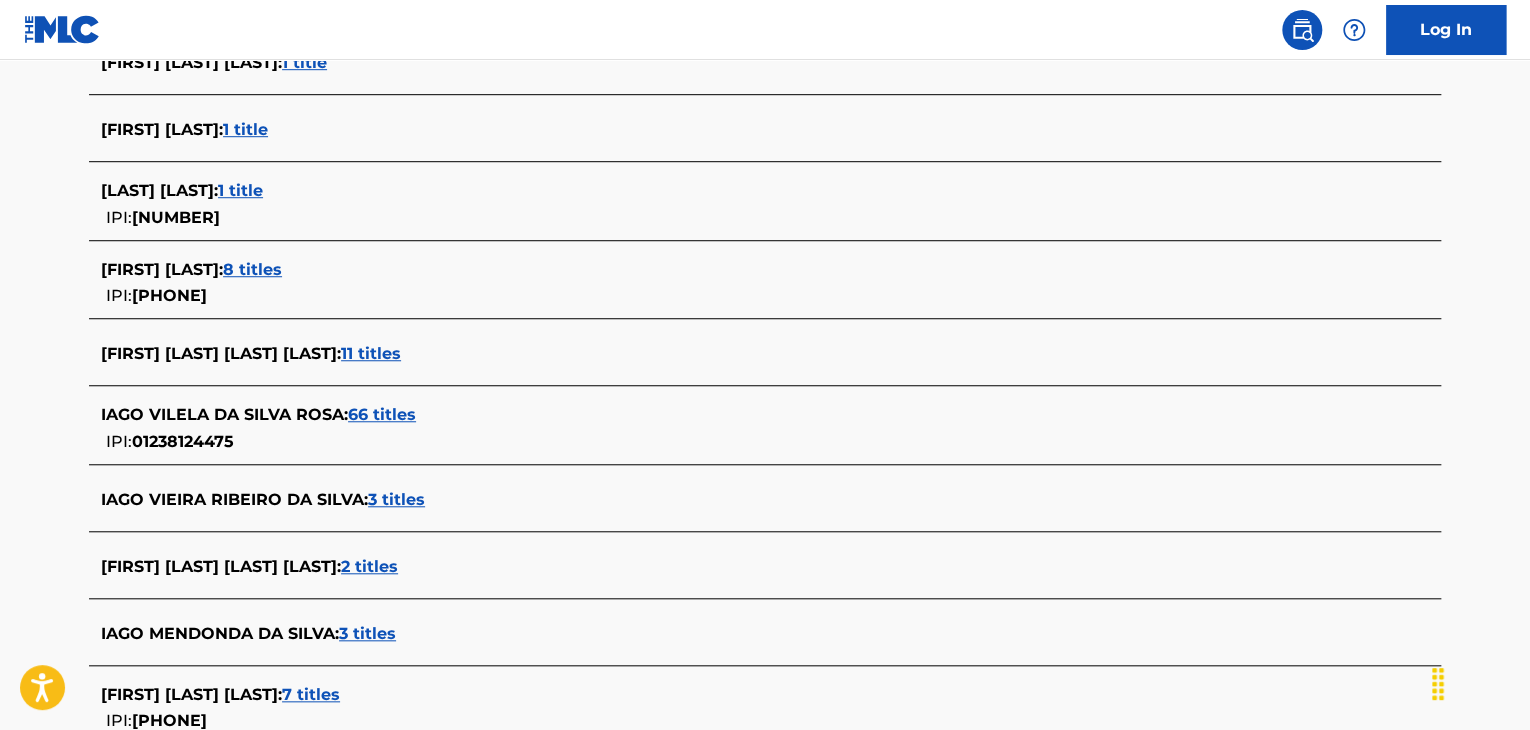 click on "66 titles" at bounding box center (382, 414) 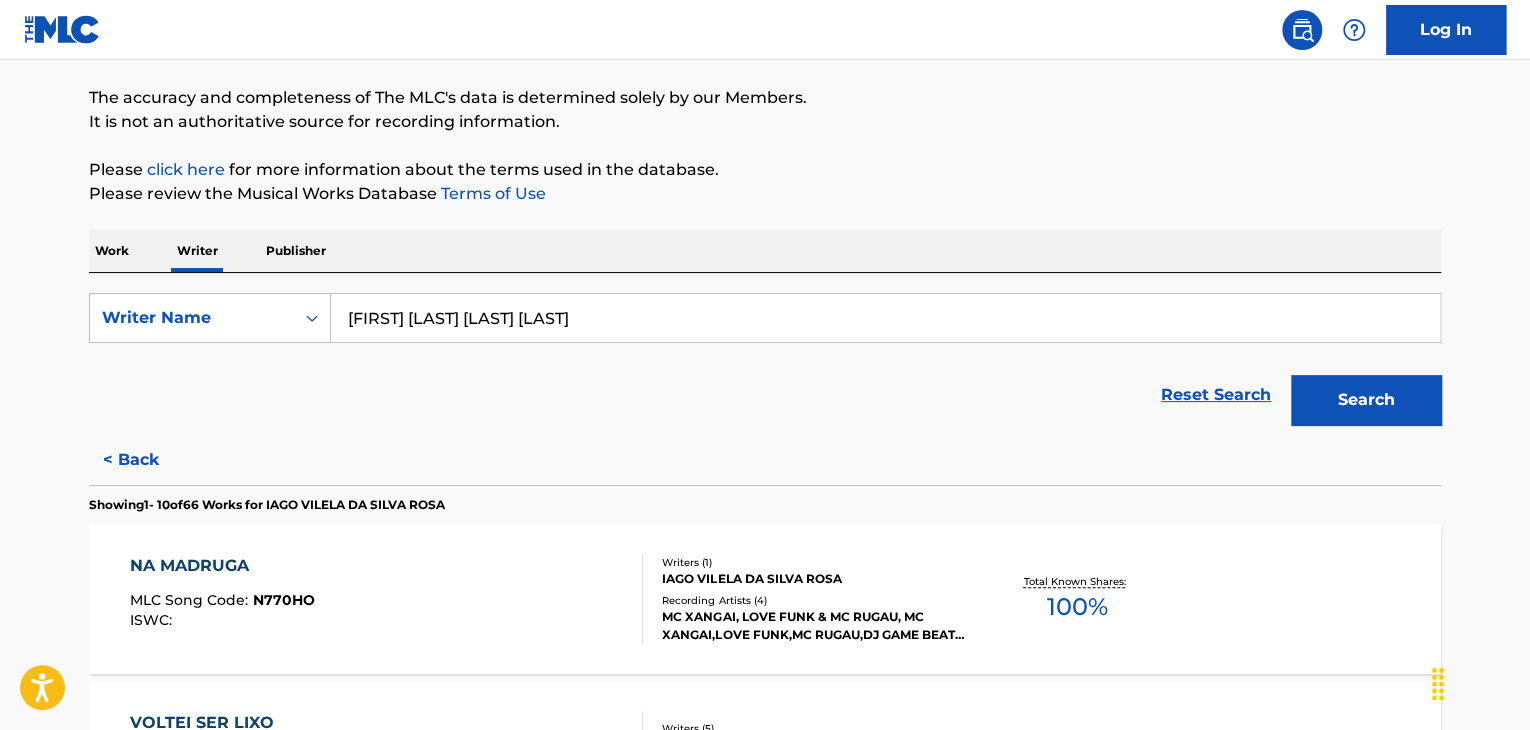 scroll, scrollTop: 0, scrollLeft: 0, axis: both 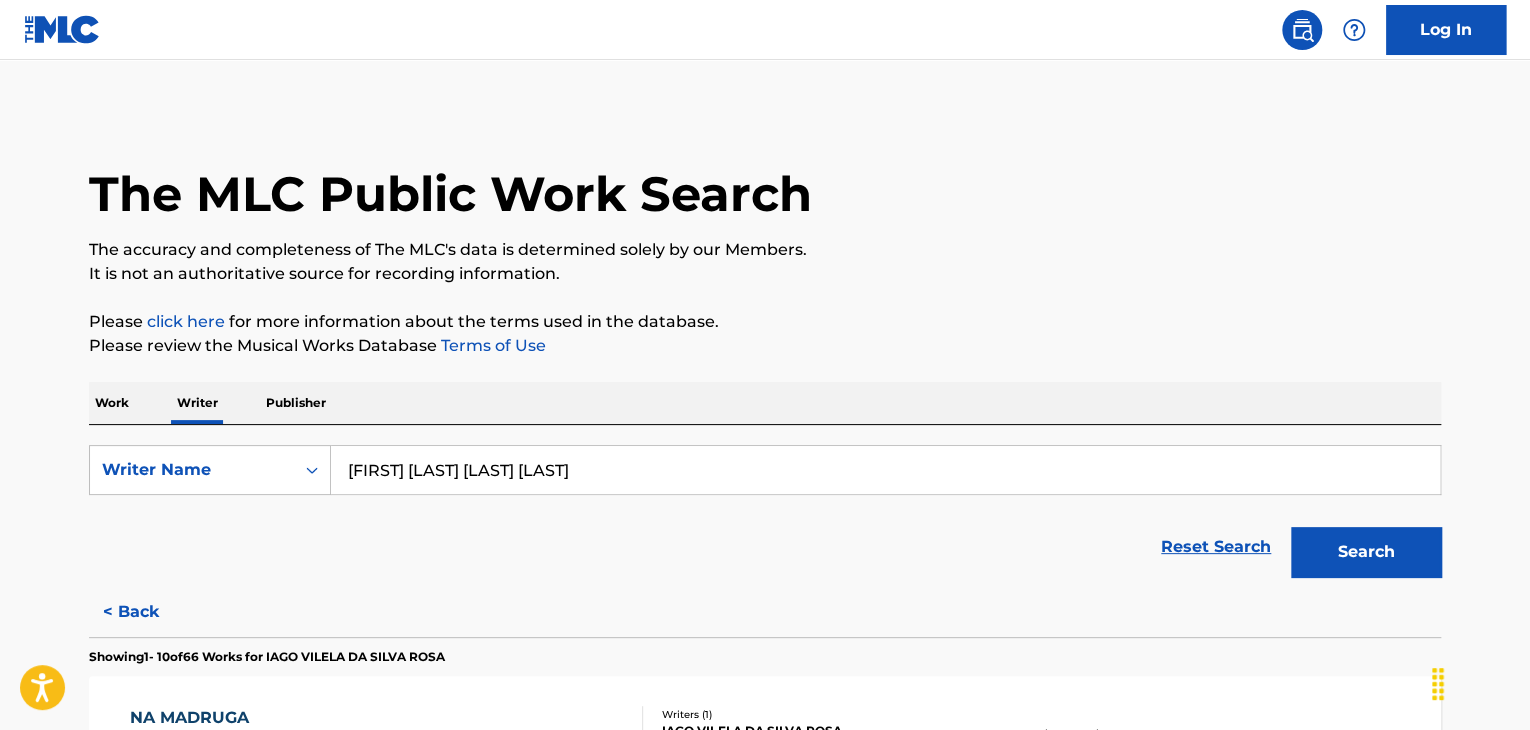 click on "< Back" at bounding box center [149, 612] 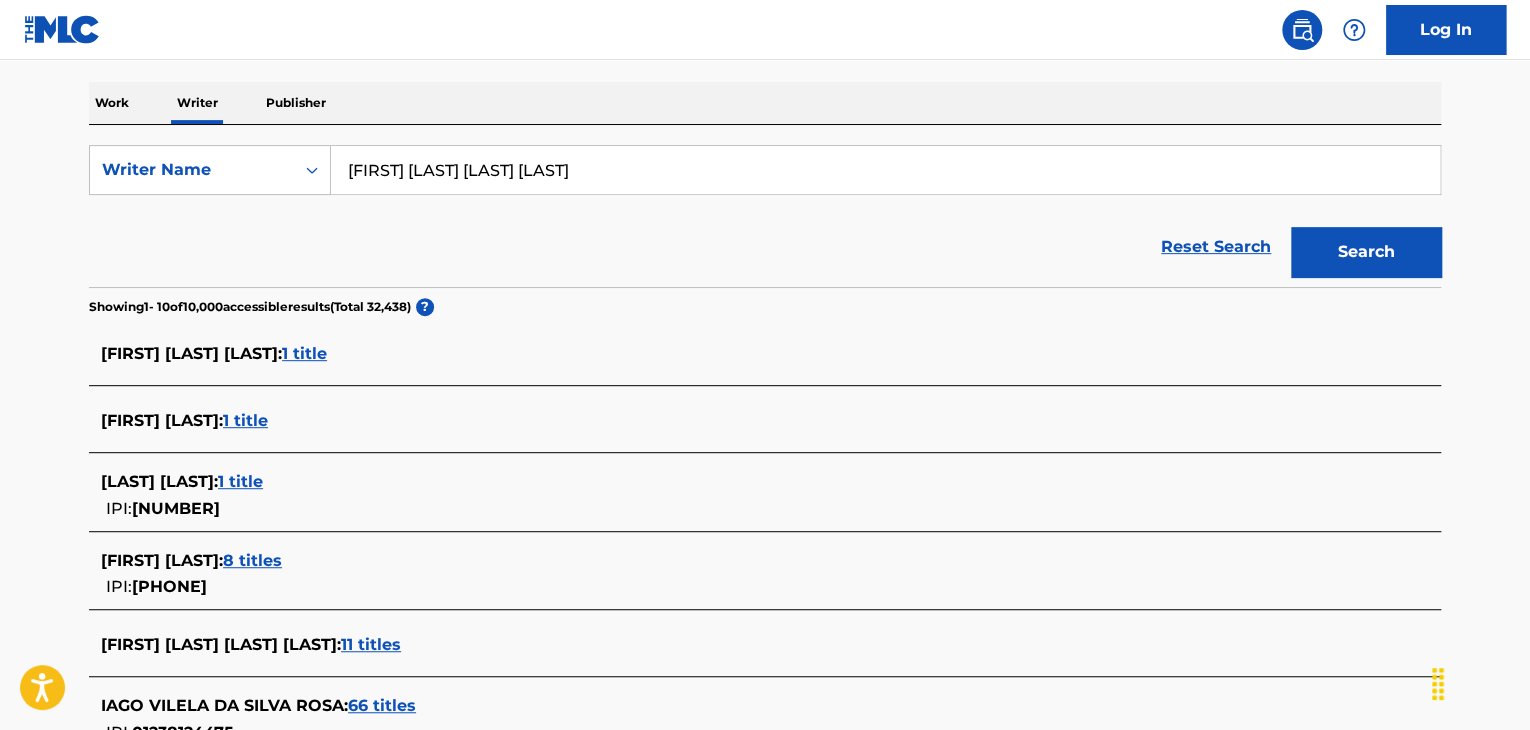 scroll, scrollTop: 400, scrollLeft: 0, axis: vertical 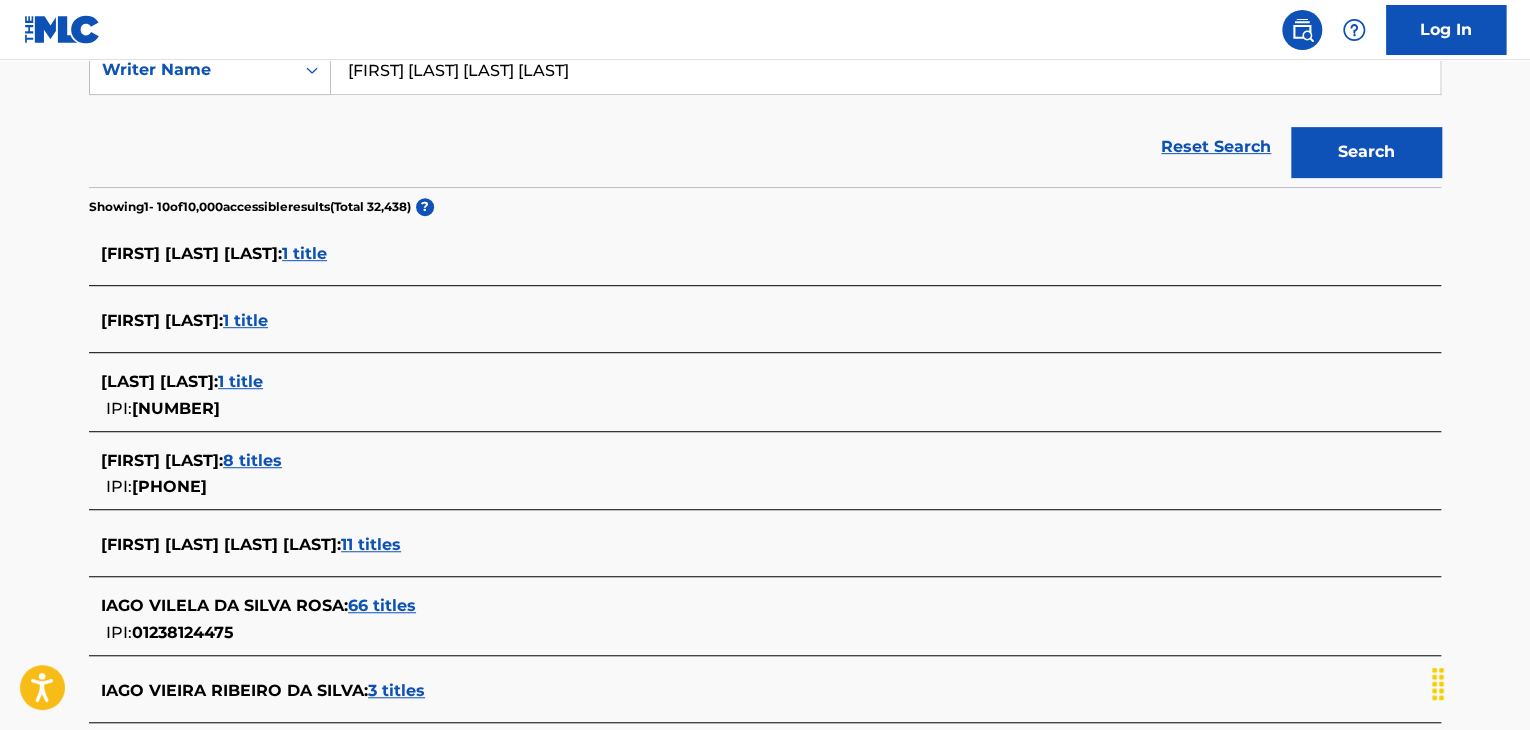 click on "66 titles" at bounding box center [382, 605] 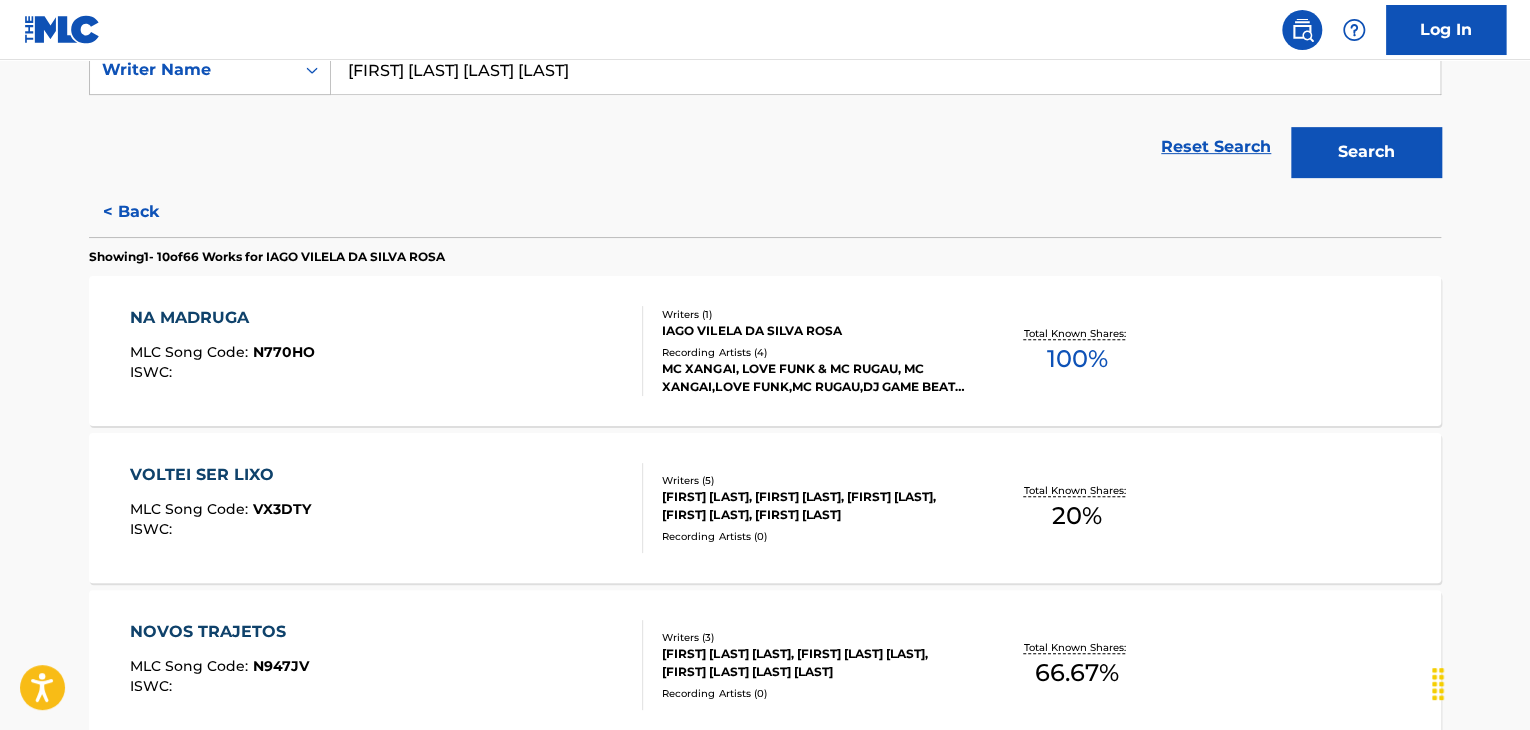 click on "NA MADRUGA MLC Song Code : N770HO ISWC :" at bounding box center [387, 351] 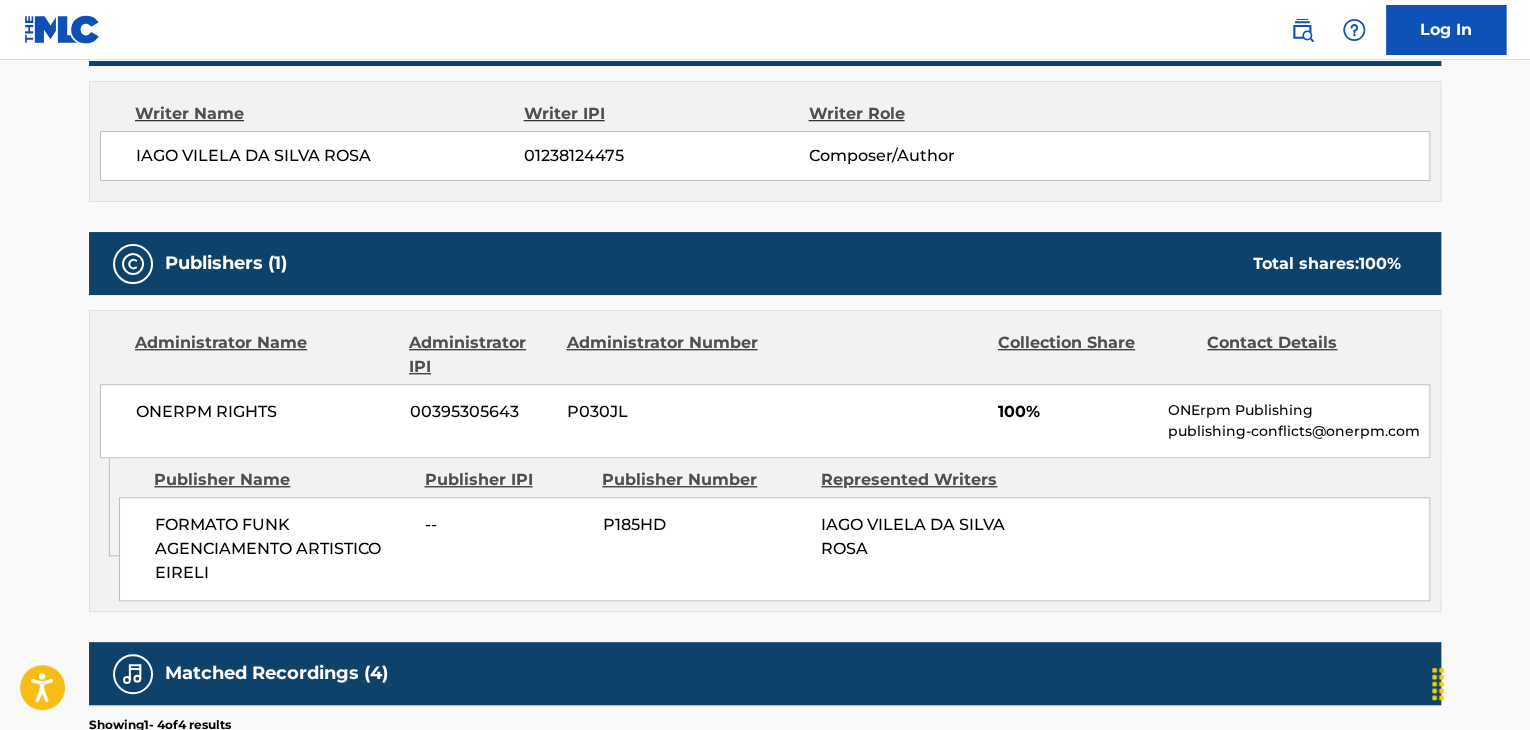 scroll, scrollTop: 600, scrollLeft: 0, axis: vertical 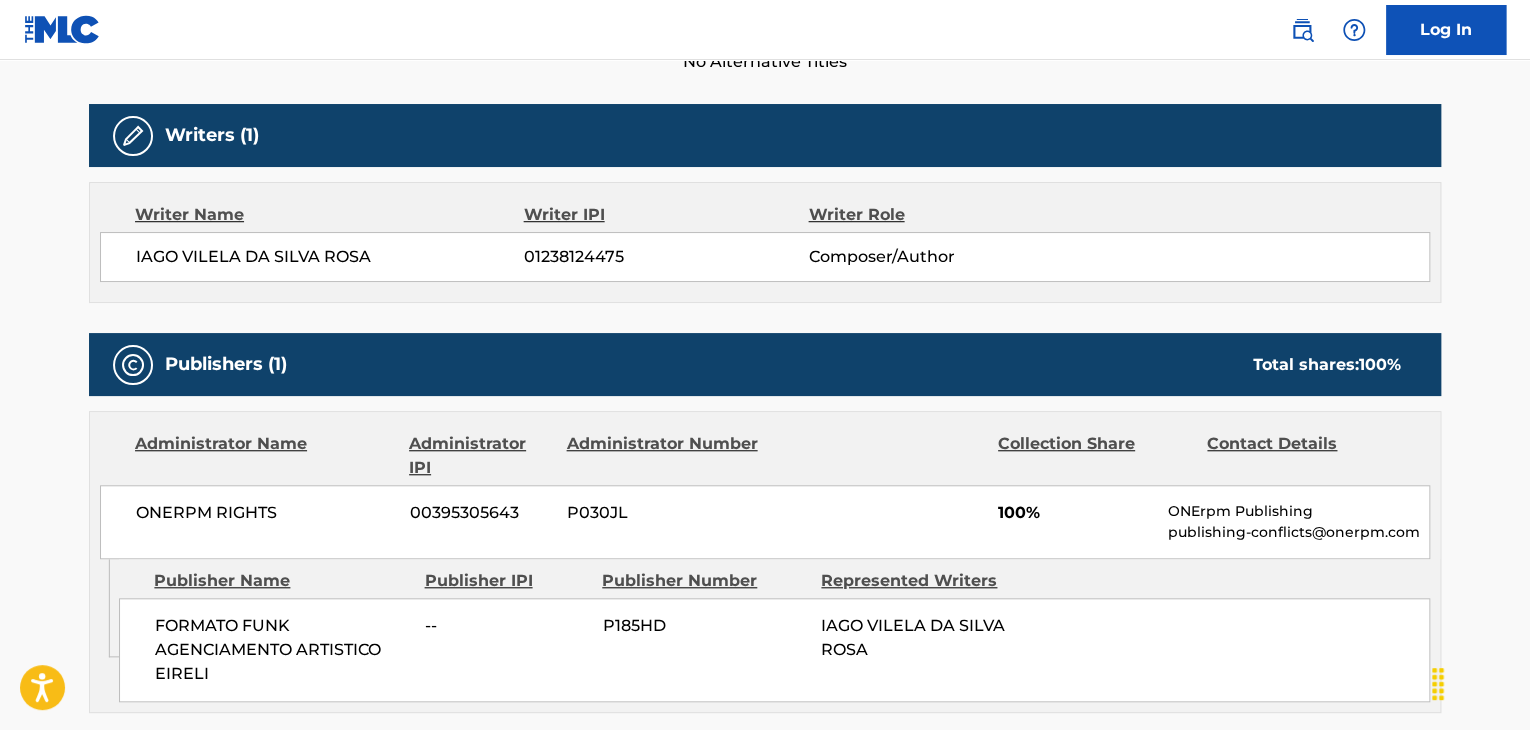click on "IAGO VILELA DA SILVA ROSA" at bounding box center (330, 257) 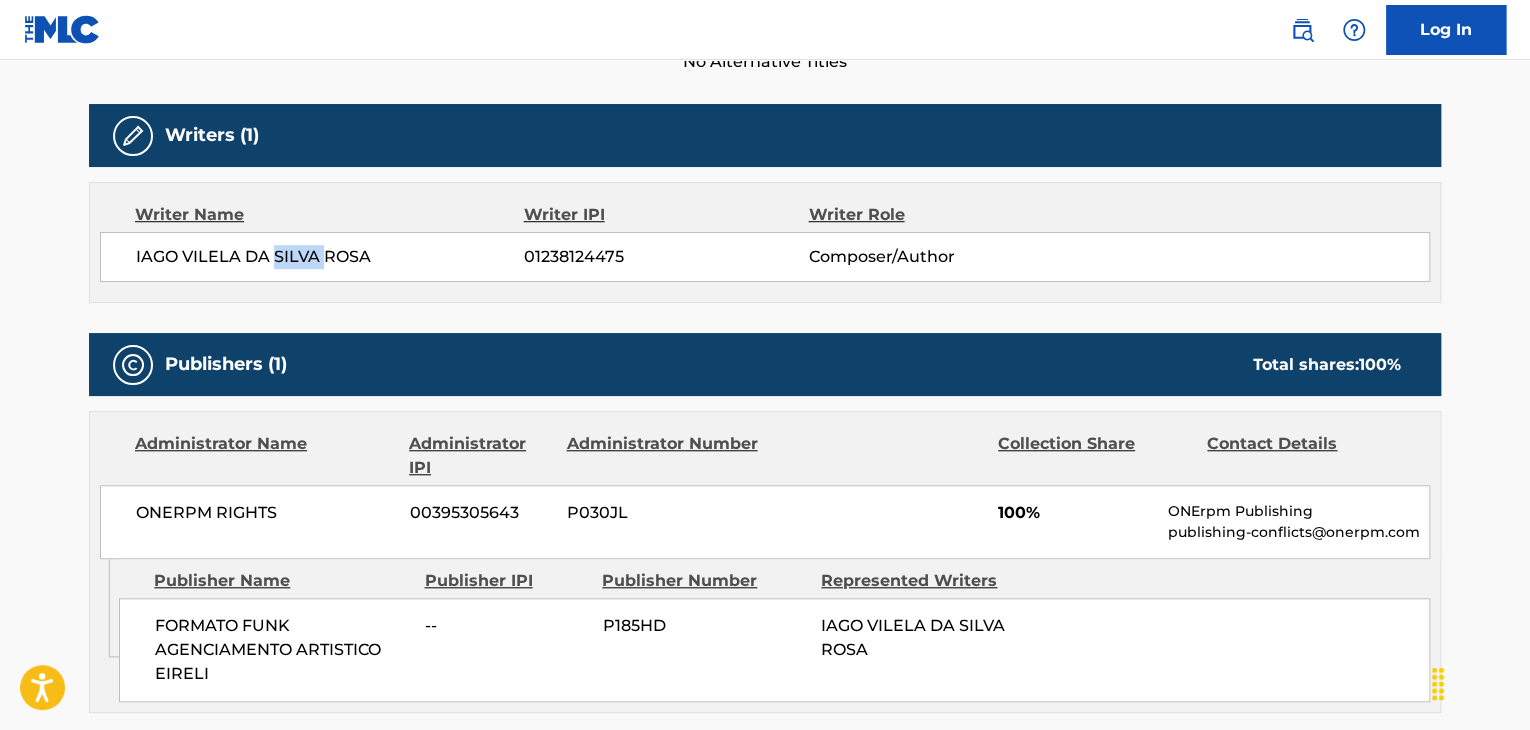 click on "IAGO VILELA DA SILVA ROSA" at bounding box center [330, 257] 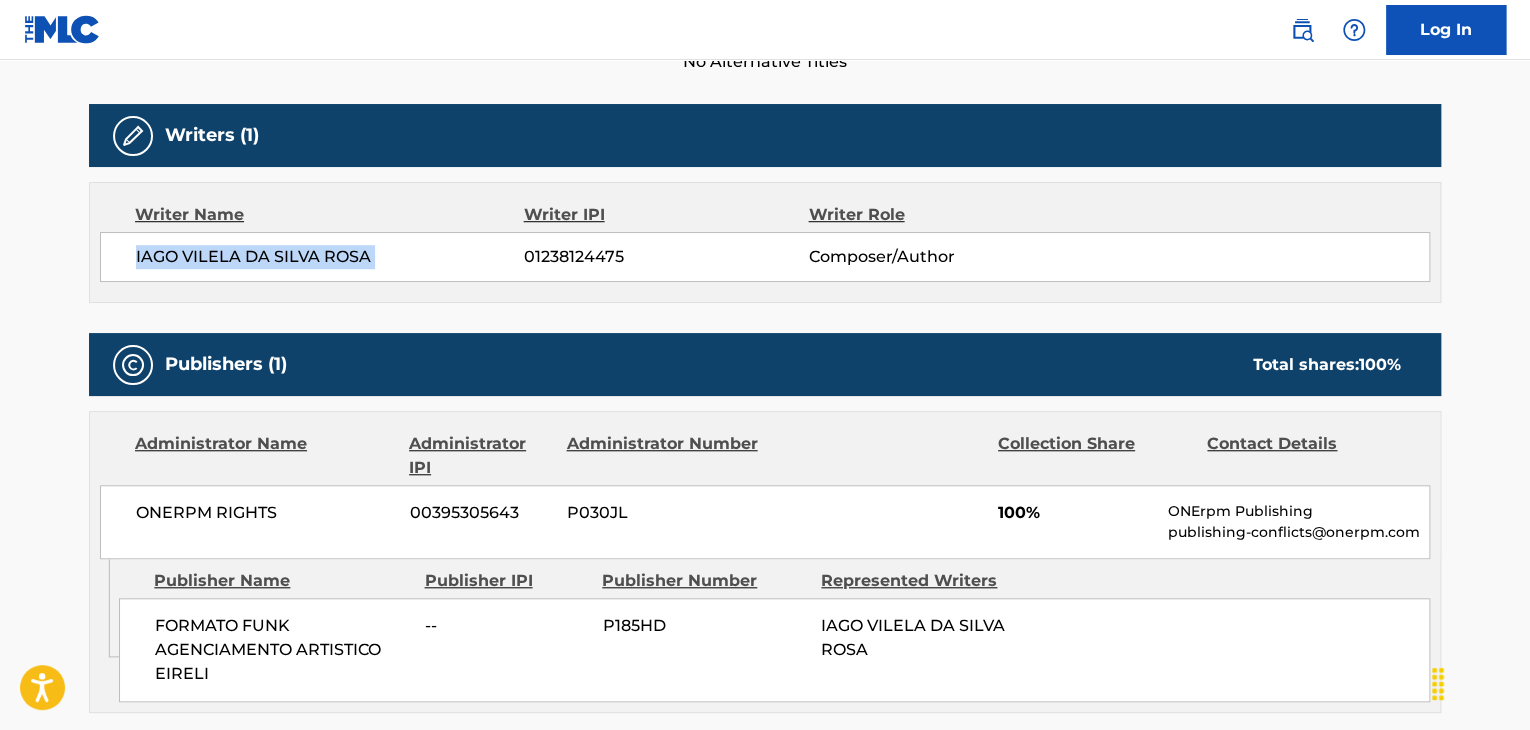 click on "IAGO VILELA DA SILVA ROSA" at bounding box center [330, 257] 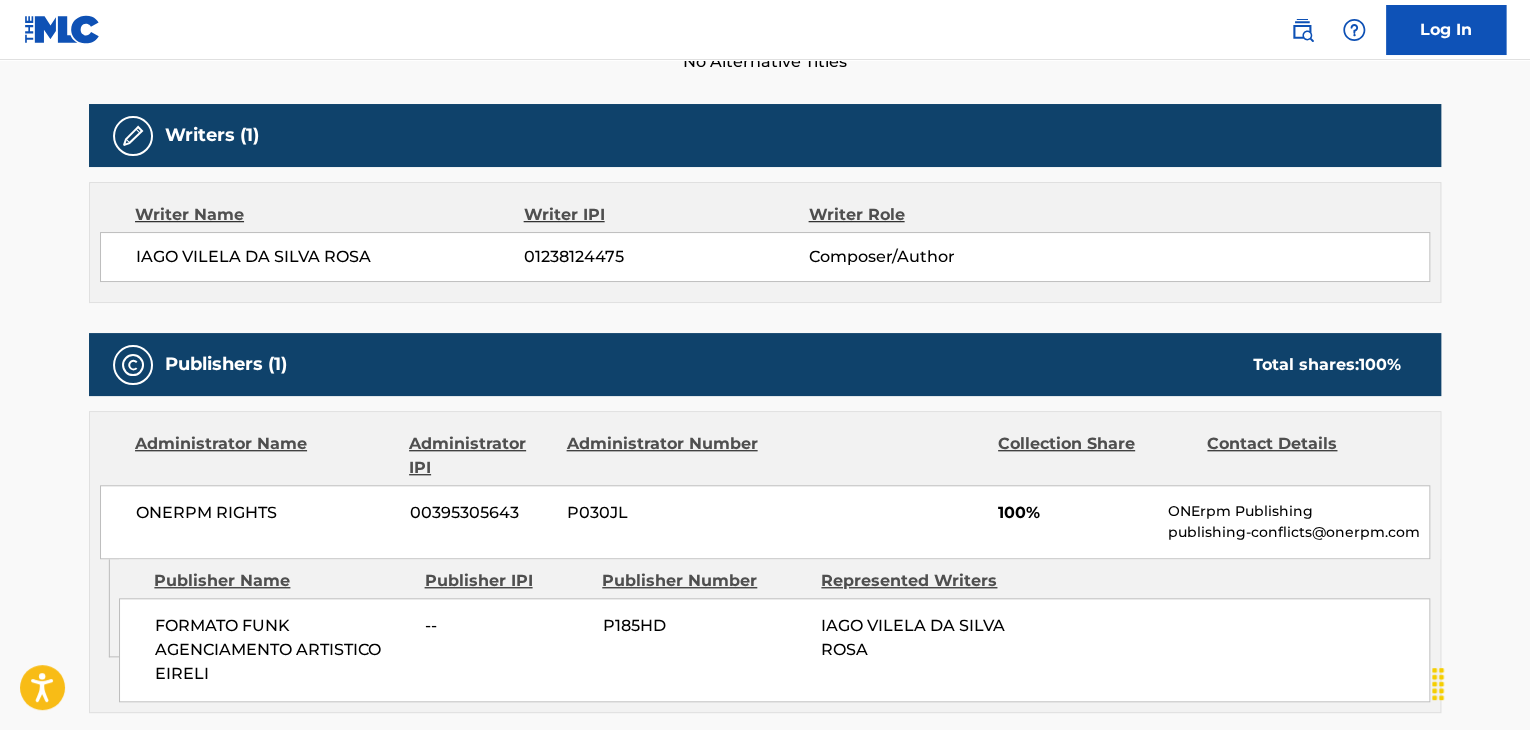 click on "01238124475" at bounding box center [666, 257] 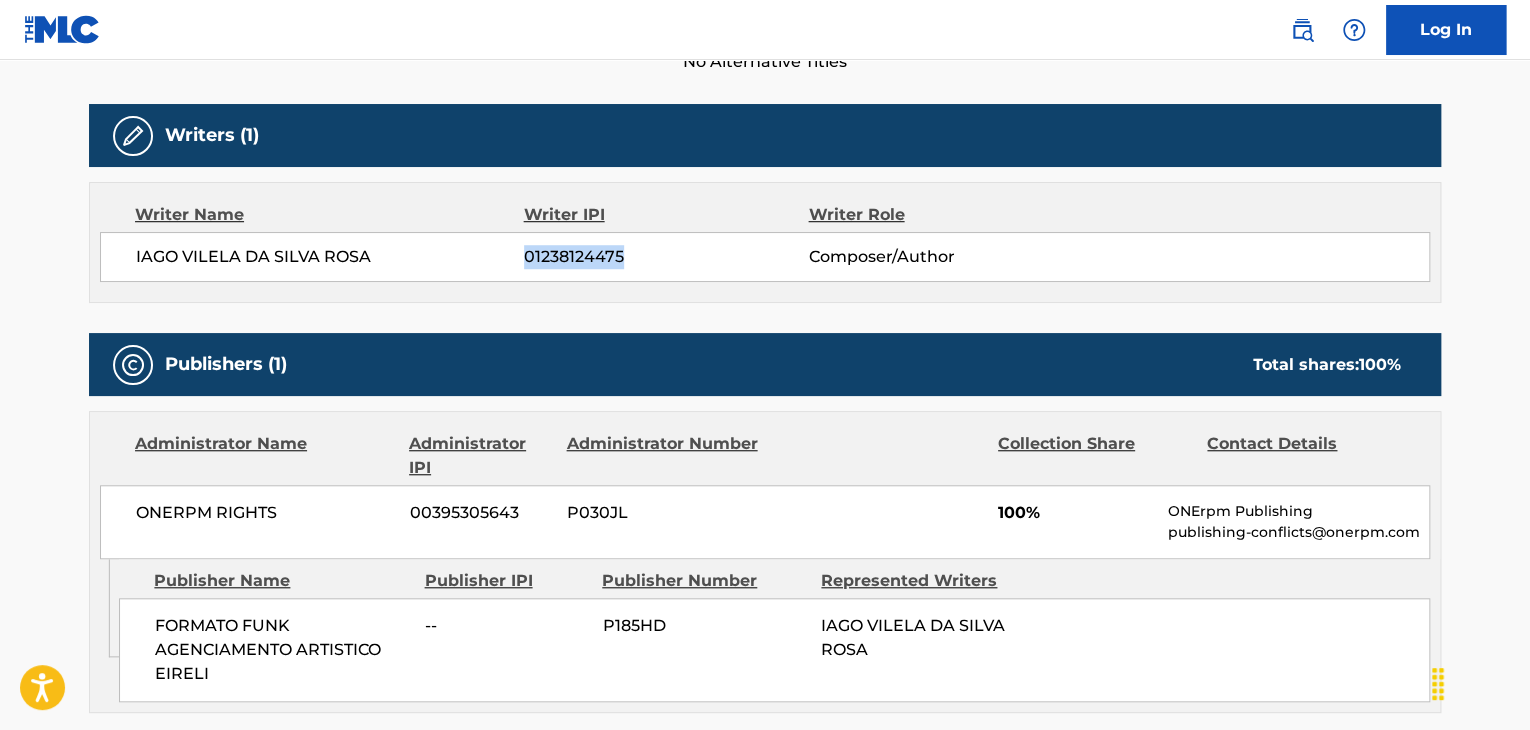 click on "01238124475" at bounding box center (666, 257) 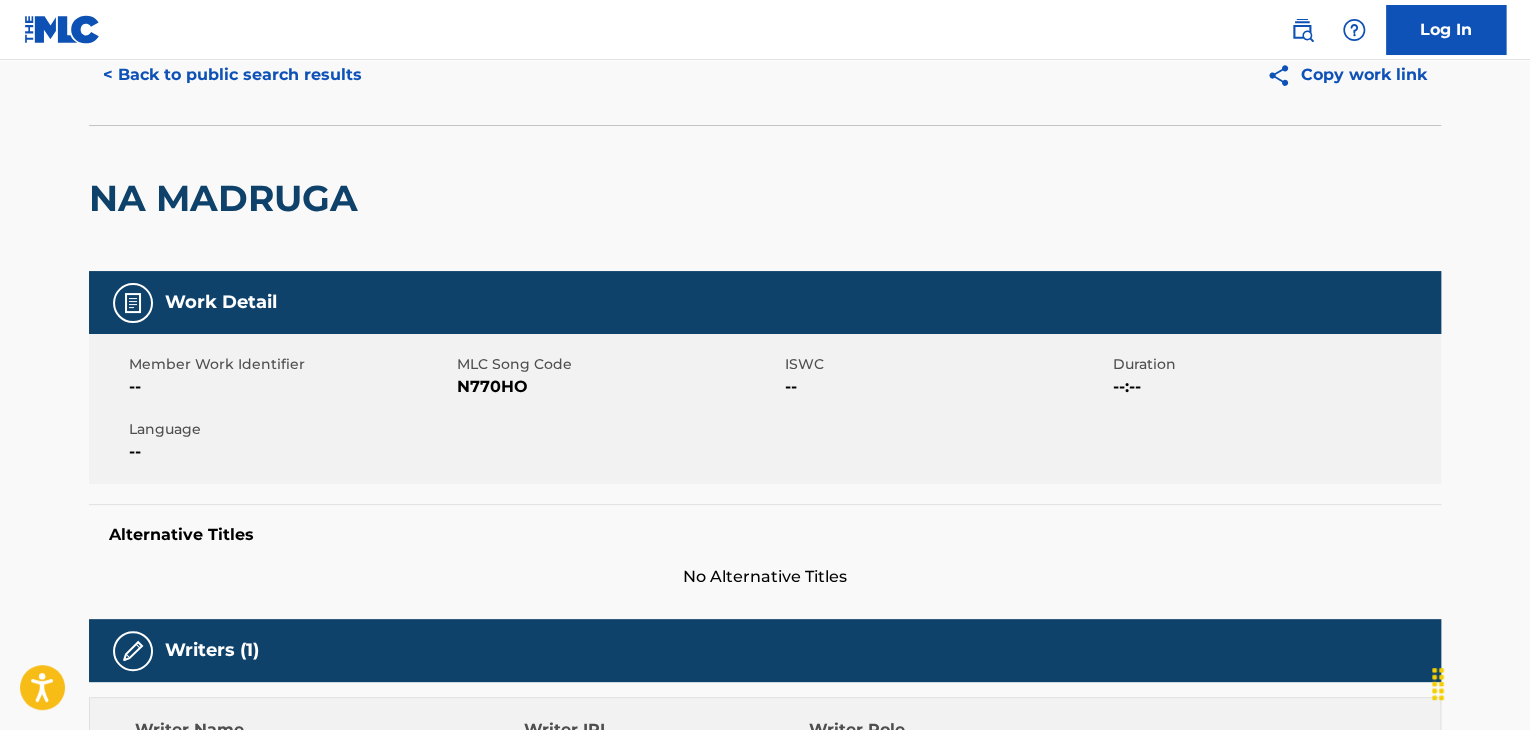 scroll, scrollTop: 0, scrollLeft: 0, axis: both 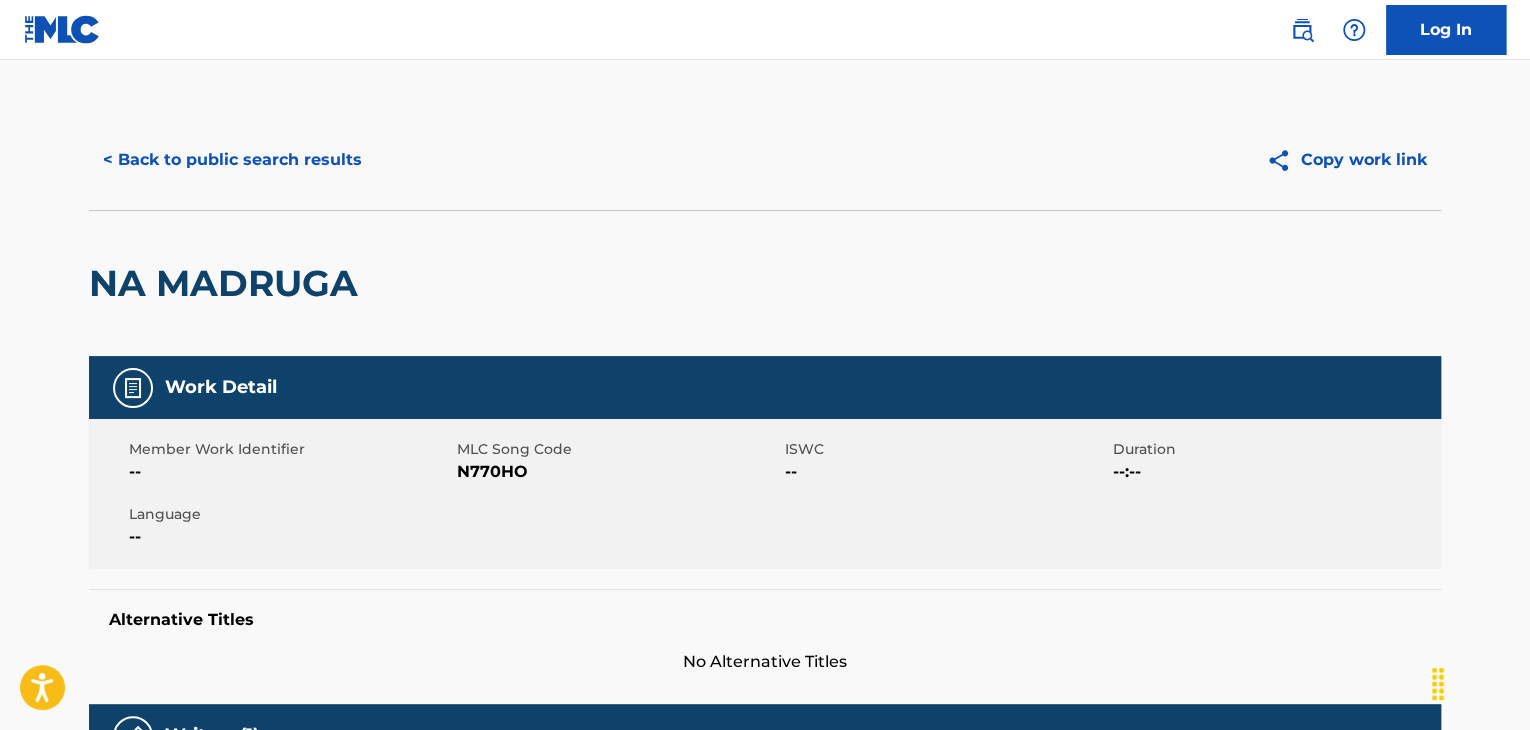 click on "Member Work Identifier -- MLC Song Code N770HO ISWC -- Duration --:-- Language --" at bounding box center [765, 494] 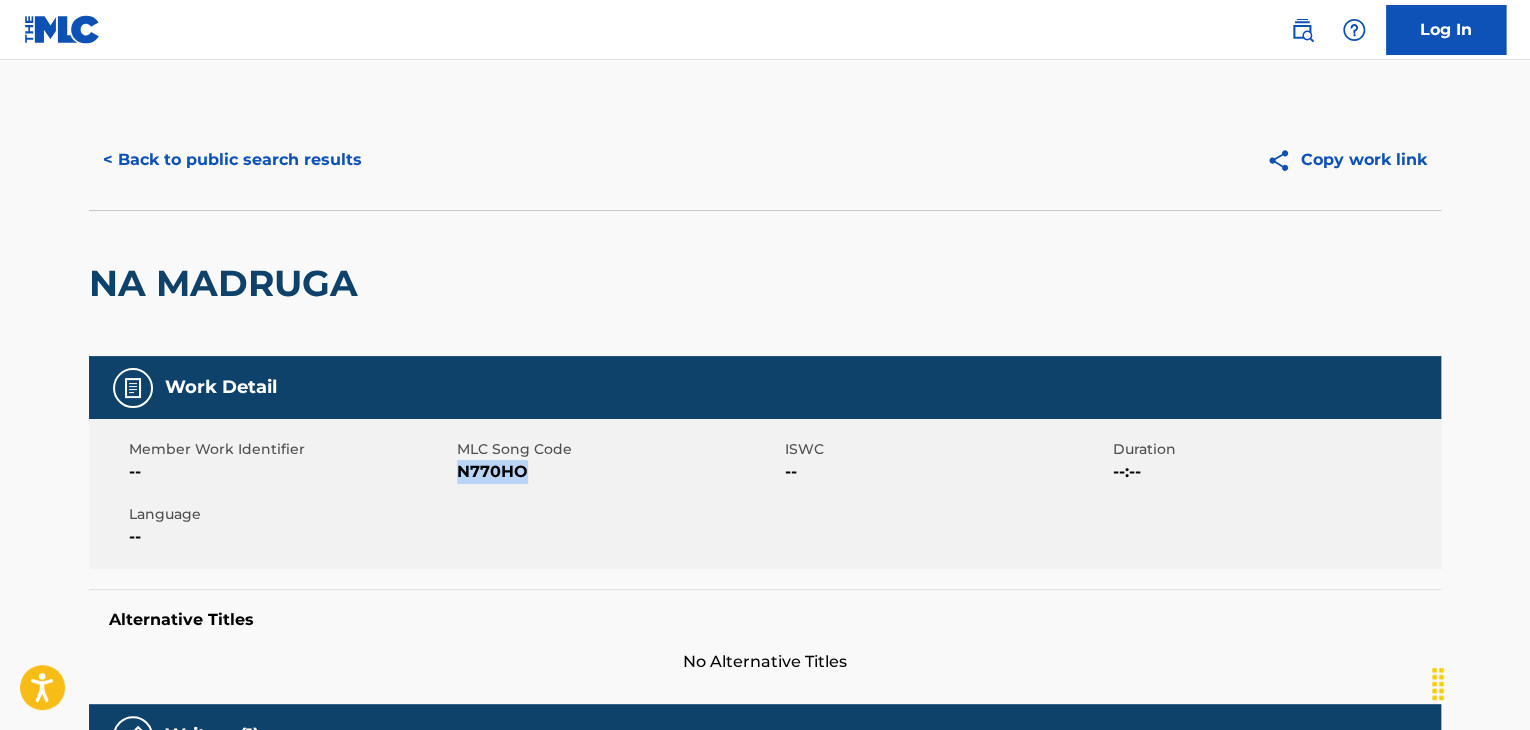 click on "Member Work Identifier -- MLC Song Code N770HO ISWC -- Duration --:-- Language --" at bounding box center [765, 494] 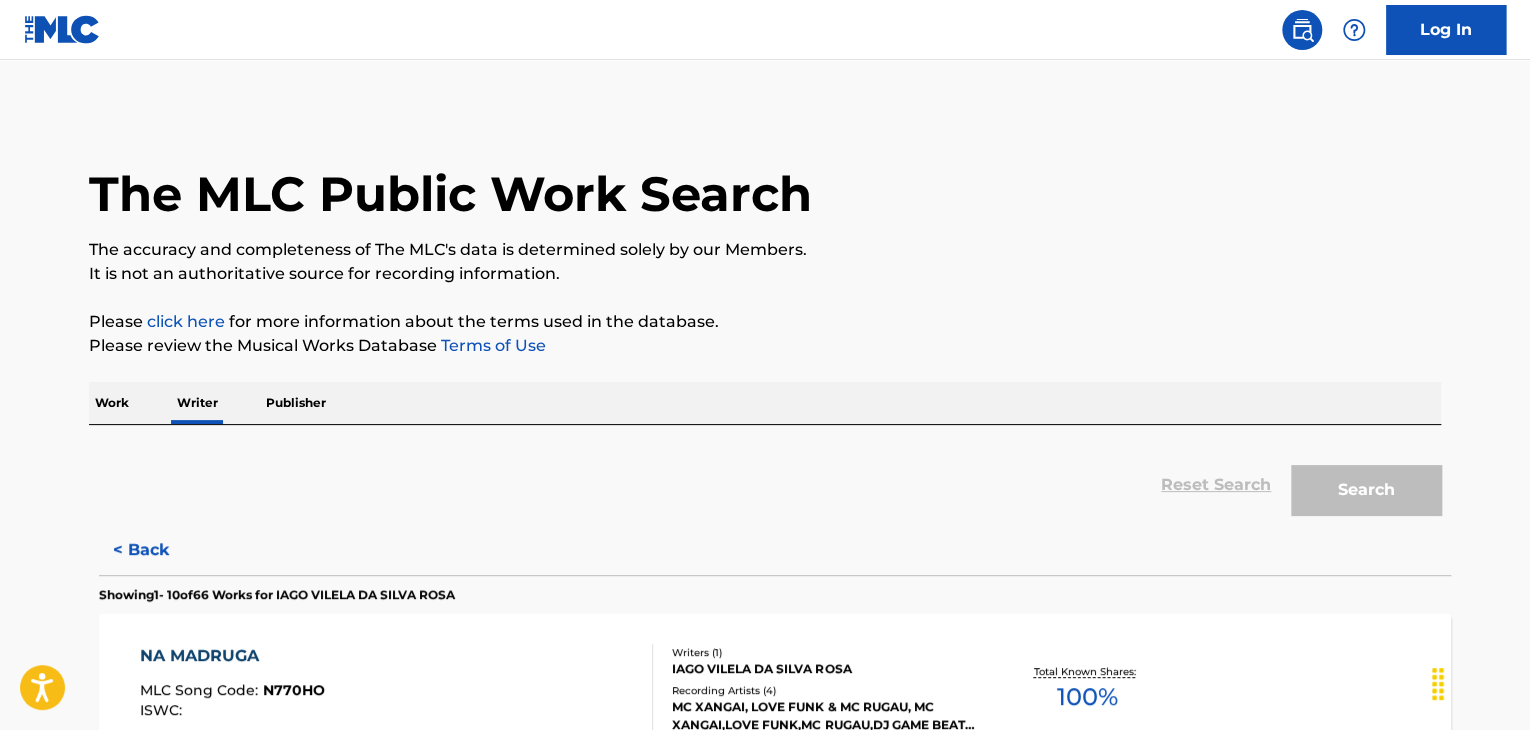 scroll, scrollTop: 24, scrollLeft: 0, axis: vertical 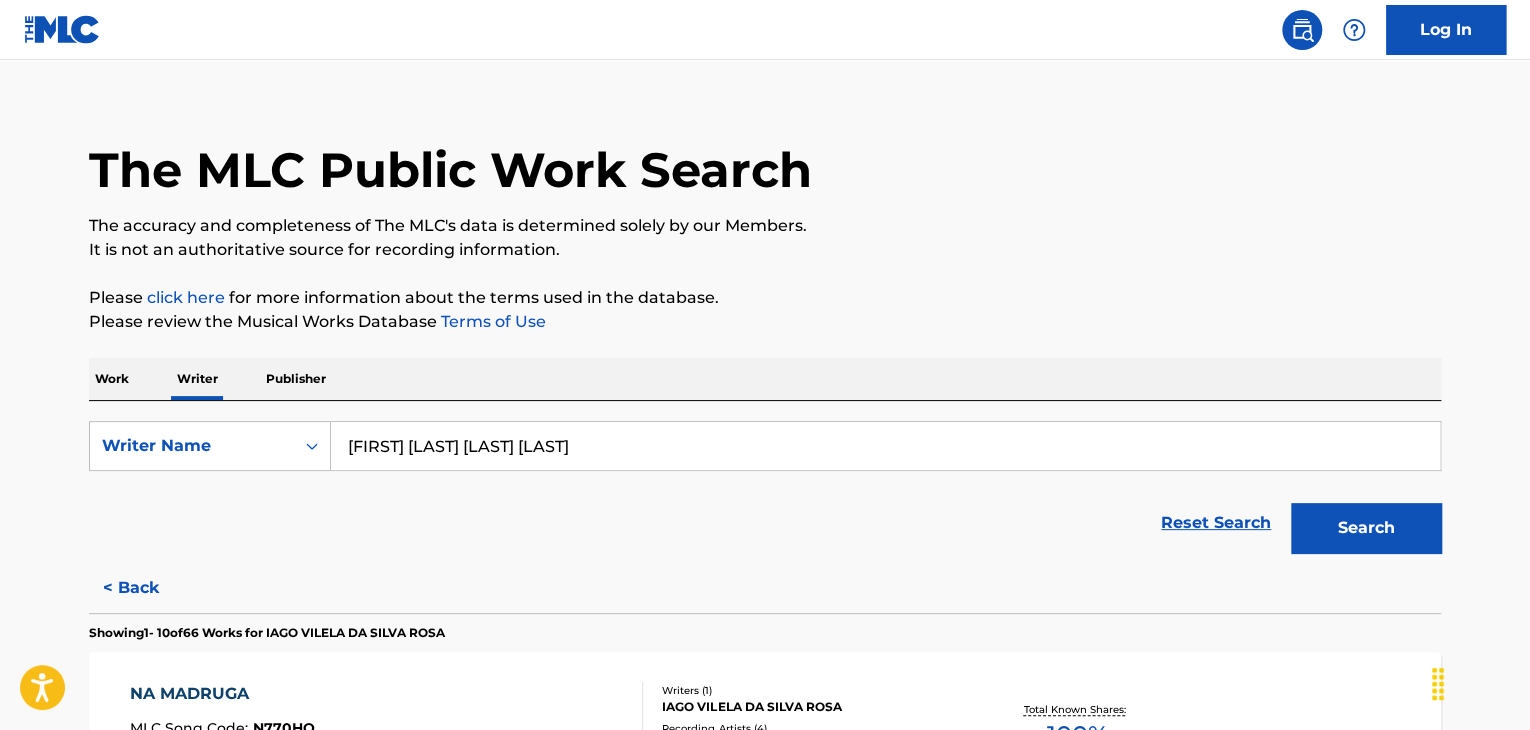 click on "[FIRST] [LAST] [LAST] [LAST]" at bounding box center (885, 446) 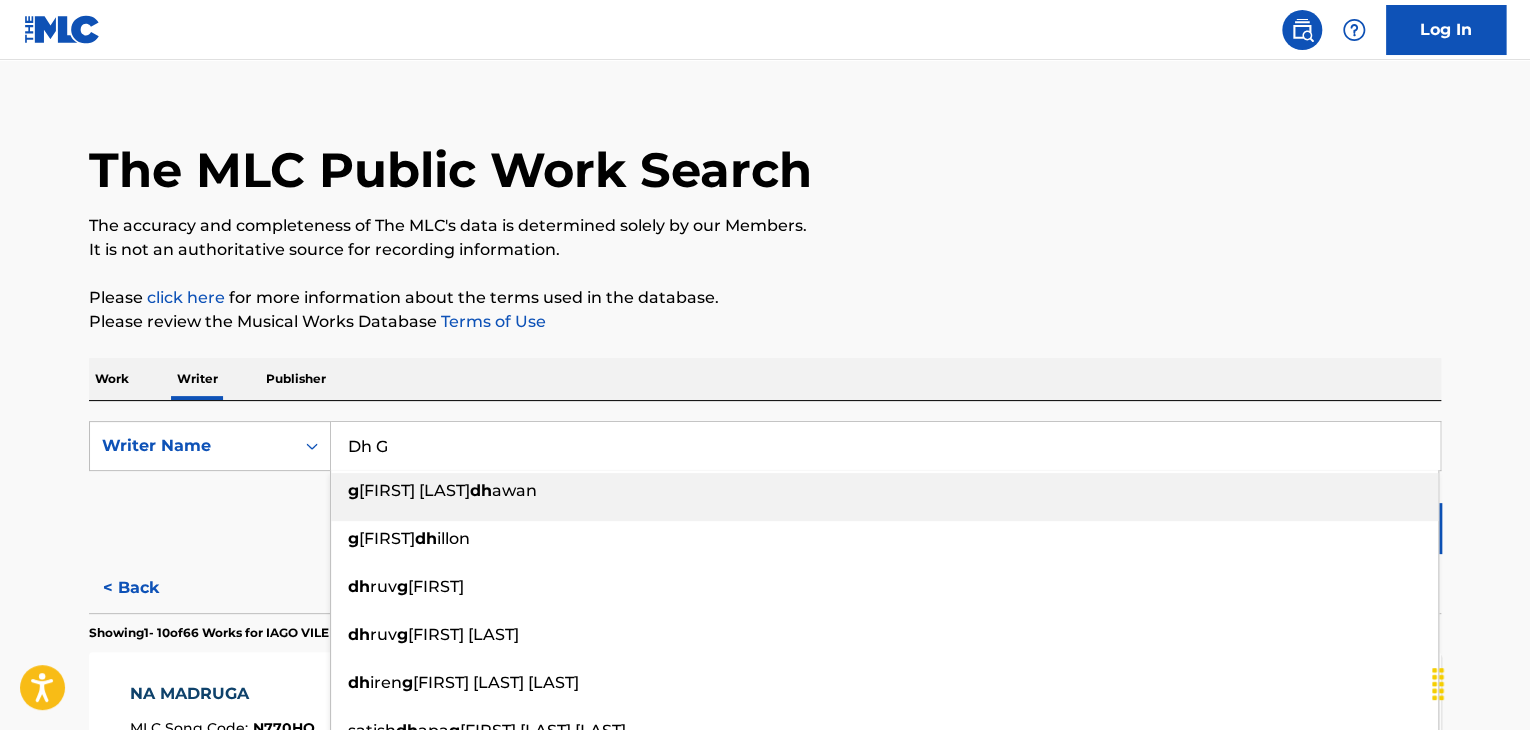 click on "The MLC Public Work Search The accuracy and completeness of The MLC's data is determined solely by our Members. It is not an authoritative source for recording information. Please   click here   for more information about the terms used in the database. Please review the Musical Works Database   Terms of Use Work Writer Publisher SearchWithCriteriaa0f8185a-5e1c-41df-a533-c10563fe48c0 Writer Name Dh G g ani chand  dh awan g aggi  dh illon dh ruv  g hanekar dh ruv  g upta thawe dh iren  g arg dhiren garg satish  dh apa  g arhwali singer dh illon  g aggi g autam  dh umal dh armik dhun  g urbani dh ama  g aurav Reset Search Search < Back Showing  1  -   10  of  66   Works for IAGO VILELA DA SILVA ROSA   NA MADRUGA MLC Song Code : N770HO ISWC : Writers ( 1 ) IAGO VILELA DA SILVA ROSA Recording Artists ( 4 ) MC XANGAI, LOVE FUNK & MC RUGAU, MC XANGAI,LOVE FUNK,MC RUGAU,DJ GAME BEAT, MC XANGAI, MC XANGAI,LOVE FUNK,MC RUGAU Total Known Shares: 100 % VOLTEI SER LIXO MLC Song Code : VX3DTY ISWC : Writers ( 5 ) 0 ) 20" at bounding box center (765, 1202) 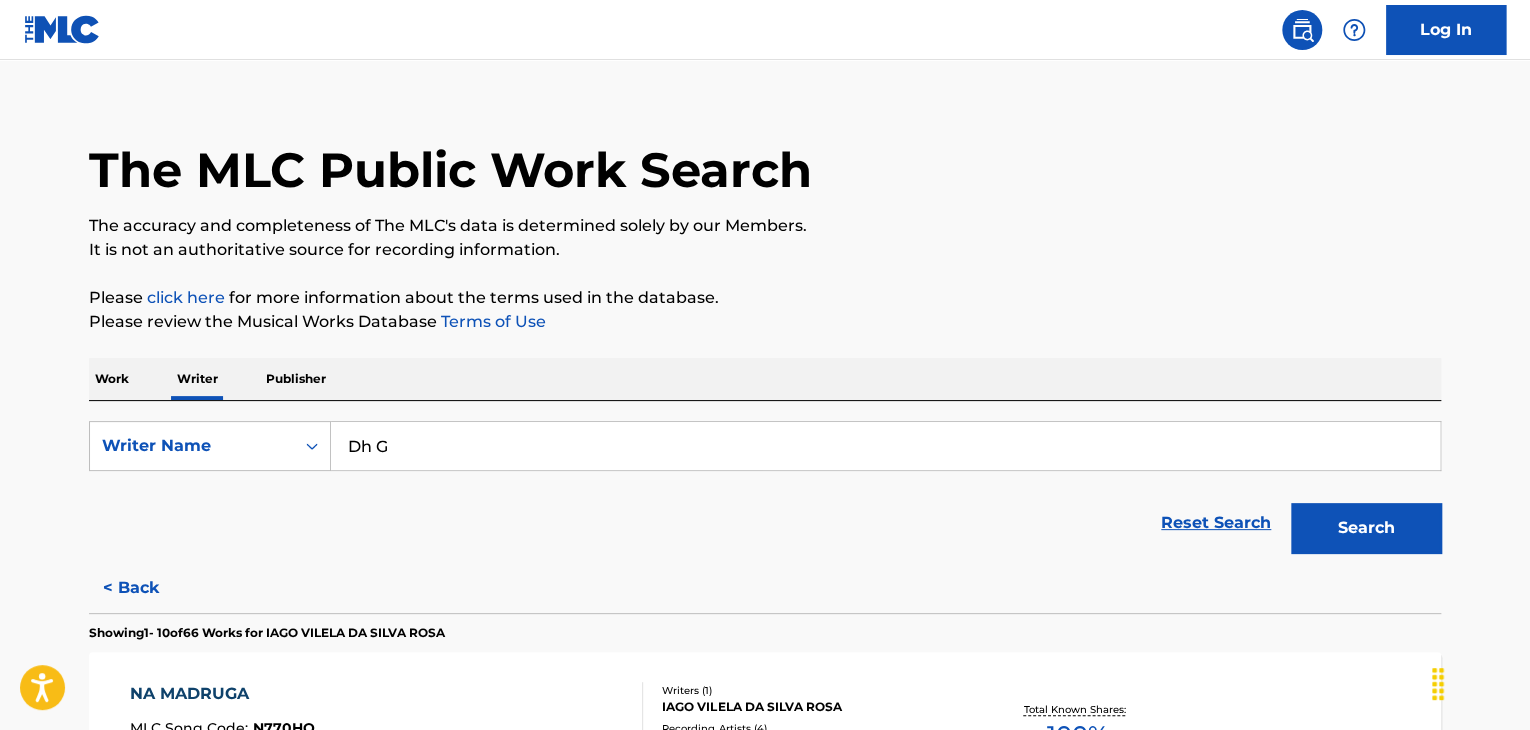 click on "Dh G" at bounding box center (885, 446) 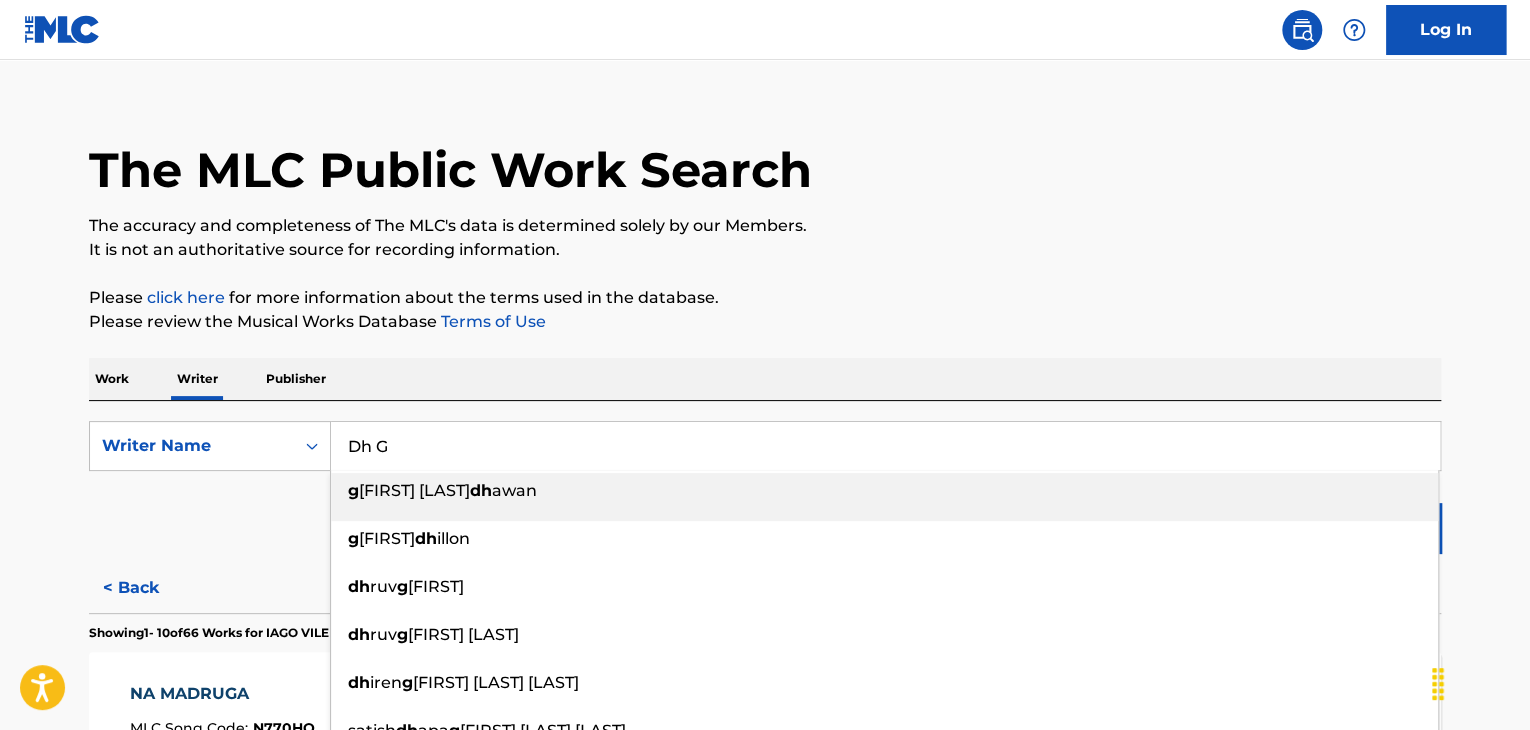 click on "Dh G" at bounding box center [885, 446] 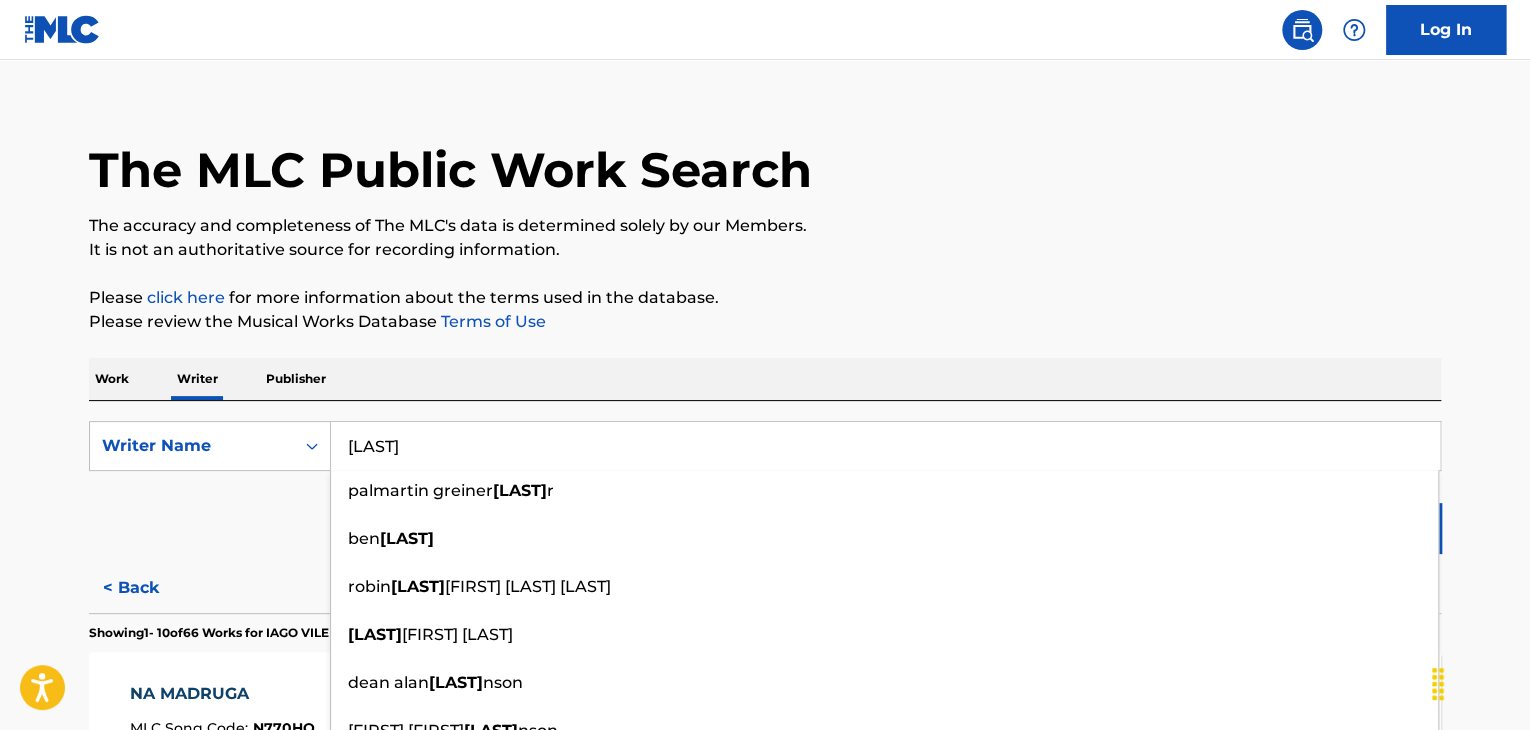 click on "The MLC Public Work Search The accuracy and completeness of The MLC's data is determined solely by our Members. It is not an authoritative source for recording information. Please   click here   for more information about the terms used in the database. Please review the Musical Works Database   Terms of Use Work Writer Publisher SearchWithCriteriaa0f8185a-5e1c-41df-a533-c10563fe48c0 Writer Name Haake pal martin greiner  haake r ben  haake robin  haake n nils abrahamsson haake nson robert dean alan  haake nson paul joseph  haake nson juergen  haake annelie maria  haake larson  haake nstad cato  haake nby Reset Search Search < Back Showing  1  -   10  of  66   Works for [FIRST] [LAST] [LAST]   NA MADRUGA Song Code : N770HO ISWC : Writers ( 1 ) [FIRST] [LAST] [LAST] [LAST] Recording Artists ( 4 ) [FIRST] [LAST], [FIRST] [LAST] & [FIRST] [LAST], [FIRST] [LAST], [FIRST] [LAST], [FIRST] [LAST], [FIRST] [LAST], [FIRST] [LAST], [FIRST] [LAST], [FIRST] [LAST], [FIRST] [LAST] Total Known Shares: 100 % VOLTEI SER LIXO Song Code : VX3DTY ISWC : Writers ( 5 ) 0 ) 20 % :" at bounding box center (765, 1202) 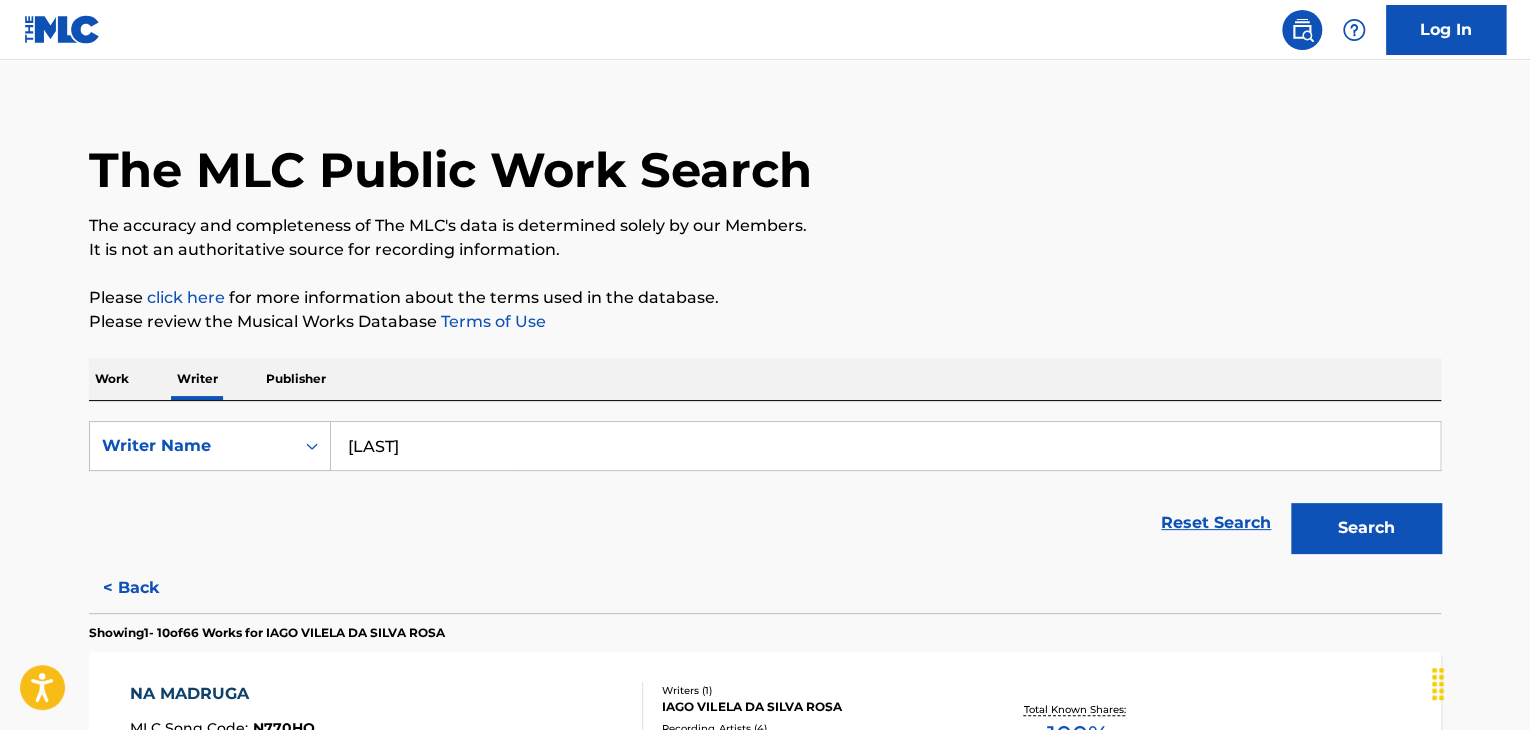 click on "Search" at bounding box center (1366, 528) 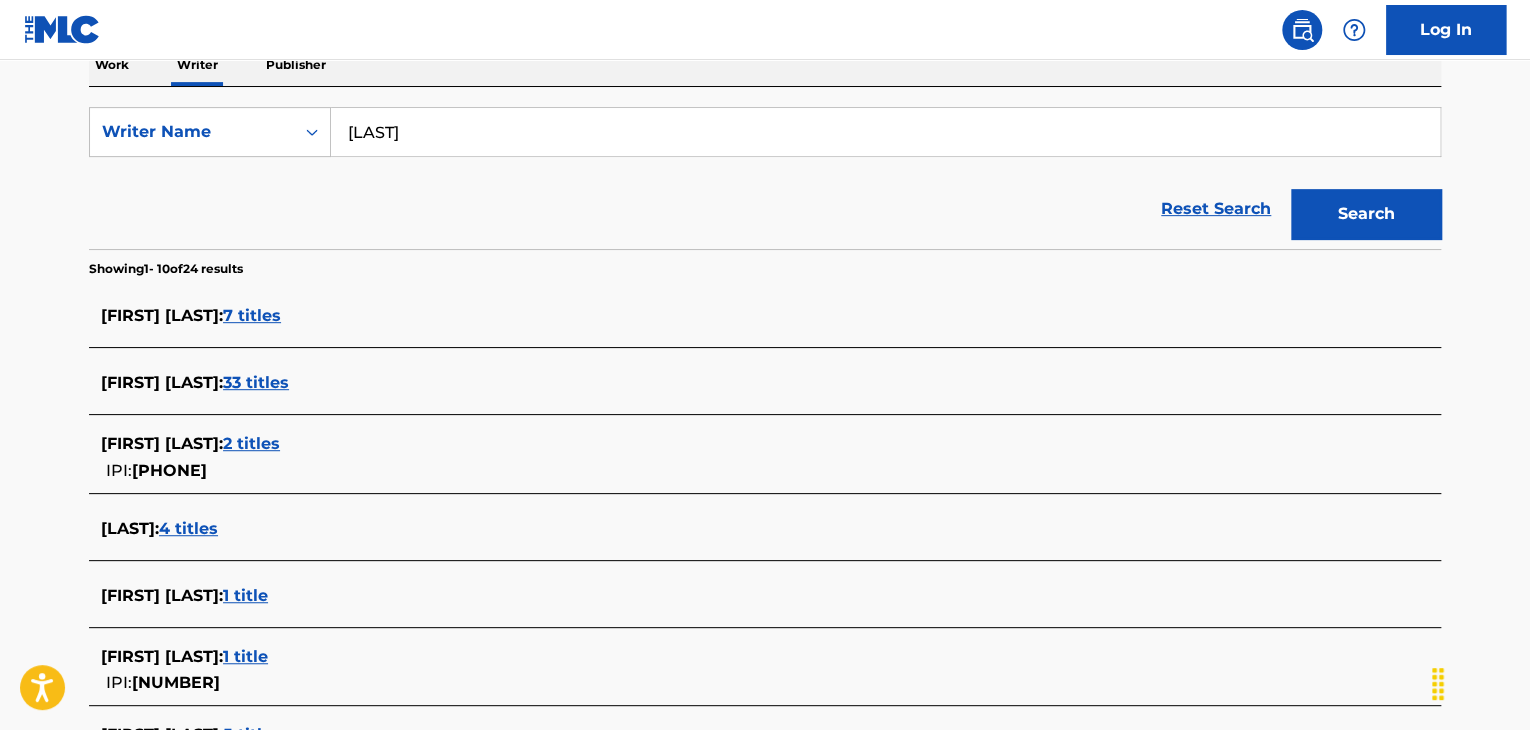 scroll, scrollTop: 424, scrollLeft: 0, axis: vertical 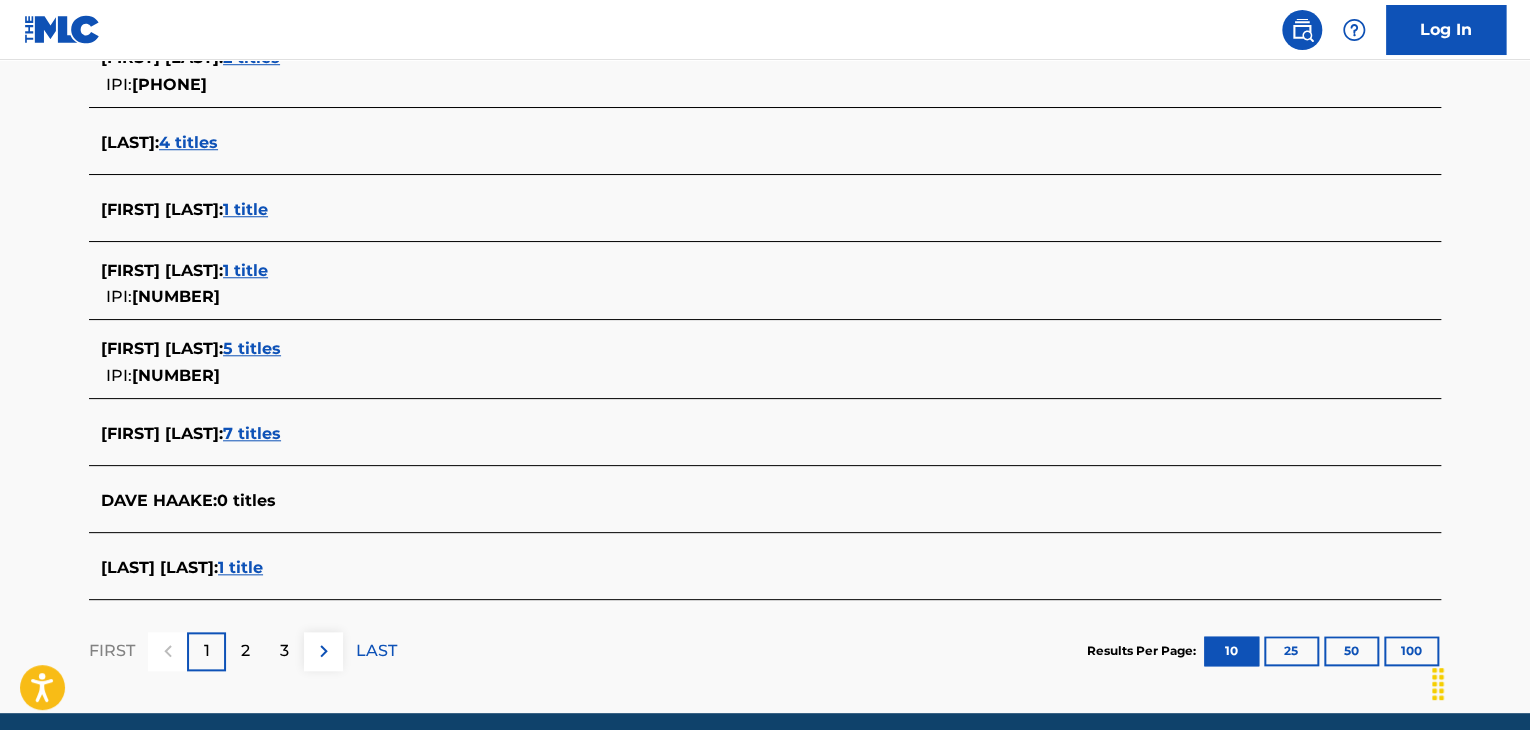 click on "1 title" at bounding box center [240, 567] 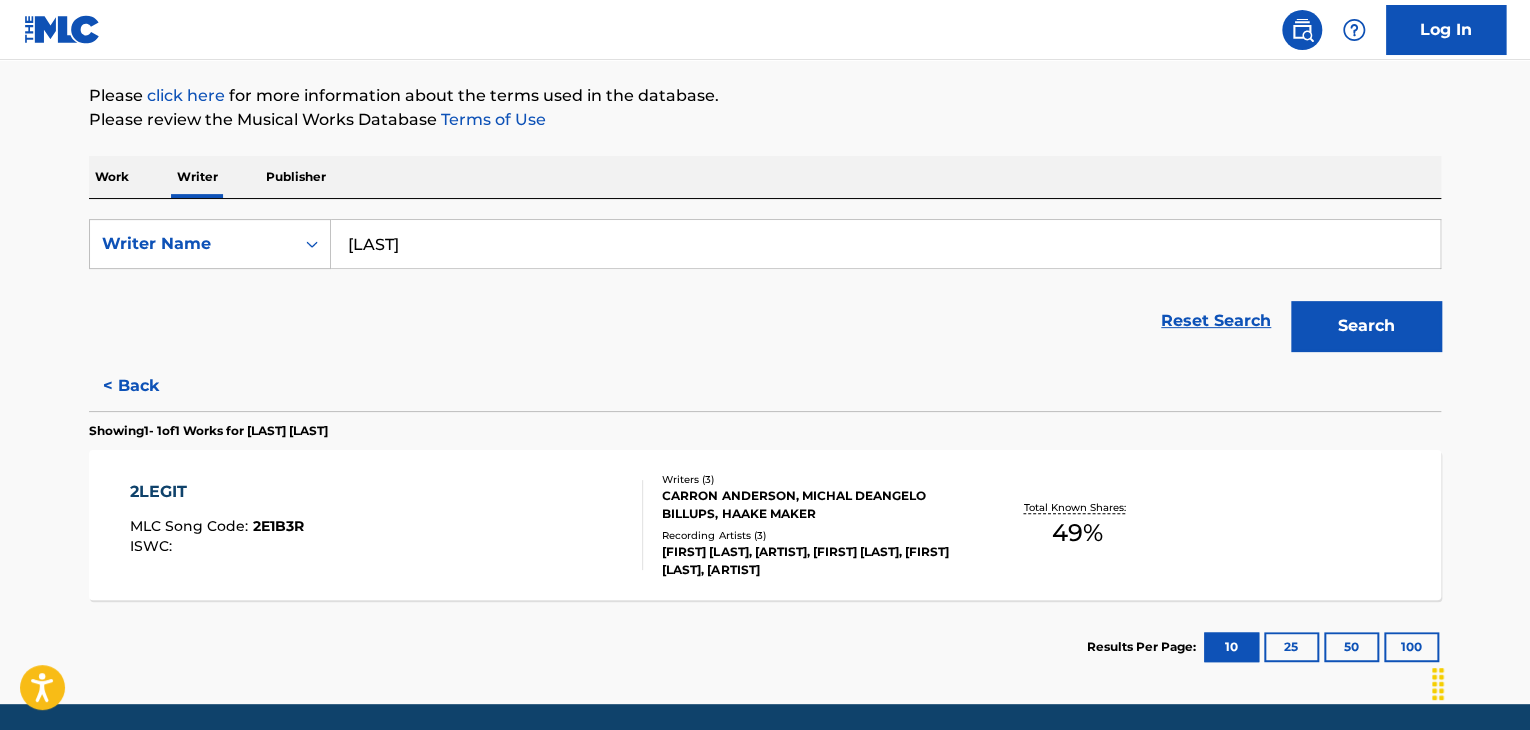 scroll, scrollTop: 196, scrollLeft: 0, axis: vertical 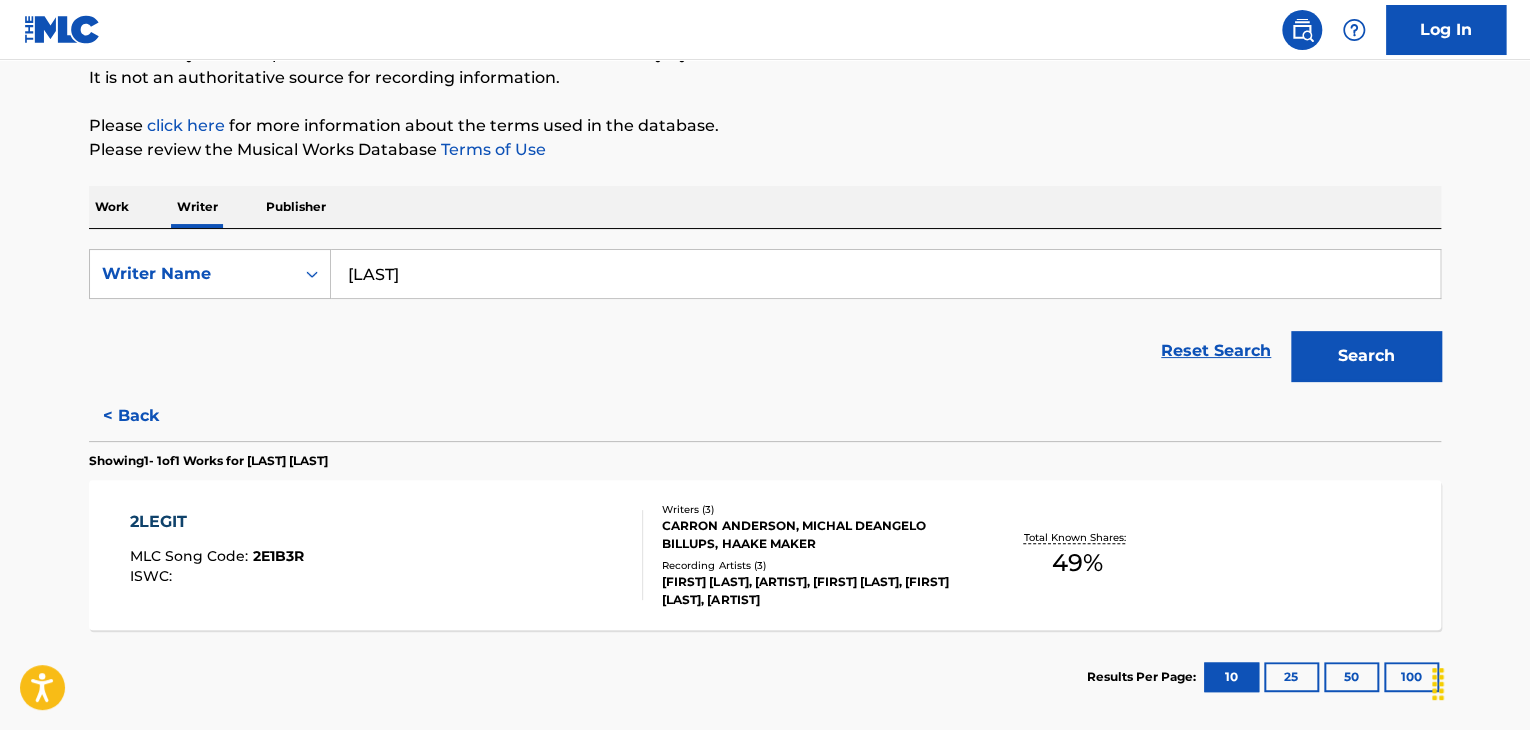 click on "< Back" at bounding box center (149, 416) 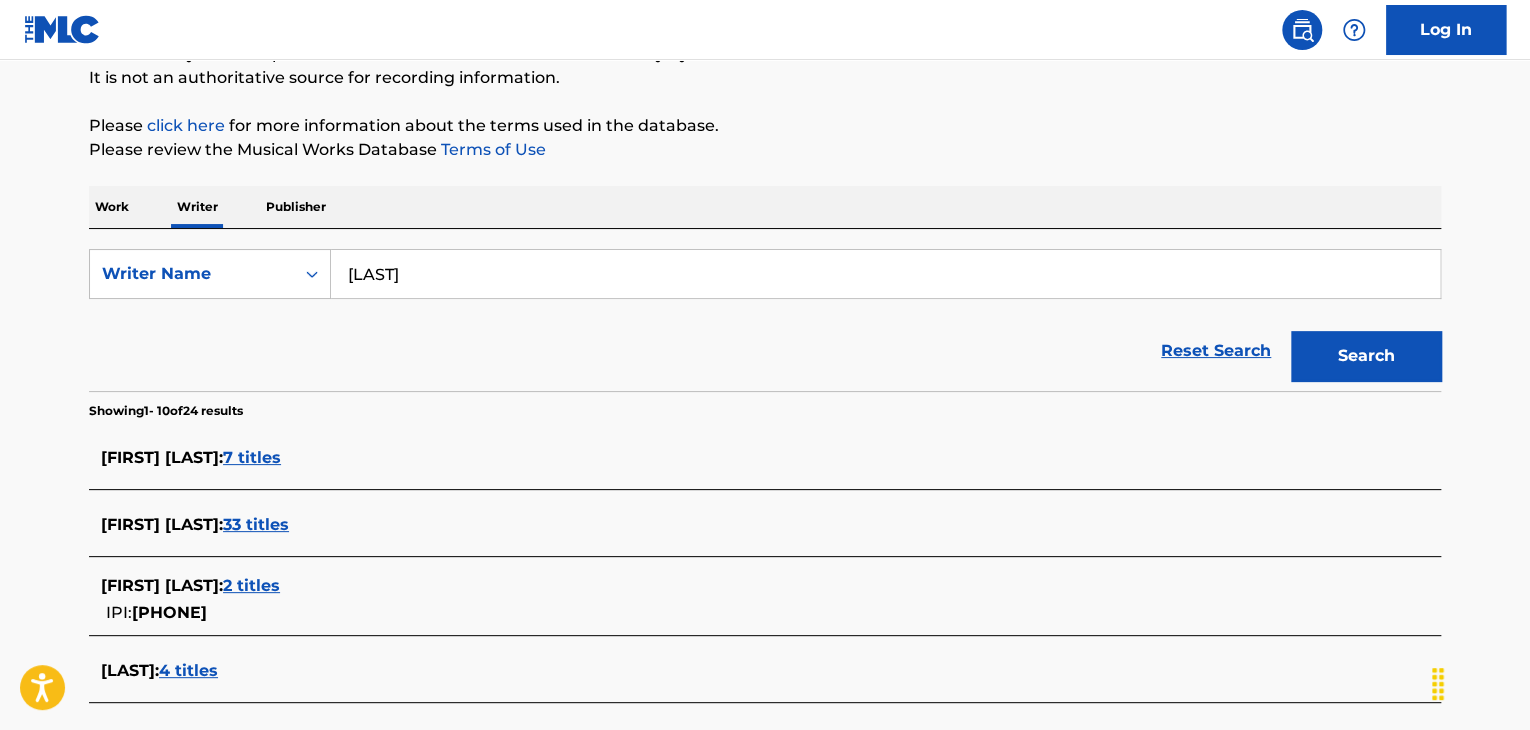 click on "[LAST]" at bounding box center (885, 274) 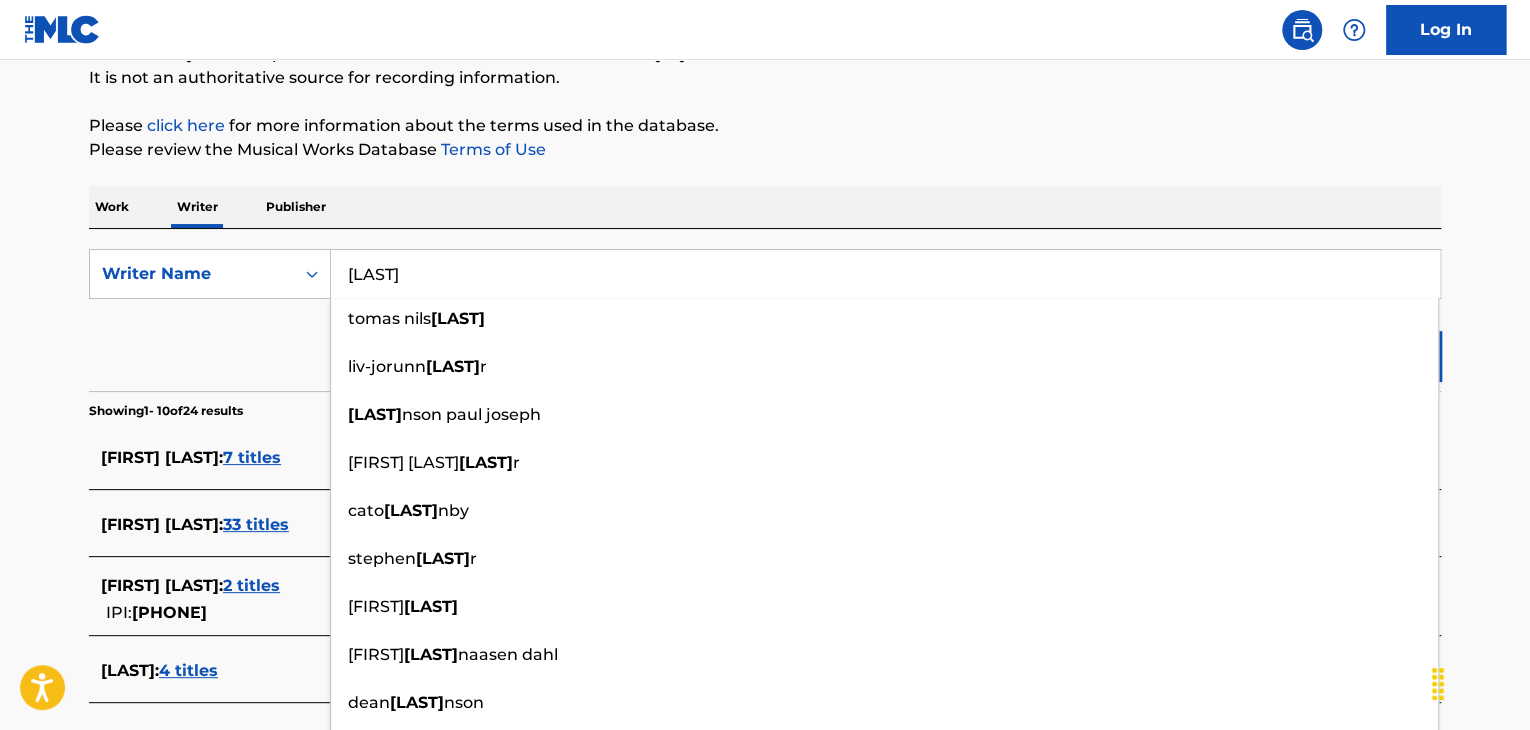 click on "[LAST]" at bounding box center [885, 274] 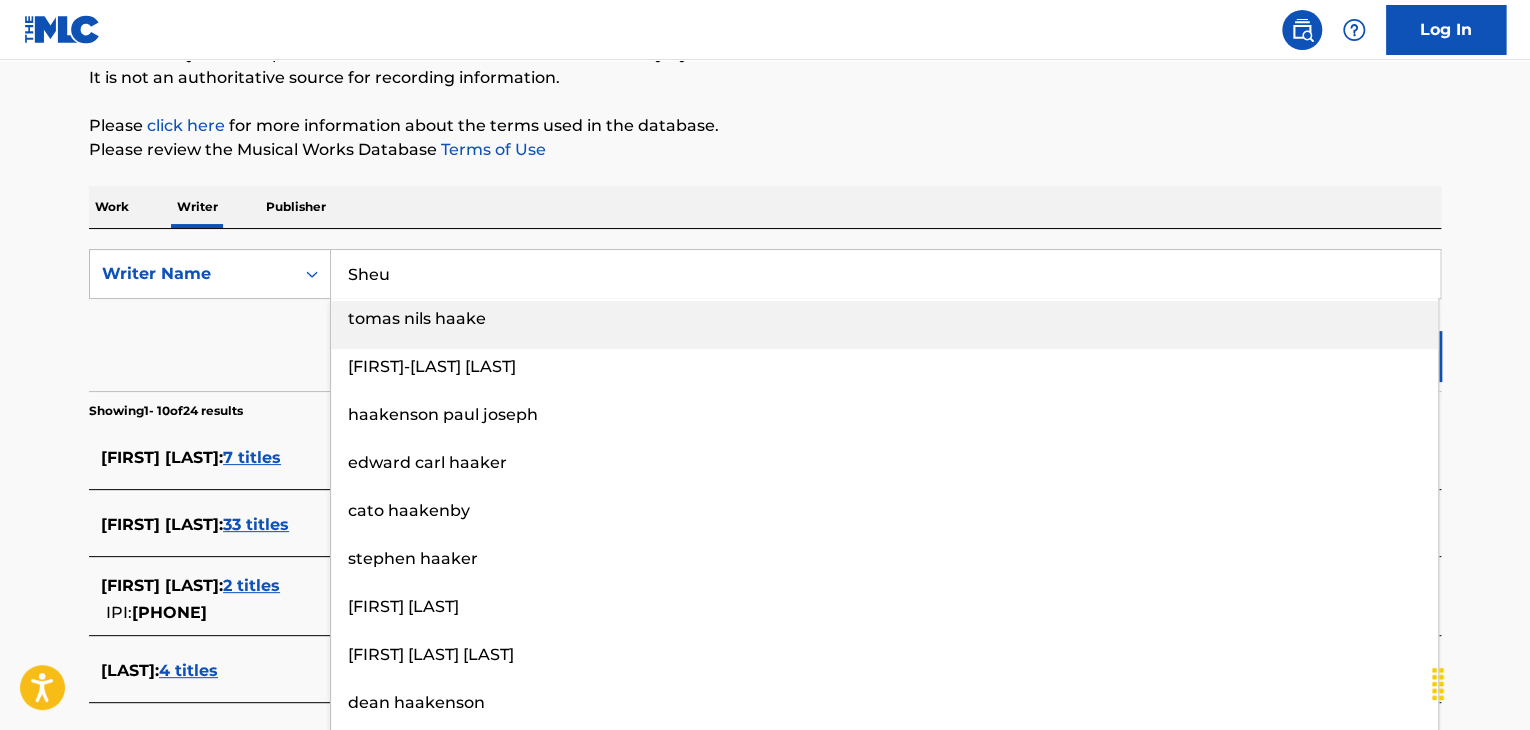 type on "Sheu" 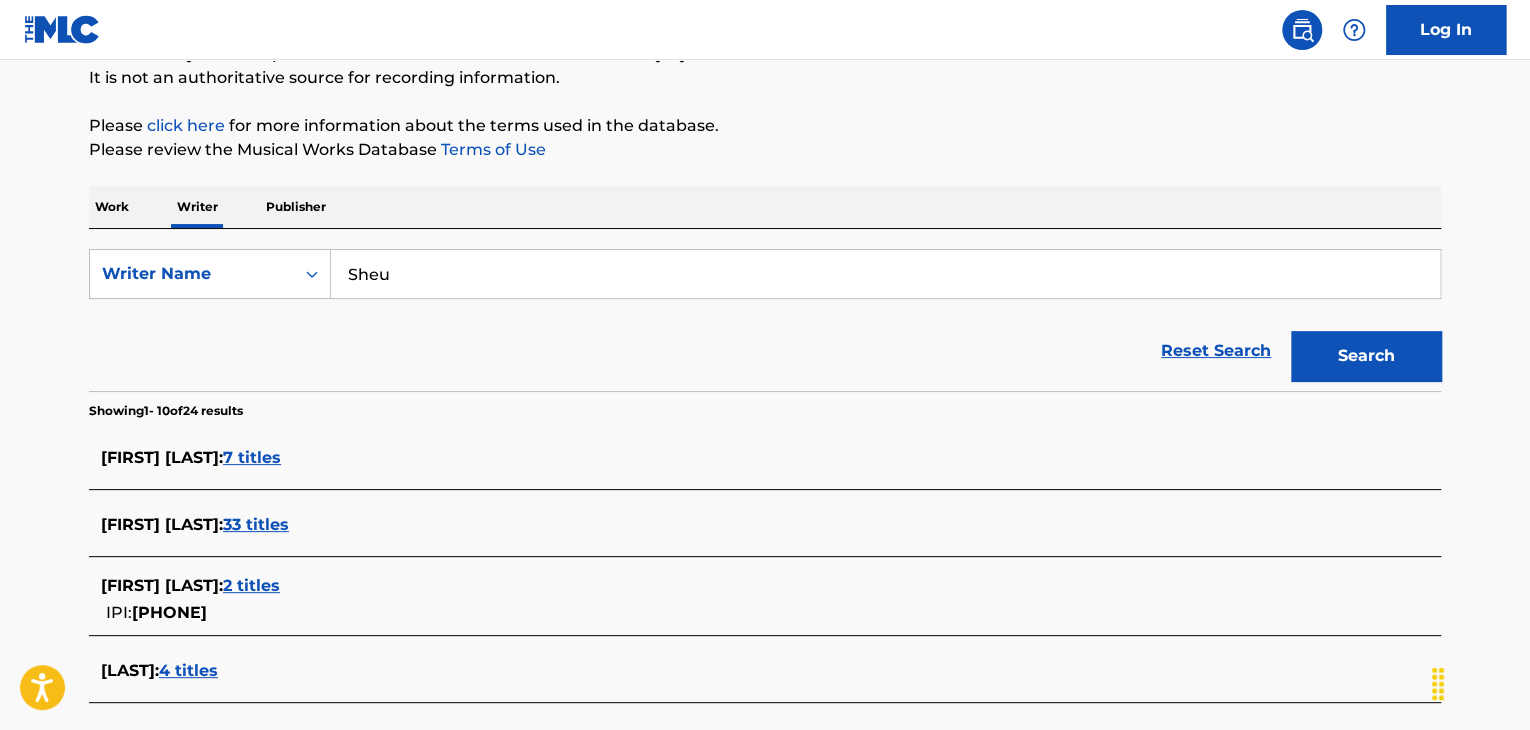 click on "Search" at bounding box center [1366, 356] 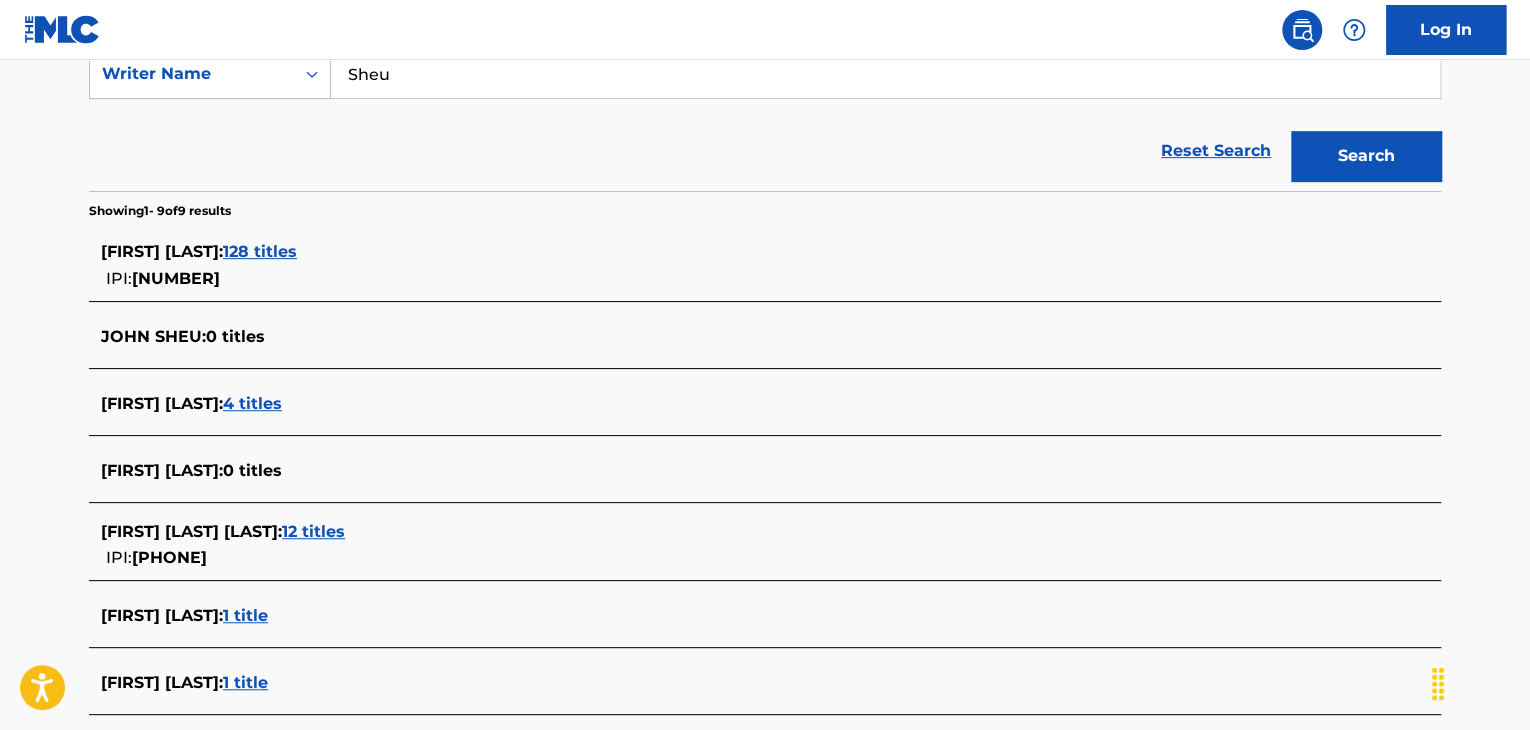scroll, scrollTop: 696, scrollLeft: 0, axis: vertical 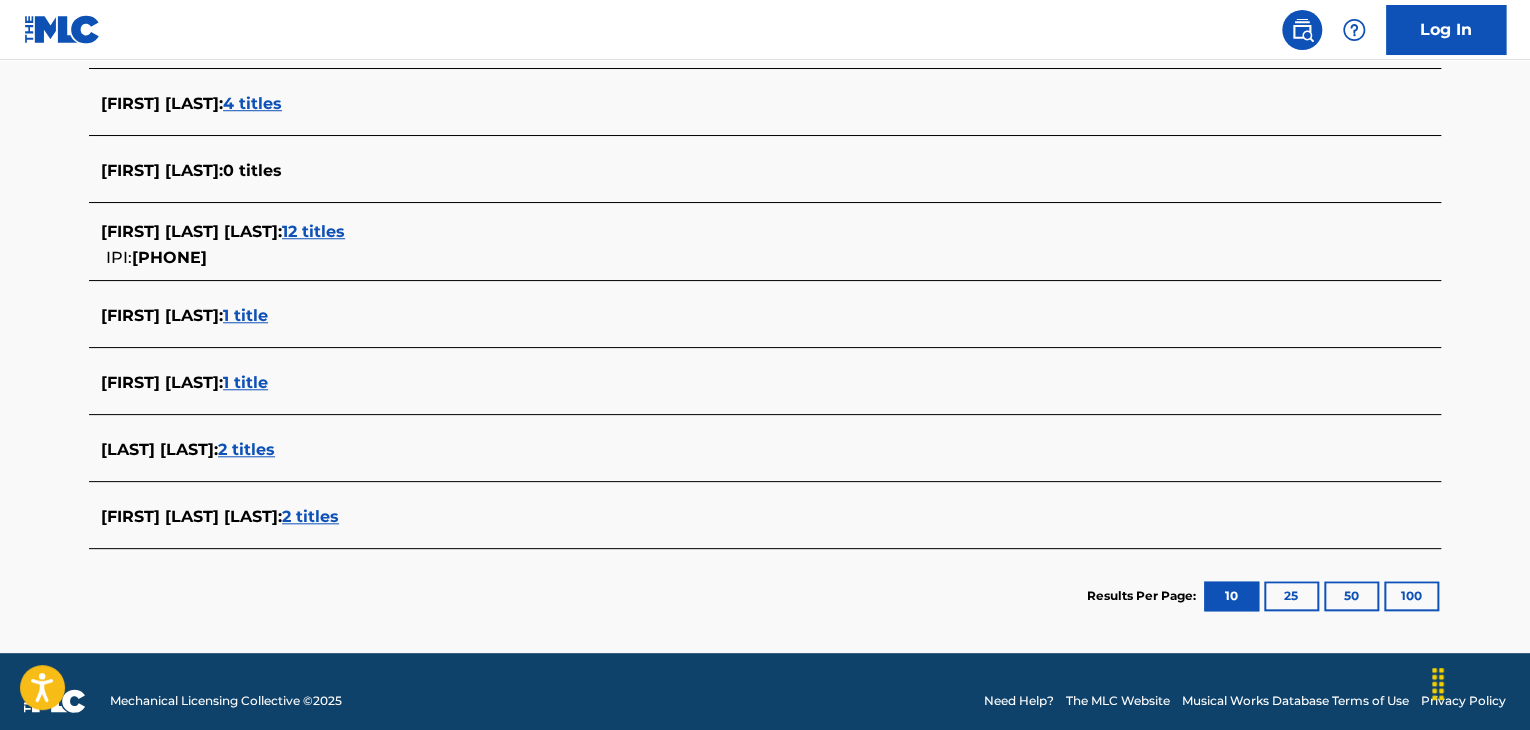 click on "2 titles" at bounding box center [246, 449] 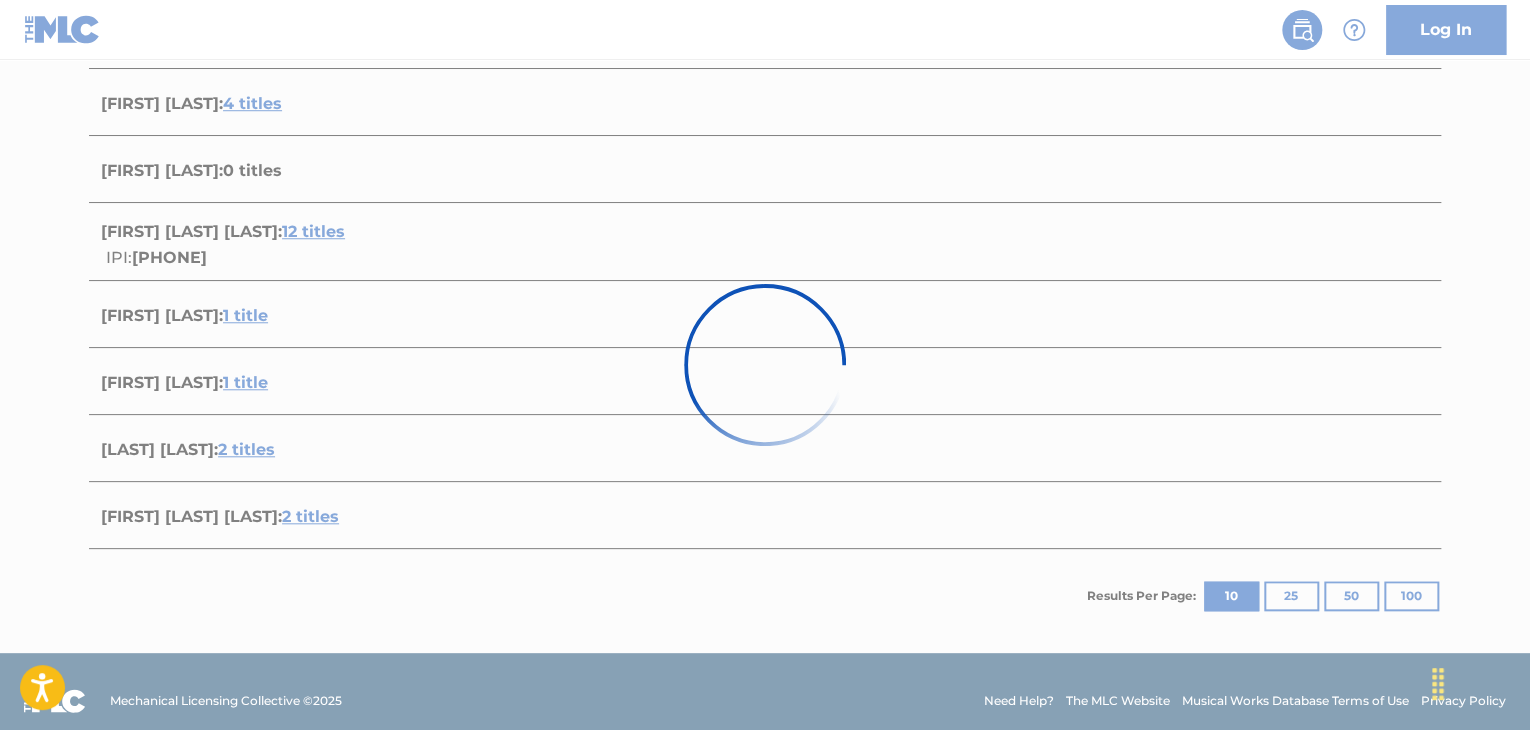 scroll, scrollTop: 452, scrollLeft: 0, axis: vertical 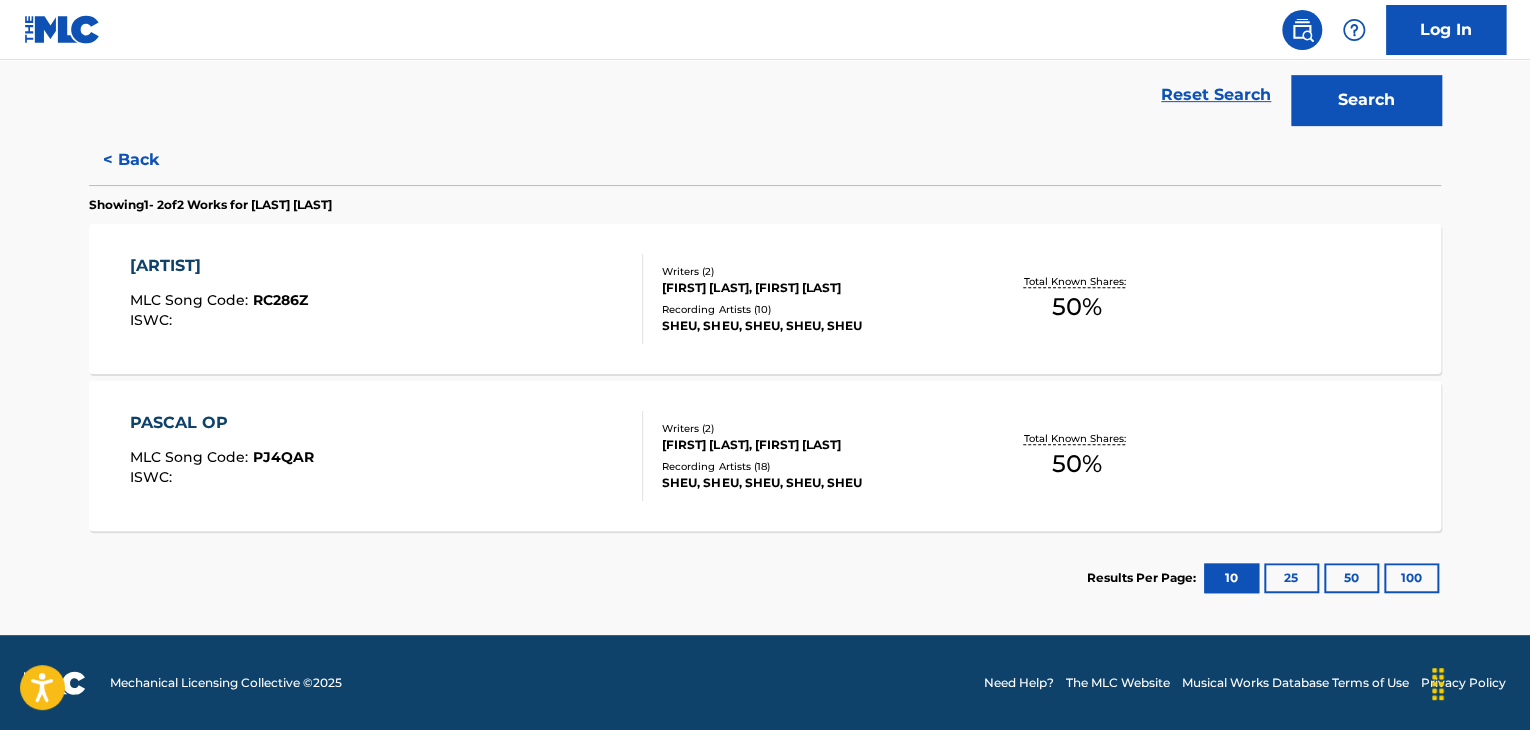 click on "[ARTIST] [ID]" at bounding box center (387, 299) 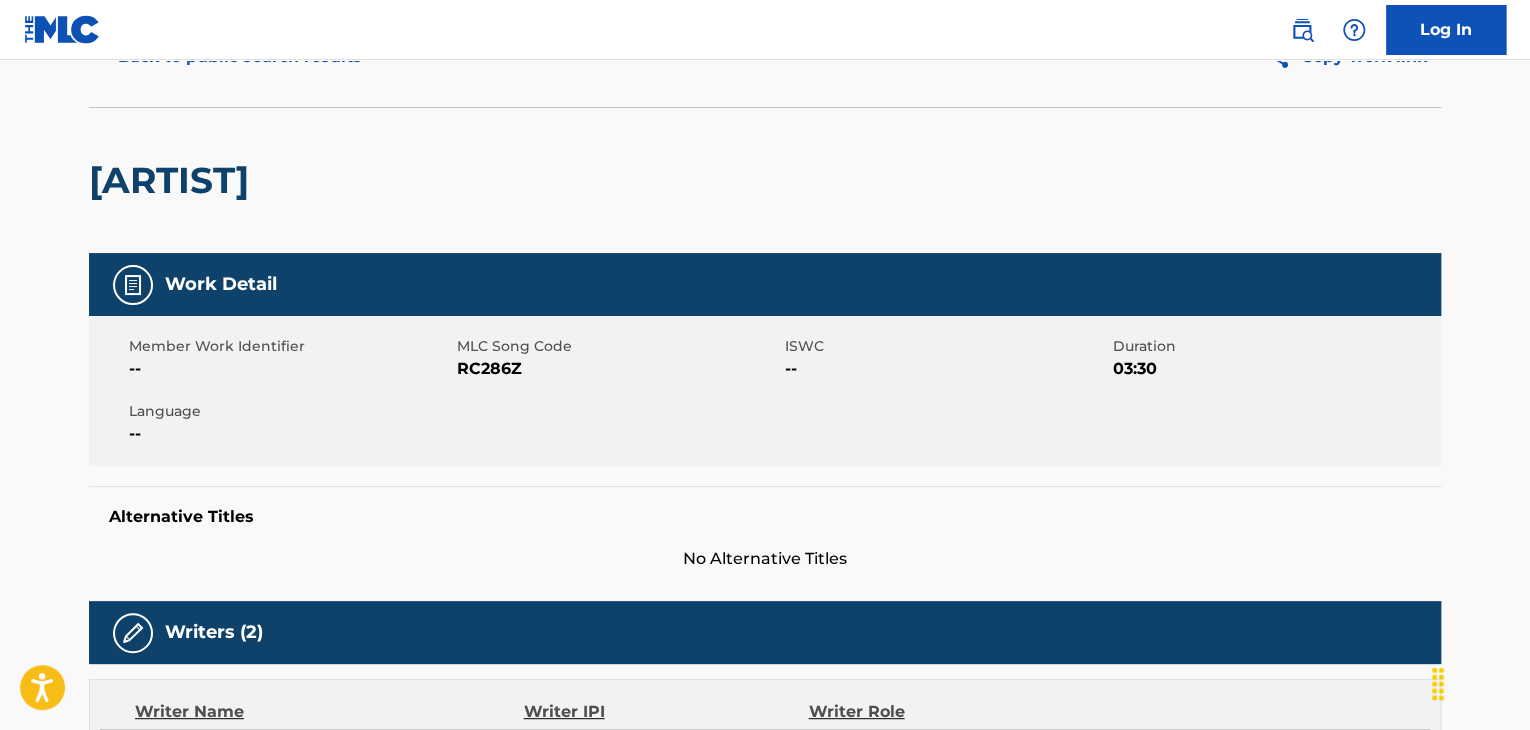 scroll, scrollTop: 100, scrollLeft: 0, axis: vertical 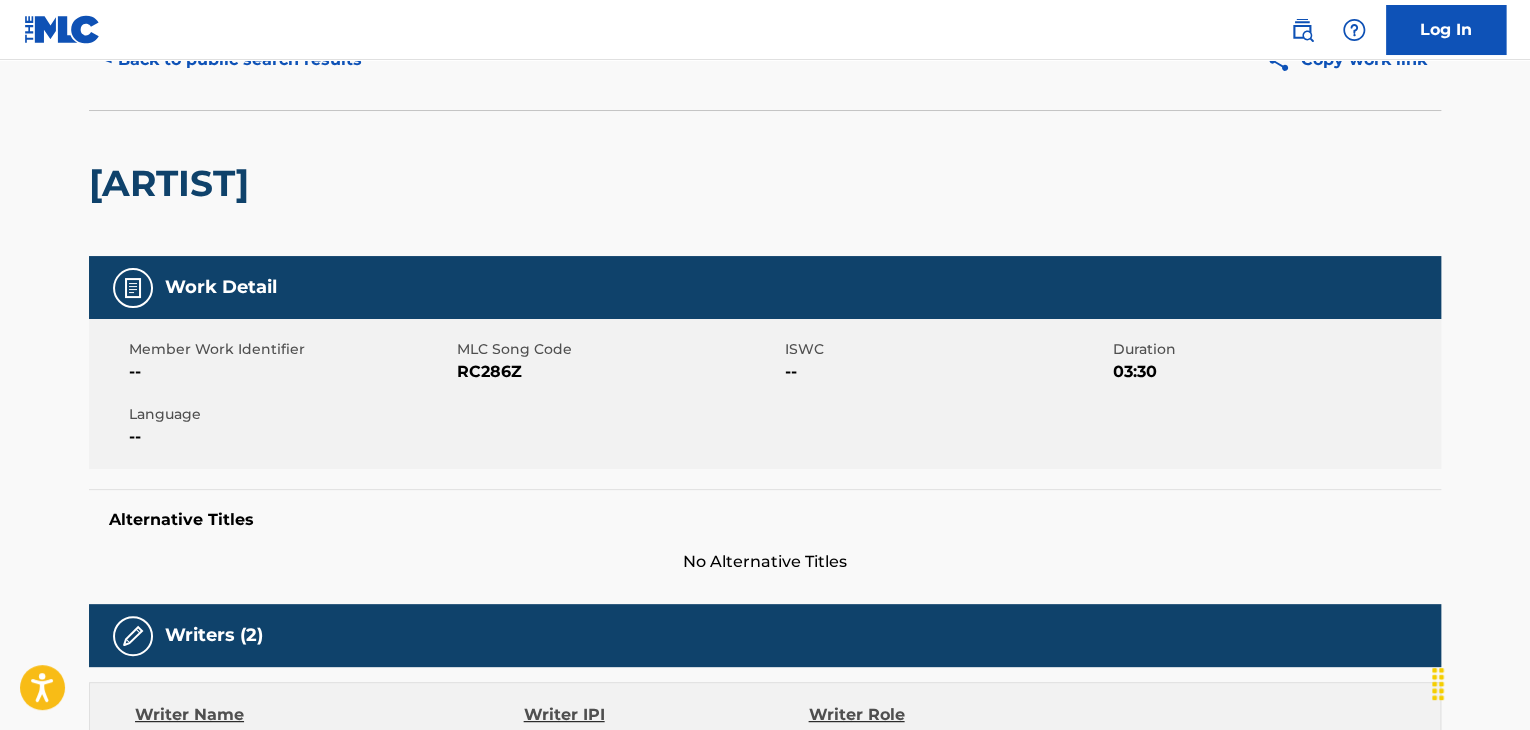 click on "Log In" at bounding box center (765, 30) 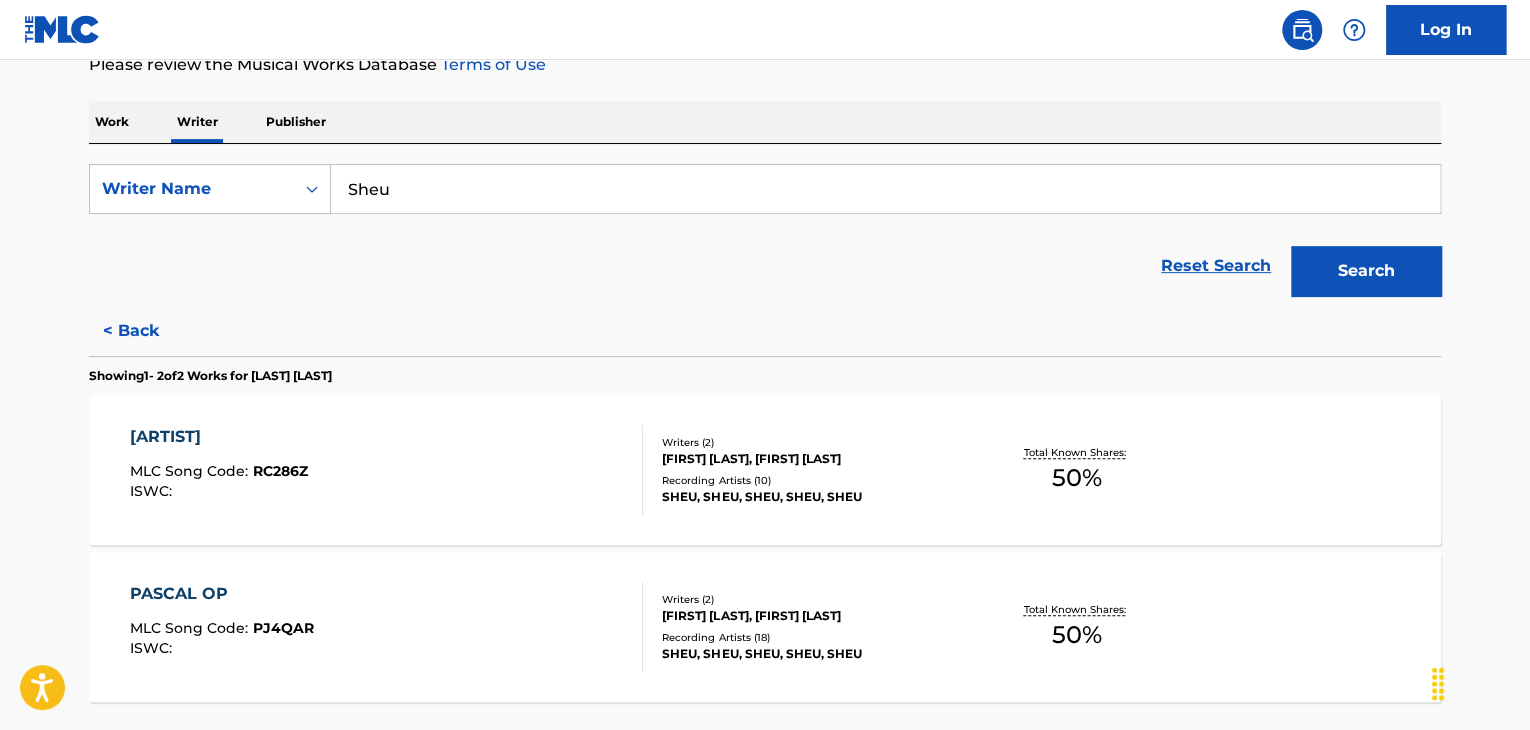 scroll, scrollTop: 400, scrollLeft: 0, axis: vertical 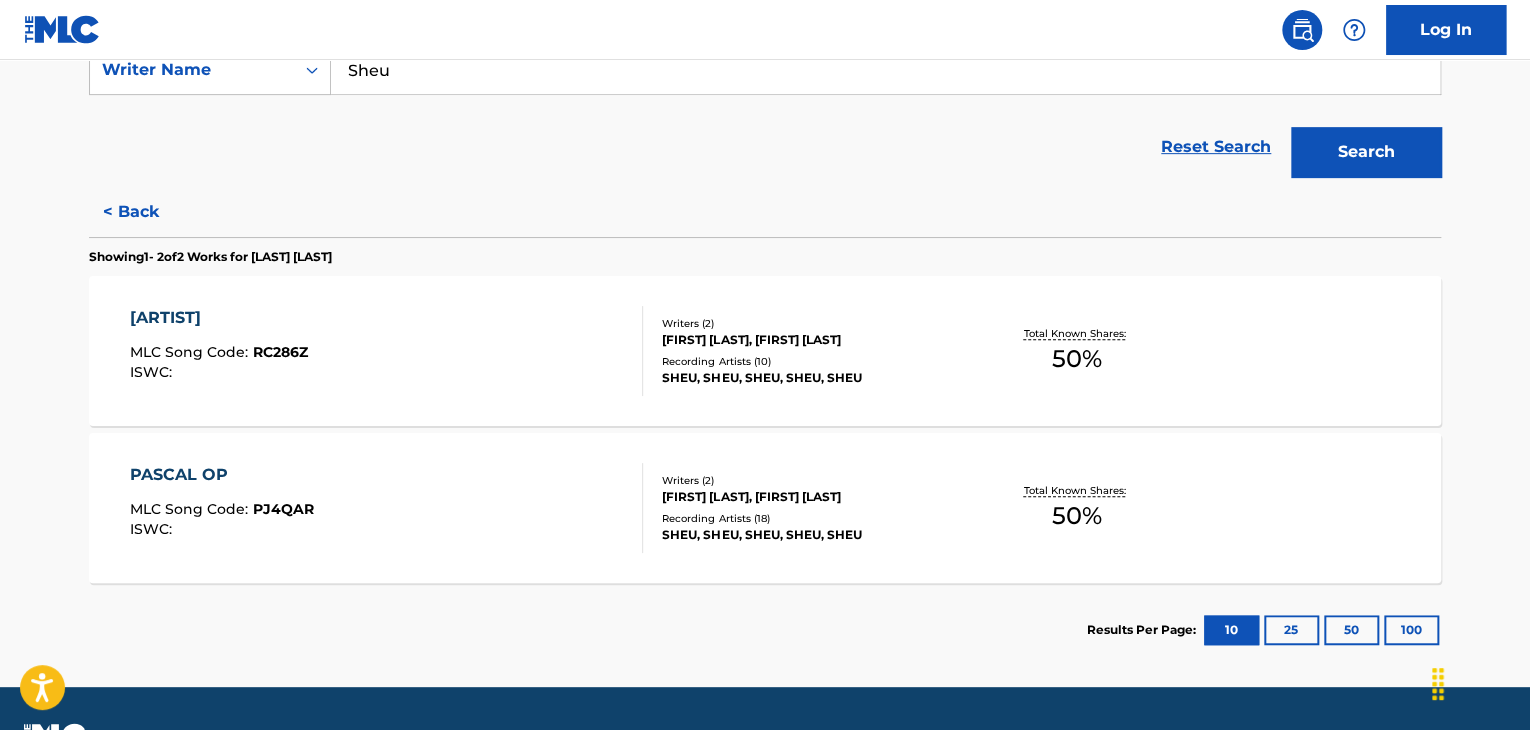click at bounding box center (634, 508) 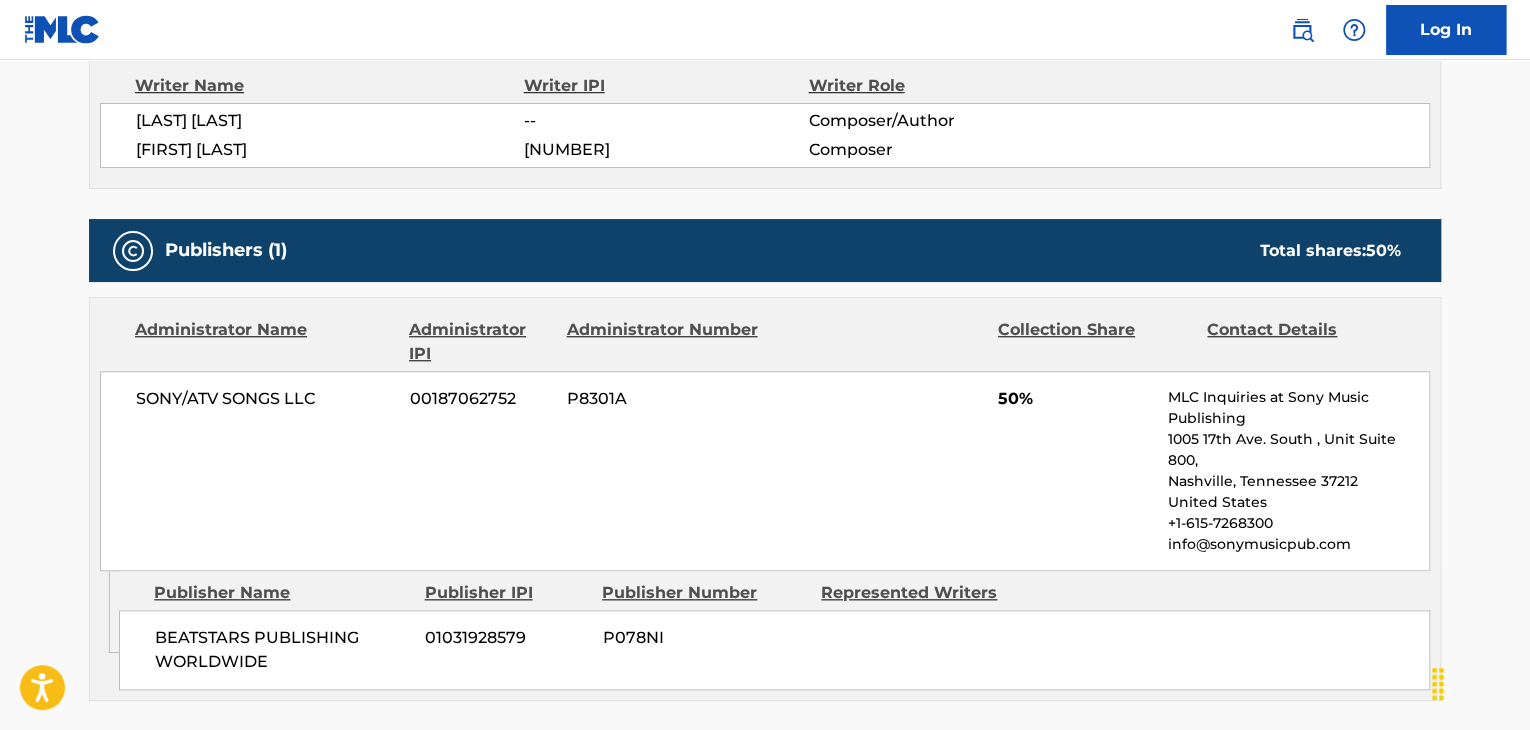 scroll, scrollTop: 600, scrollLeft: 0, axis: vertical 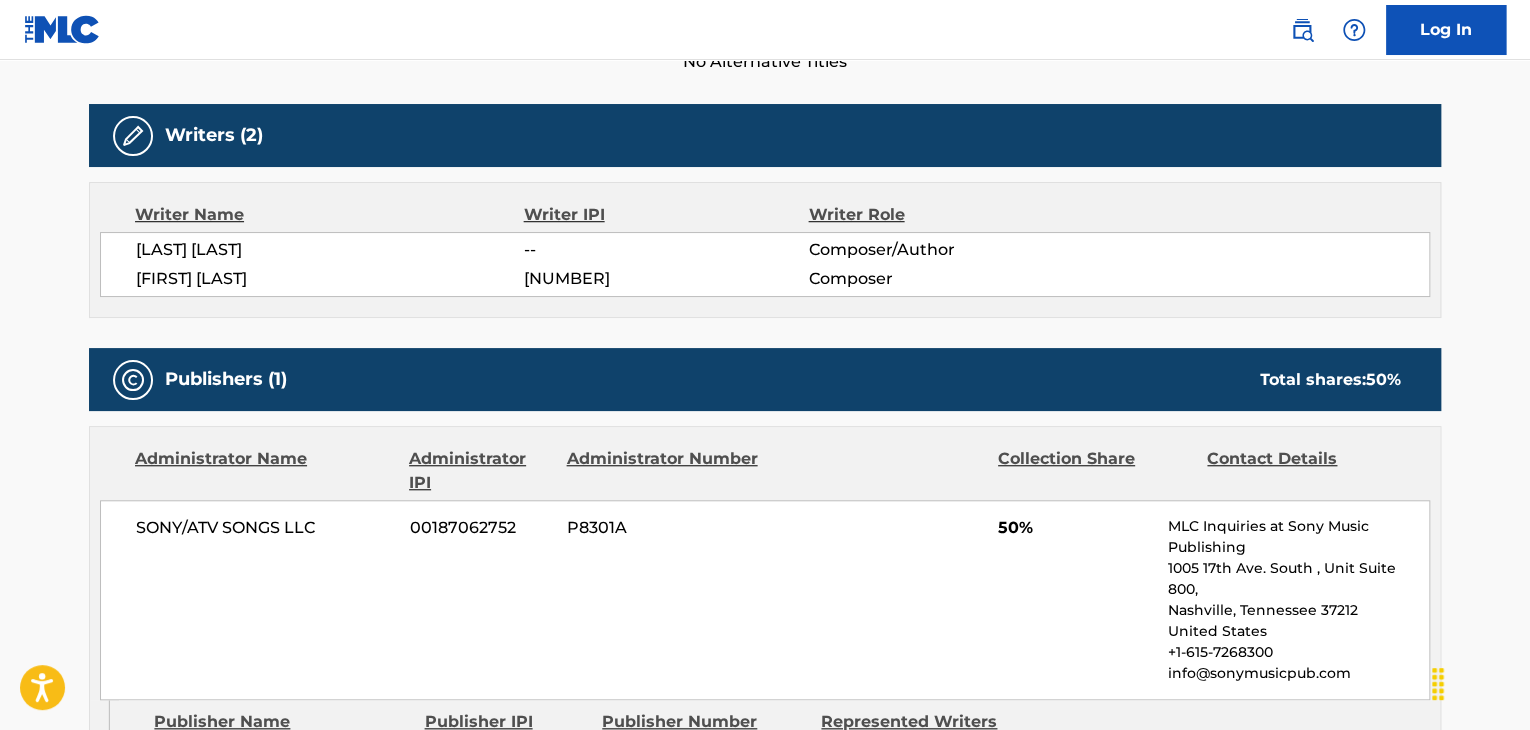 click on "[FIRST] [LAST]" at bounding box center [330, 279] 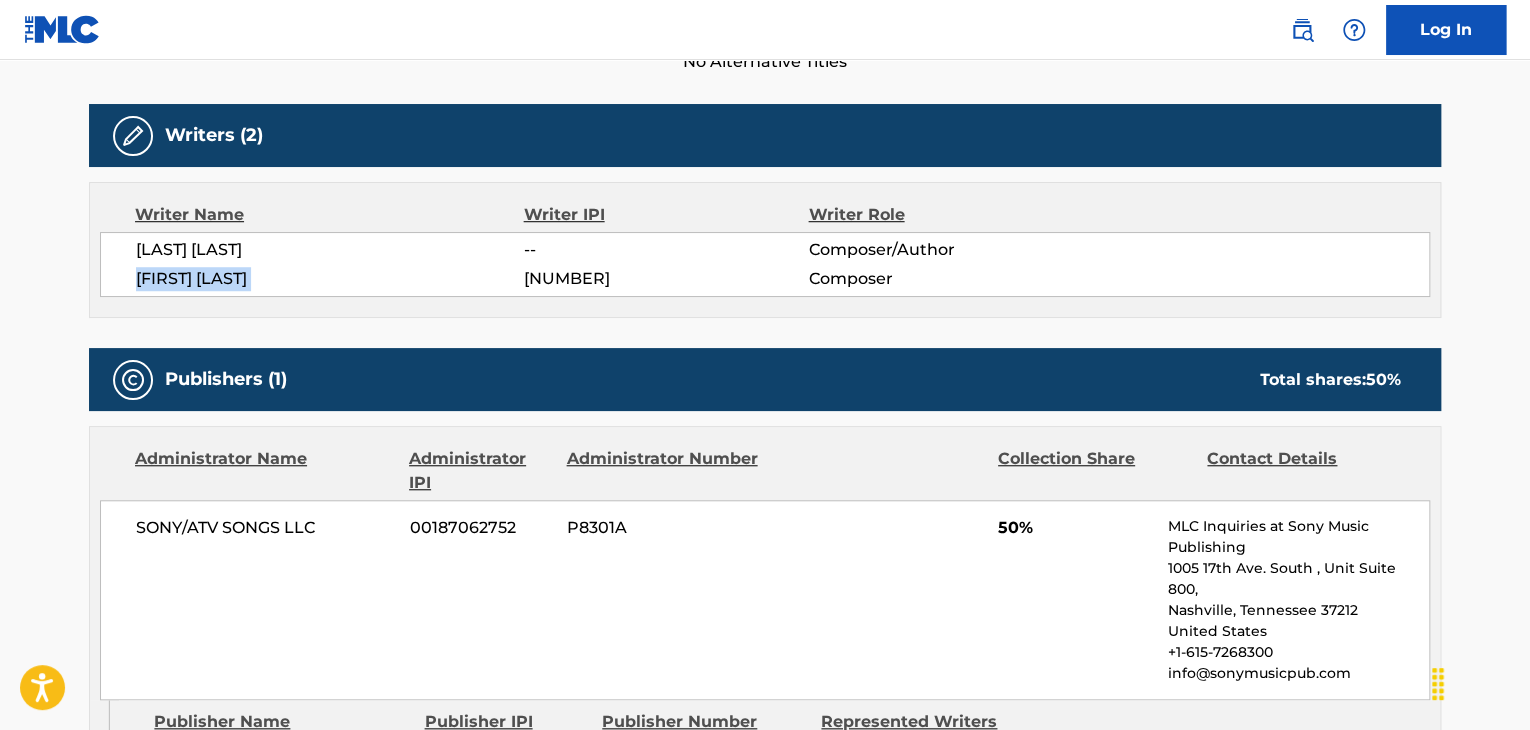 click on "[FIRST] [LAST]" at bounding box center [330, 279] 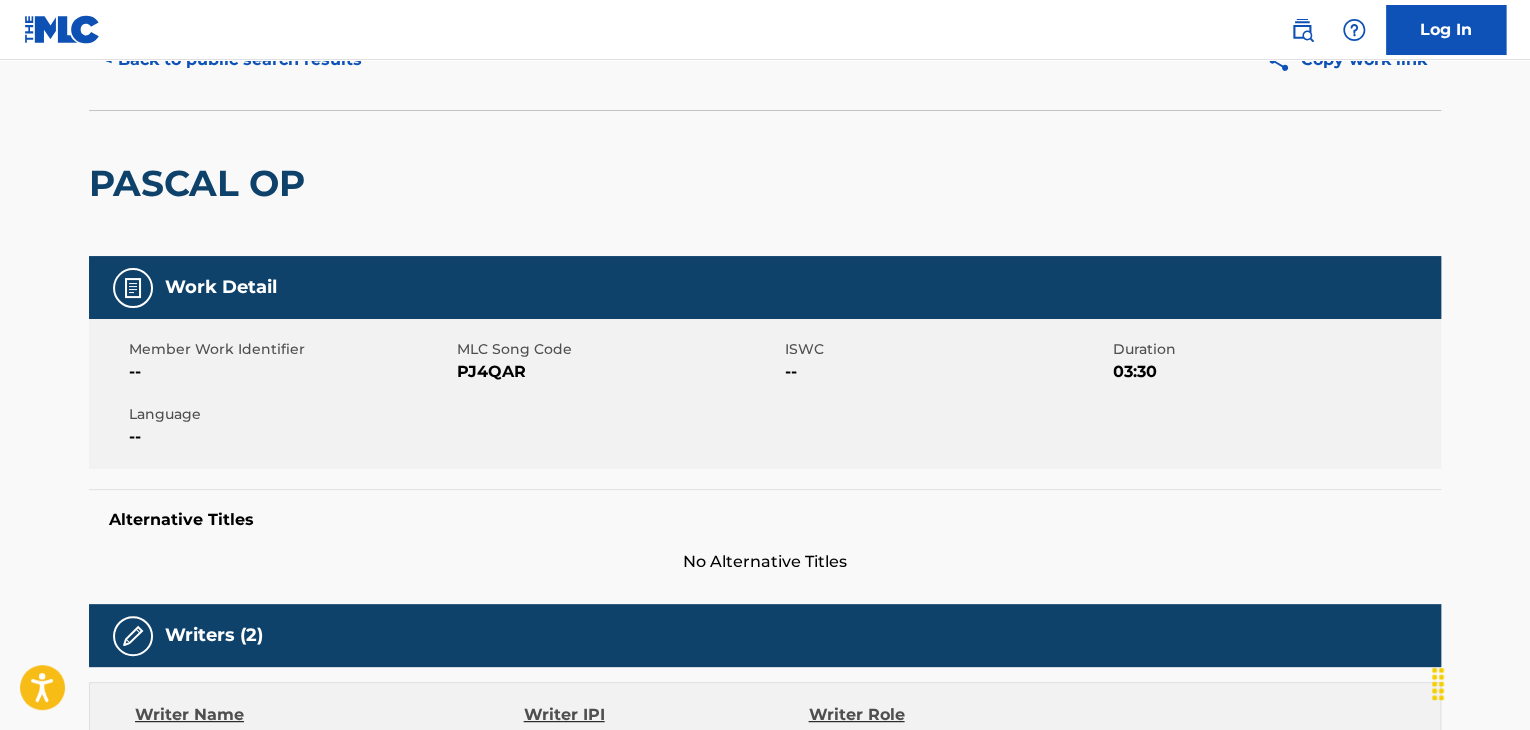 scroll, scrollTop: 0, scrollLeft: 0, axis: both 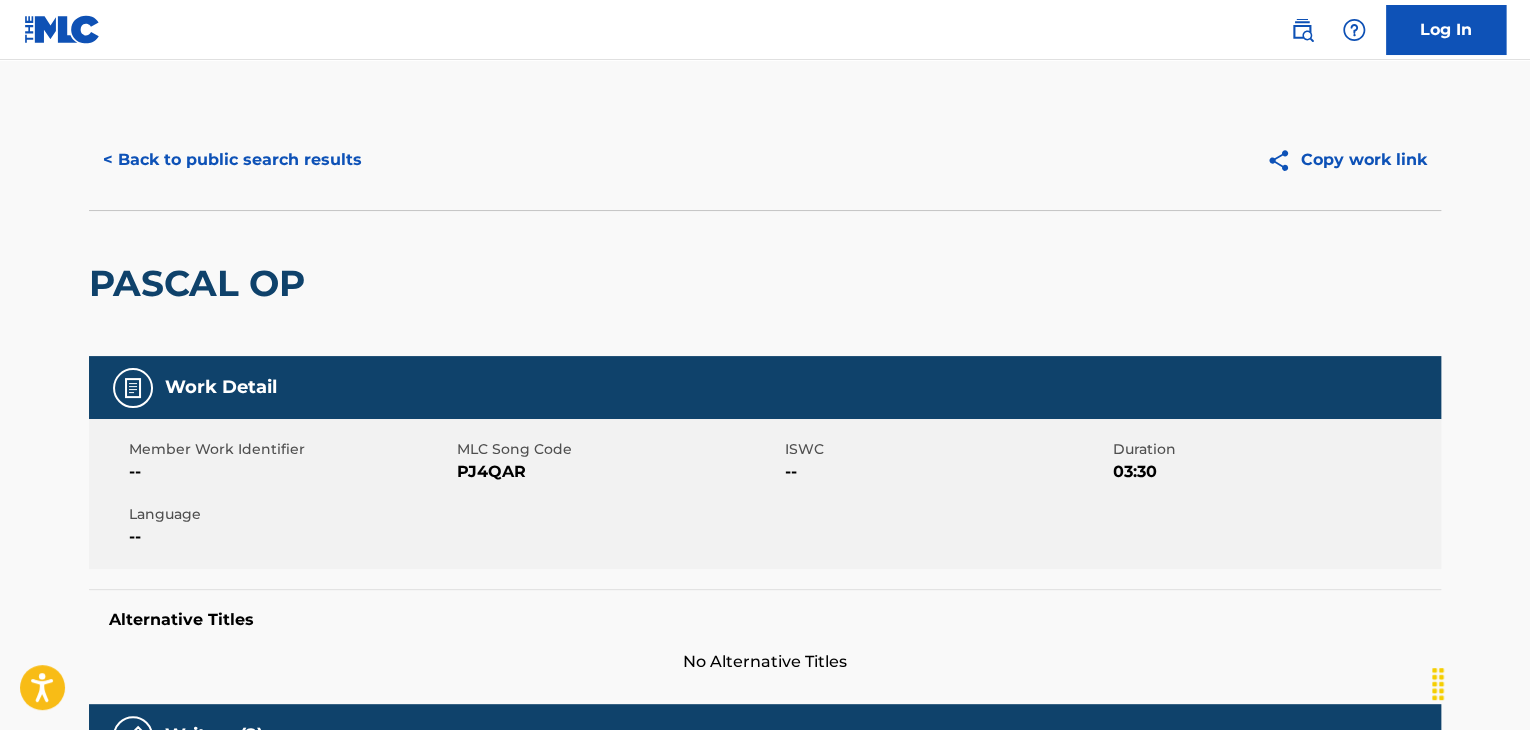 click on "< Back to public search results" at bounding box center (232, 160) 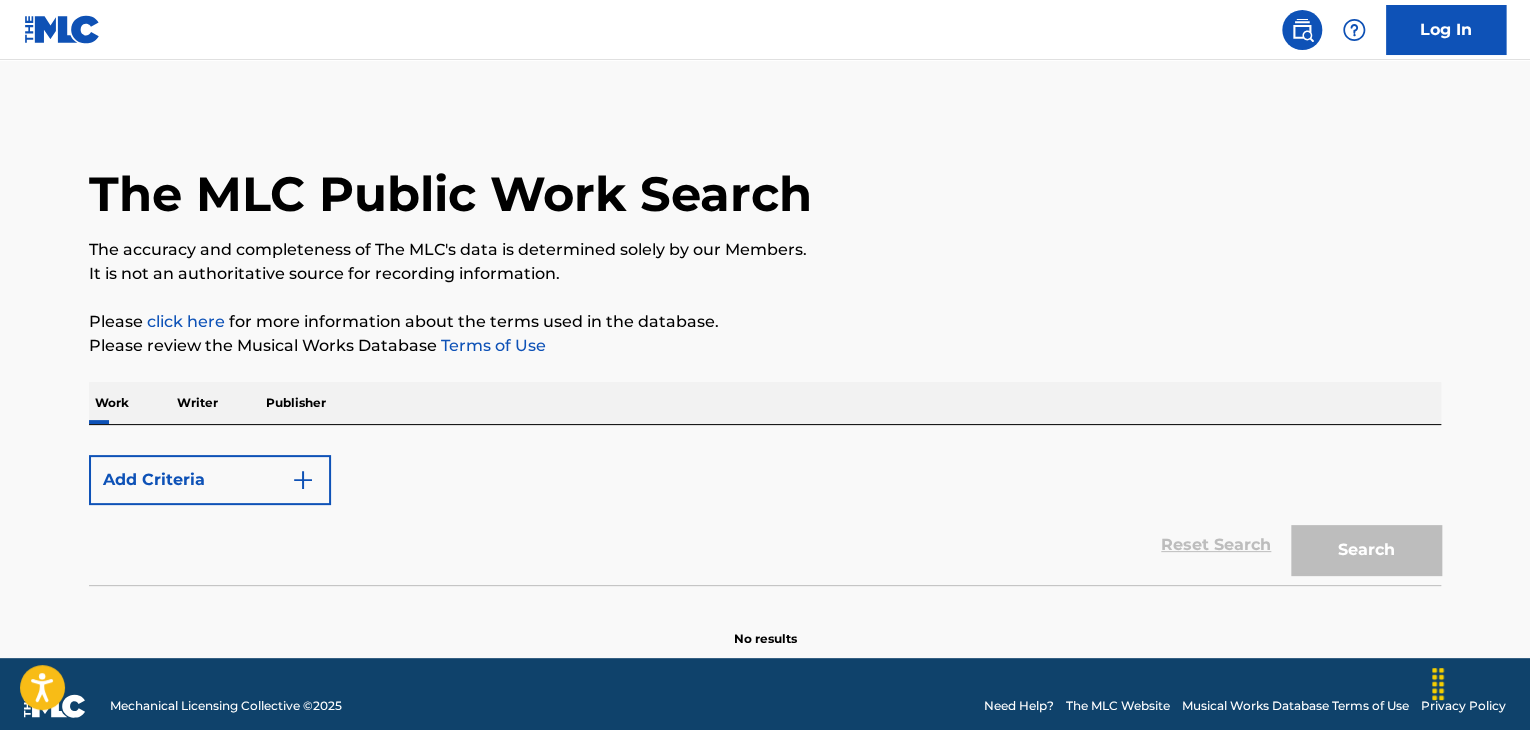 scroll, scrollTop: 24, scrollLeft: 0, axis: vertical 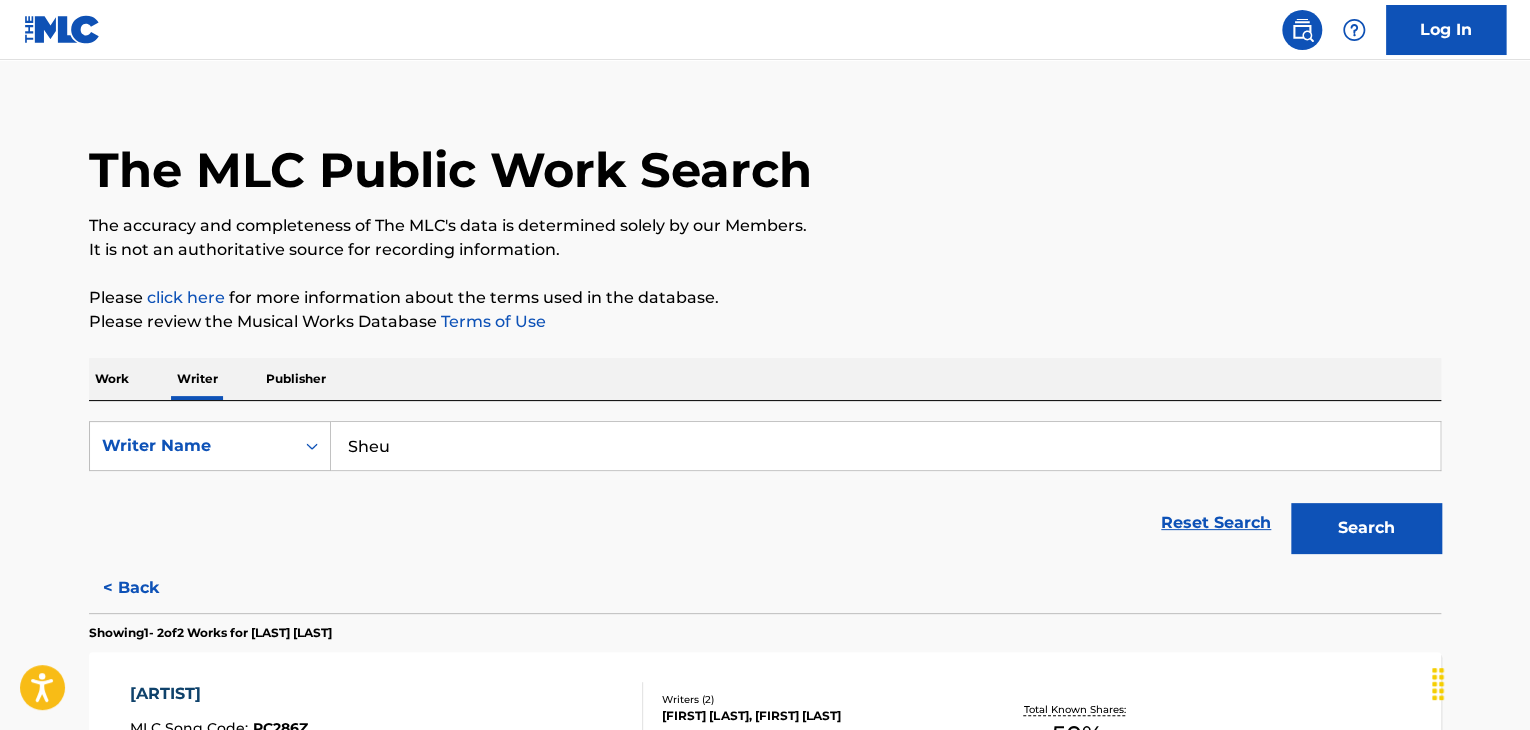 click on "Sheu" at bounding box center (885, 446) 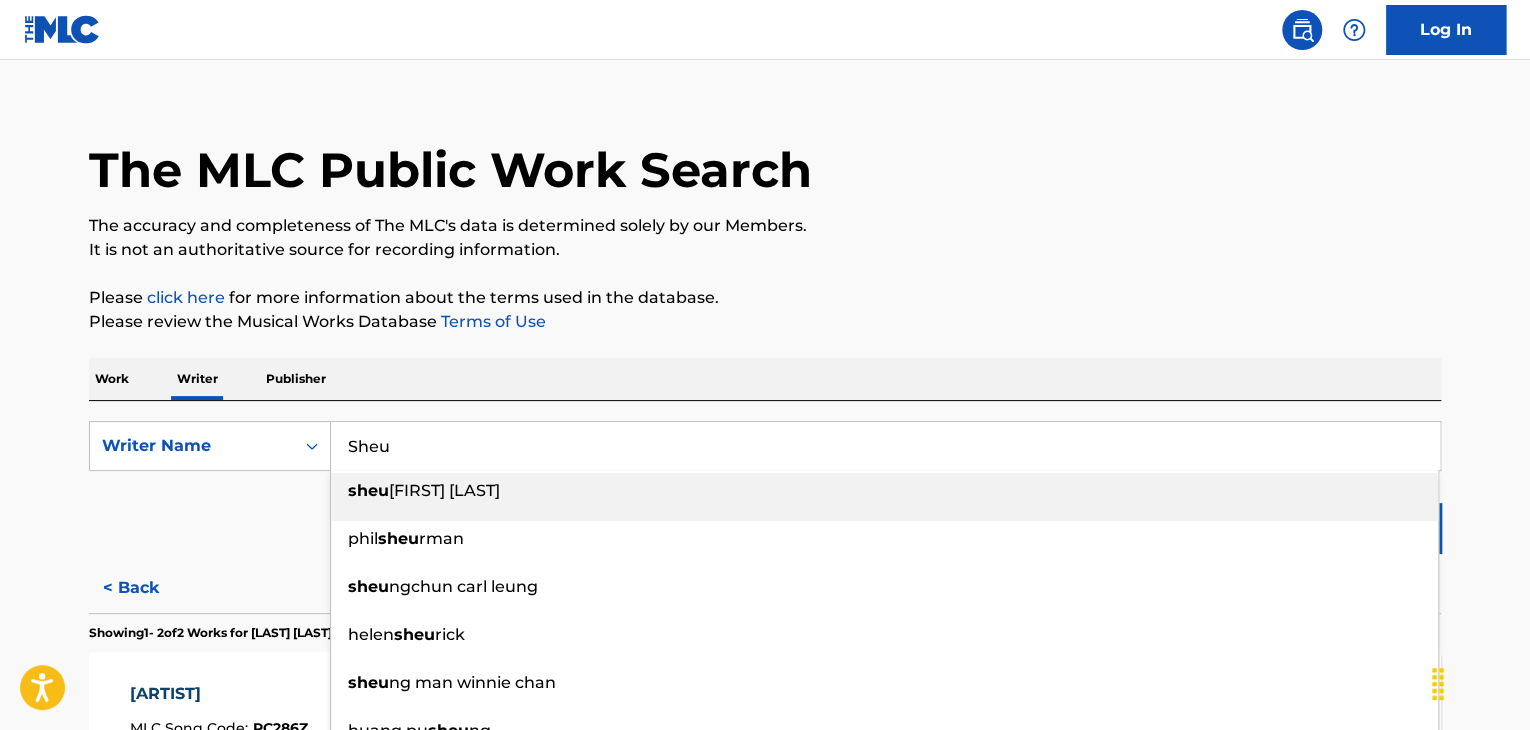 paste on "Ghvstclub" 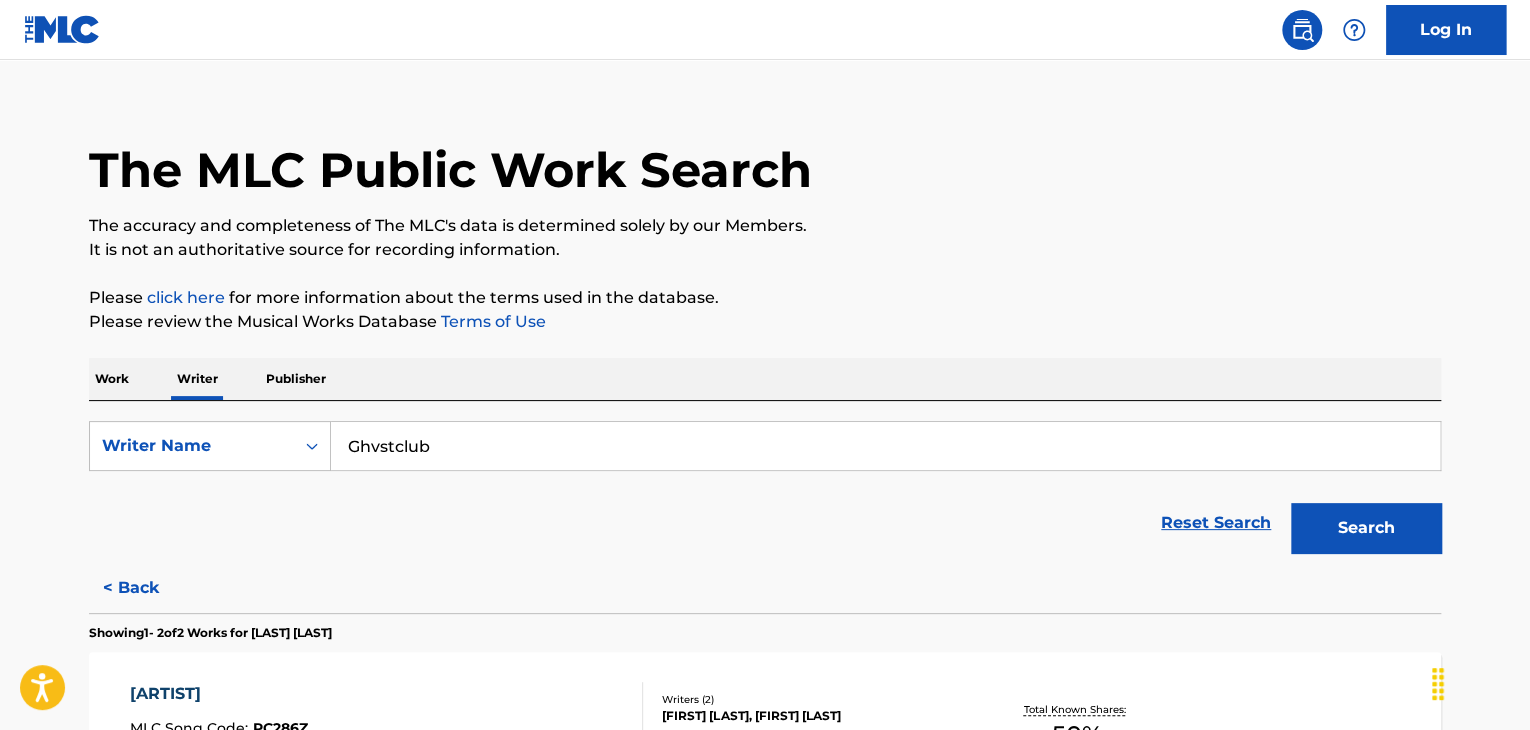 click on "The MLC Public Work Search The accuracy and completeness of The MLC's data is determined solely by our Members. It is not an authoritative source for recording information. Please   click here   for more information about the terms used in the database. Please review the Musical Works Database   Terms of Use Work Writer Publisher SearchWithCriteriaa0f8185a-5e1c-41df-a533-c10563fe48c0 Writer Name Ghvstclub Reset Search Search < Back Showing  1  -   2  of  2   Works for [FIRST] [LAST]   RENTABLE Song Code : RC286Z ISWC : Writers ( 2 ) [FIRST] [LAST], [FIRST] [LAST] Recording Artists ( 10 ) [FIRST], [FIRST], [FIRST], [FIRST], [FIRST] Total Known Shares: 50 % PASCAL OP Song Code : PJ4QAR ISWC : Writers ( 2 ) [FIRST] [LAST], [FIRST] [LAST] Recording Artists ( 18 ) [FIRST], [FIRST], [FIRST], [FIRST], [FIRST] Total Known Shares: 50 % Results Per Page: 10 25 50 100" at bounding box center (765, 569) 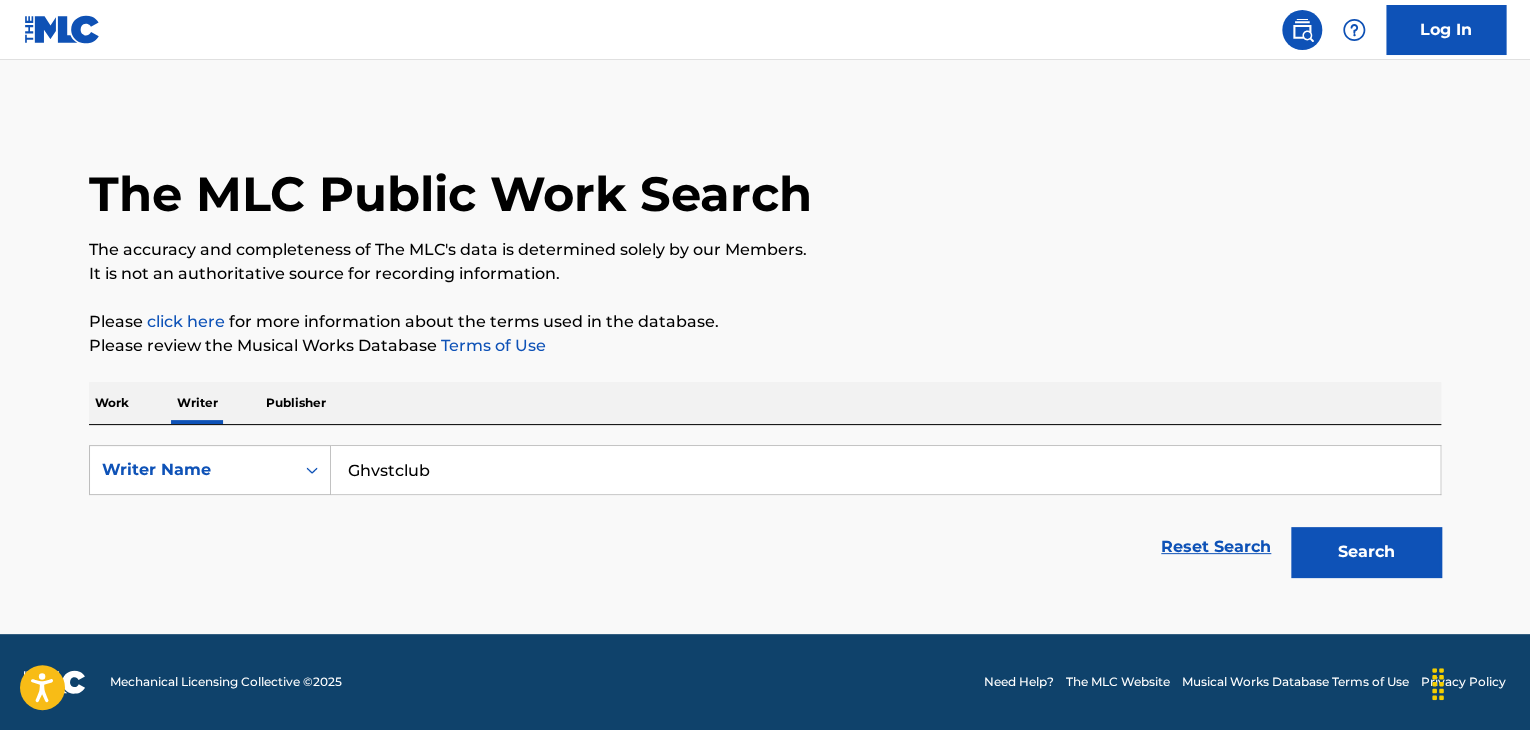 scroll, scrollTop: 0, scrollLeft: 0, axis: both 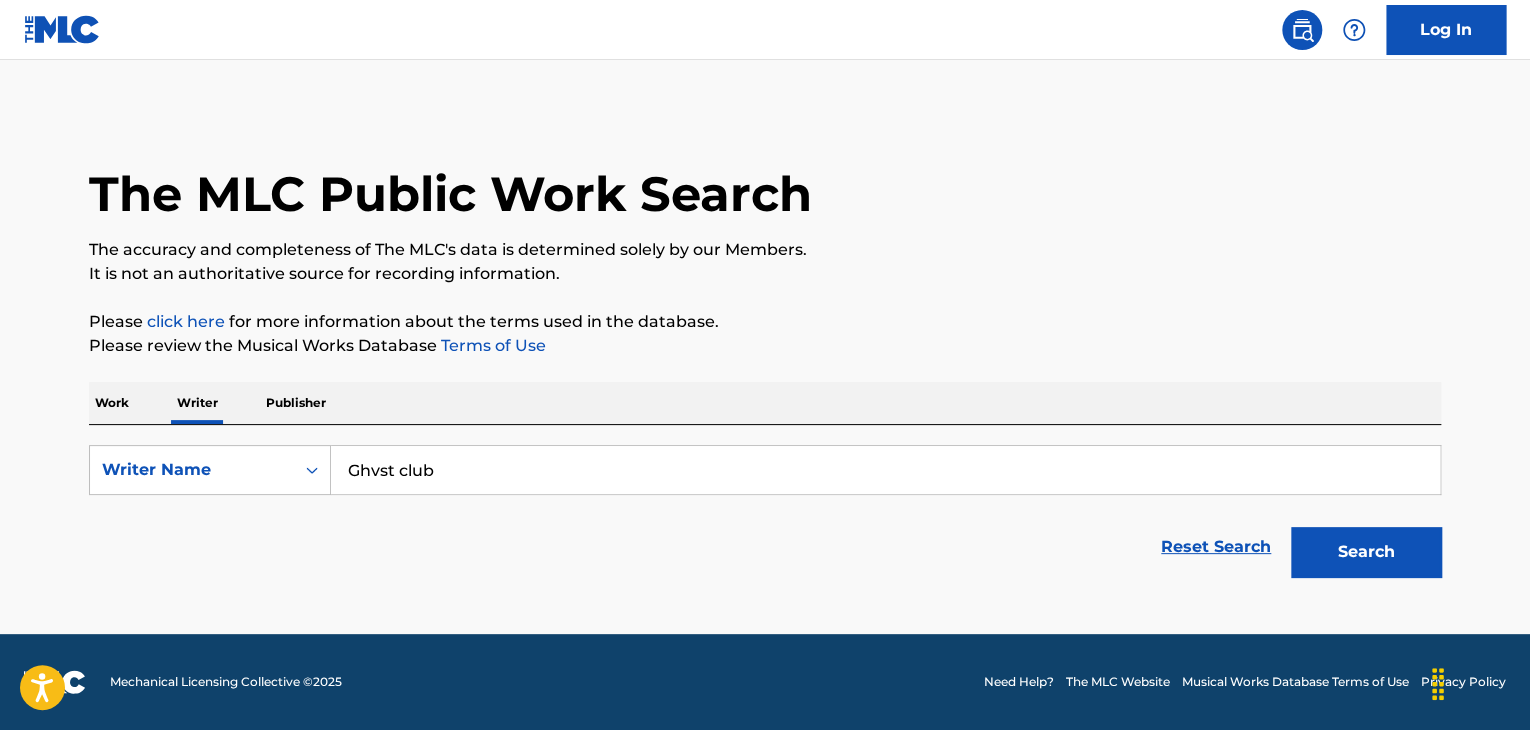 click on "Work Writer Publisher" at bounding box center (765, 403) 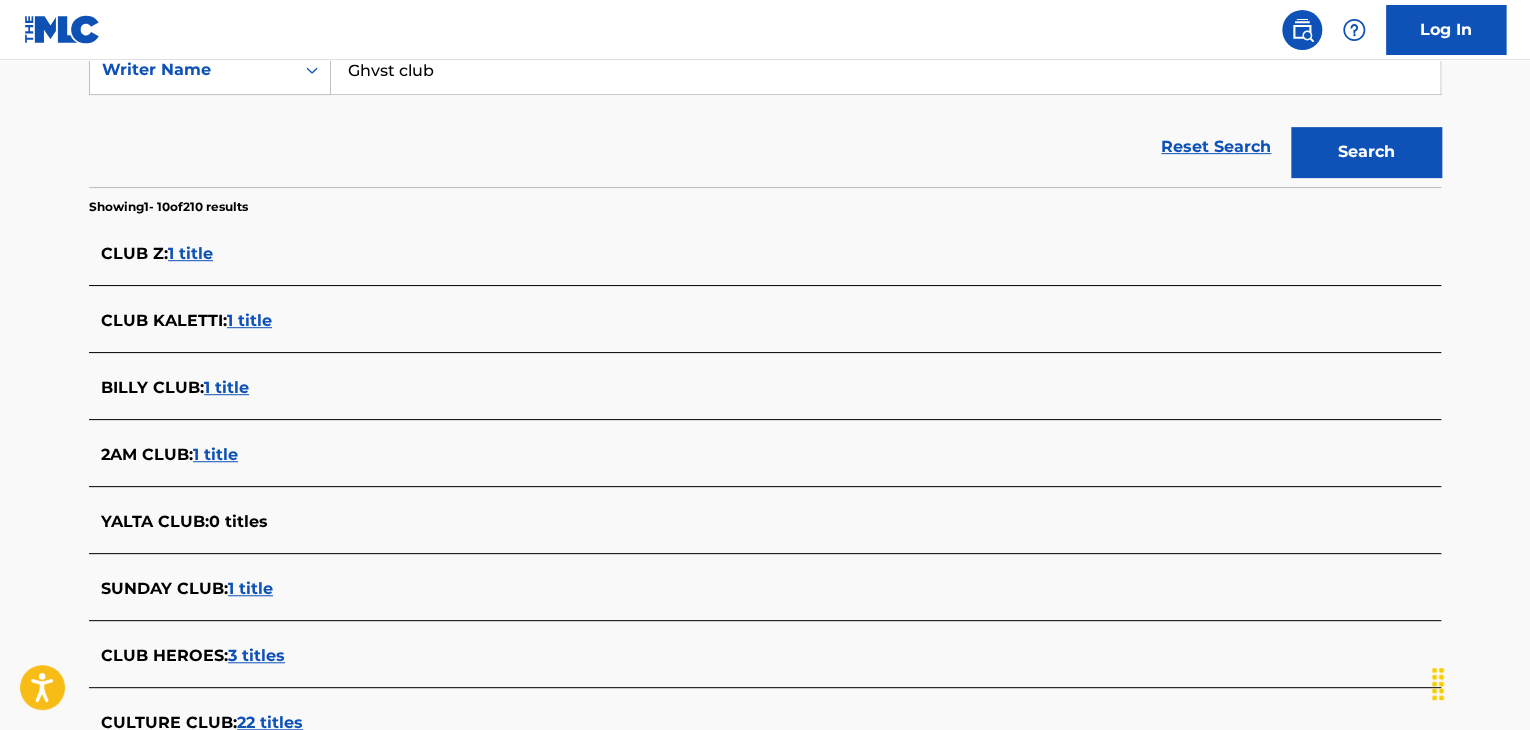 scroll, scrollTop: 200, scrollLeft: 0, axis: vertical 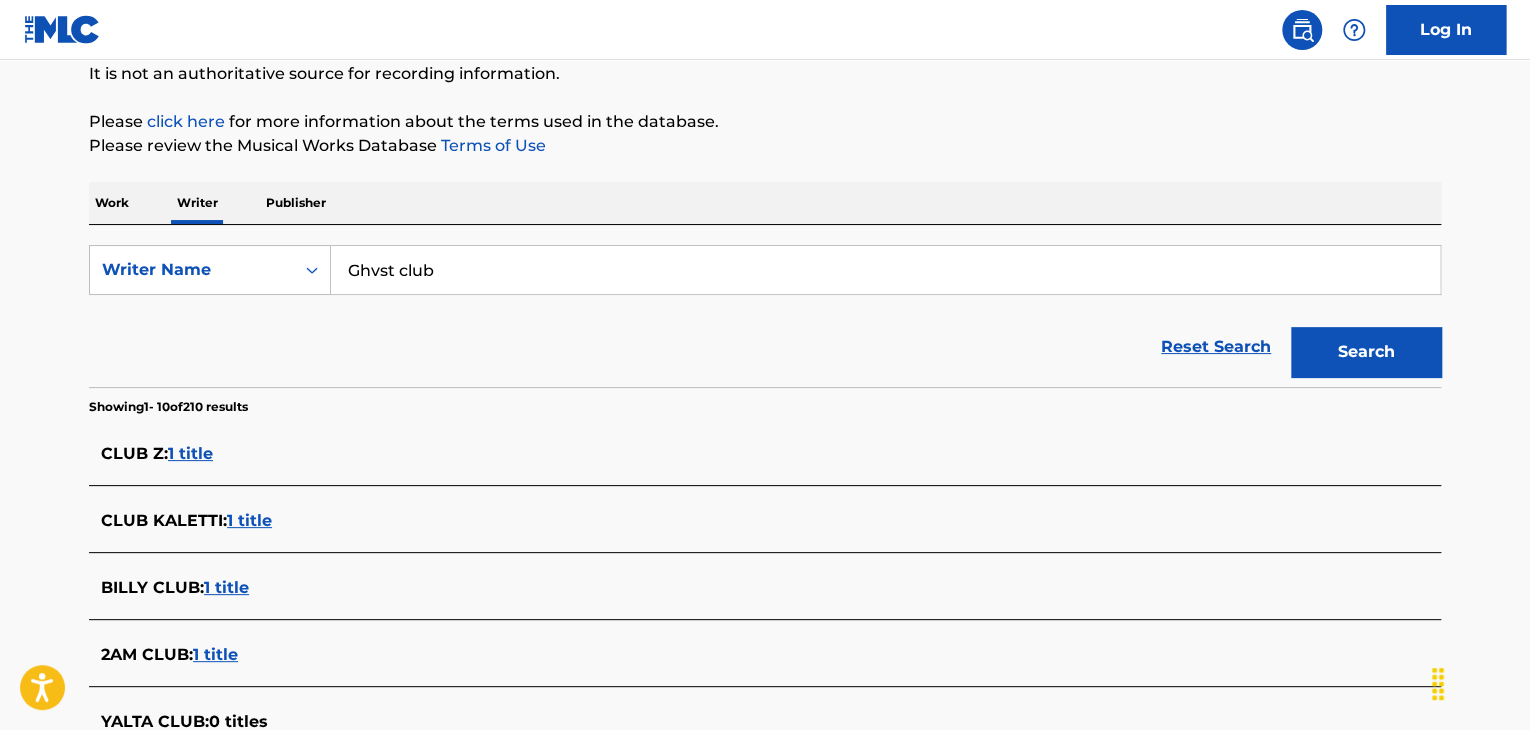 click on "Ghvst club" at bounding box center (885, 270) 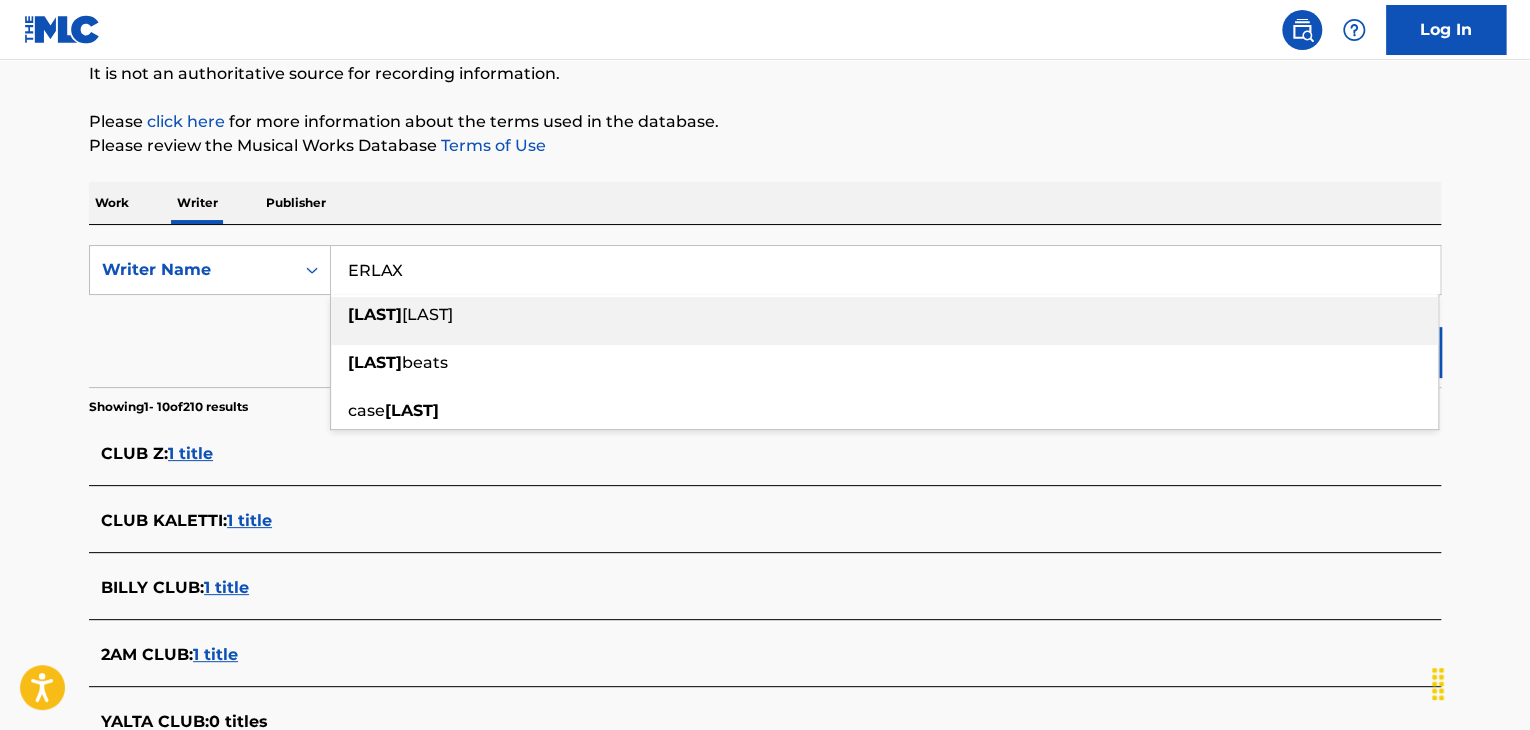 type on "ERLAX" 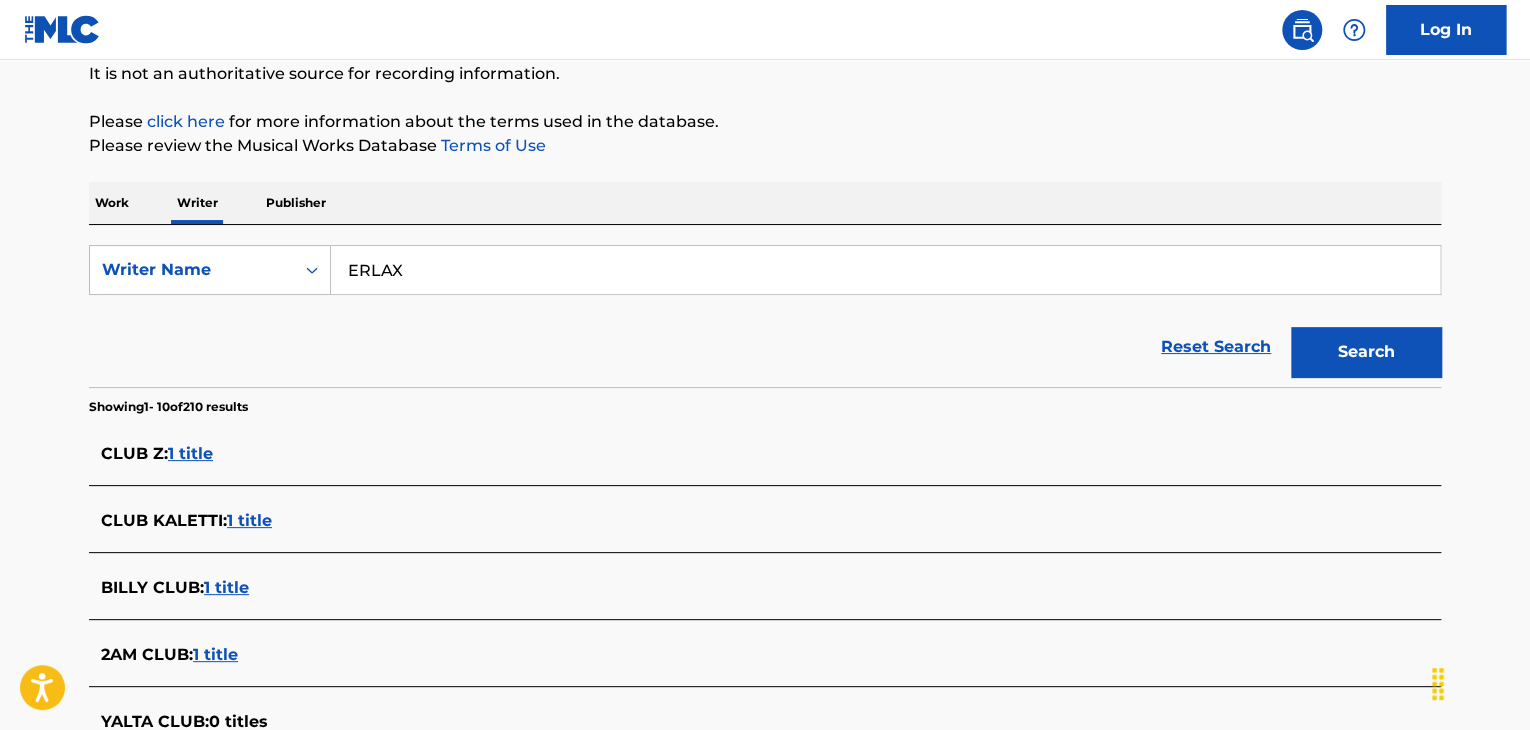 click on "Search" at bounding box center (1366, 352) 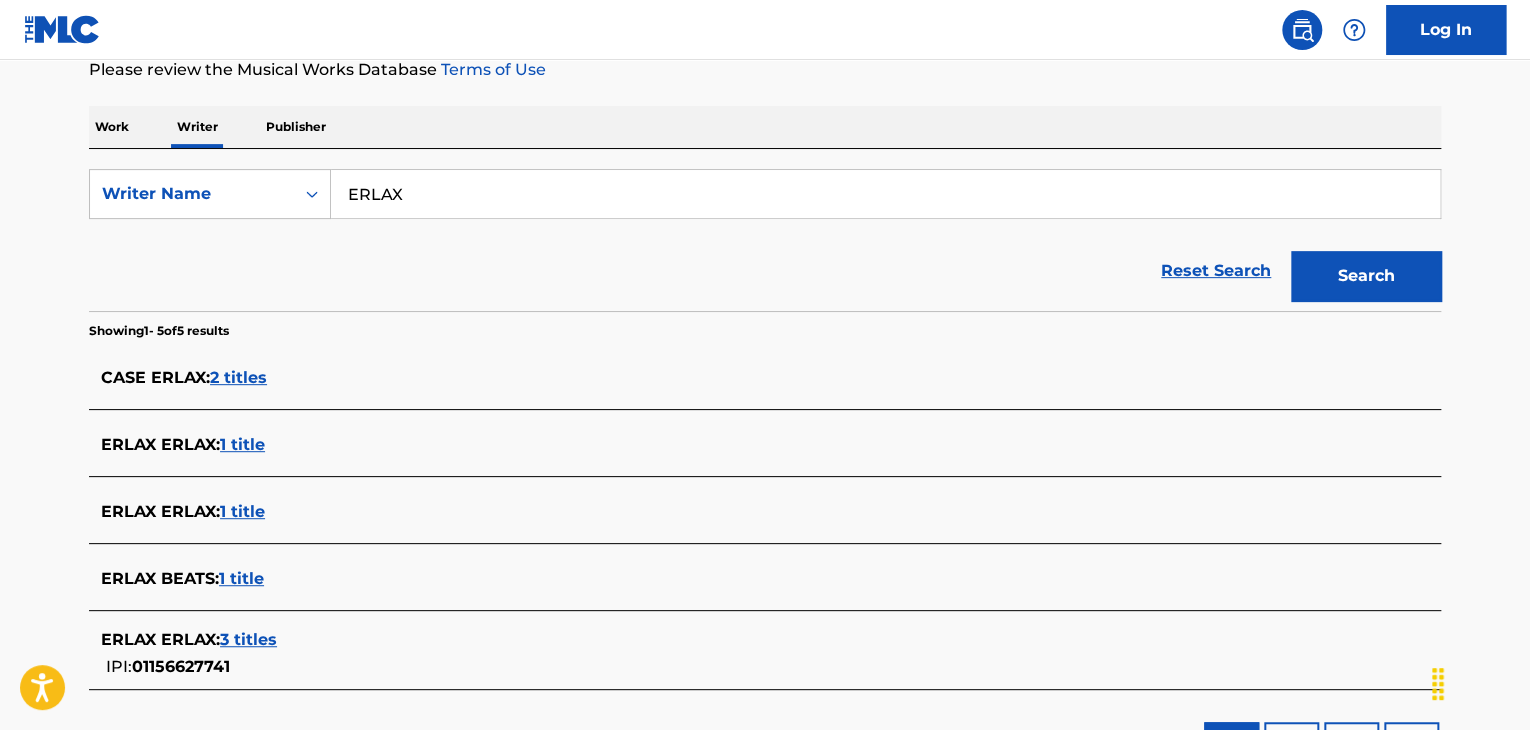 scroll, scrollTop: 400, scrollLeft: 0, axis: vertical 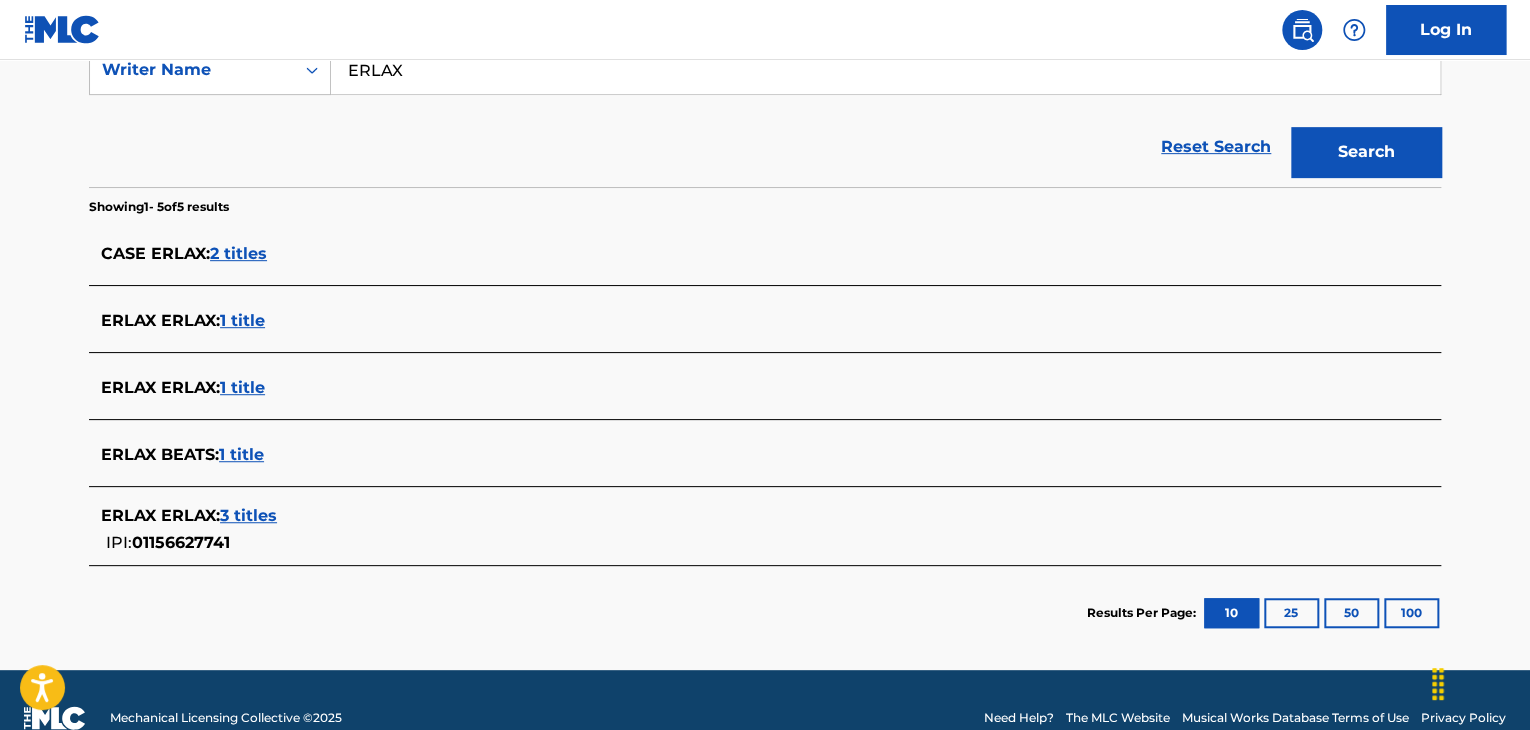 click on "3 titles" at bounding box center (248, 515) 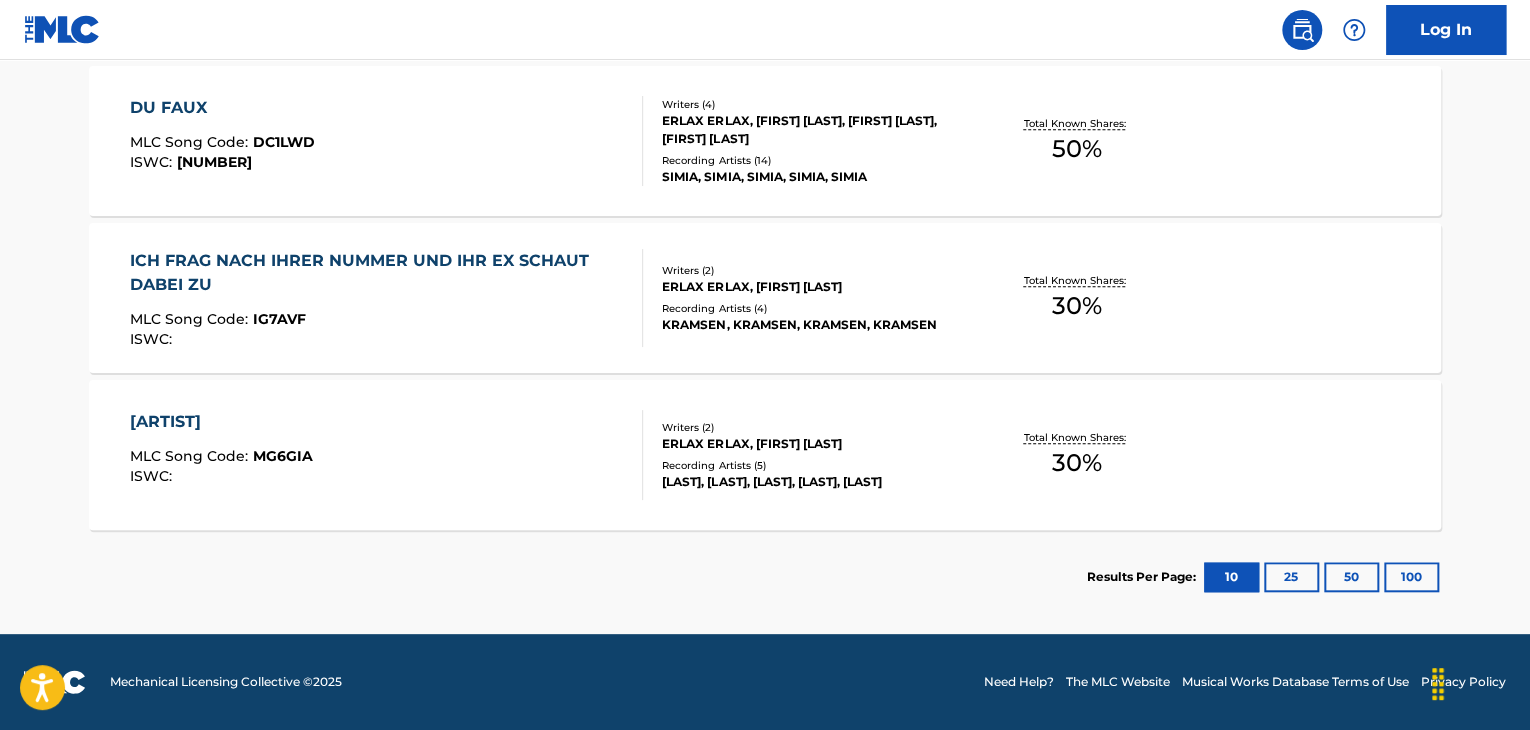 scroll, scrollTop: 410, scrollLeft: 0, axis: vertical 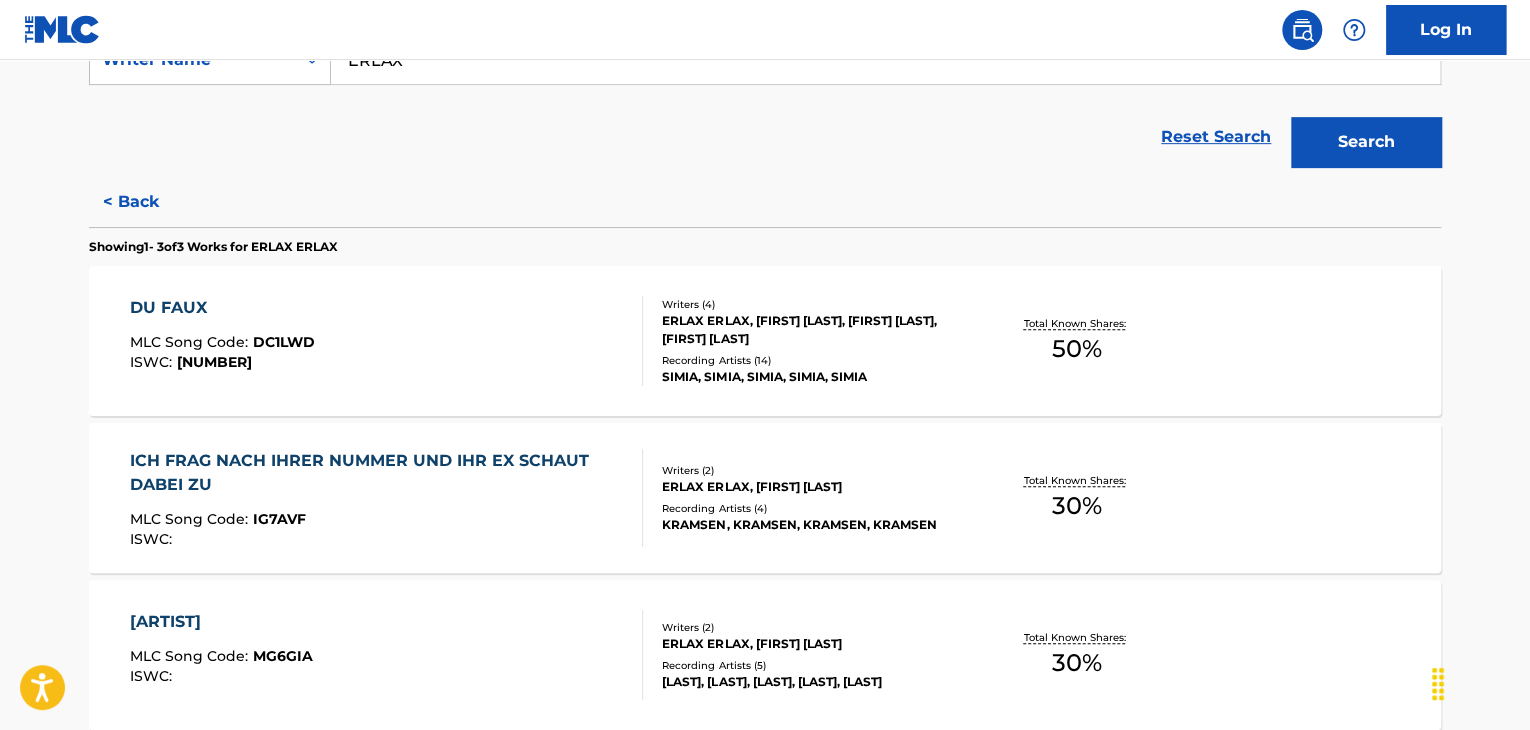 click on "[ARTIST] [ID]" at bounding box center [387, 341] 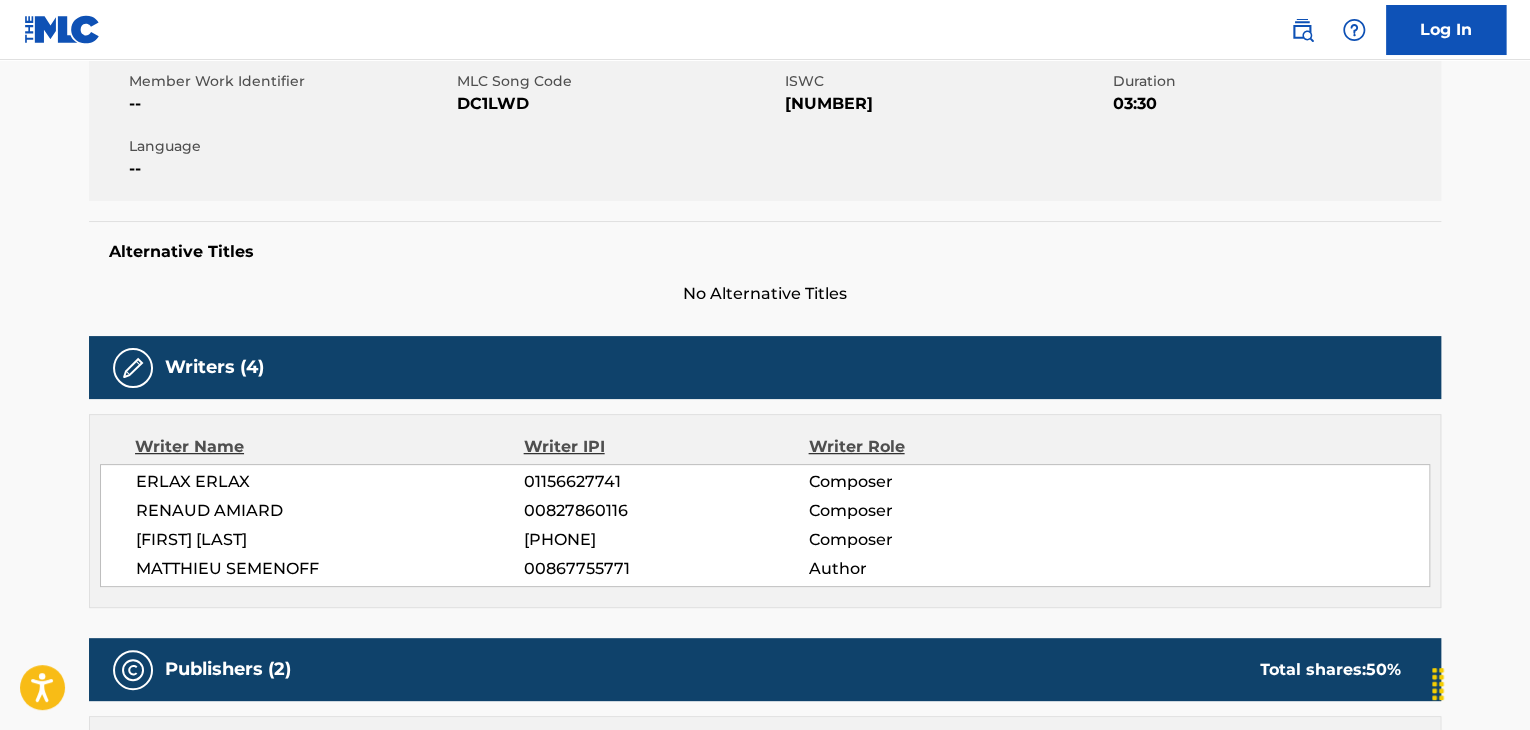 scroll, scrollTop: 100, scrollLeft: 0, axis: vertical 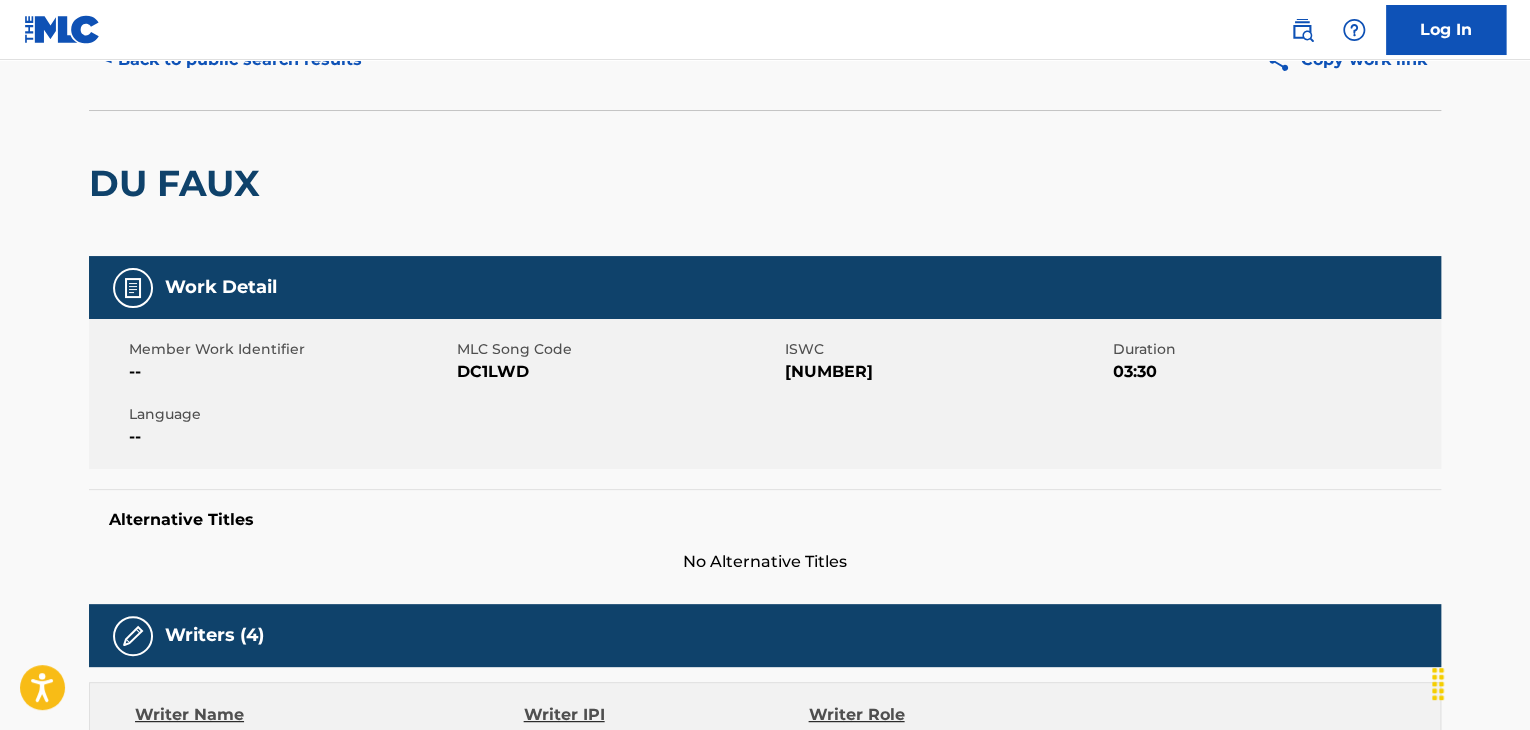 click on "< Back to public search results" at bounding box center [232, 60] 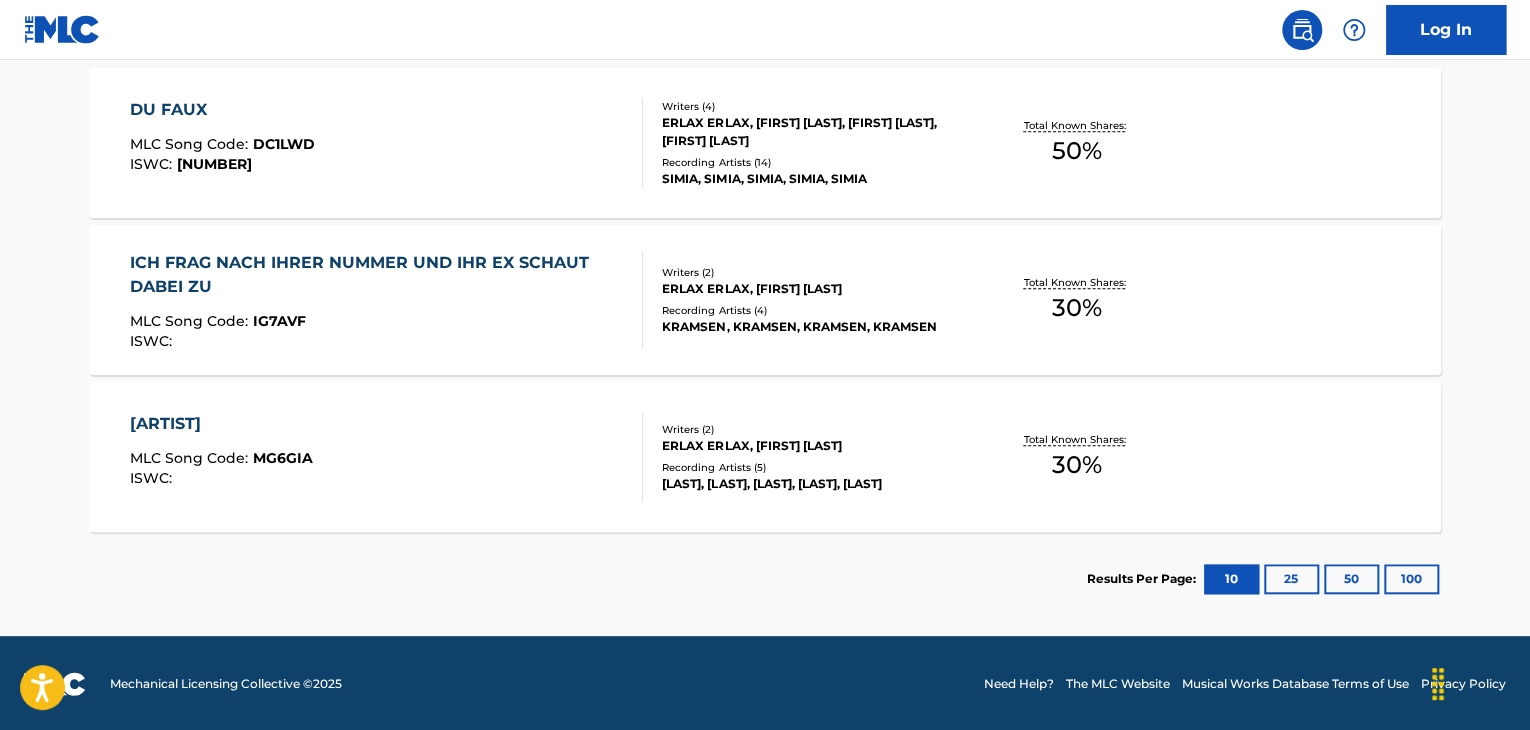 scroll, scrollTop: 610, scrollLeft: 0, axis: vertical 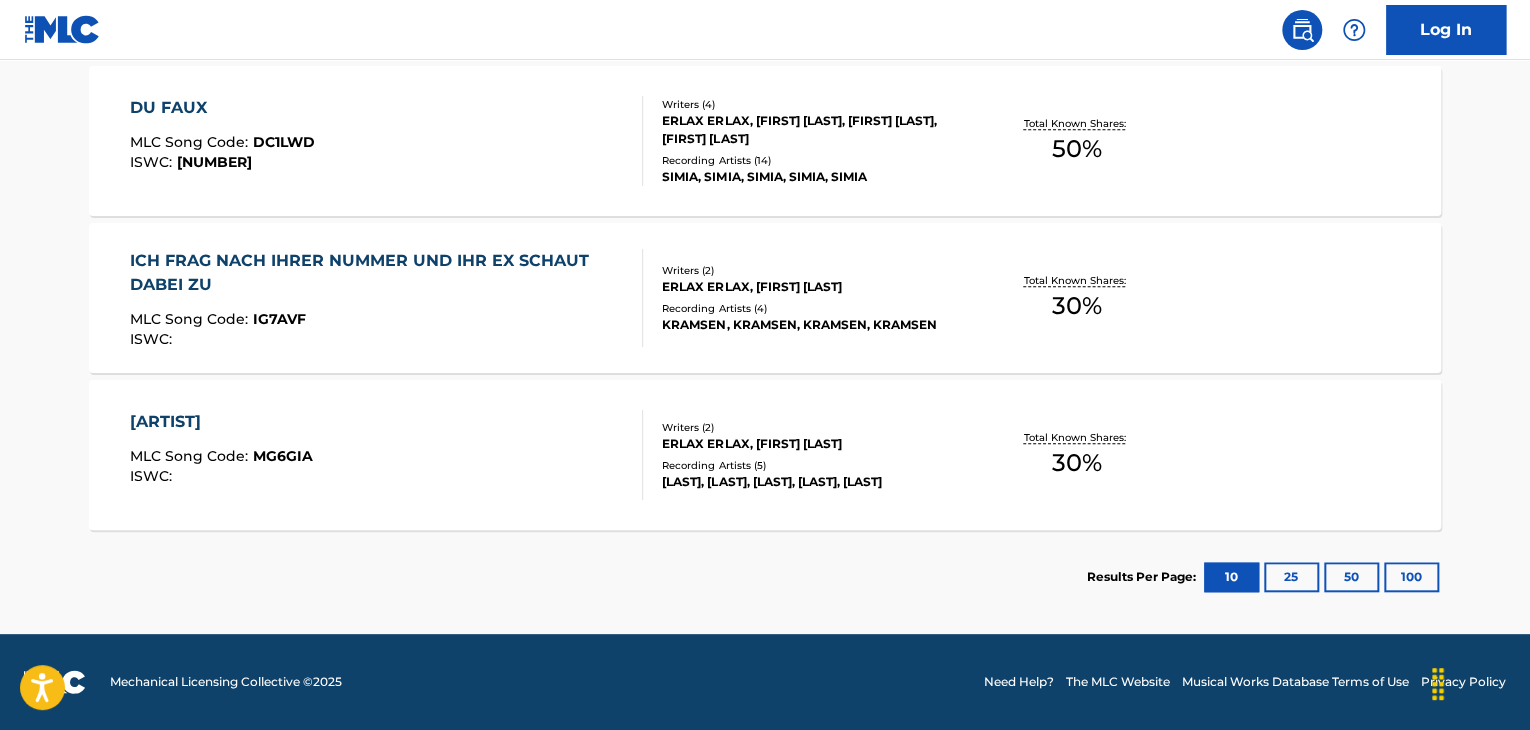 click on "ERLAX ERLAX, [FIRST] [LAST]" at bounding box center [813, 444] 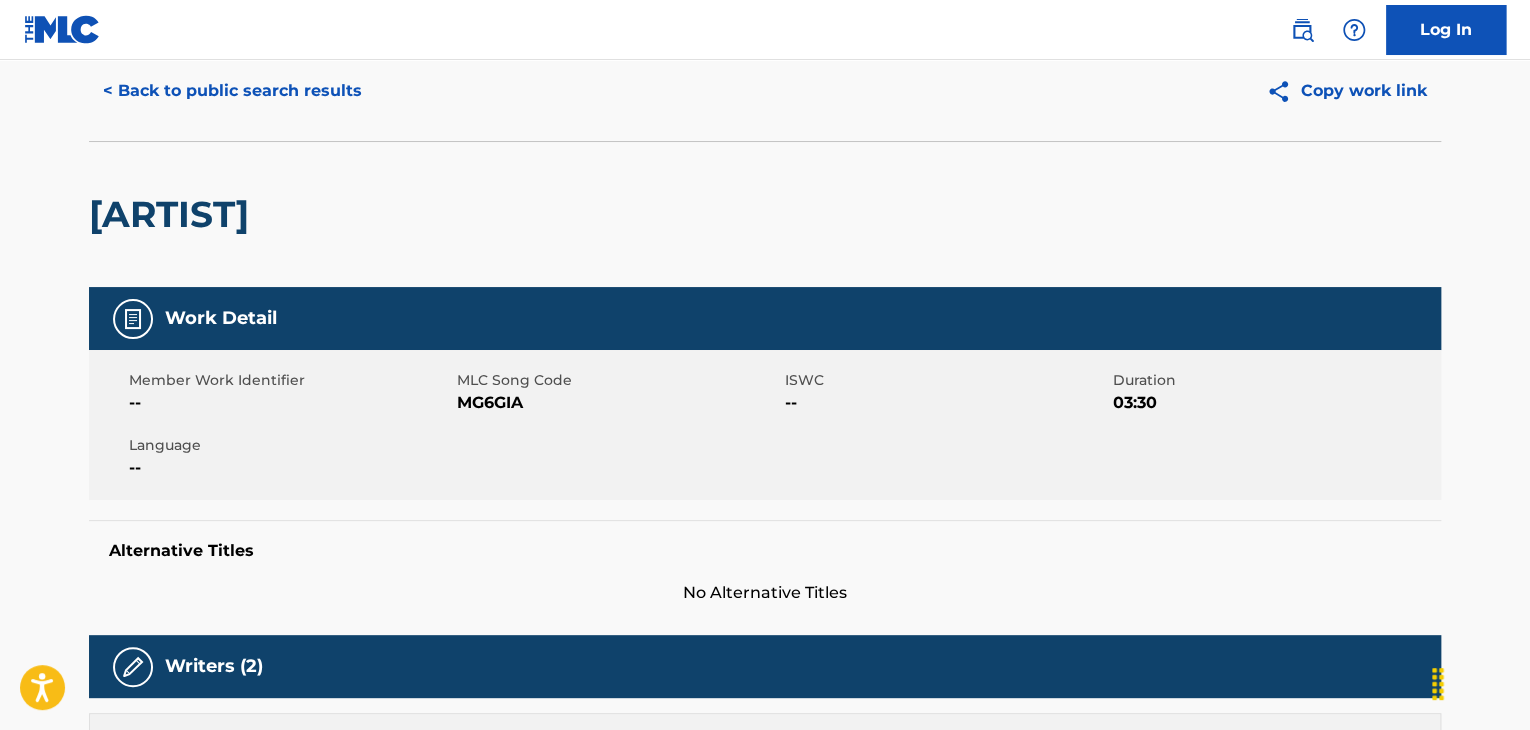 scroll, scrollTop: 0, scrollLeft: 0, axis: both 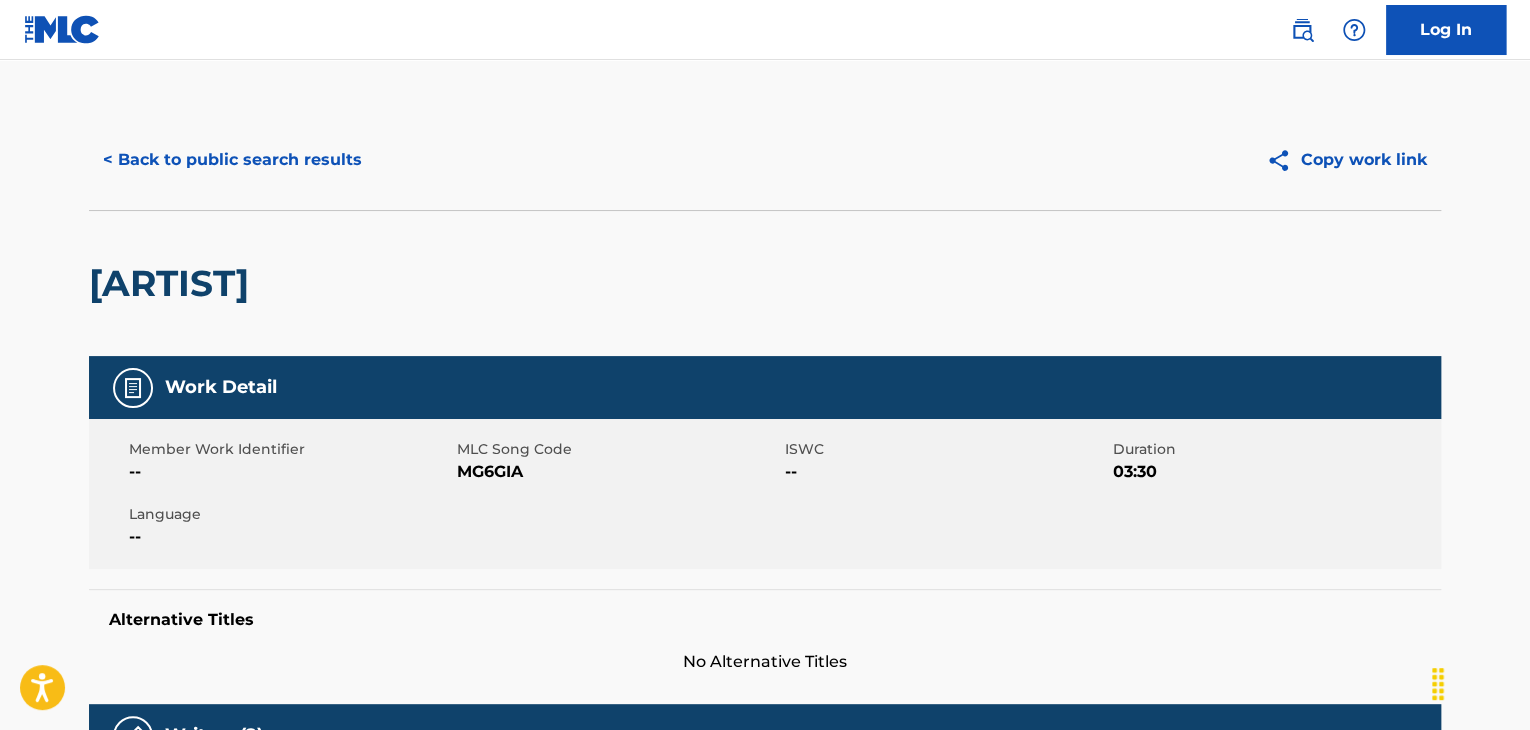 click on "< Back to public search results" at bounding box center [232, 160] 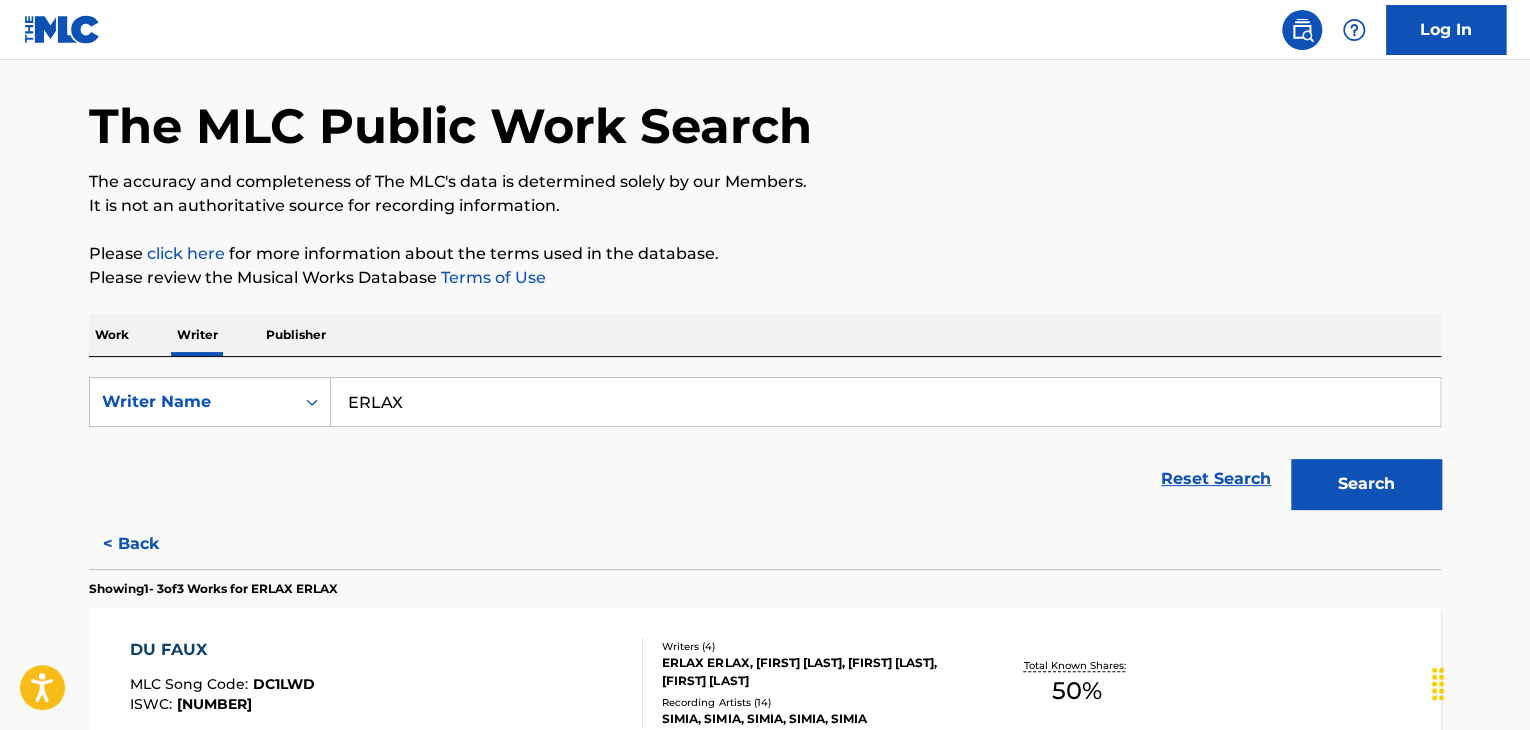 scroll, scrollTop: 224, scrollLeft: 0, axis: vertical 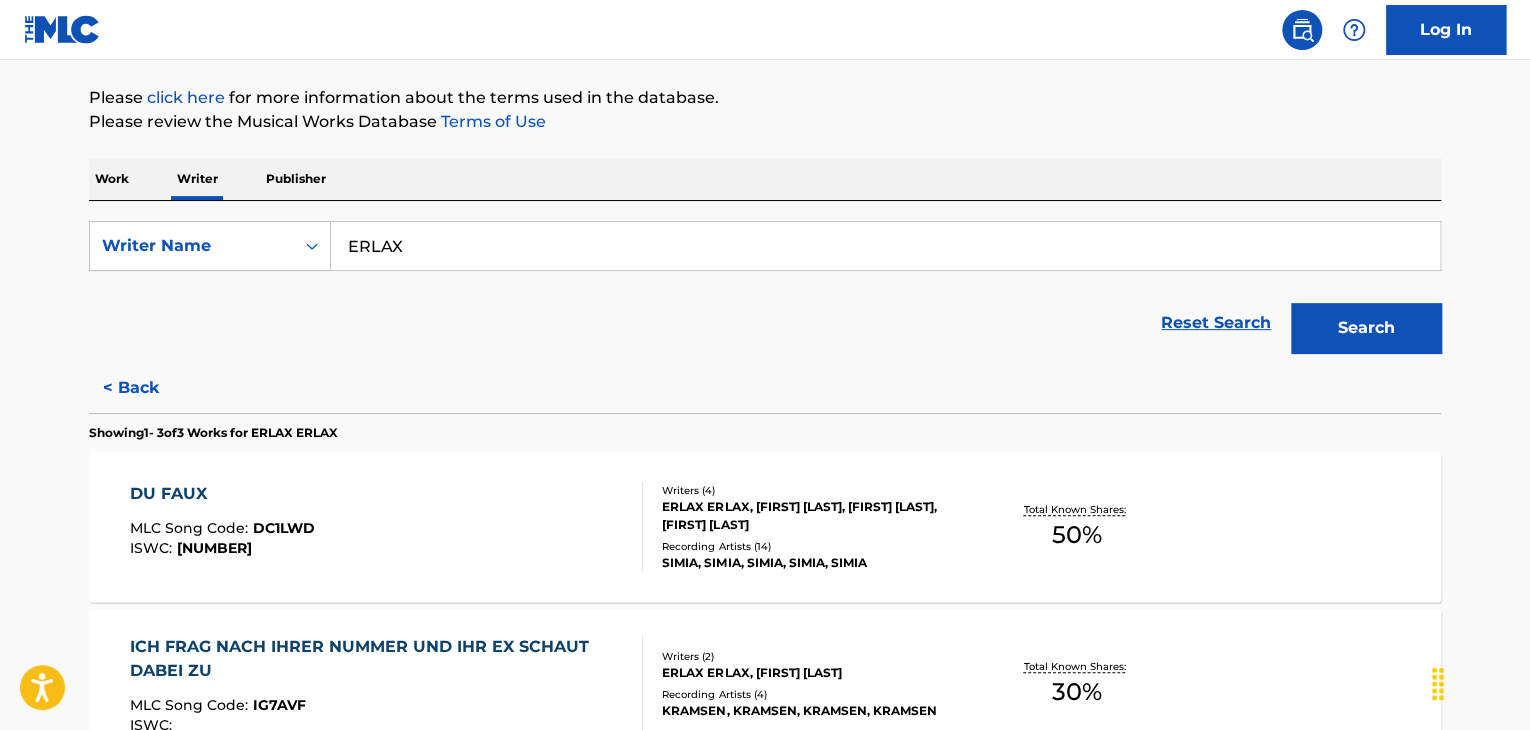 click on "< Back" at bounding box center (149, 388) 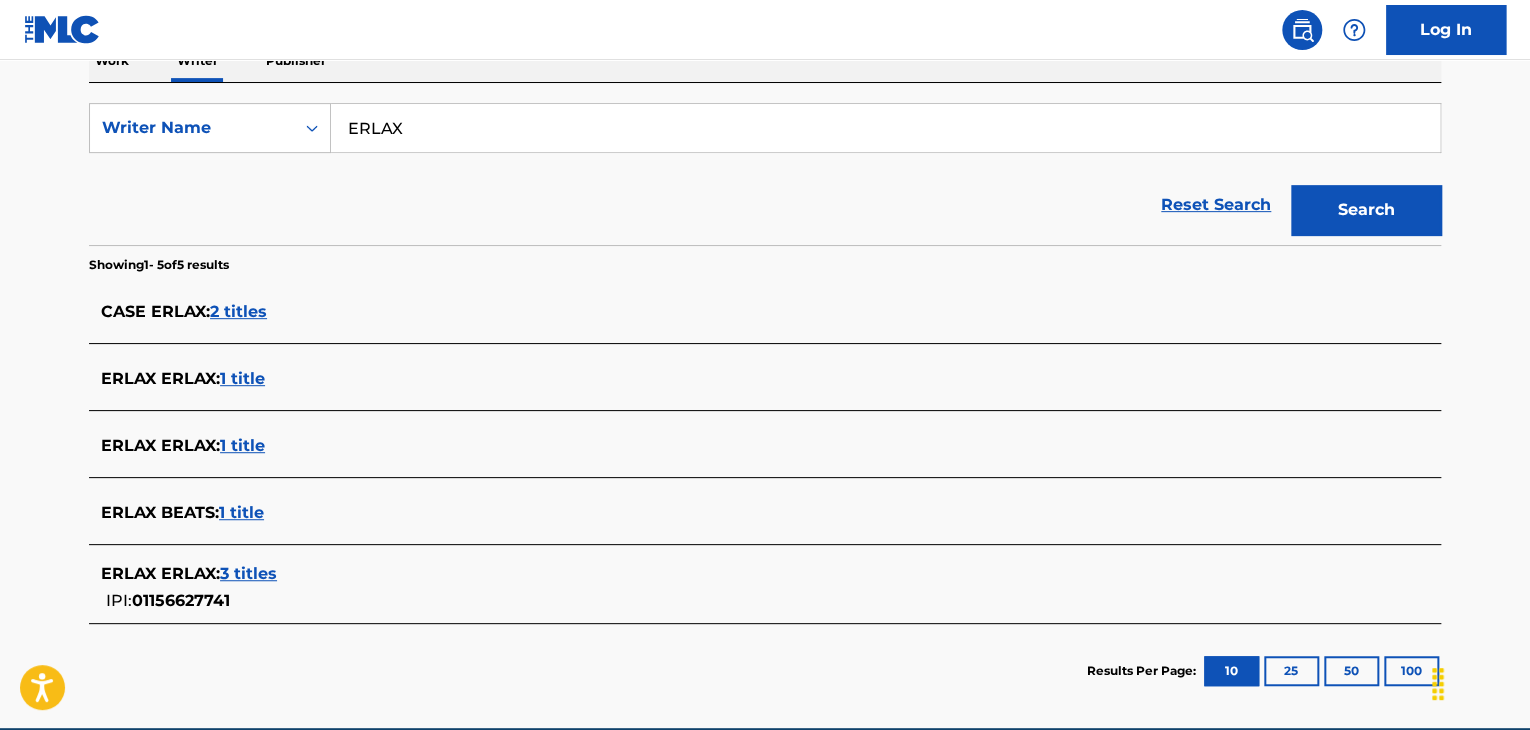 scroll, scrollTop: 424, scrollLeft: 0, axis: vertical 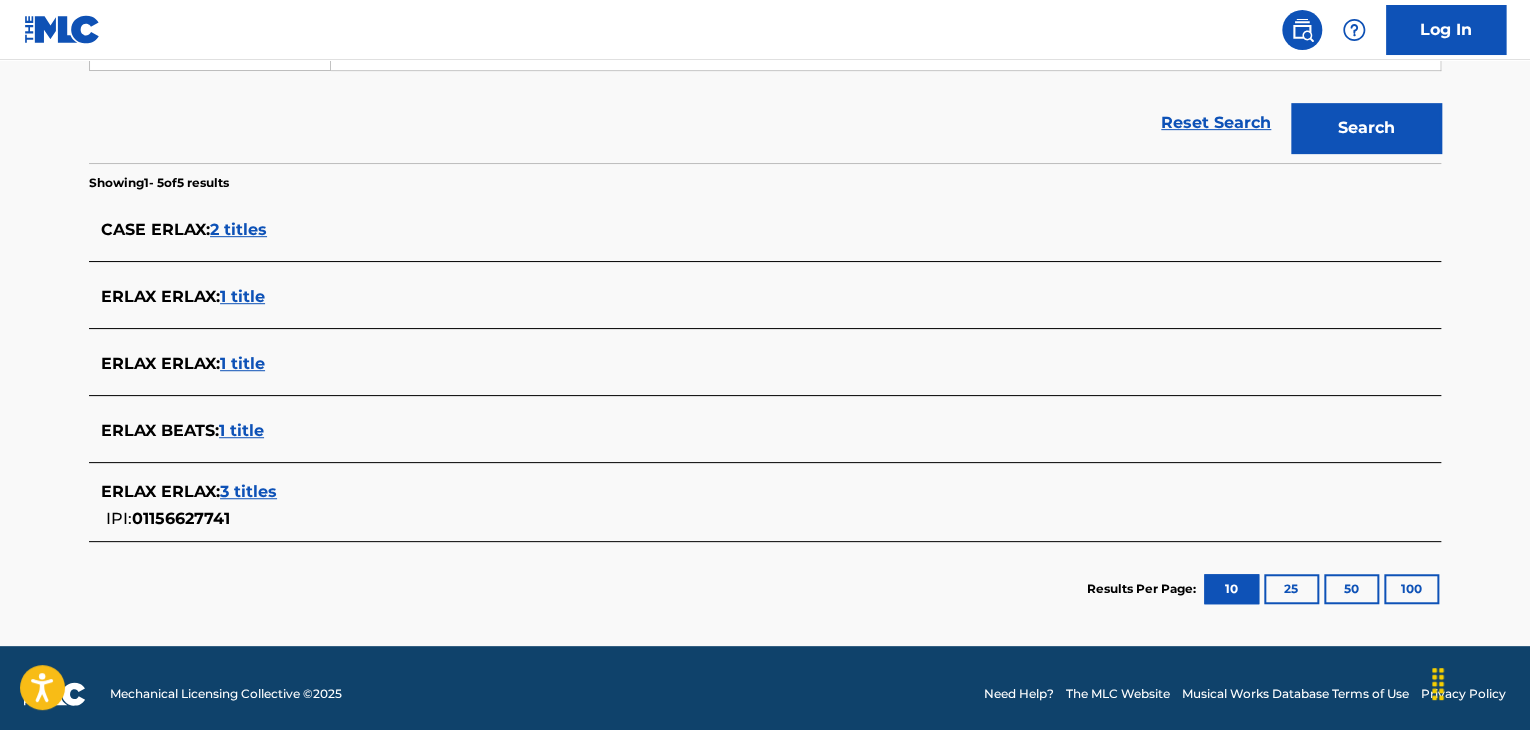 click on "1 title" at bounding box center (242, 363) 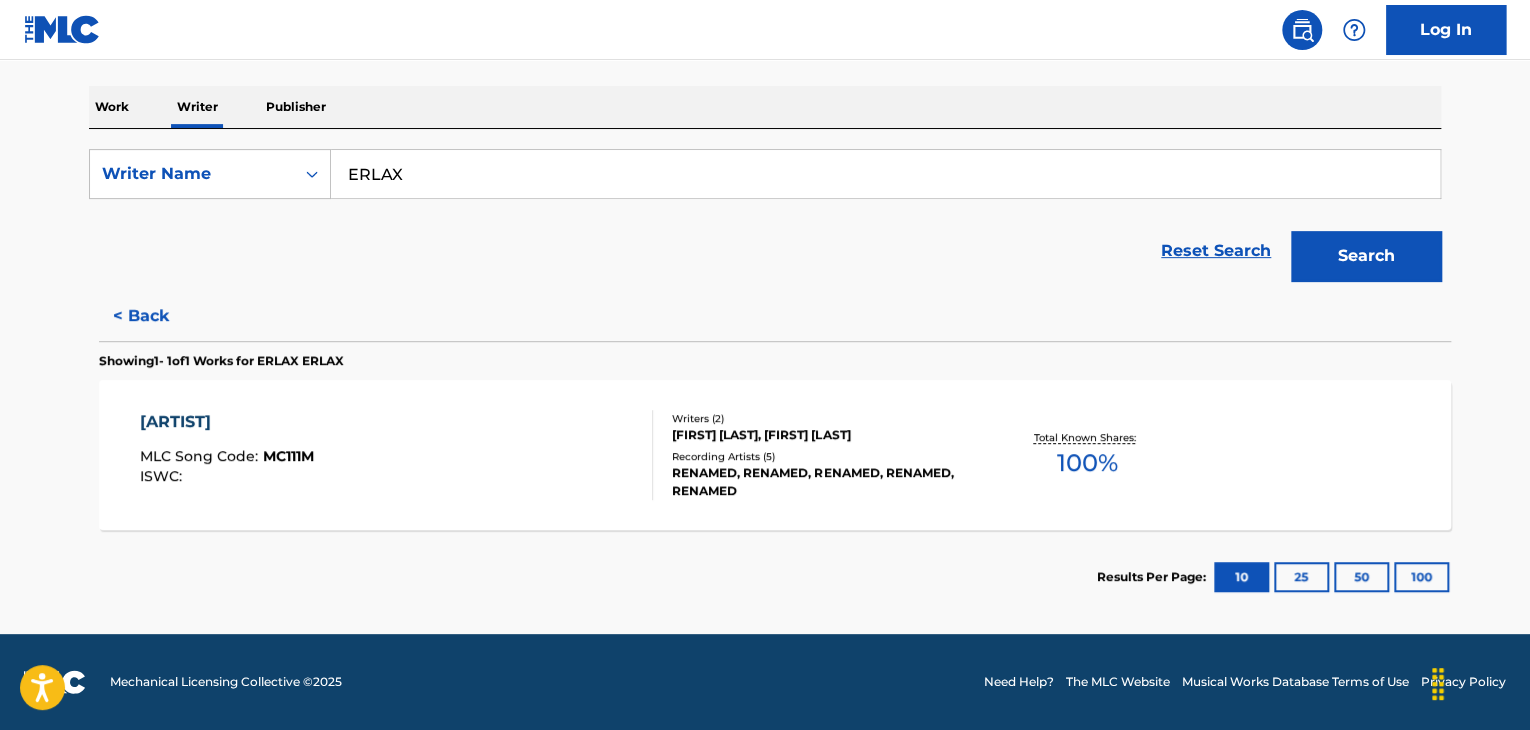 scroll, scrollTop: 296, scrollLeft: 0, axis: vertical 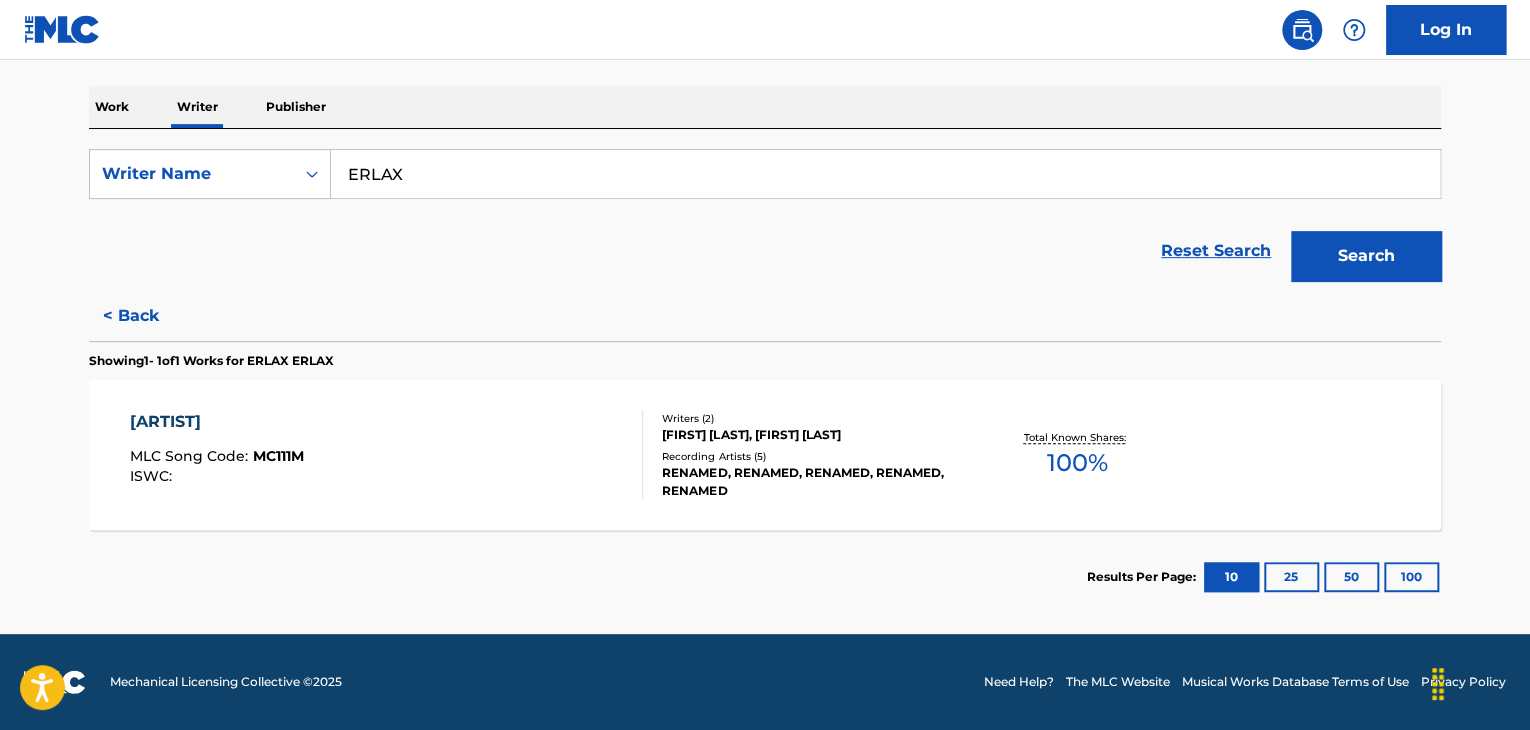 click on "MONEY FOR WHORE MLC Song Code : MC111M ISWC :" at bounding box center (387, 455) 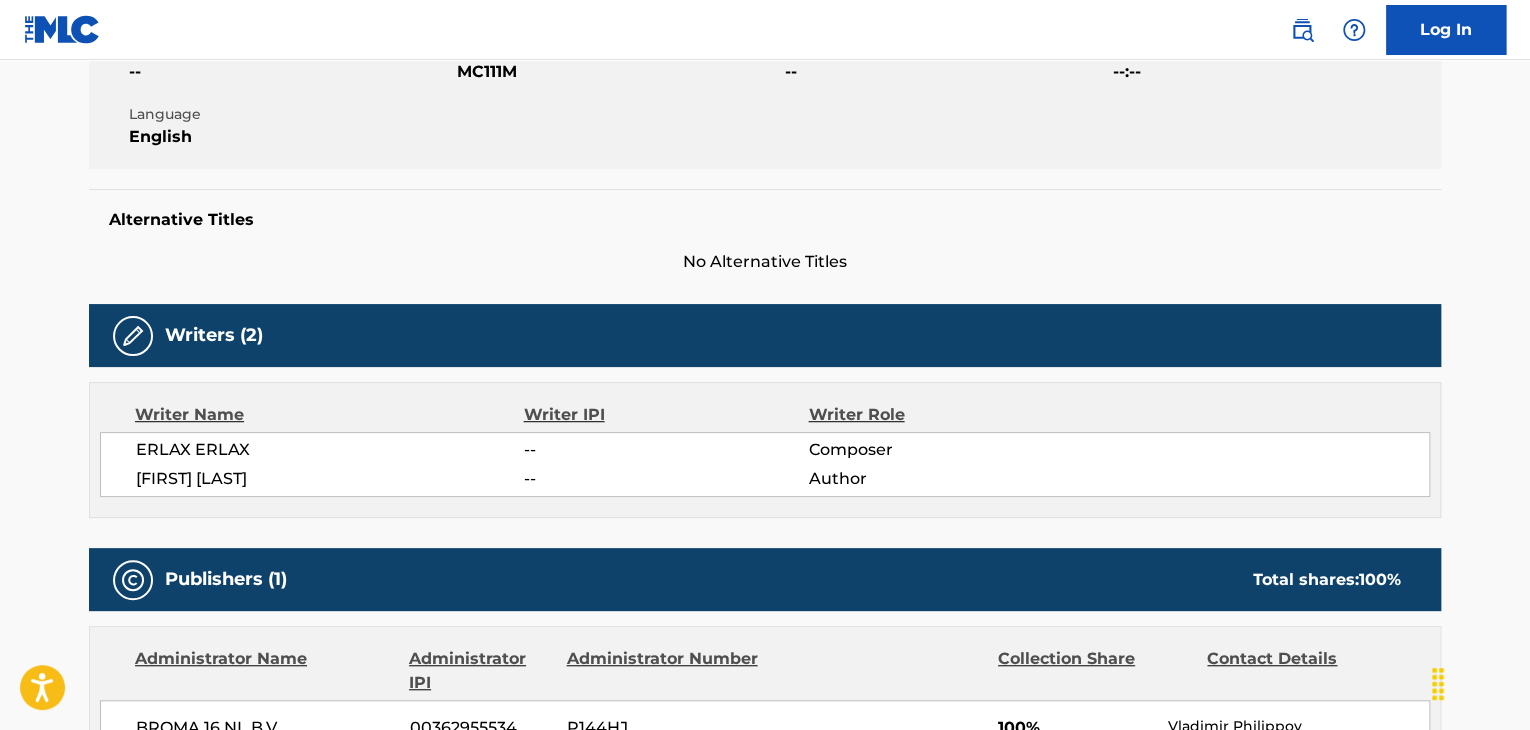 scroll, scrollTop: 700, scrollLeft: 0, axis: vertical 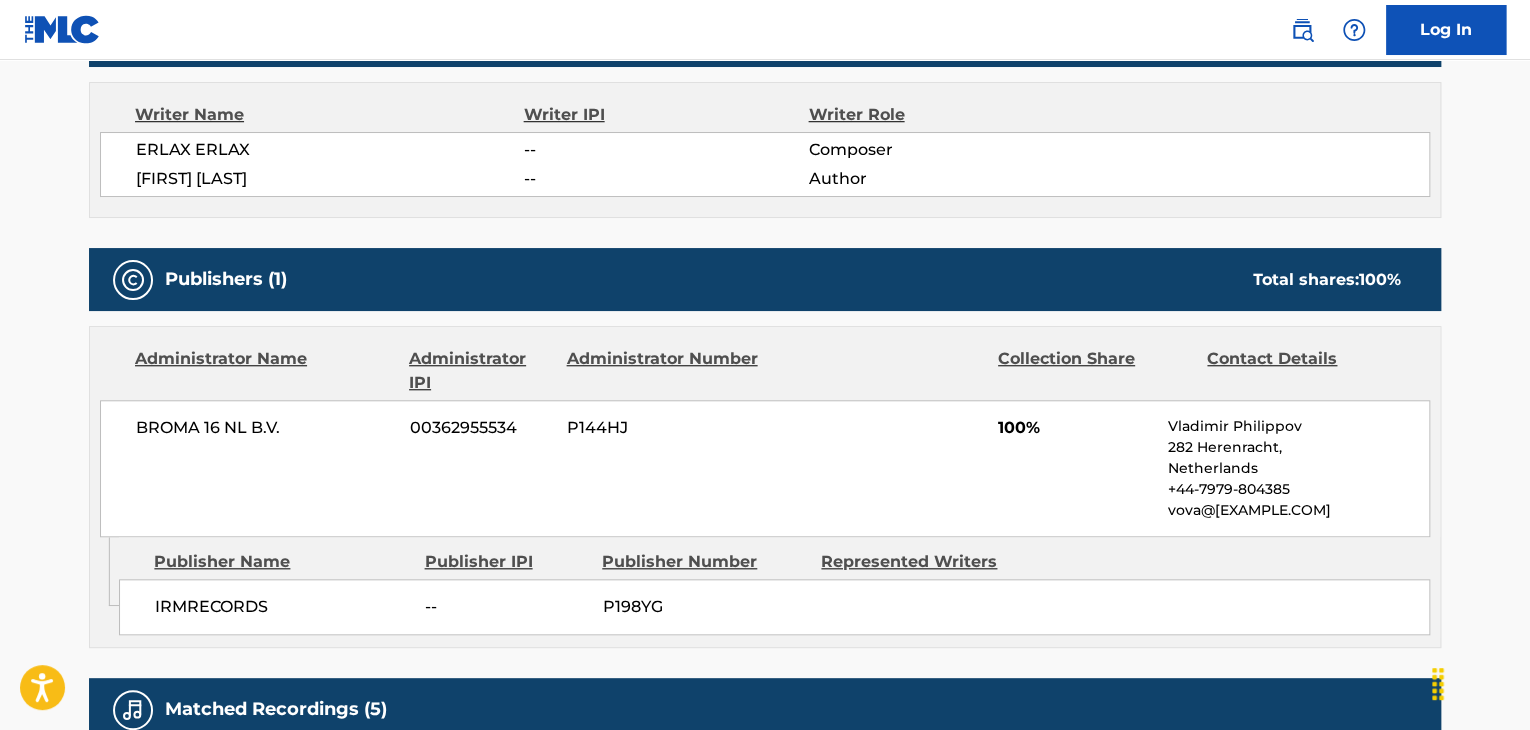 click on "BROMA 16 NL B.V." at bounding box center (265, 428) 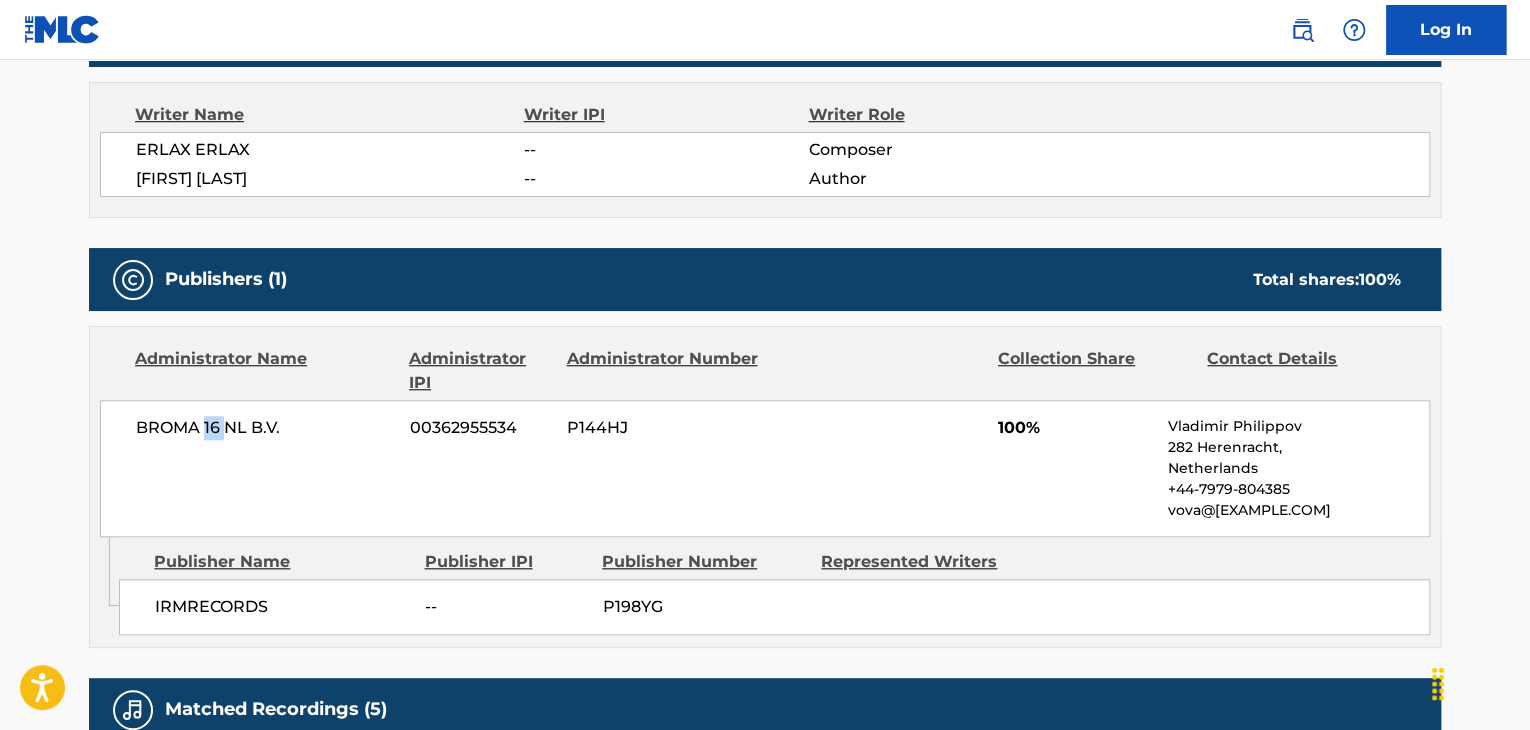 click on "BROMA 16 NL B.V." at bounding box center [265, 428] 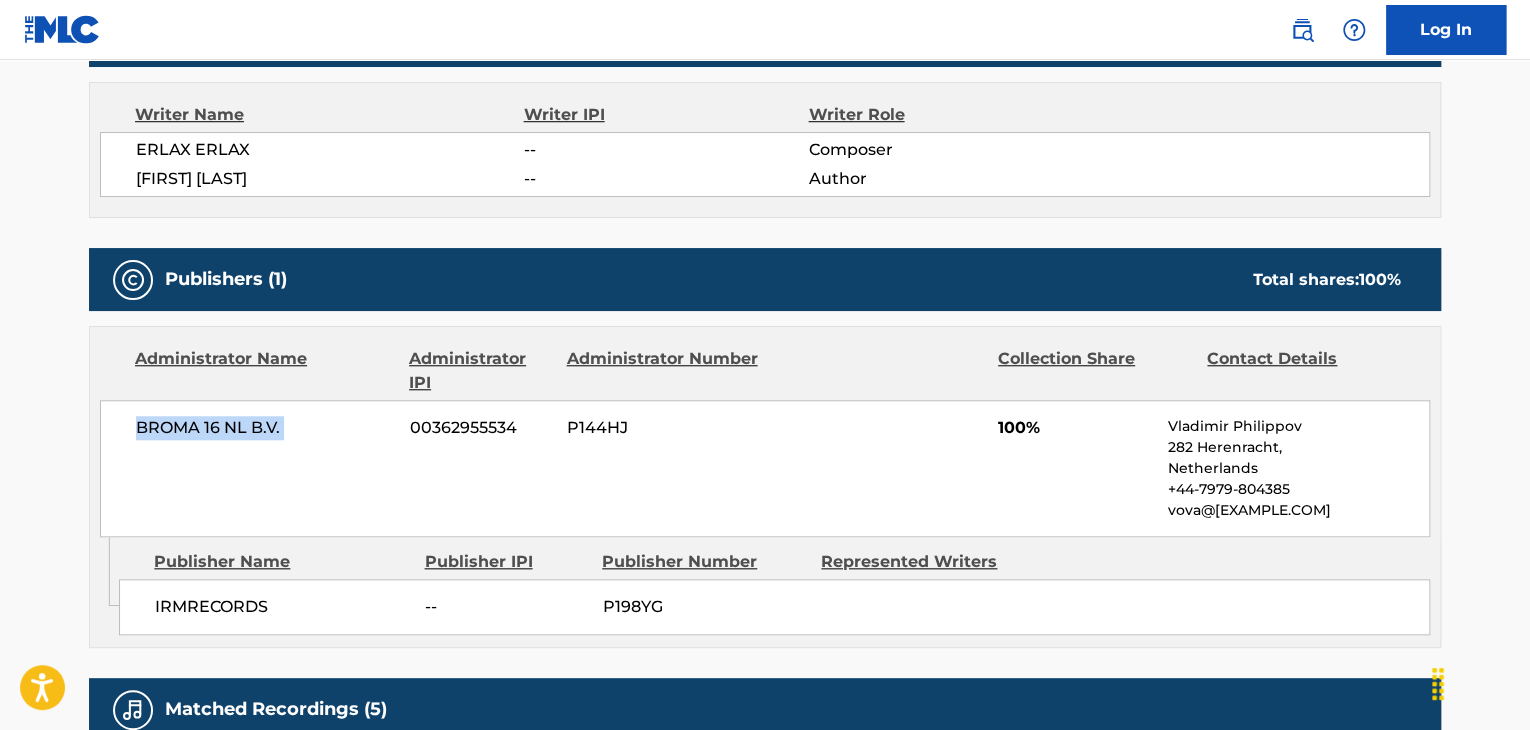click on "BROMA 16 NL B.V." at bounding box center (265, 428) 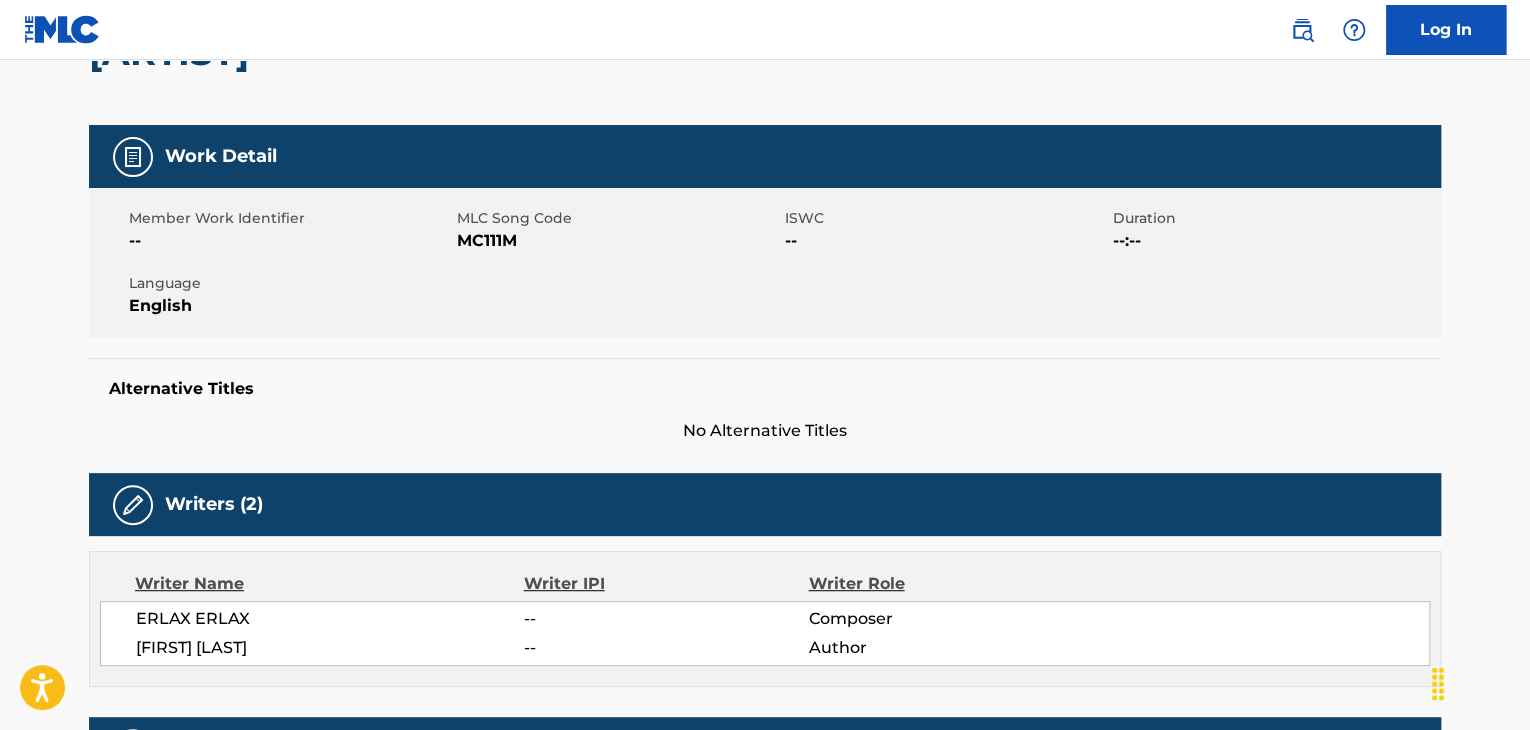 scroll, scrollTop: 200, scrollLeft: 0, axis: vertical 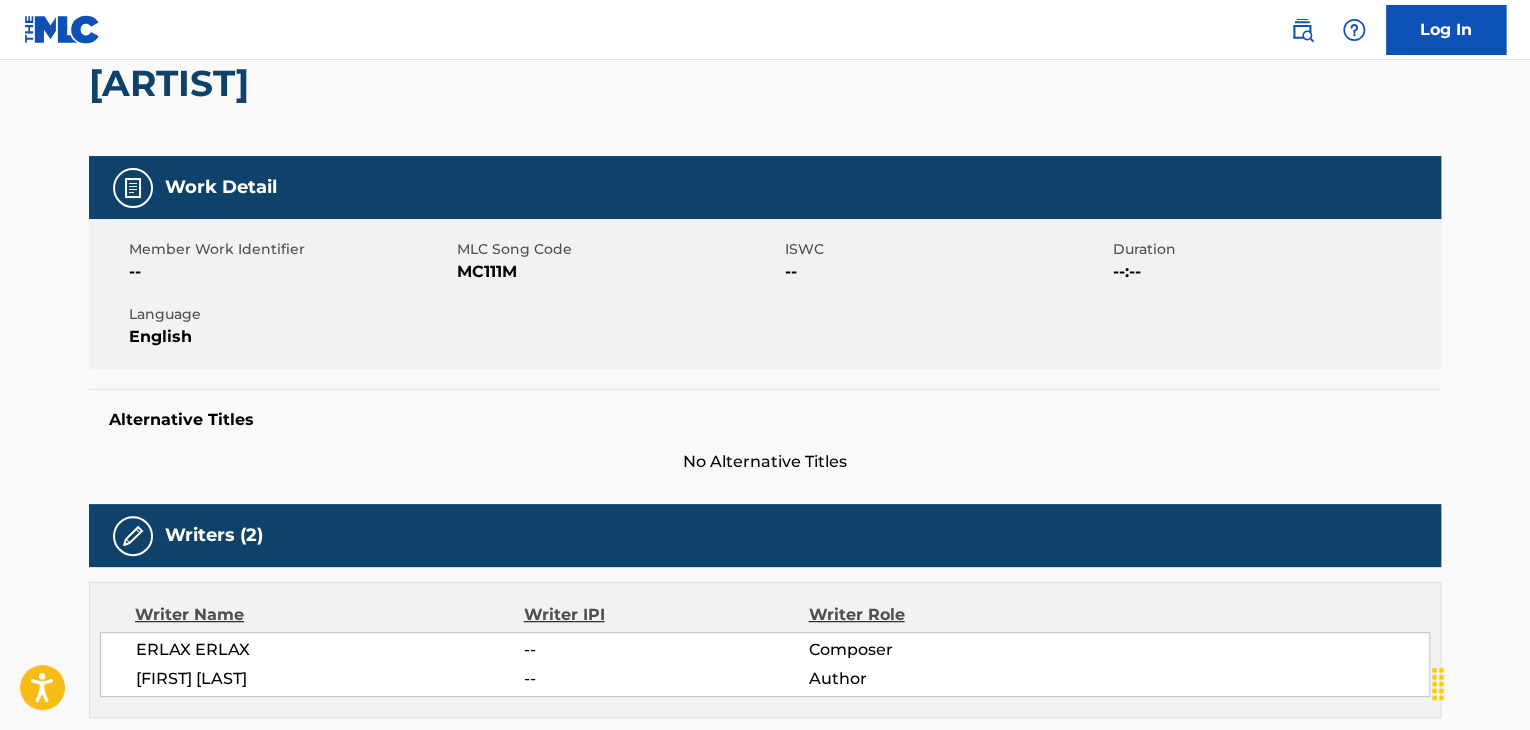click on "MC111M" at bounding box center [618, 272] 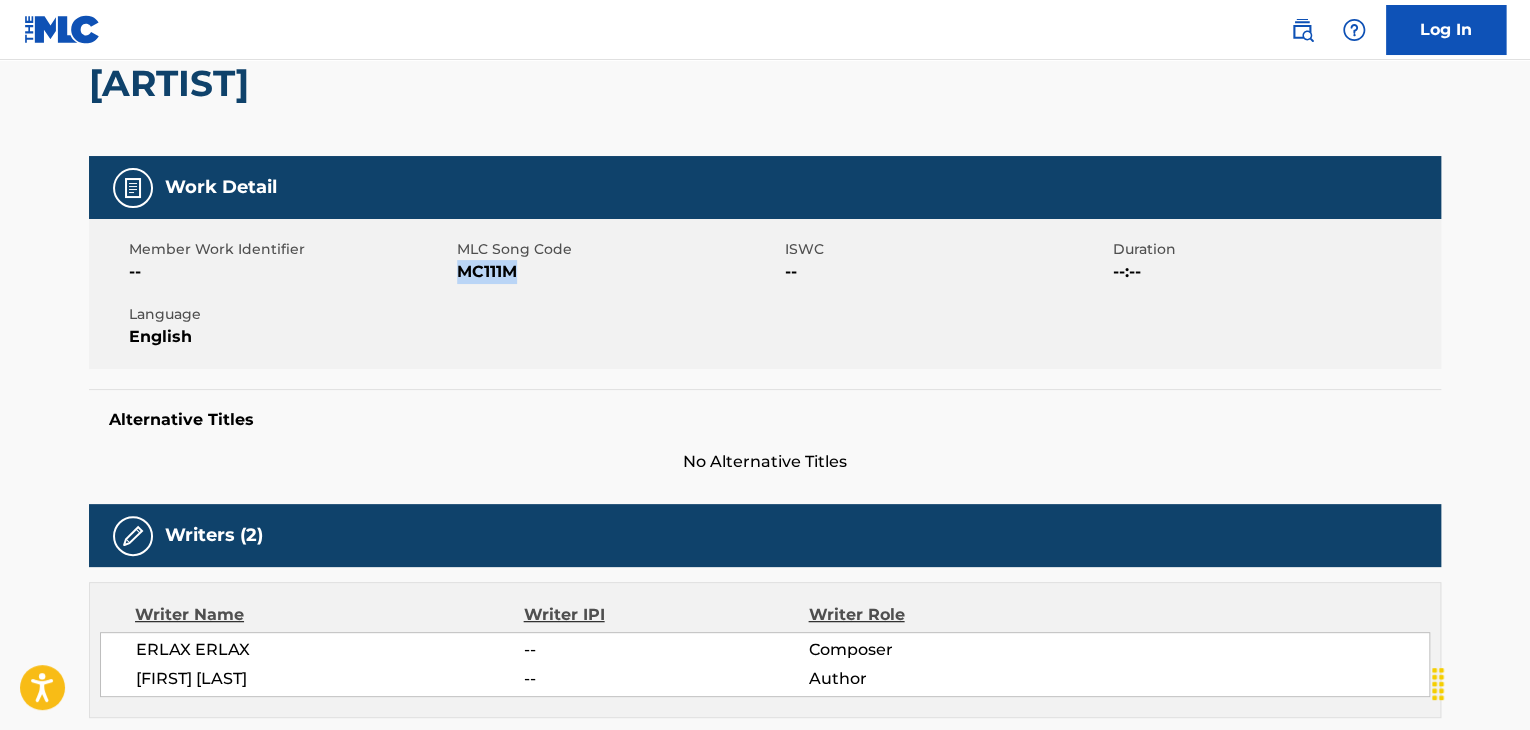 click on "MC111M" at bounding box center (618, 272) 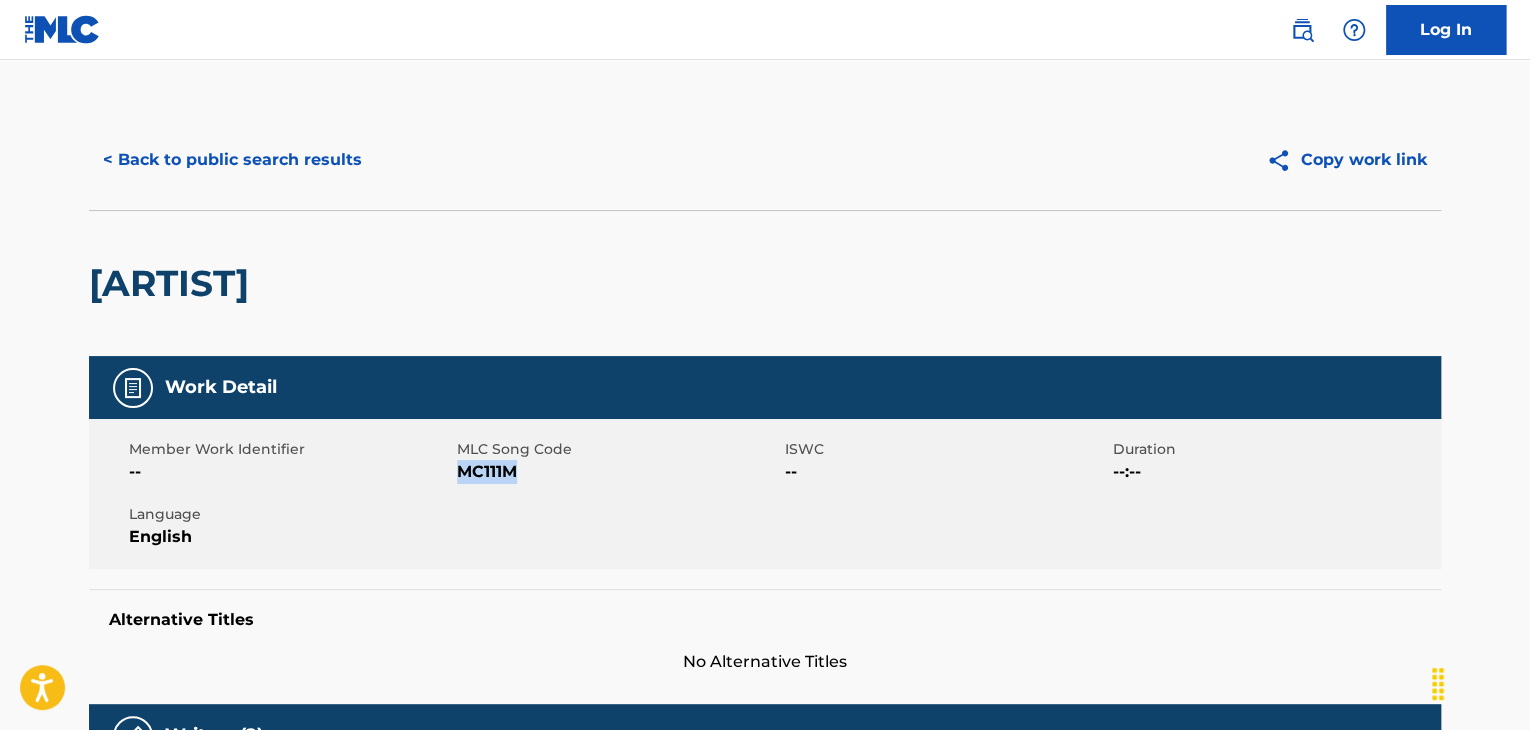 click on "< Back to public search results" at bounding box center [232, 160] 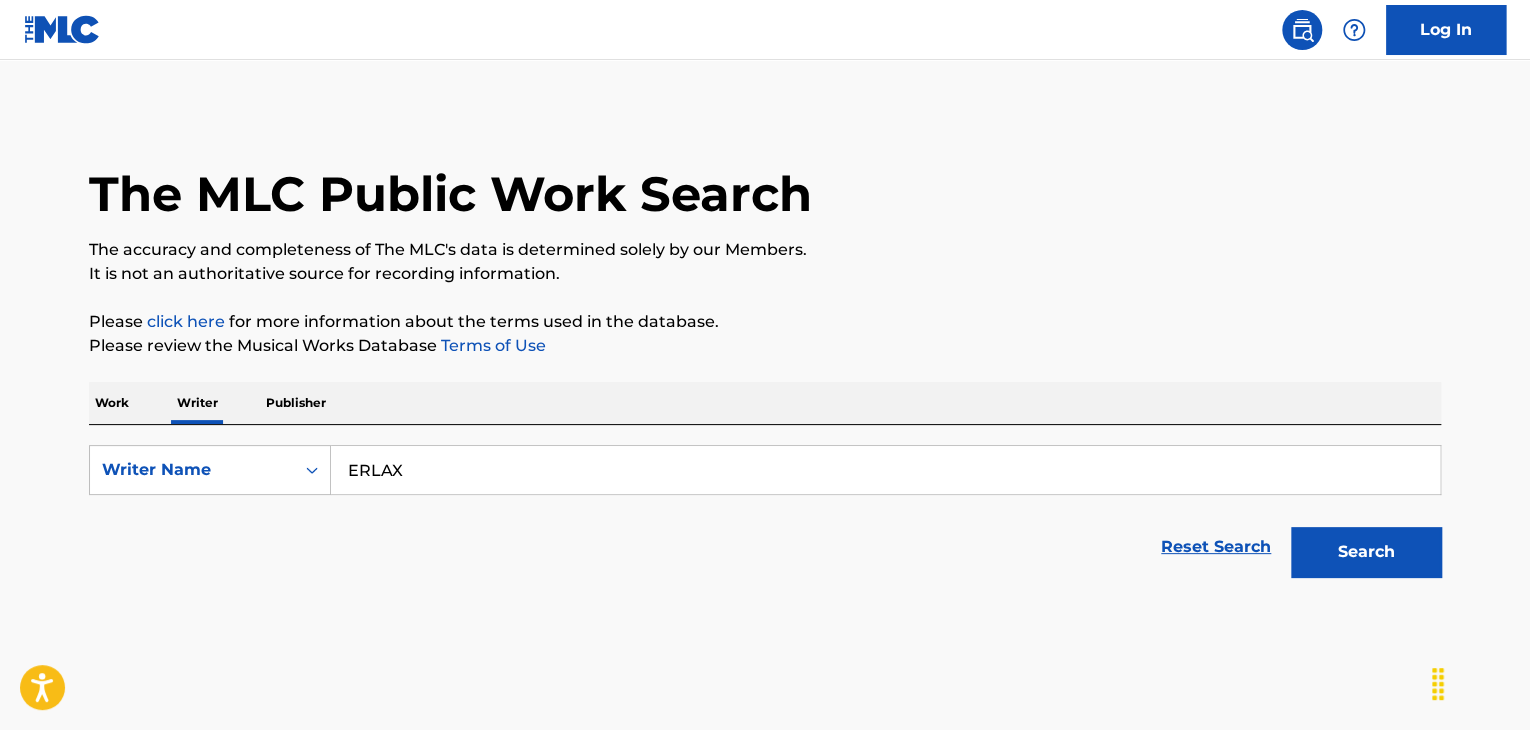 scroll, scrollTop: 24, scrollLeft: 0, axis: vertical 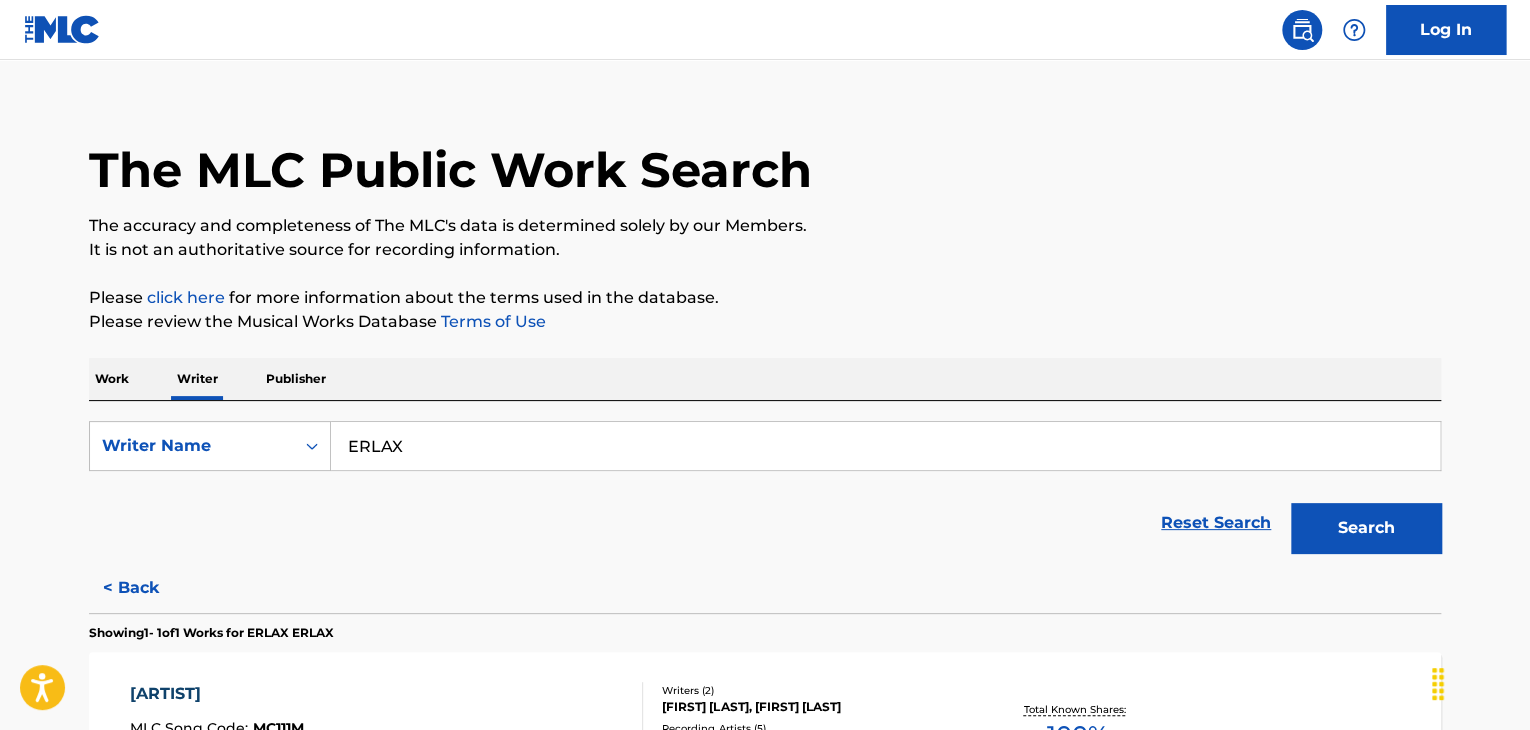 click on "ERLAX" at bounding box center [885, 446] 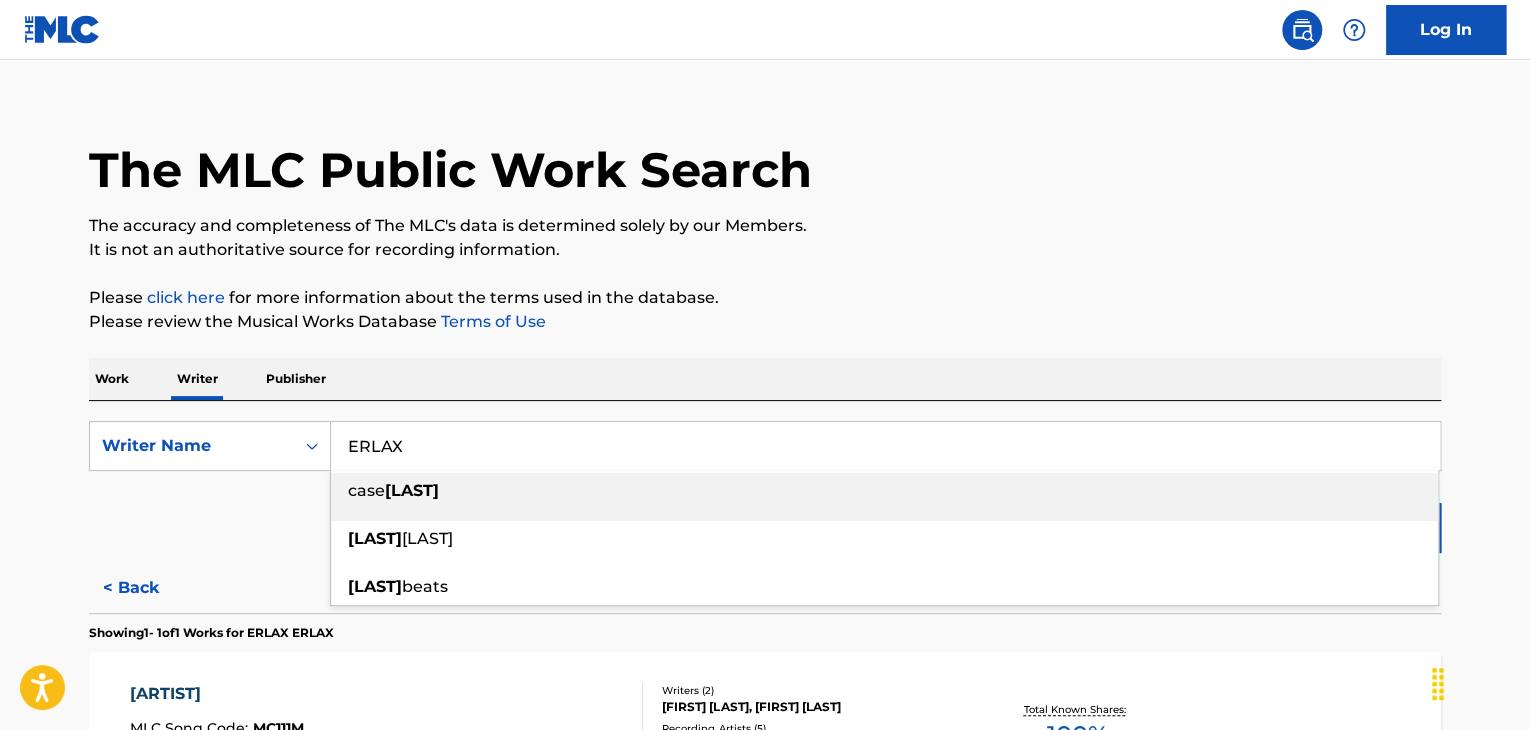 paste on "NJK" 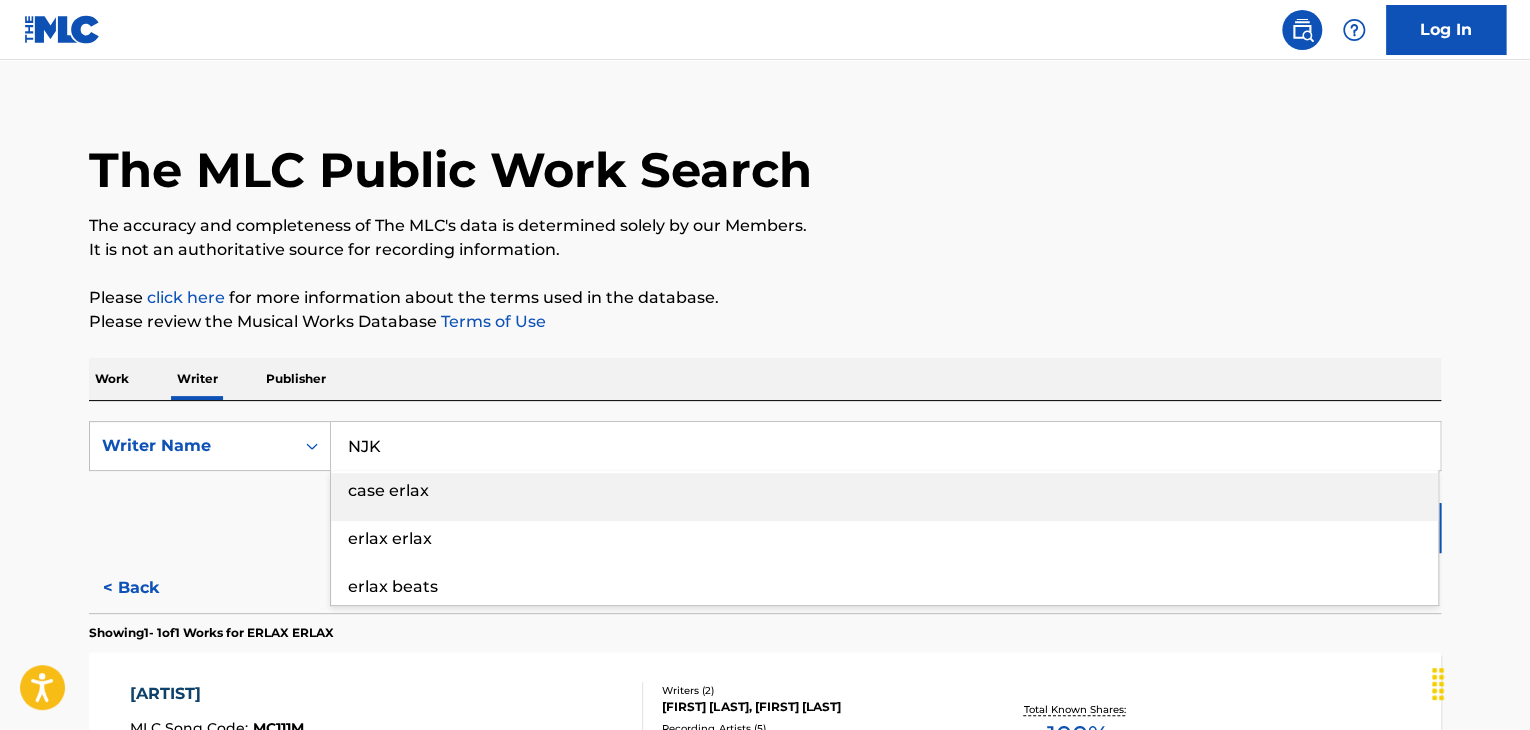 click on "Please   click here   for more information about the terms used in the database." at bounding box center (765, 298) 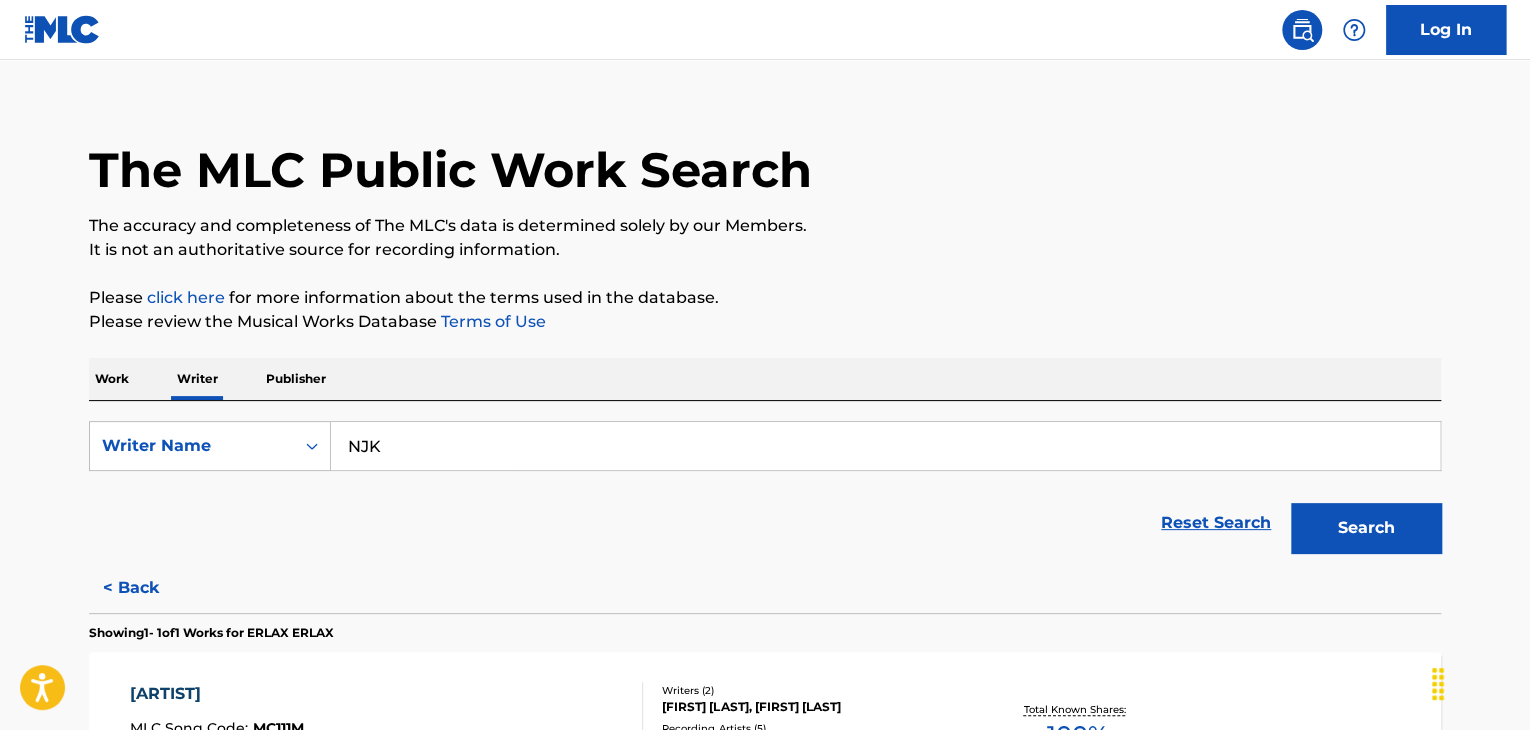 click on "Search" at bounding box center [1366, 528] 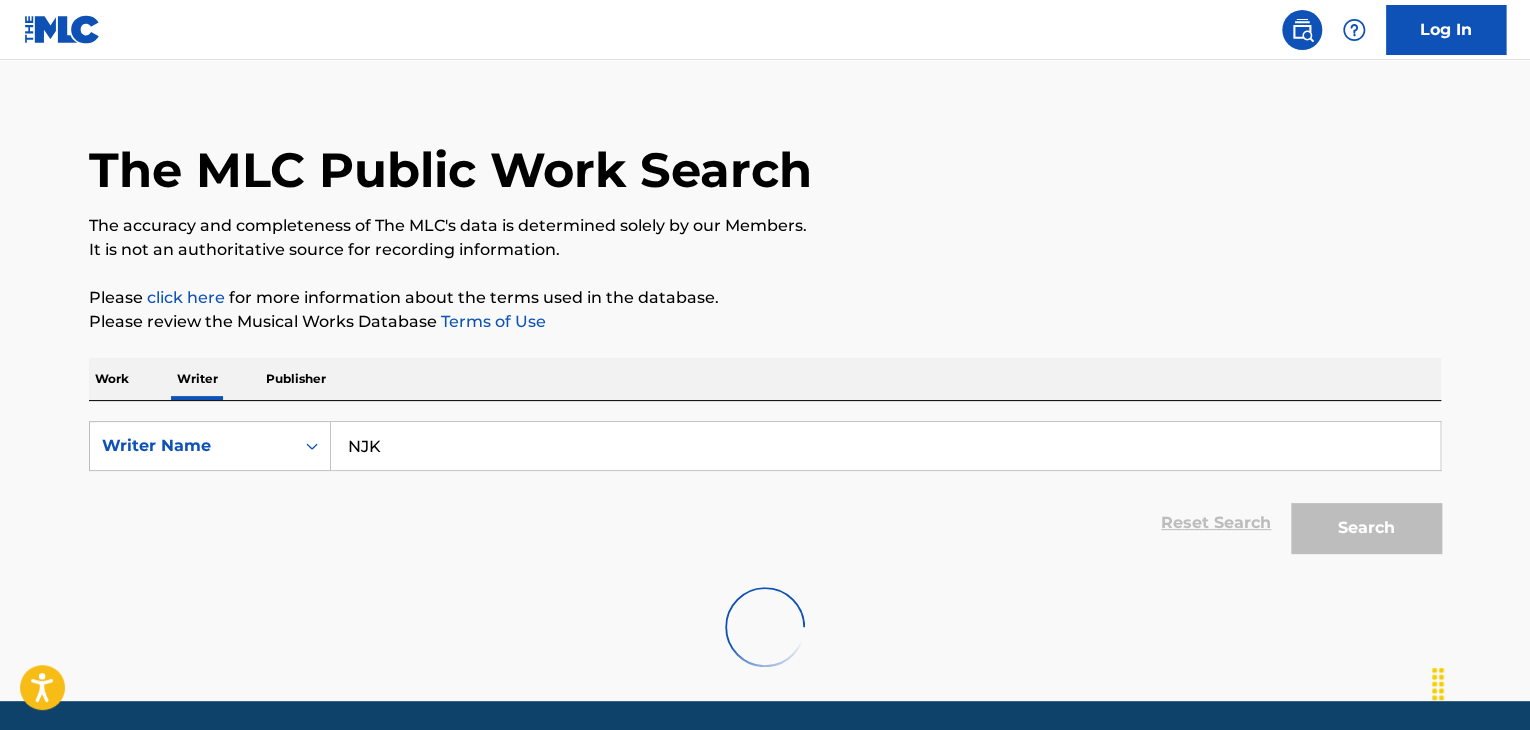 scroll, scrollTop: 0, scrollLeft: 0, axis: both 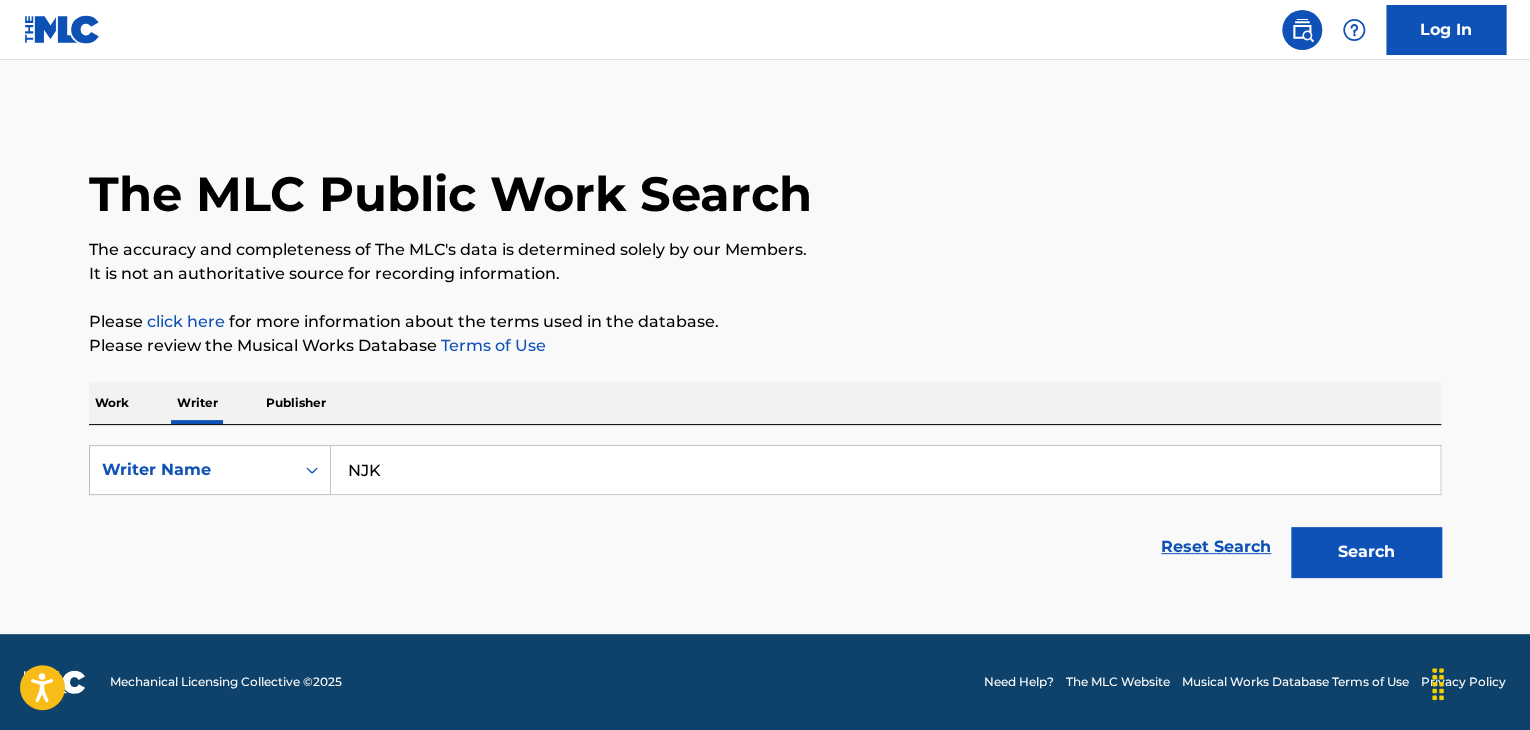 click on "Search" at bounding box center (1366, 552) 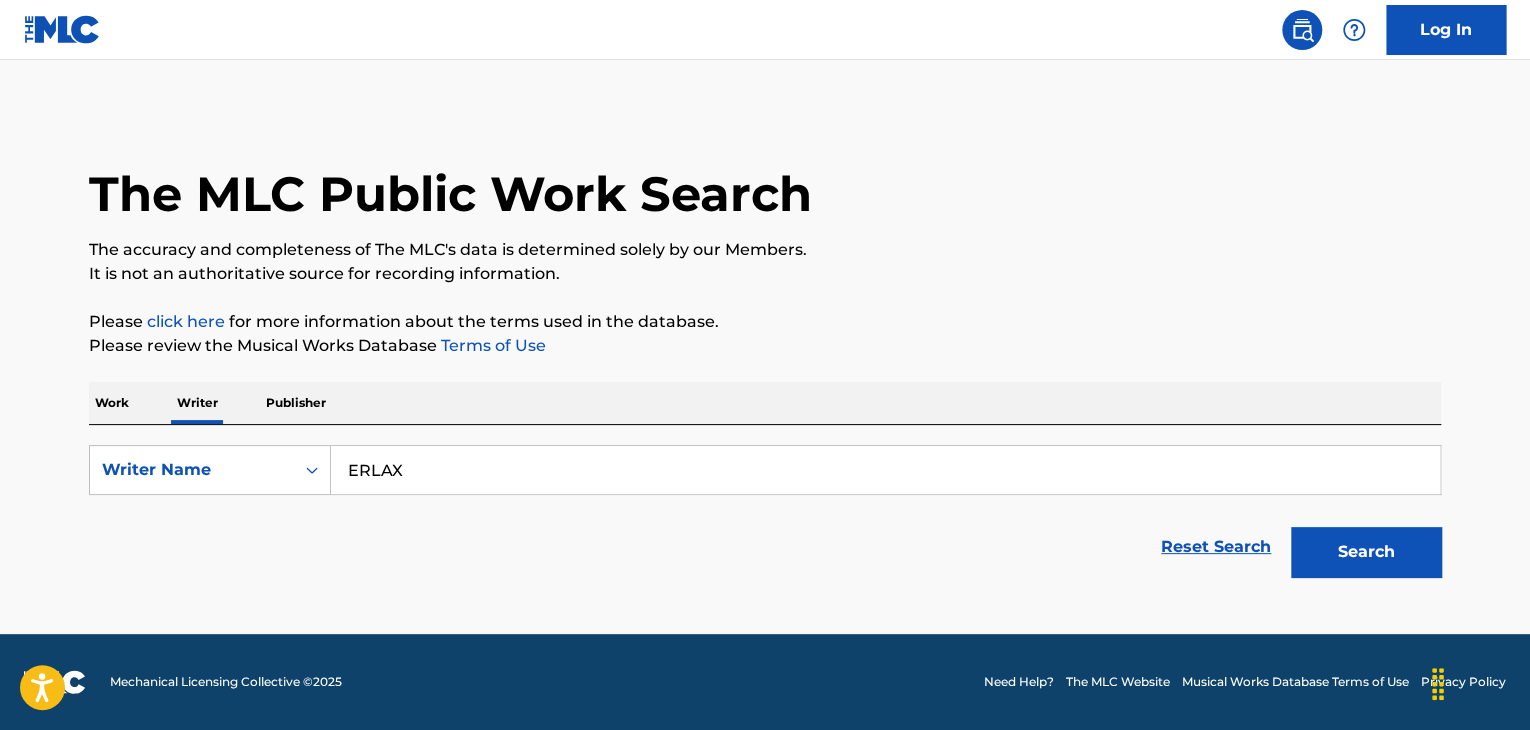 type on "ERLAX" 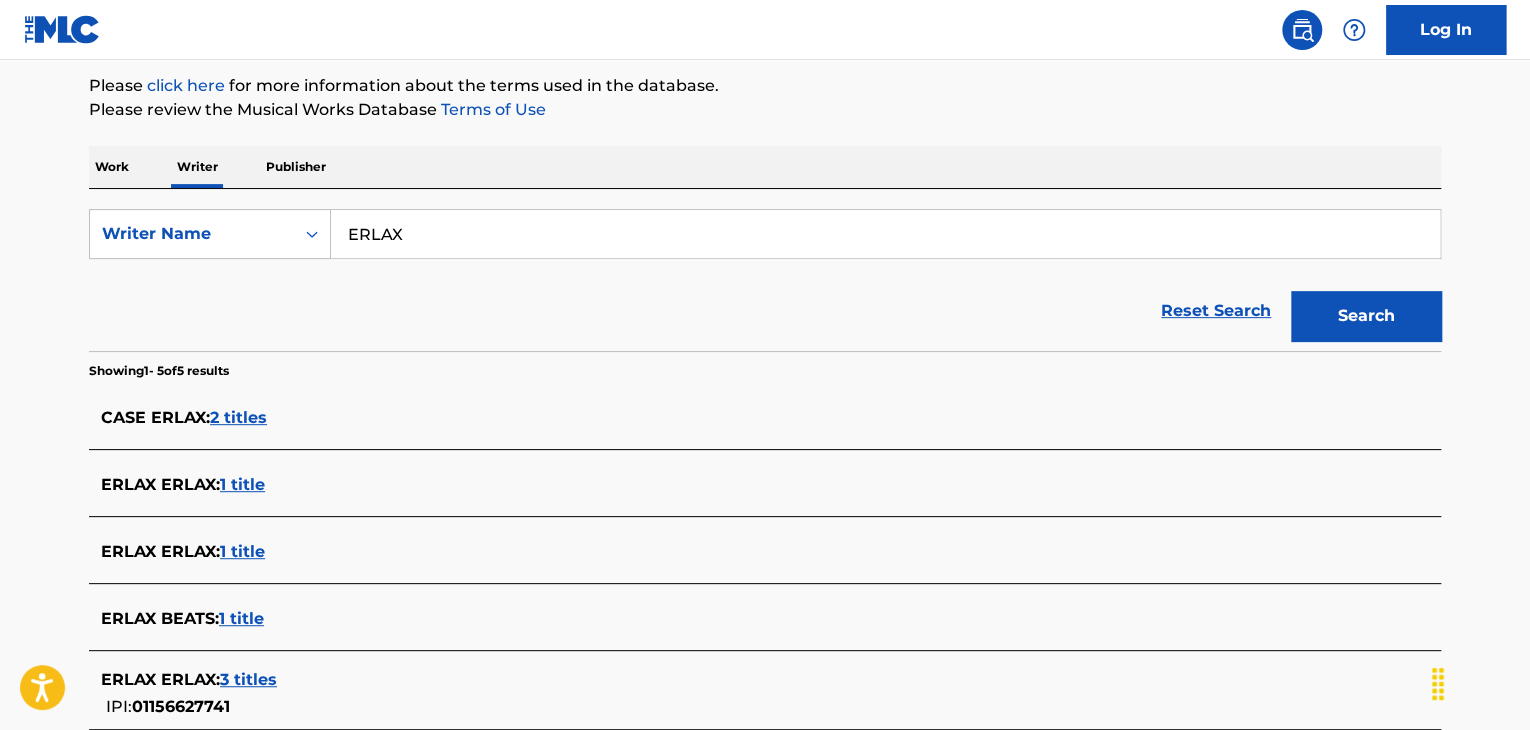 scroll, scrollTop: 300, scrollLeft: 0, axis: vertical 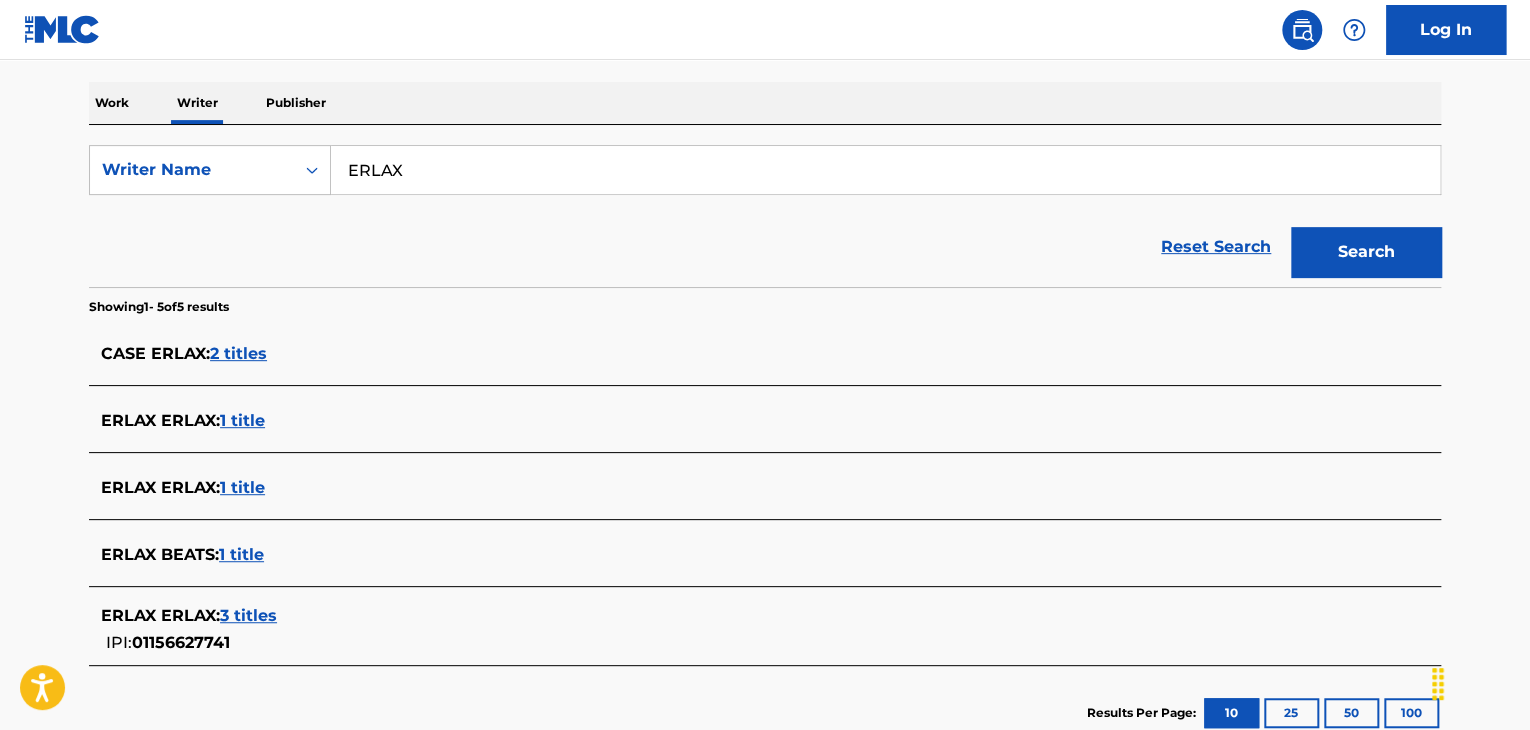 click on "1 title" at bounding box center [242, 420] 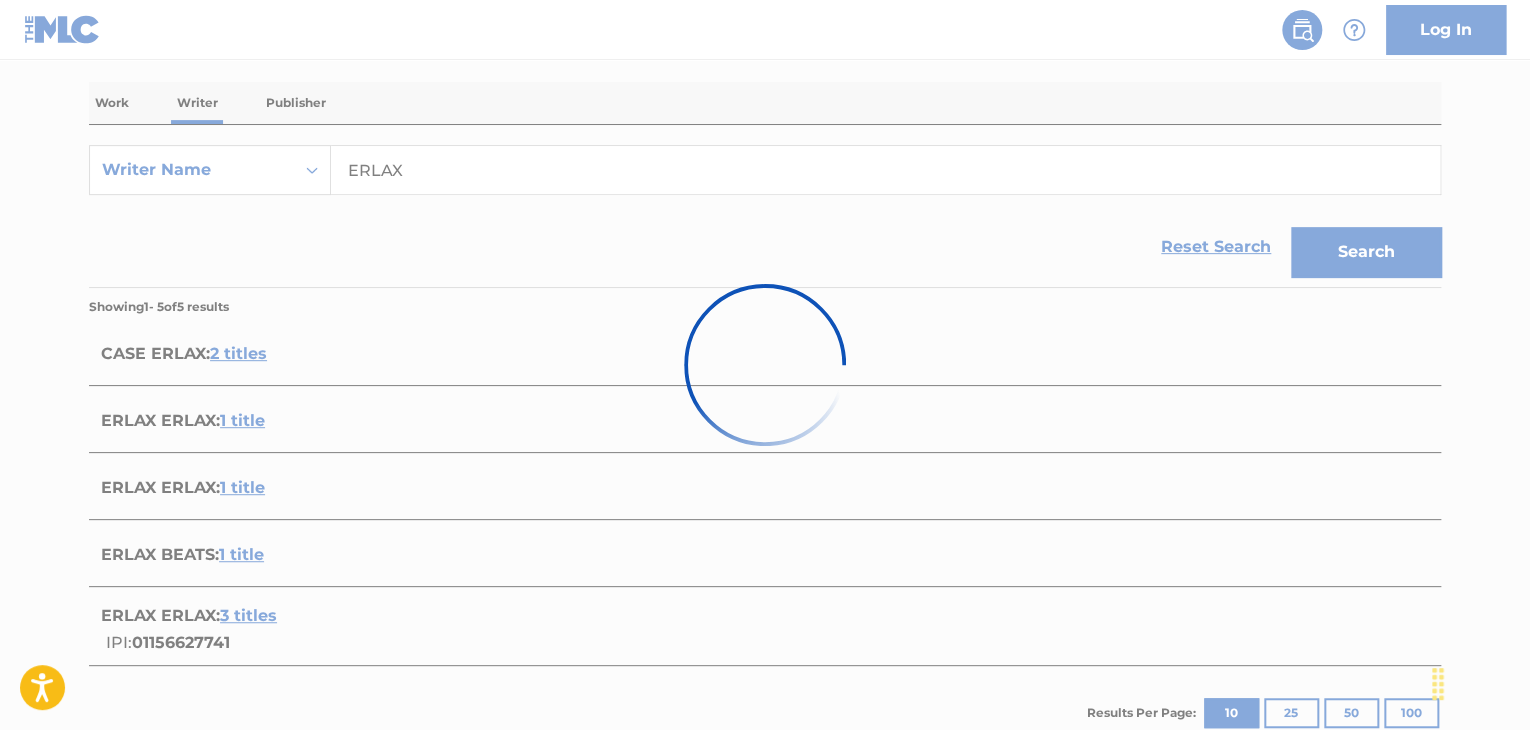 scroll, scrollTop: 296, scrollLeft: 0, axis: vertical 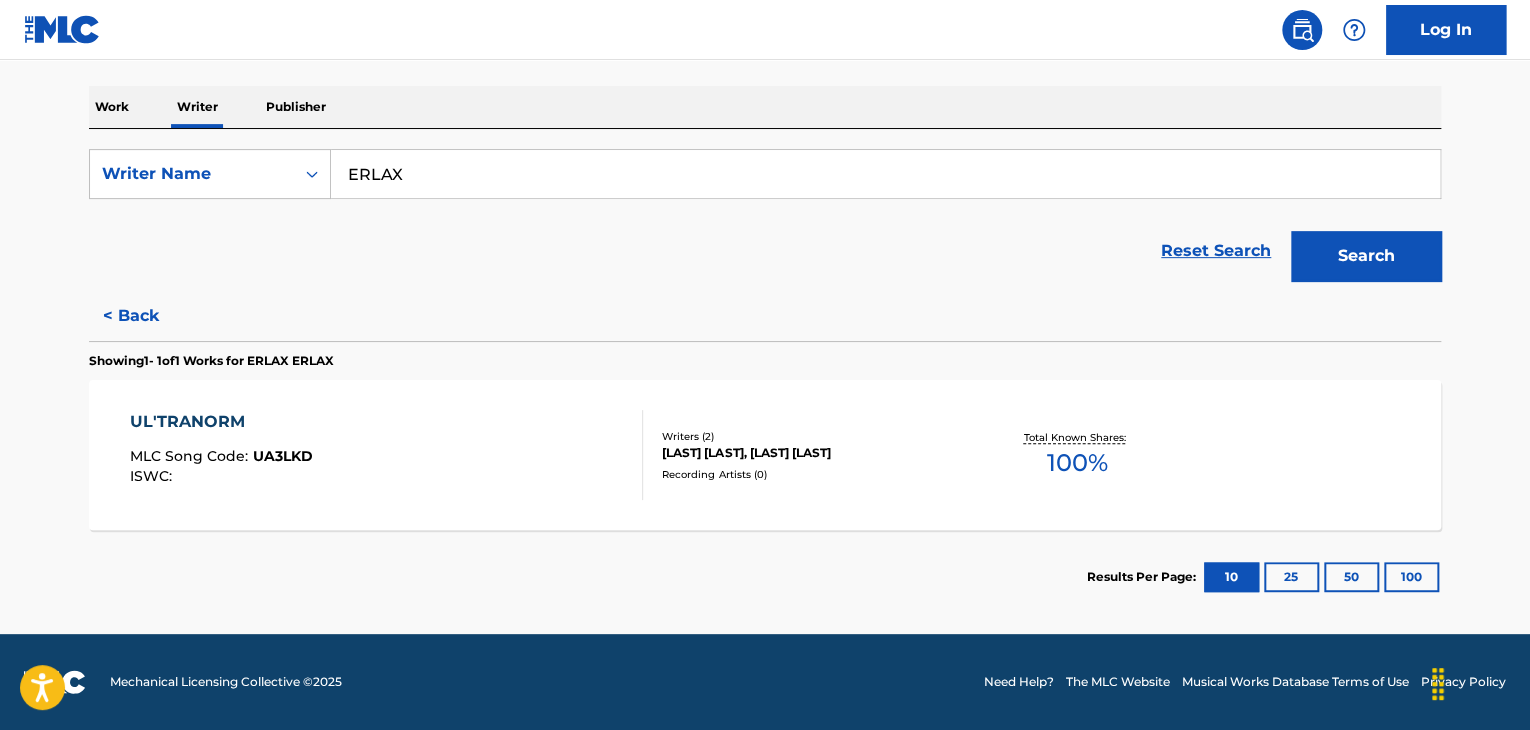 click on "[ARTIST] [ID]" at bounding box center (387, 455) 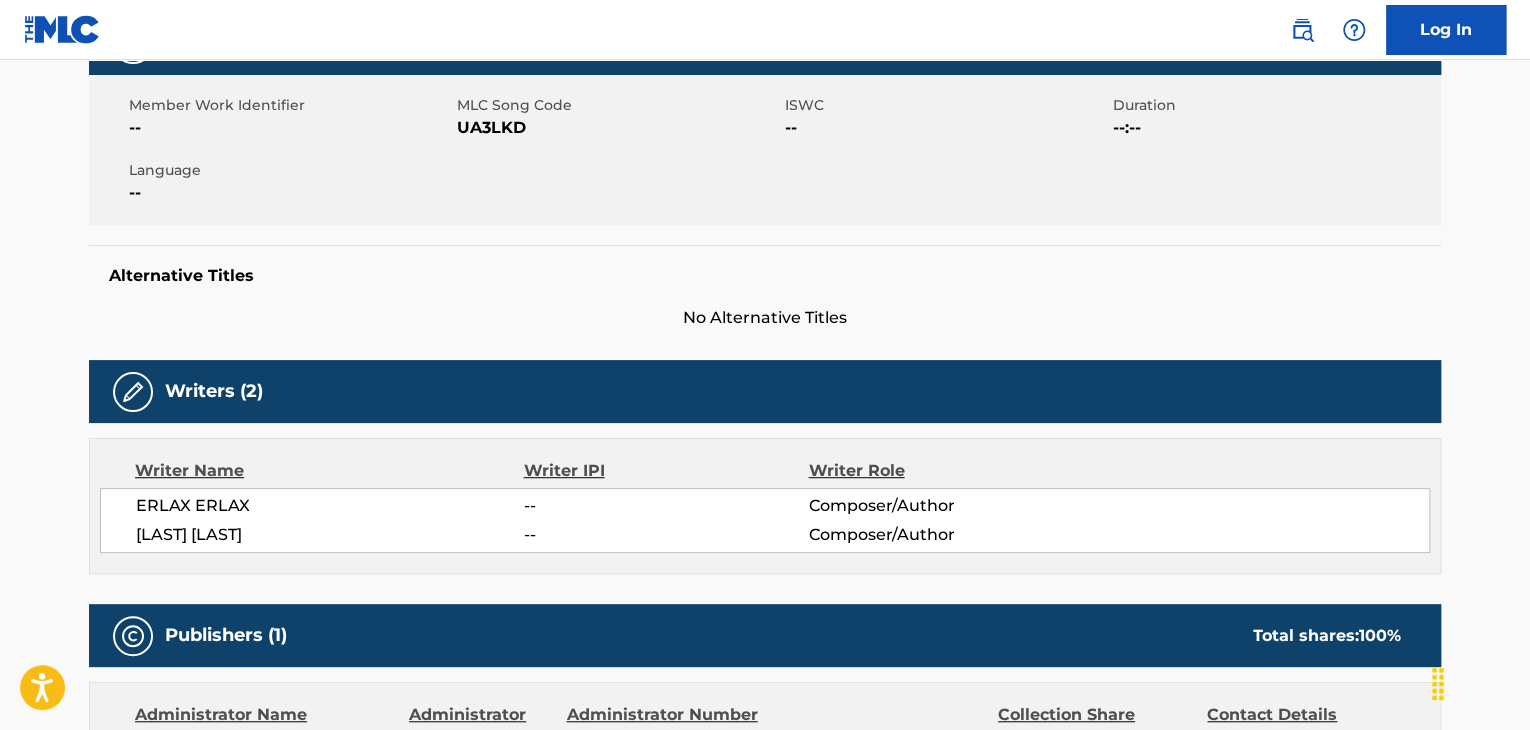 scroll, scrollTop: 200, scrollLeft: 0, axis: vertical 